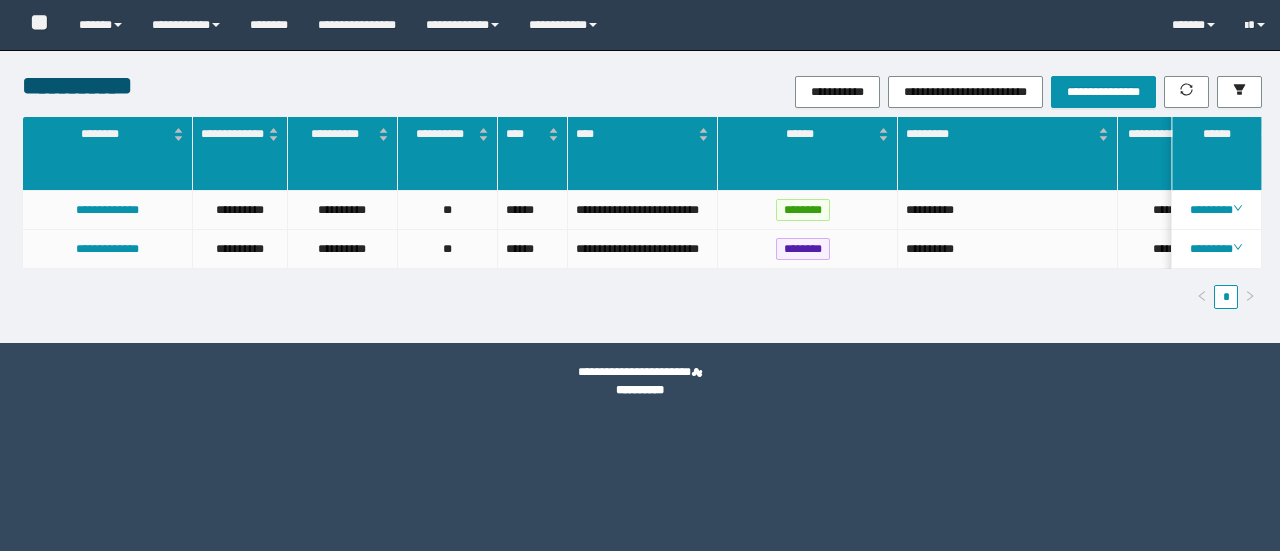 click on "**********" at bounding box center (563, 25) 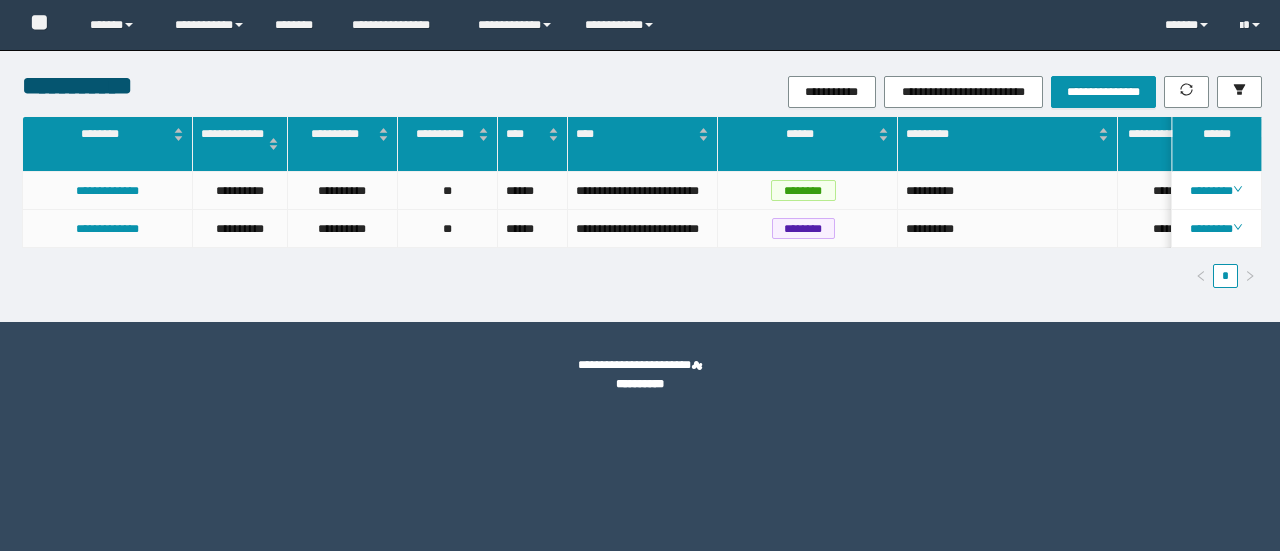 scroll, scrollTop: 0, scrollLeft: 0, axis: both 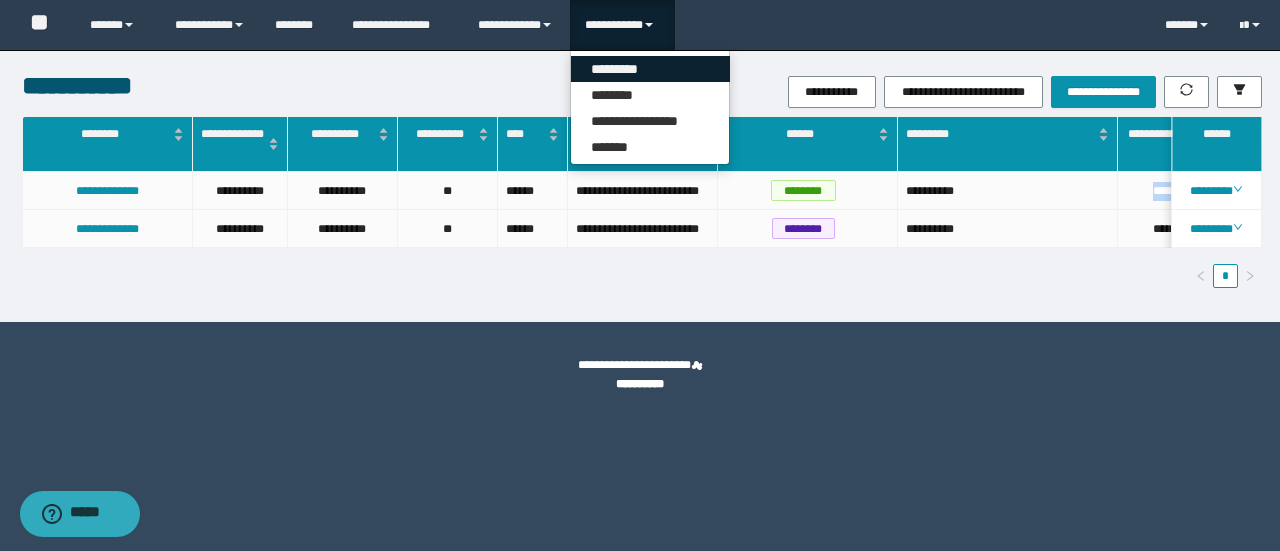 click on "*********" at bounding box center [650, 69] 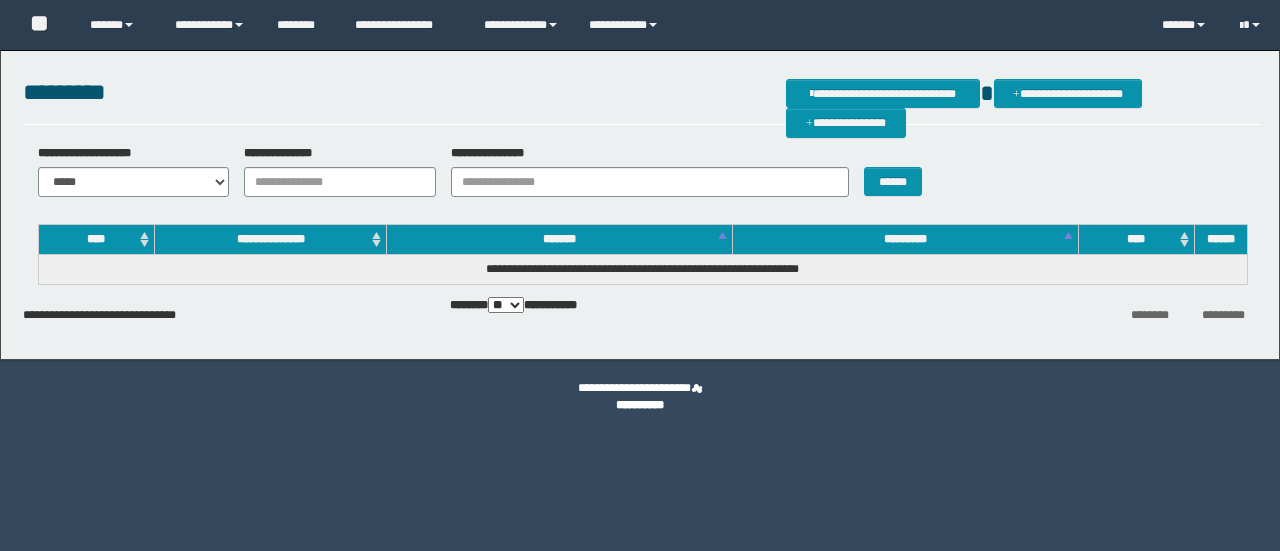 scroll, scrollTop: 0, scrollLeft: 0, axis: both 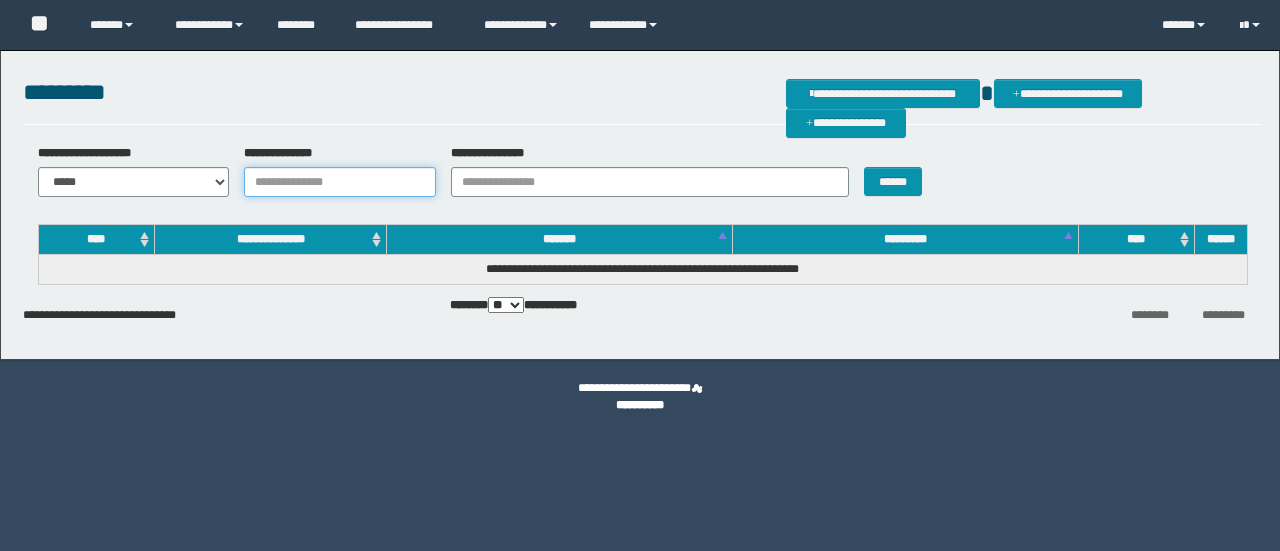 drag, startPoint x: 0, startPoint y: 0, endPoint x: 358, endPoint y: 180, distance: 400.70438 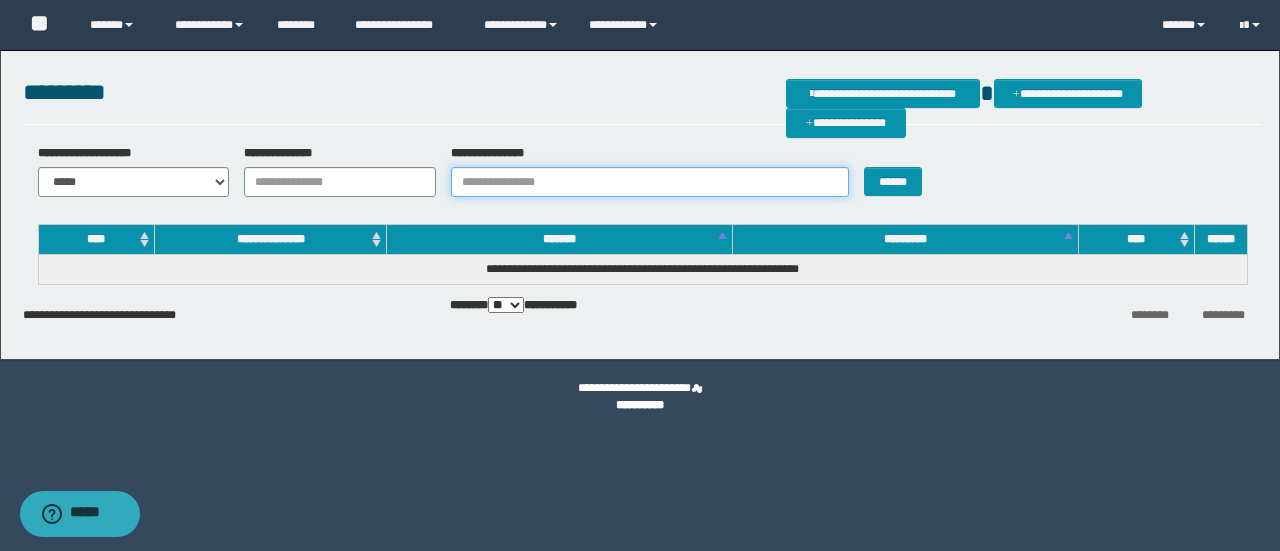 click on "**********" at bounding box center [650, 182] 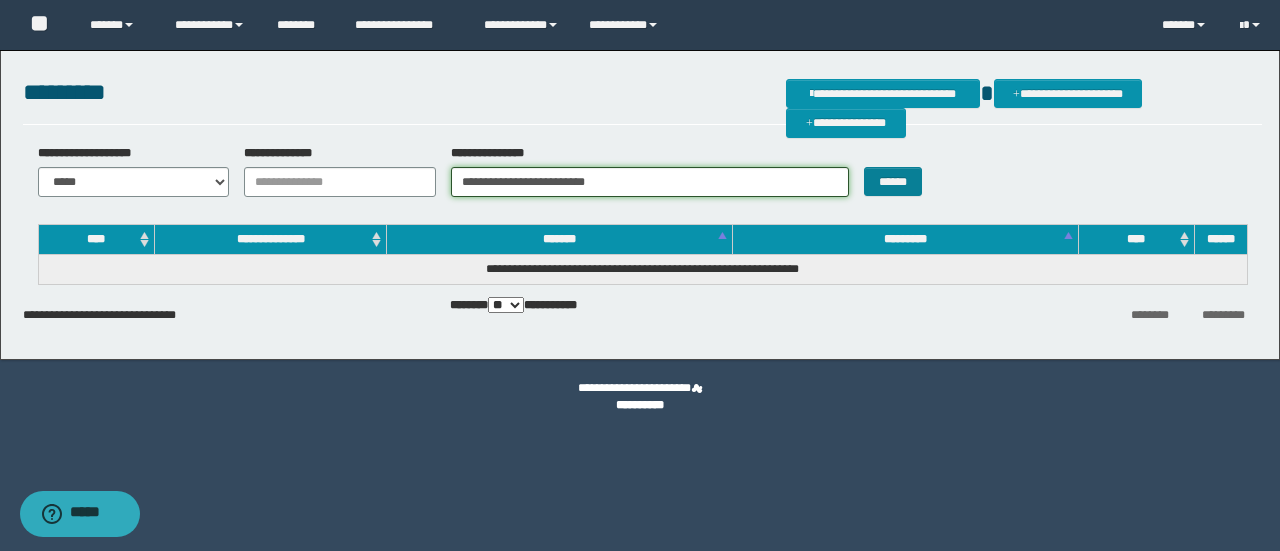 type on "**********" 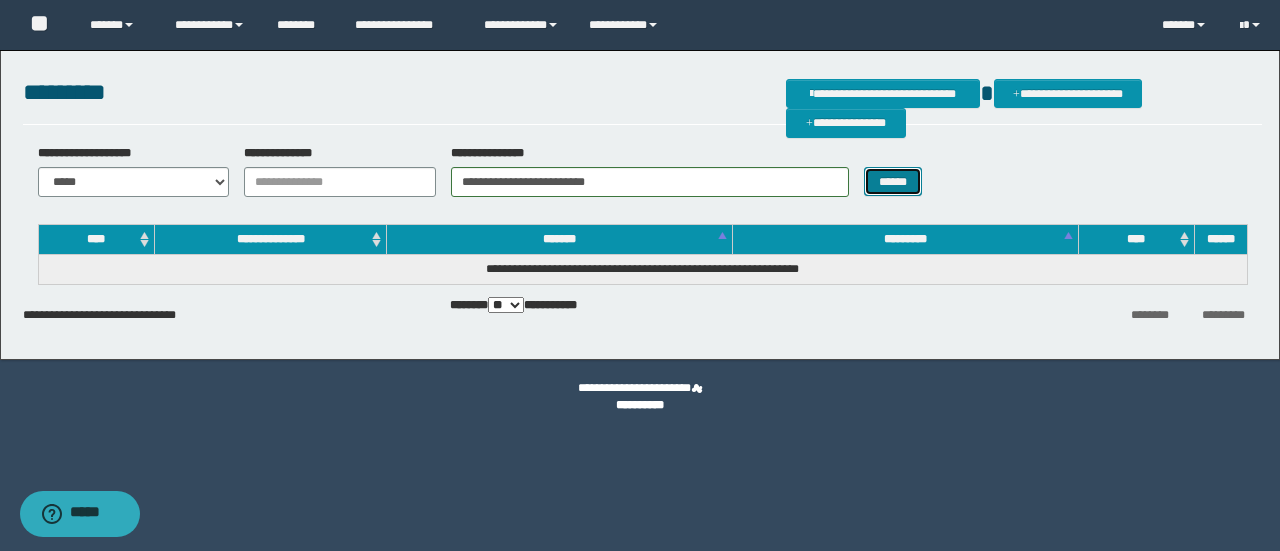 click on "******" at bounding box center (893, 181) 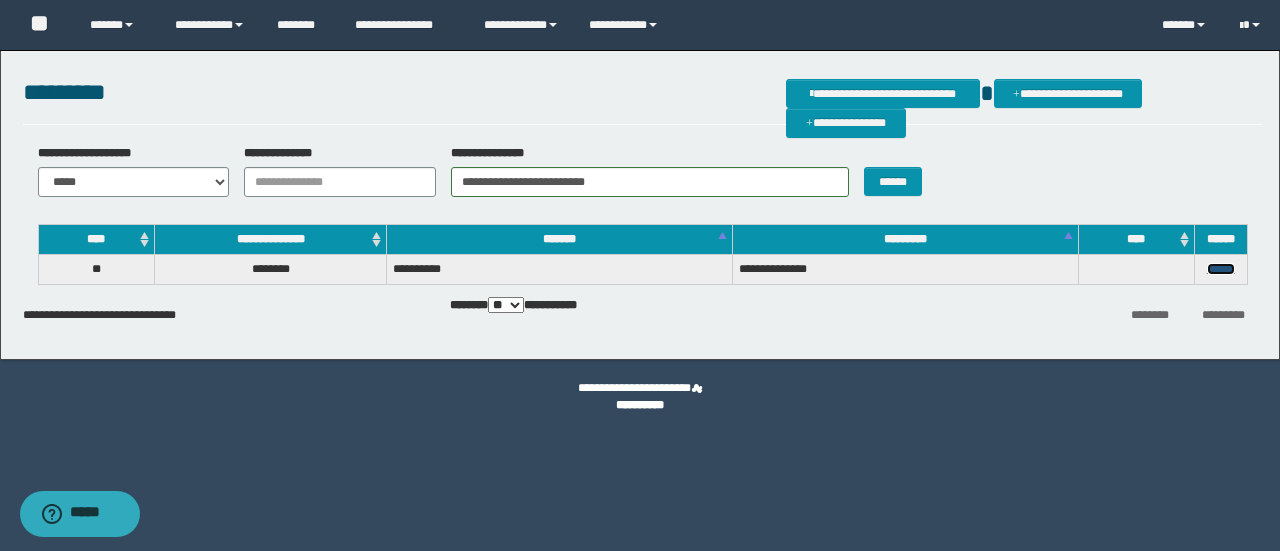 click on "******" at bounding box center (1221, 269) 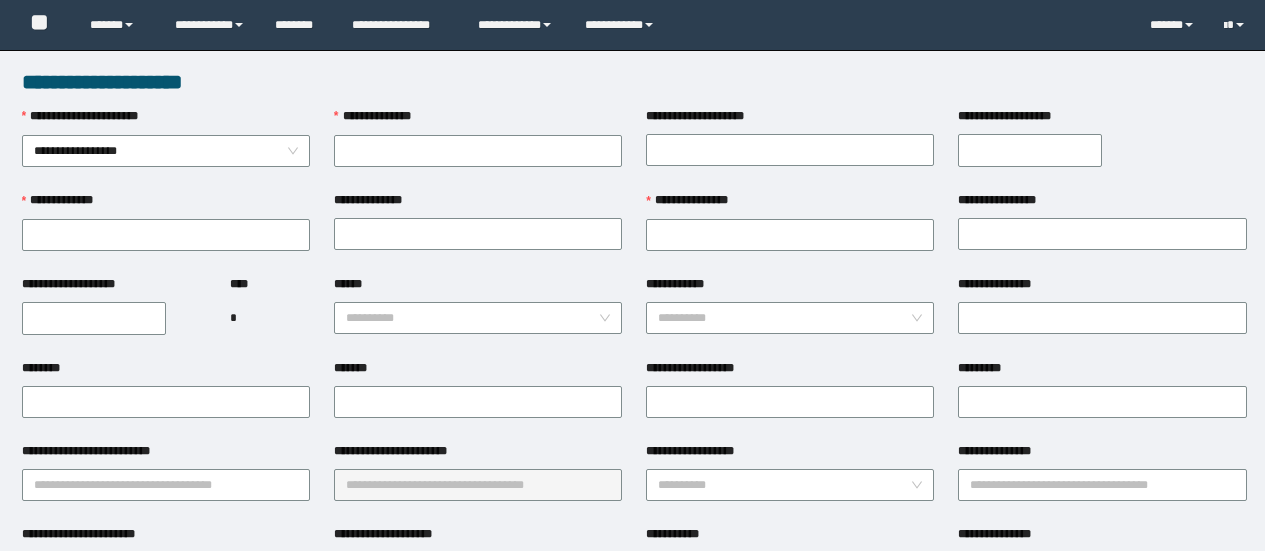 scroll, scrollTop: 0, scrollLeft: 0, axis: both 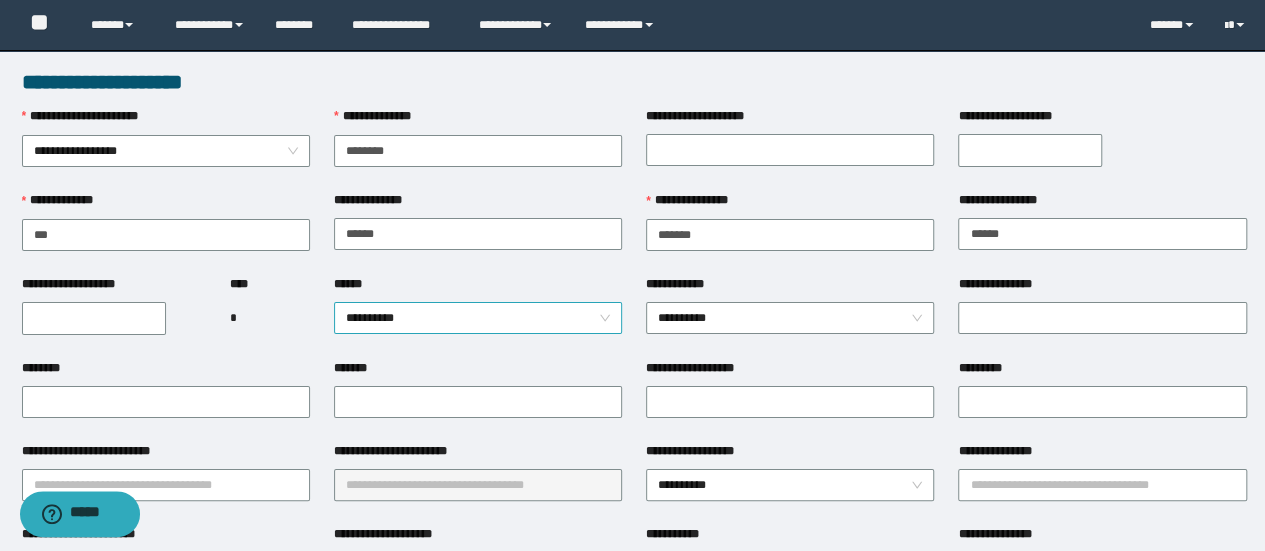 click on "**********" at bounding box center (478, 318) 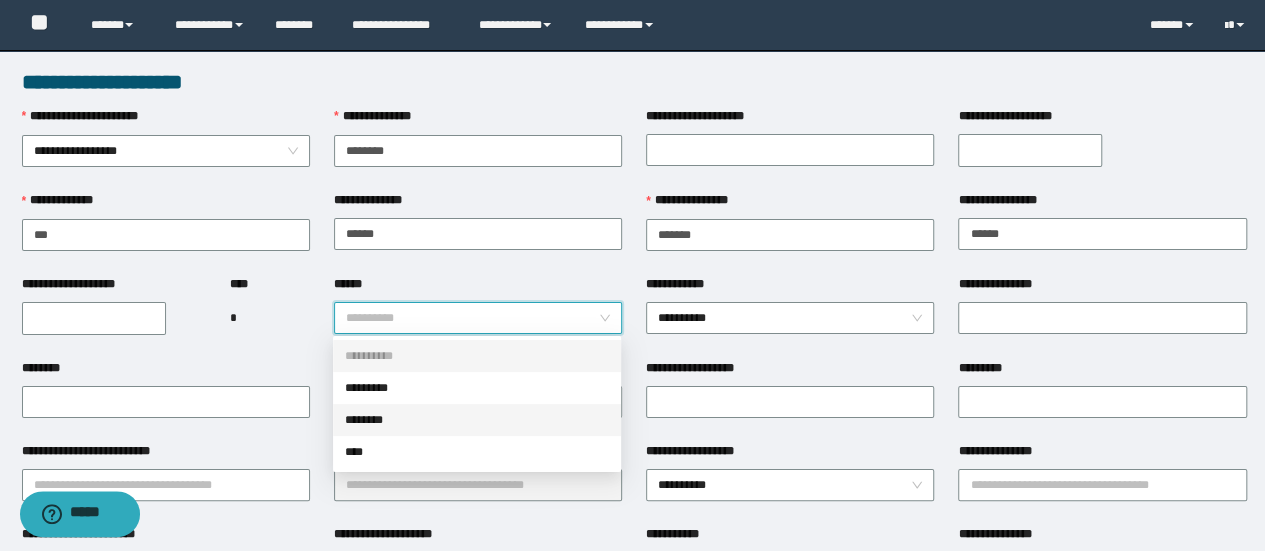 click on "********" at bounding box center (477, 420) 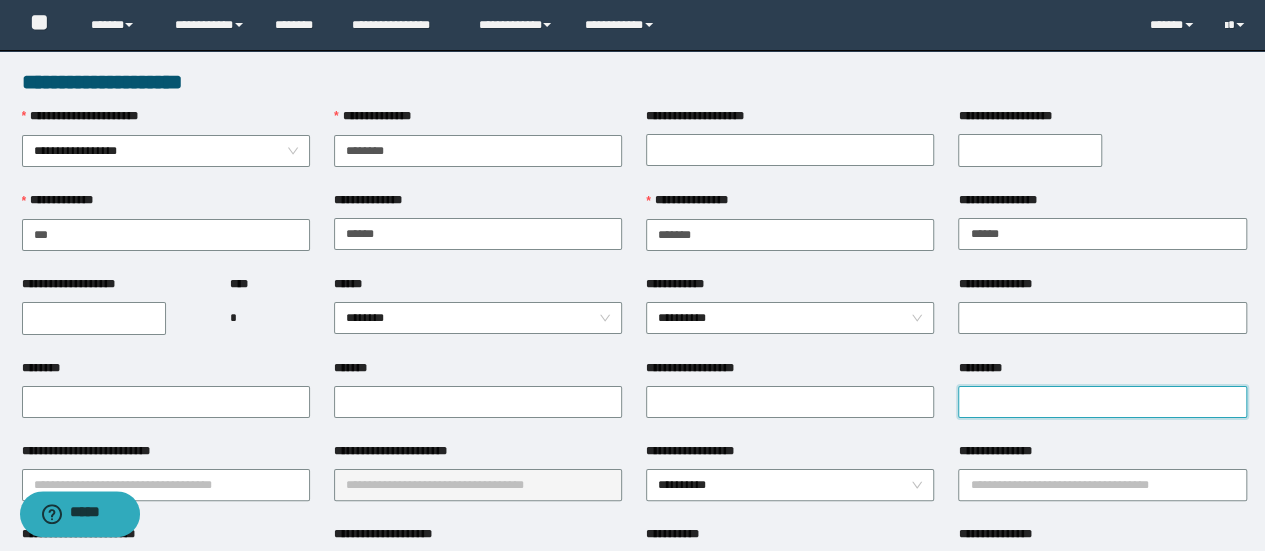 click on "*********" at bounding box center [1102, 402] 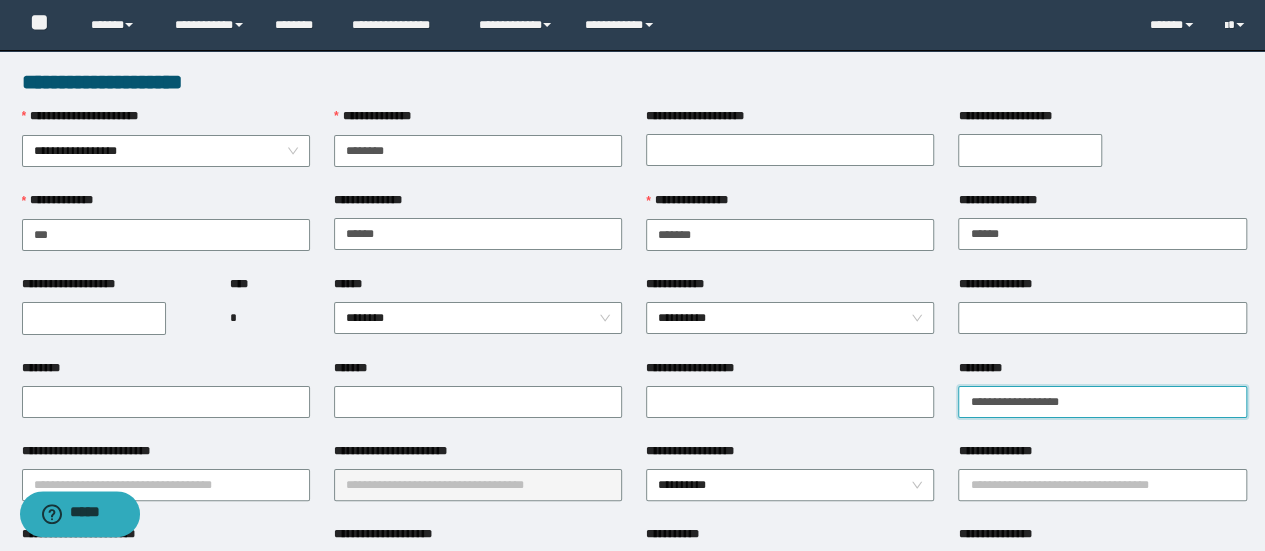 click on "**********" at bounding box center (1102, 402) 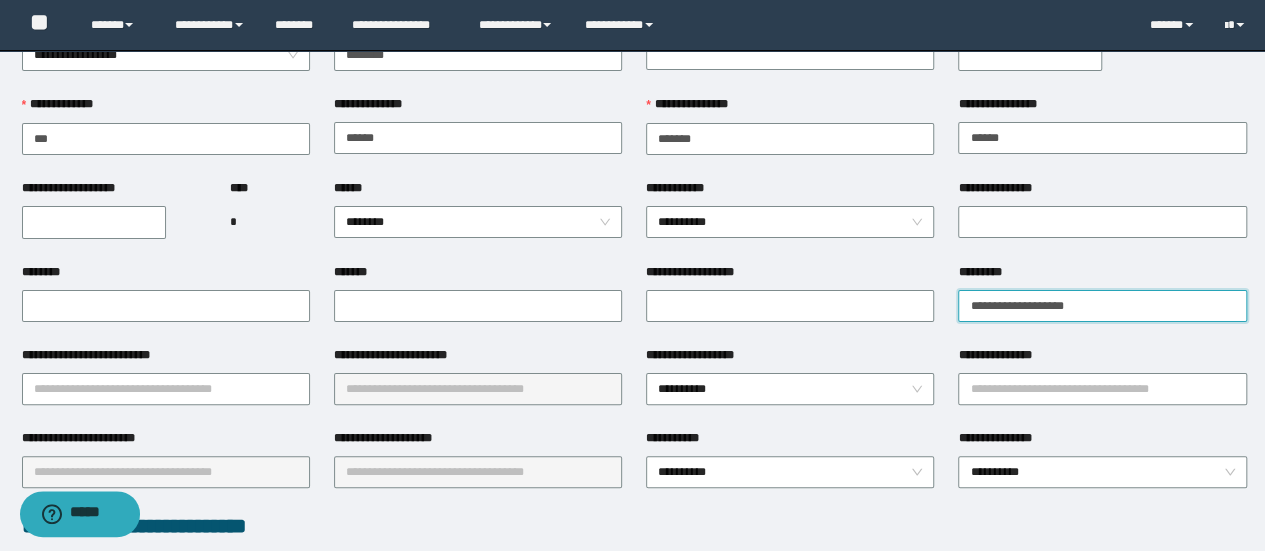 scroll, scrollTop: 100, scrollLeft: 0, axis: vertical 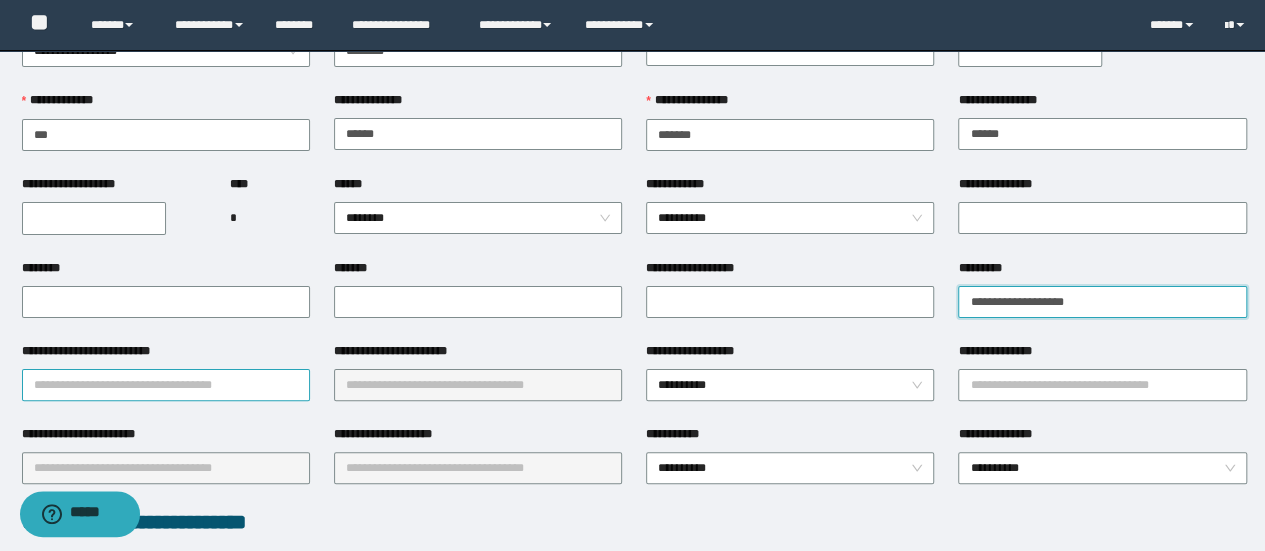 type on "**********" 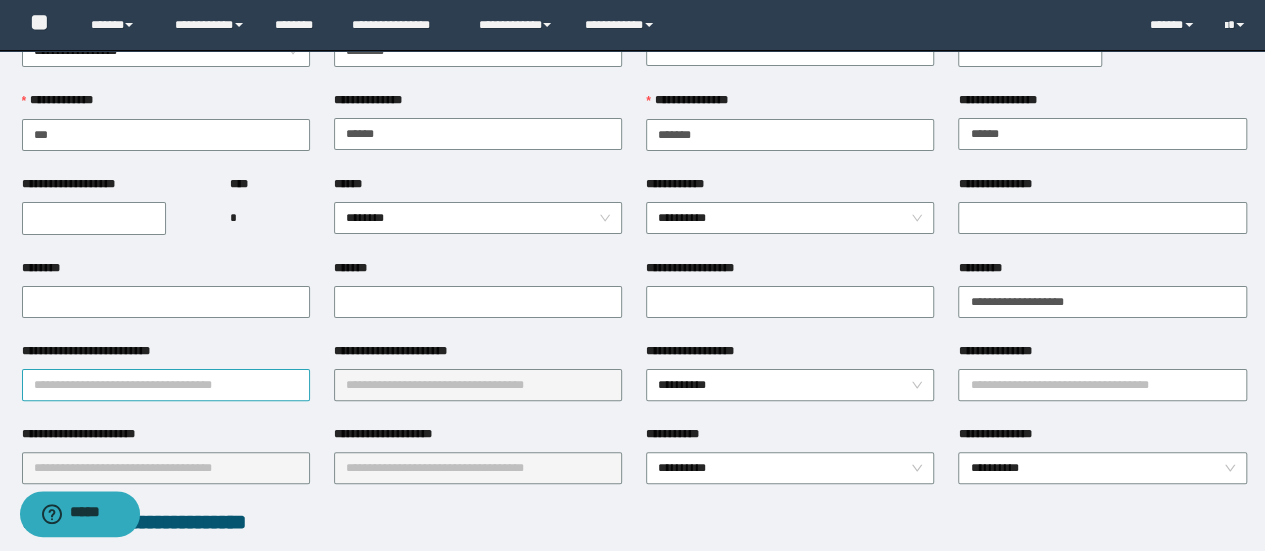 click on "**********" at bounding box center (166, 385) 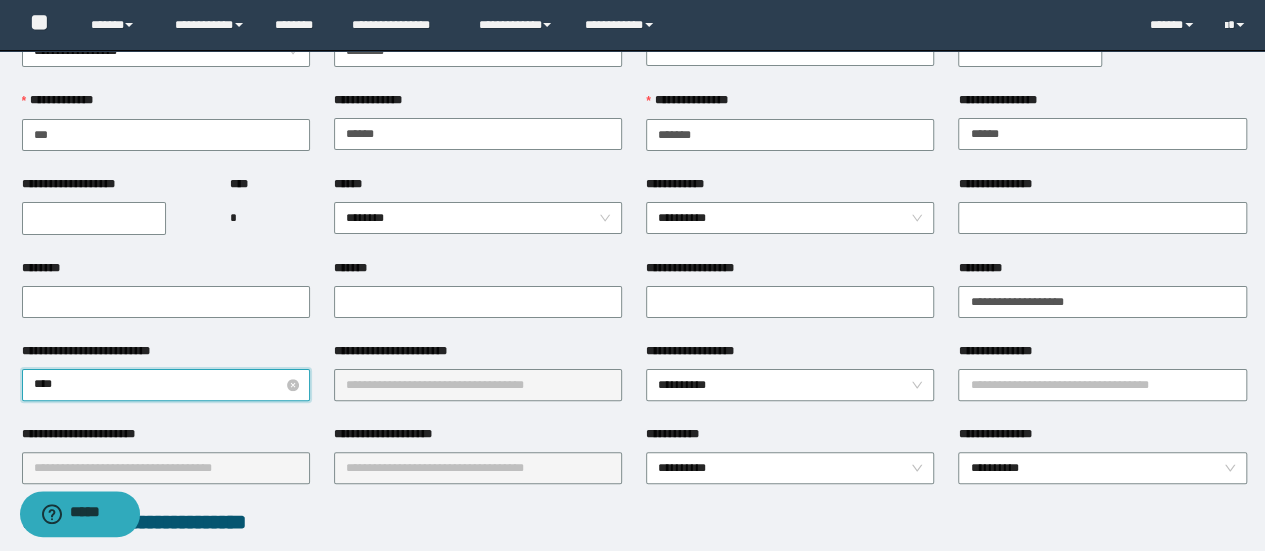 type on "*****" 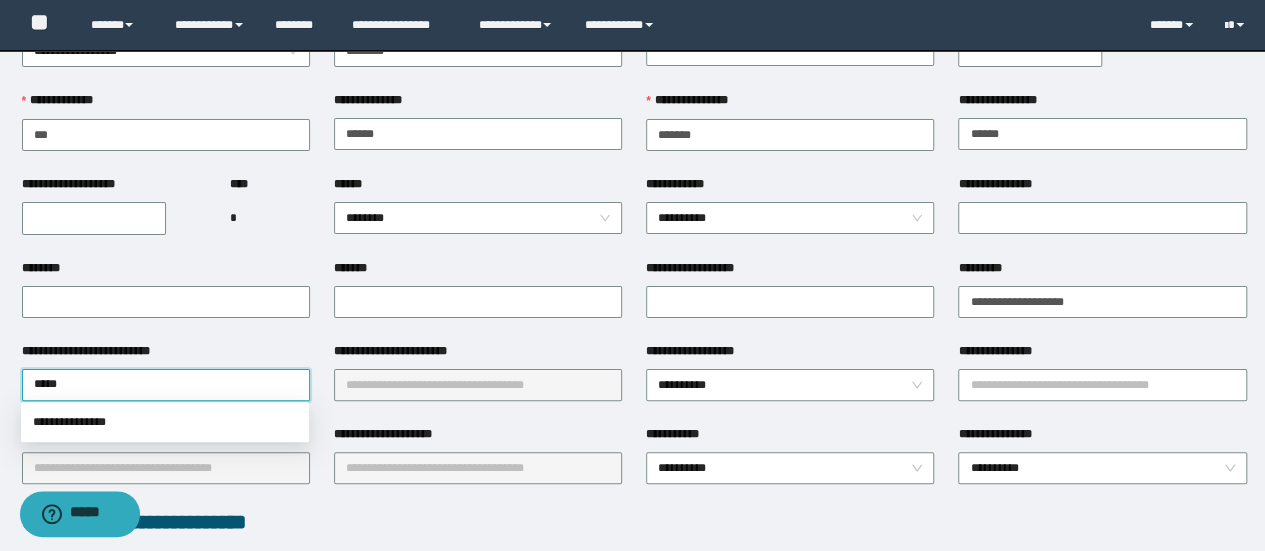 click on "**********" at bounding box center (165, 422) 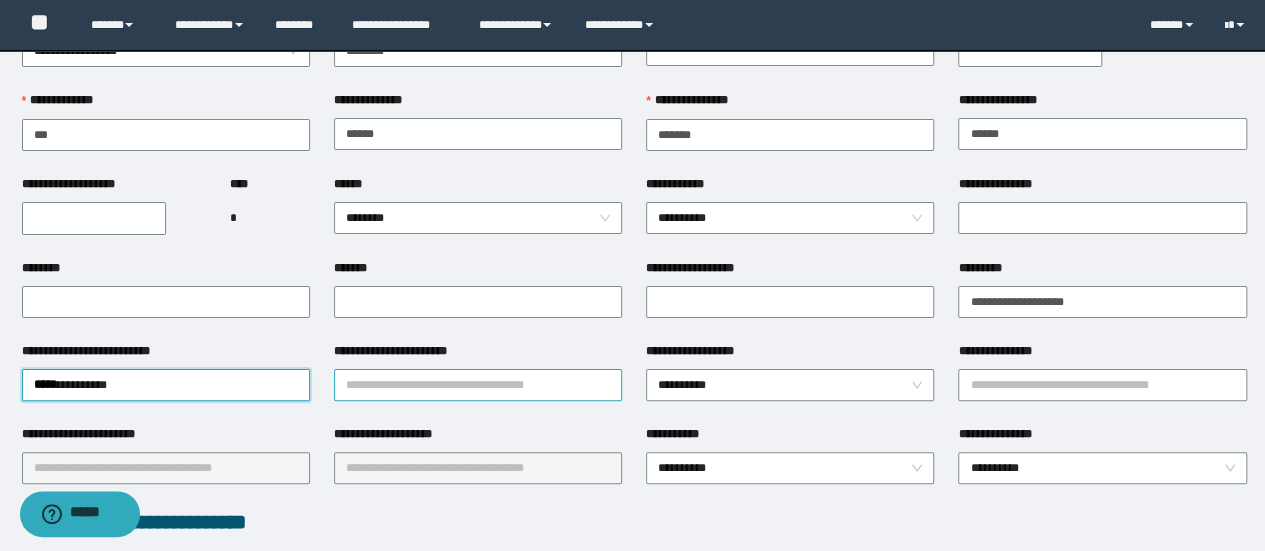 click on "**********" at bounding box center (478, 385) 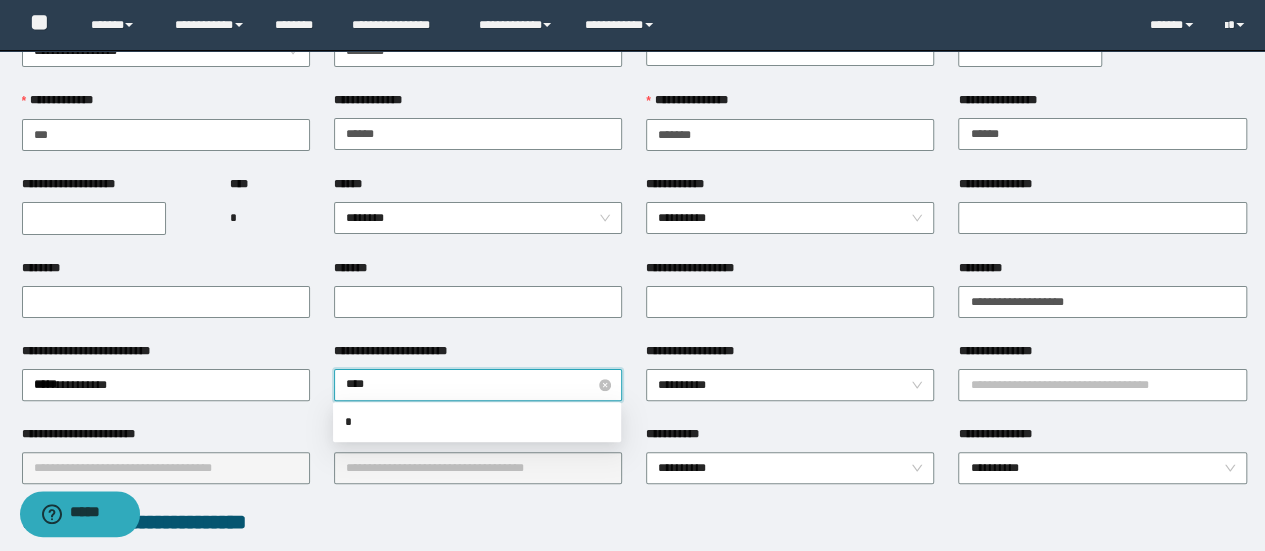 type on "*****" 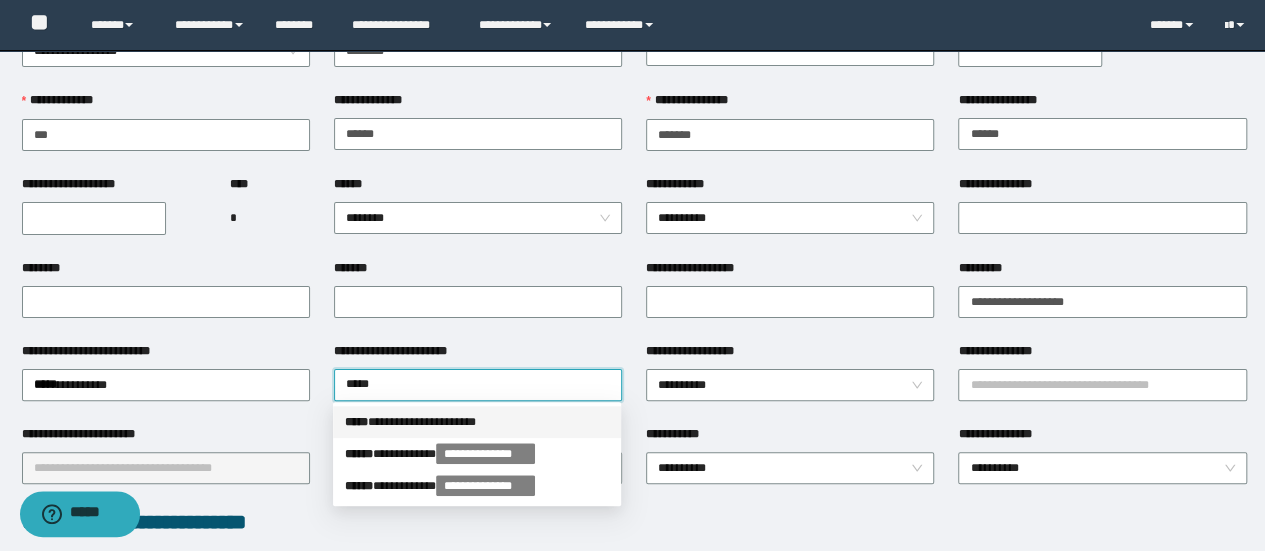 click on "**********" at bounding box center [477, 422] 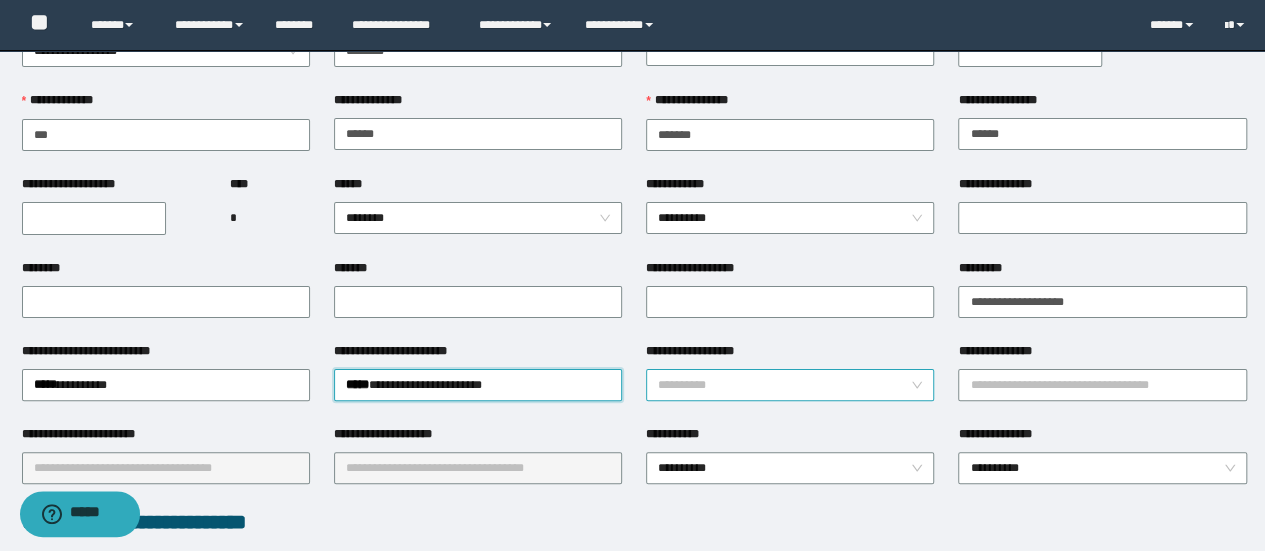 click on "**********" at bounding box center (790, 385) 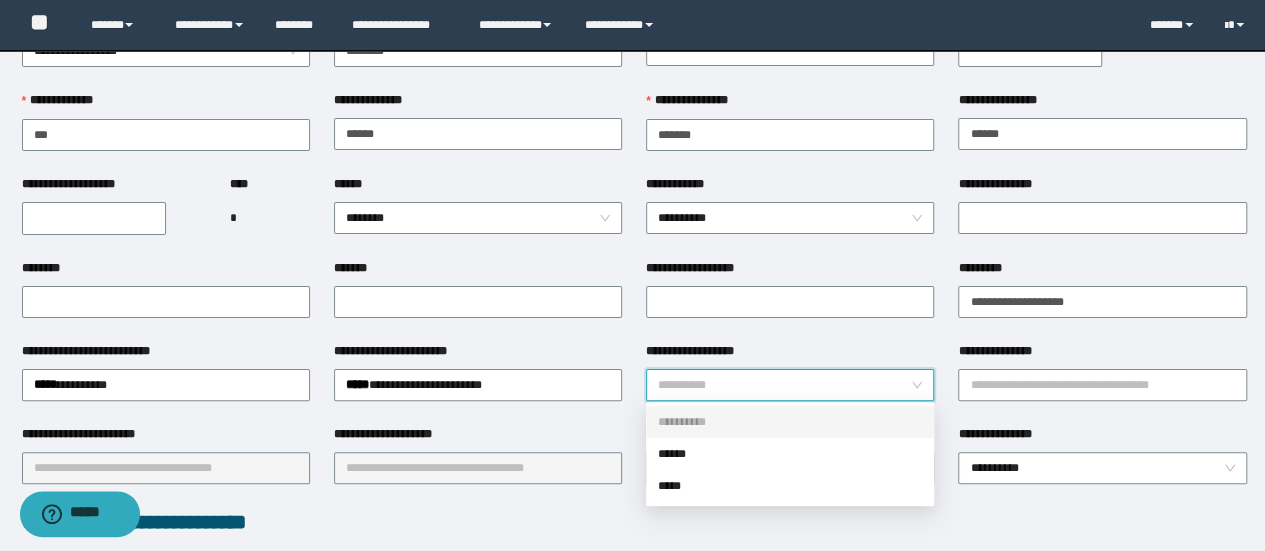 click on "******" at bounding box center [790, 454] 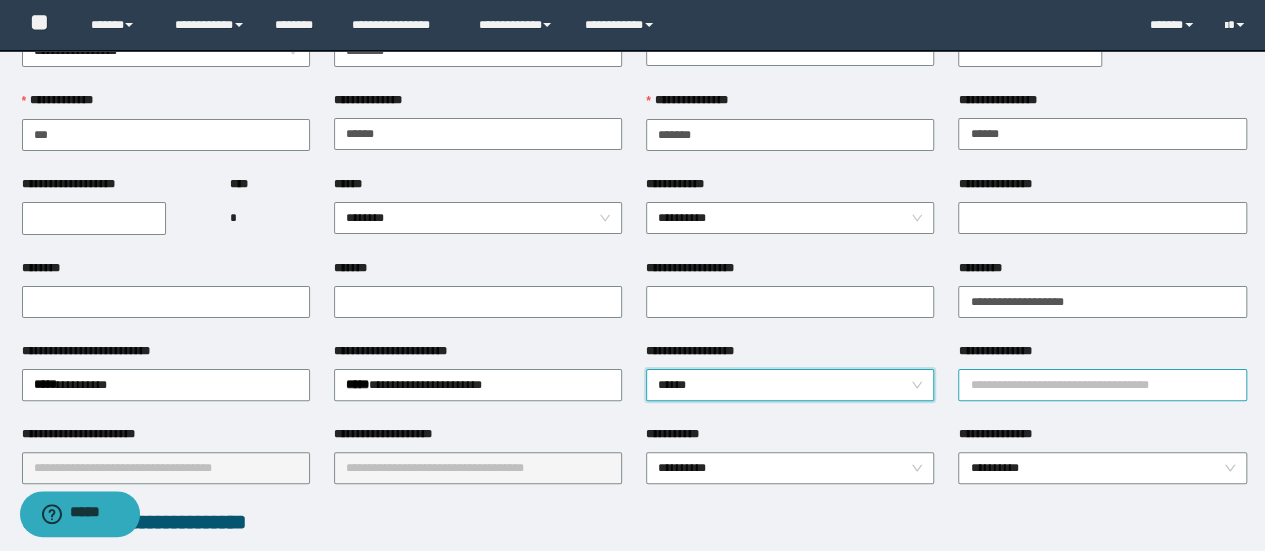 click on "**********" at bounding box center (1102, 385) 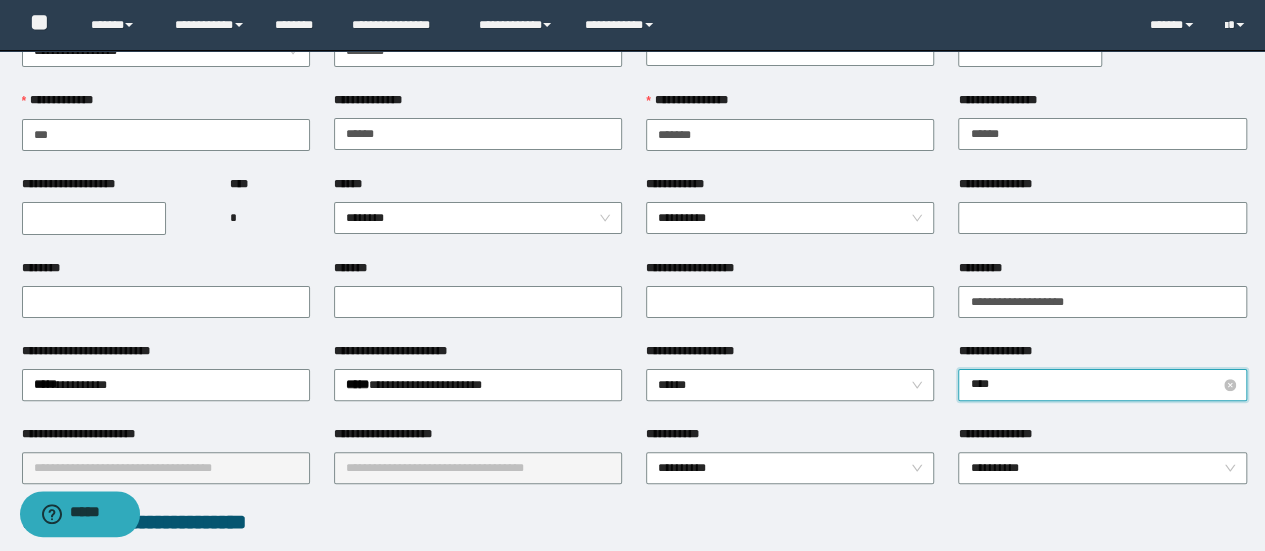 type on "*****" 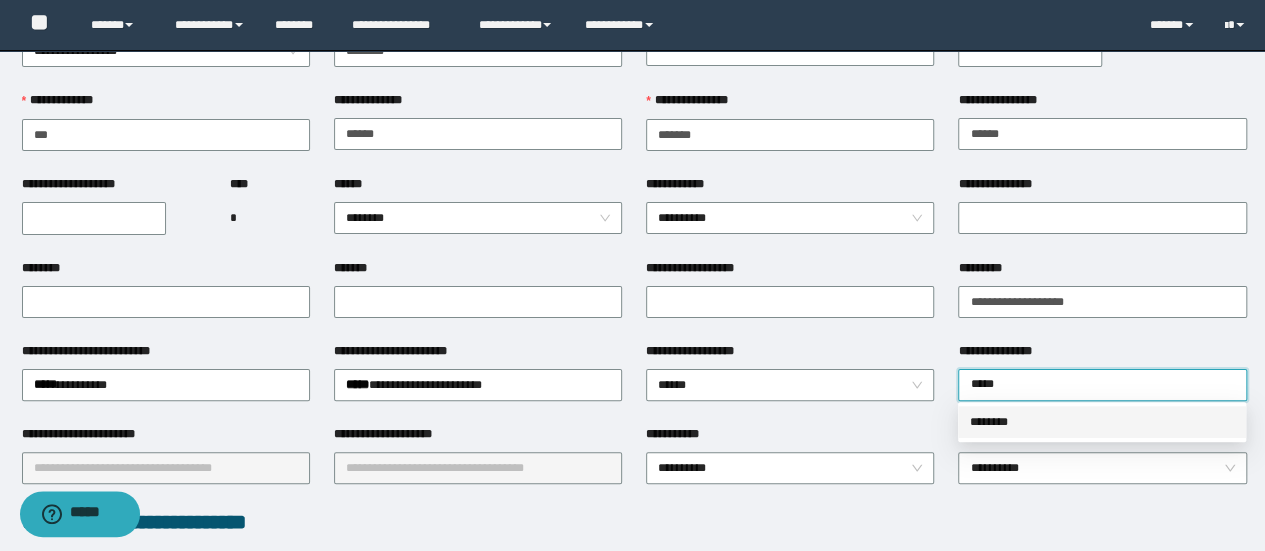 click on "********" at bounding box center (1102, 422) 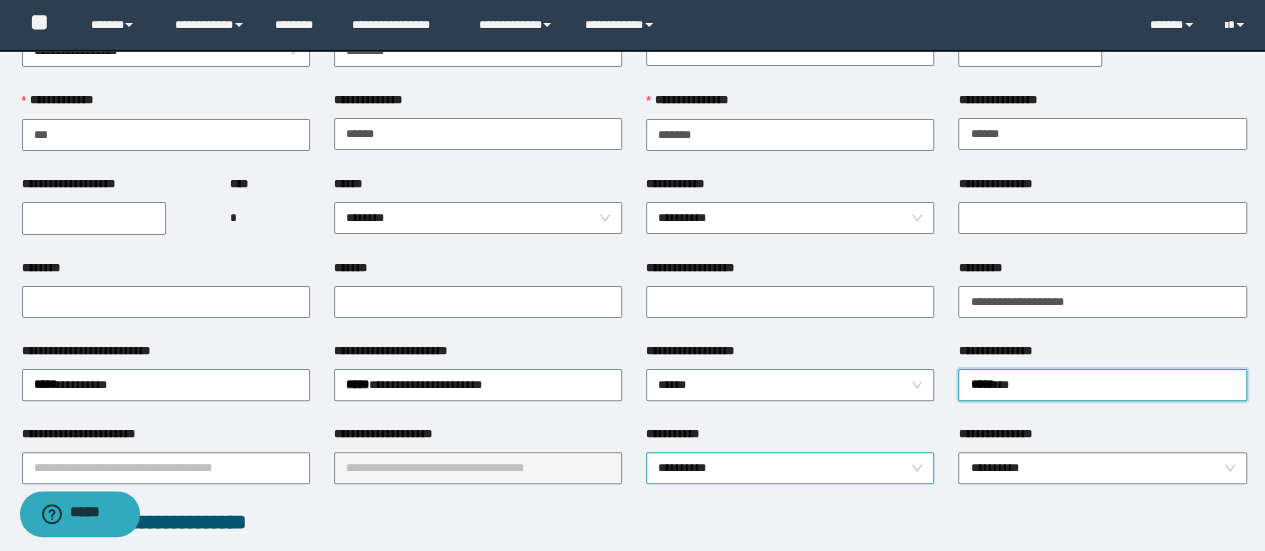 type 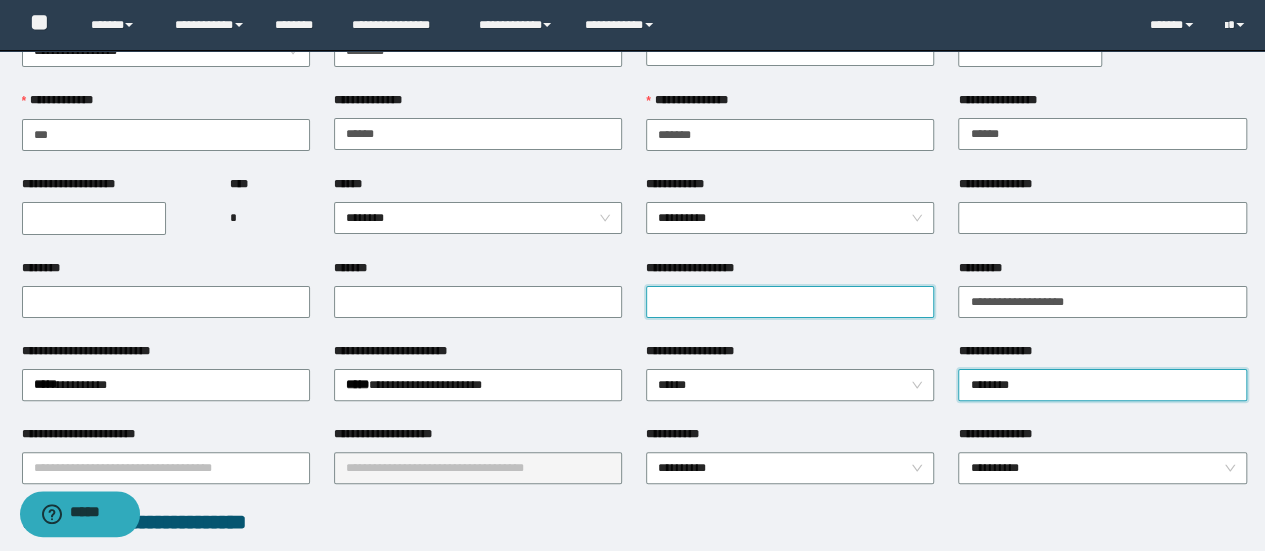 click on "**********" at bounding box center [790, 302] 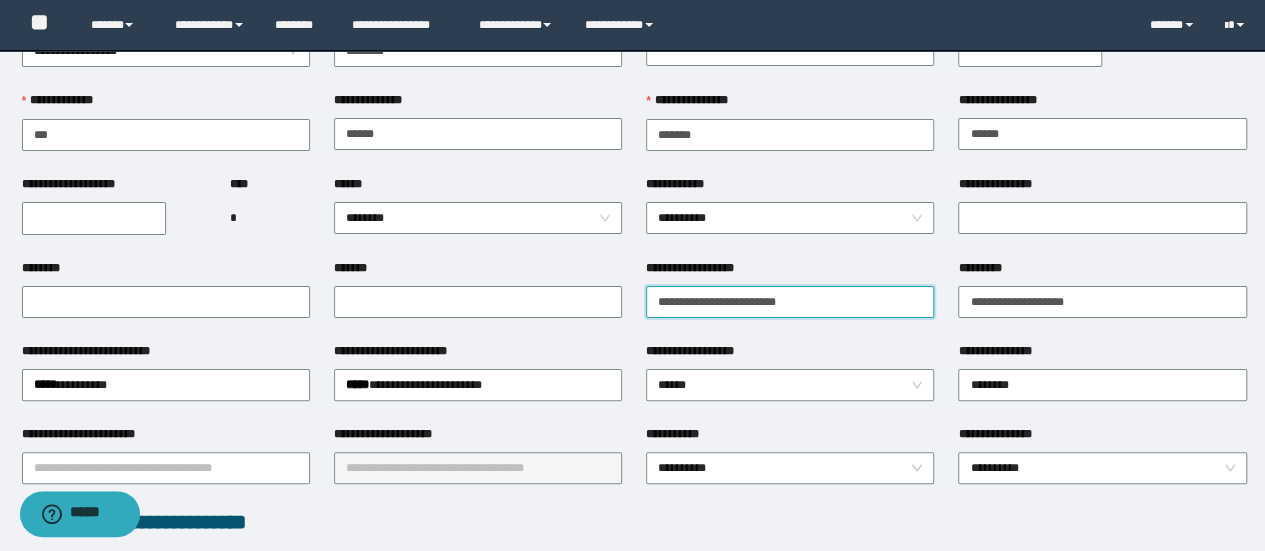 type on "**********" 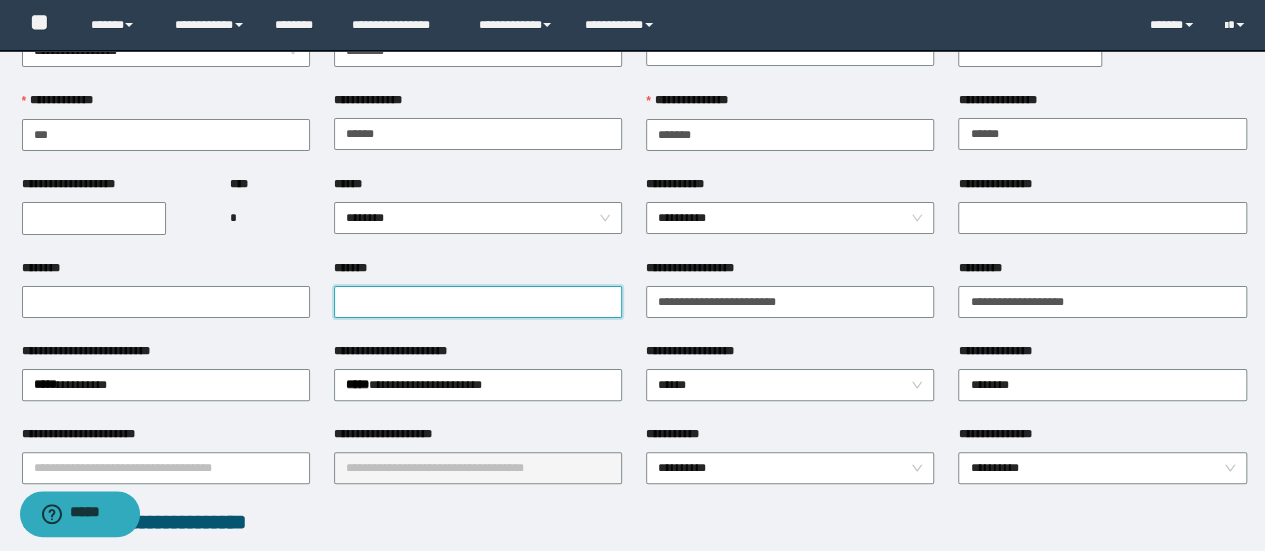 click on "*******" at bounding box center (478, 302) 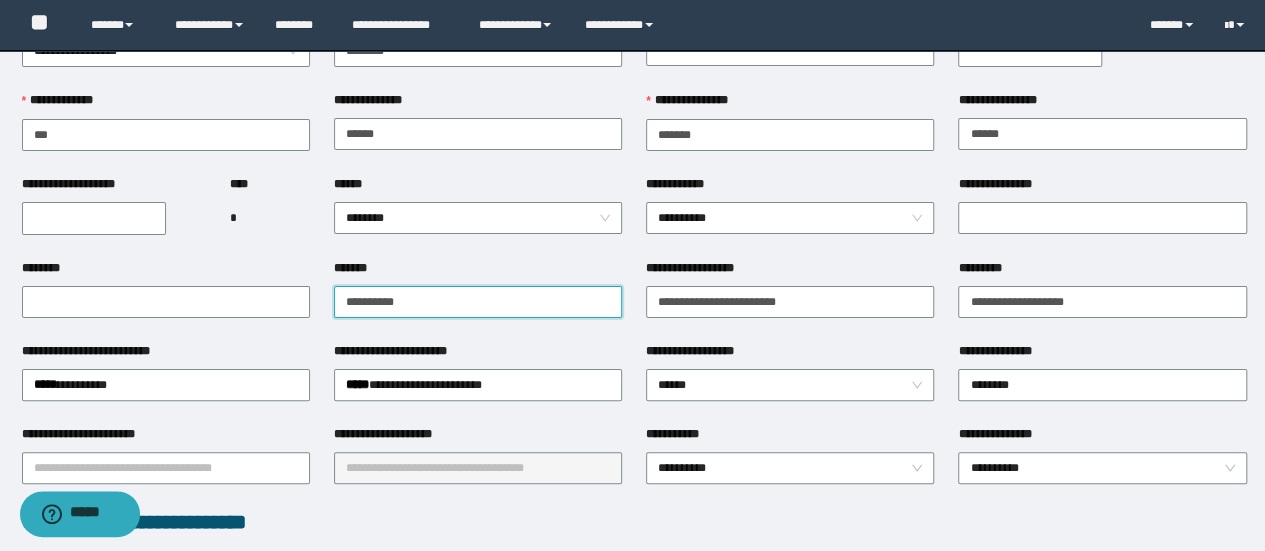 type on "**********" 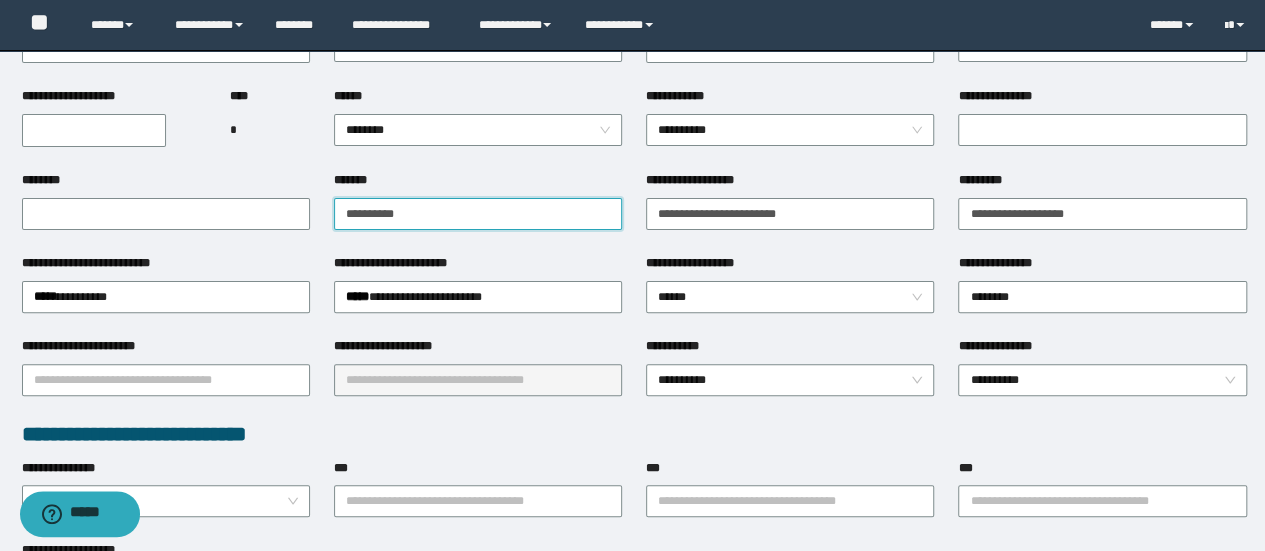 scroll, scrollTop: 300, scrollLeft: 0, axis: vertical 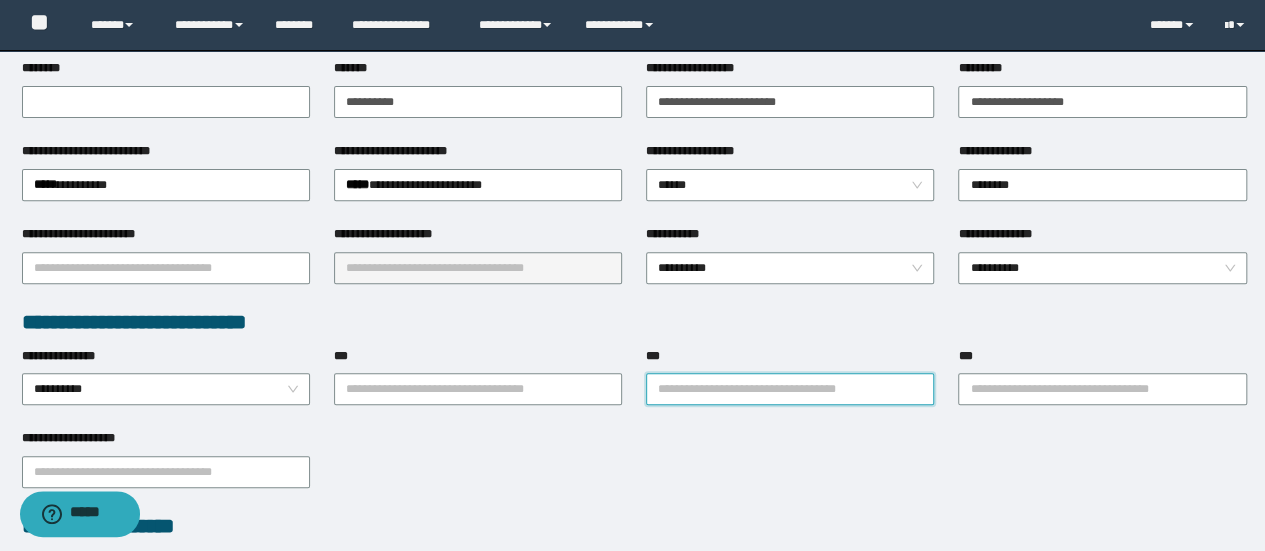 click on "***" at bounding box center [790, 389] 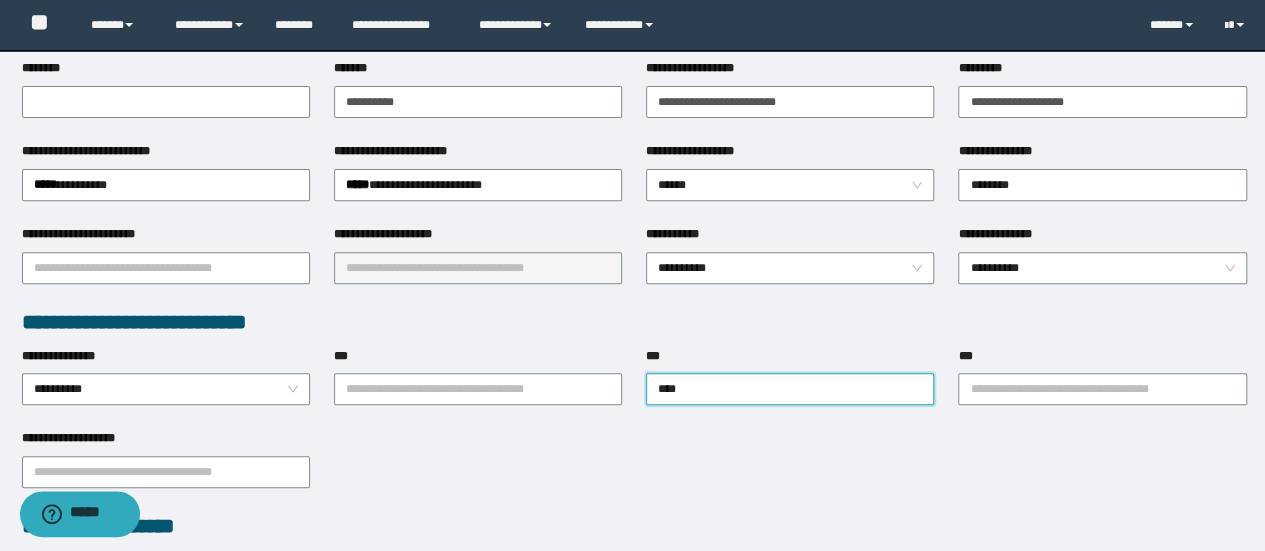 type on "*****" 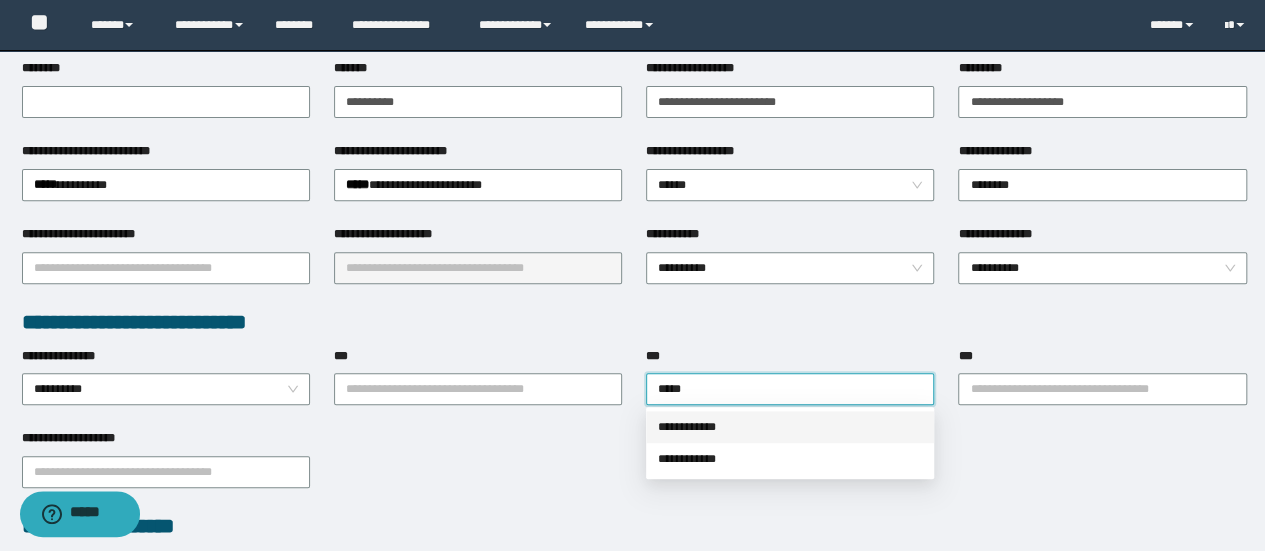click on "**********" at bounding box center [790, 427] 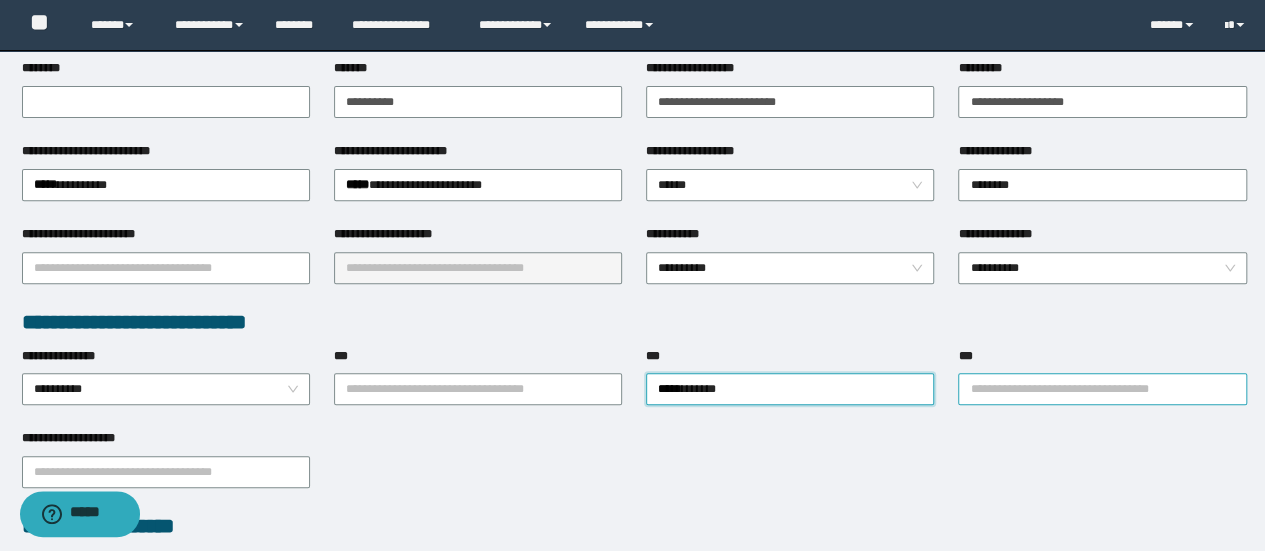 click on "***" at bounding box center (1102, 389) 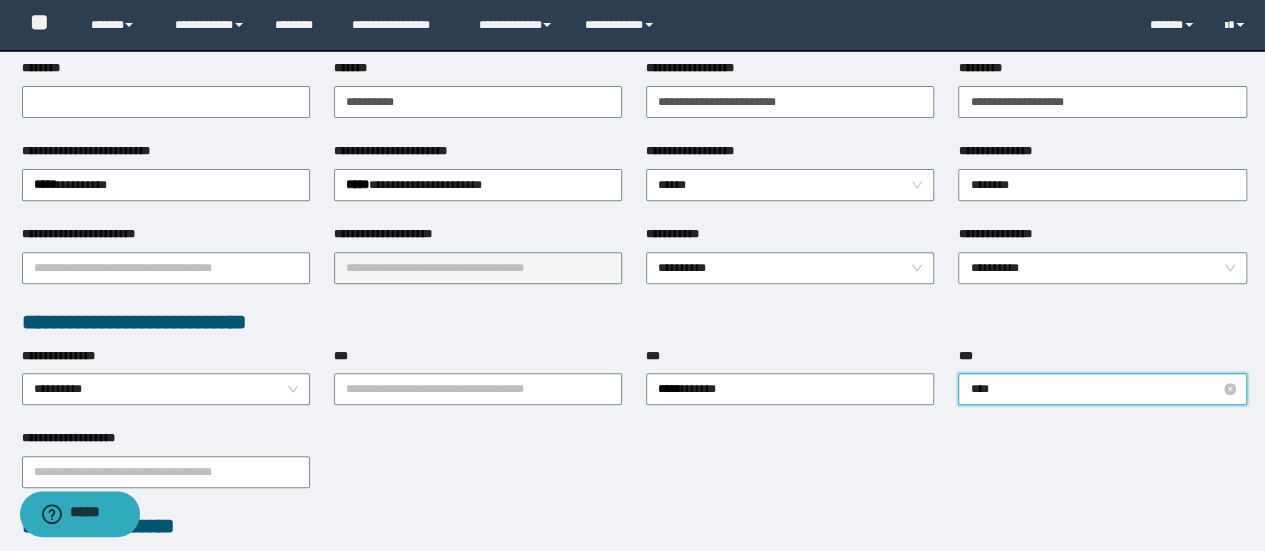 type on "*****" 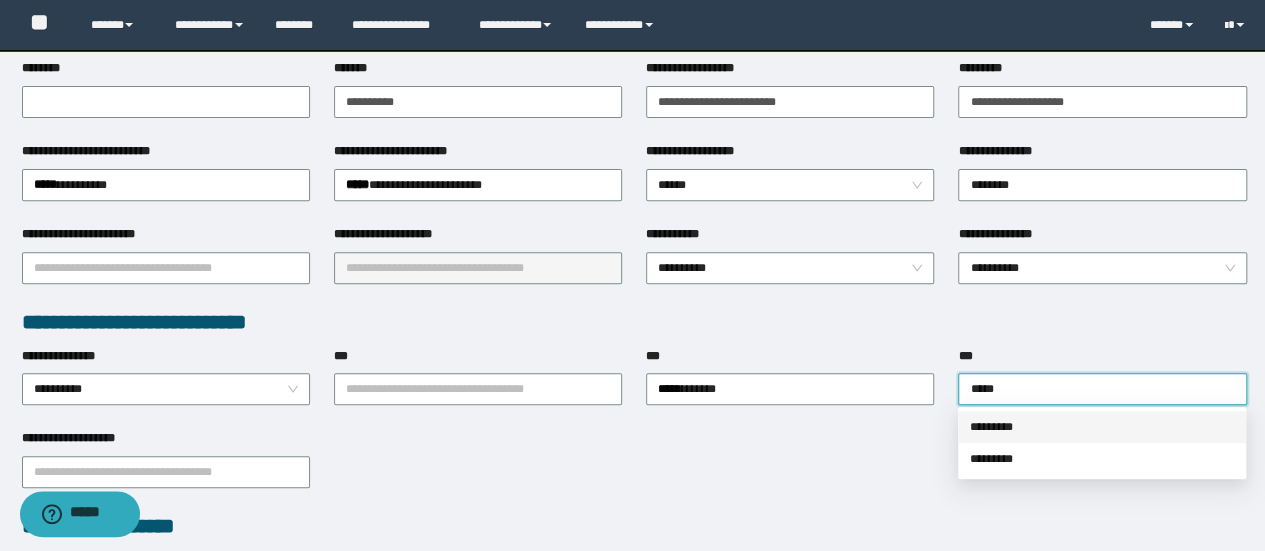 click on "*********" at bounding box center [1102, 427] 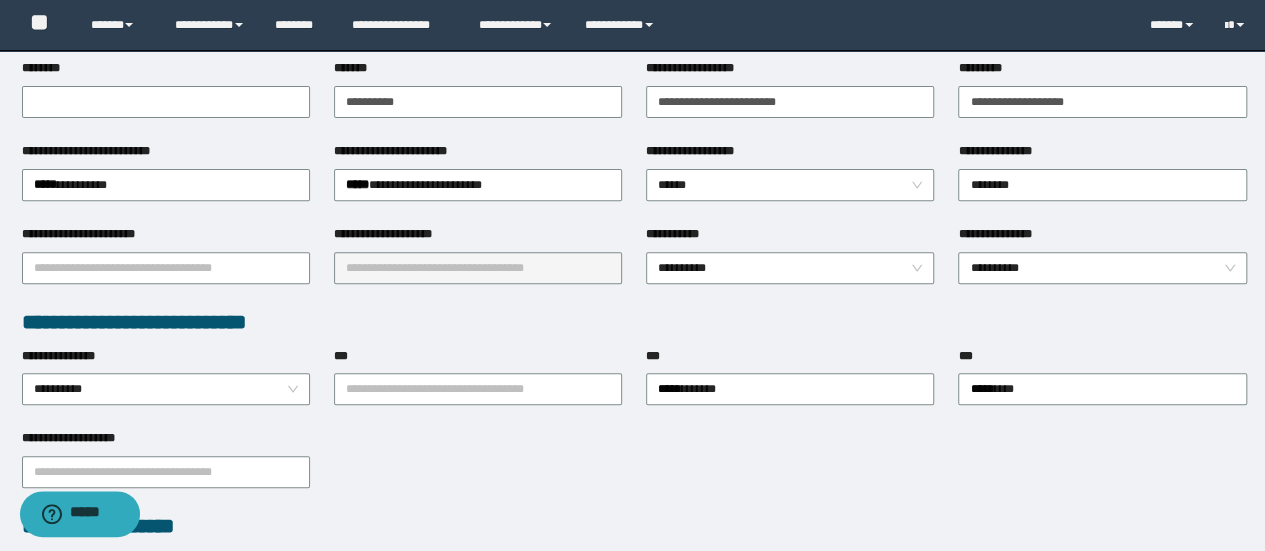 type 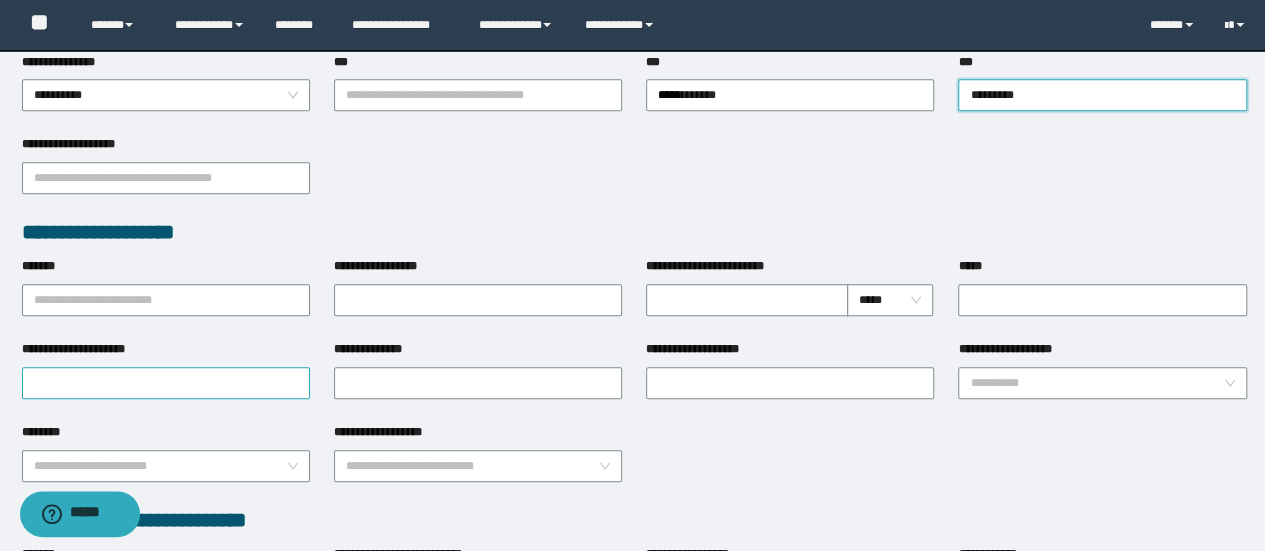 scroll, scrollTop: 600, scrollLeft: 0, axis: vertical 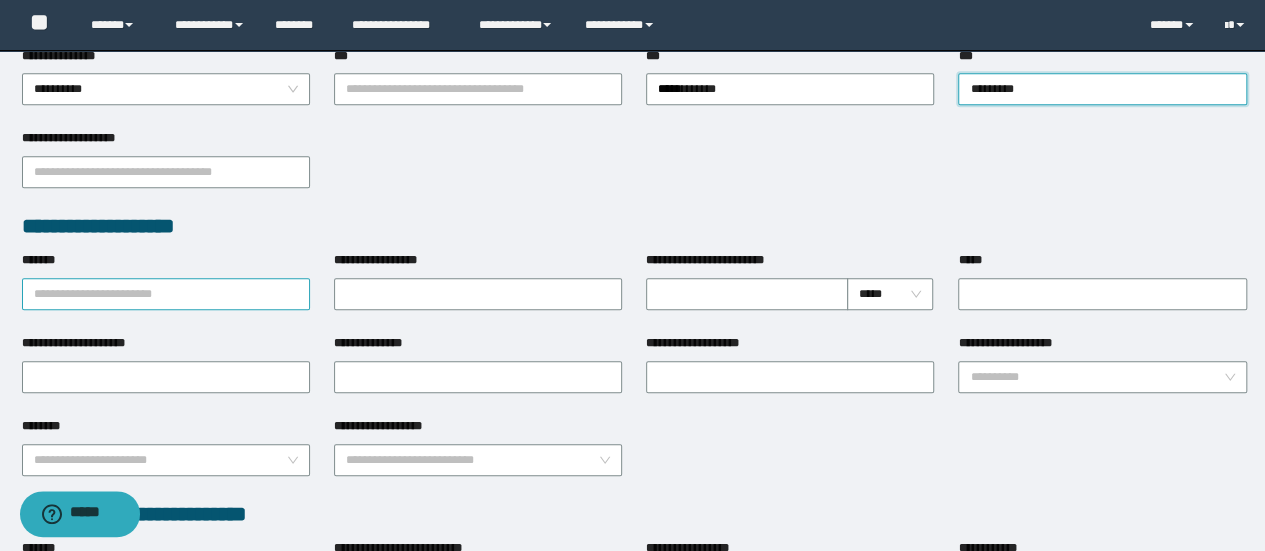 click on "*******" at bounding box center [166, 294] 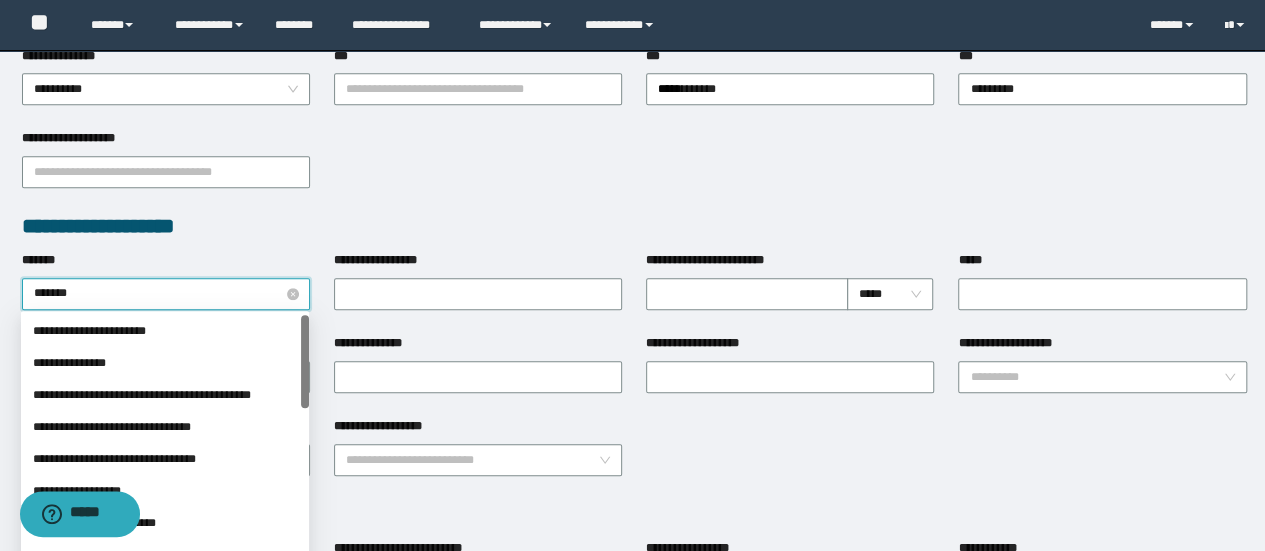 type on "********" 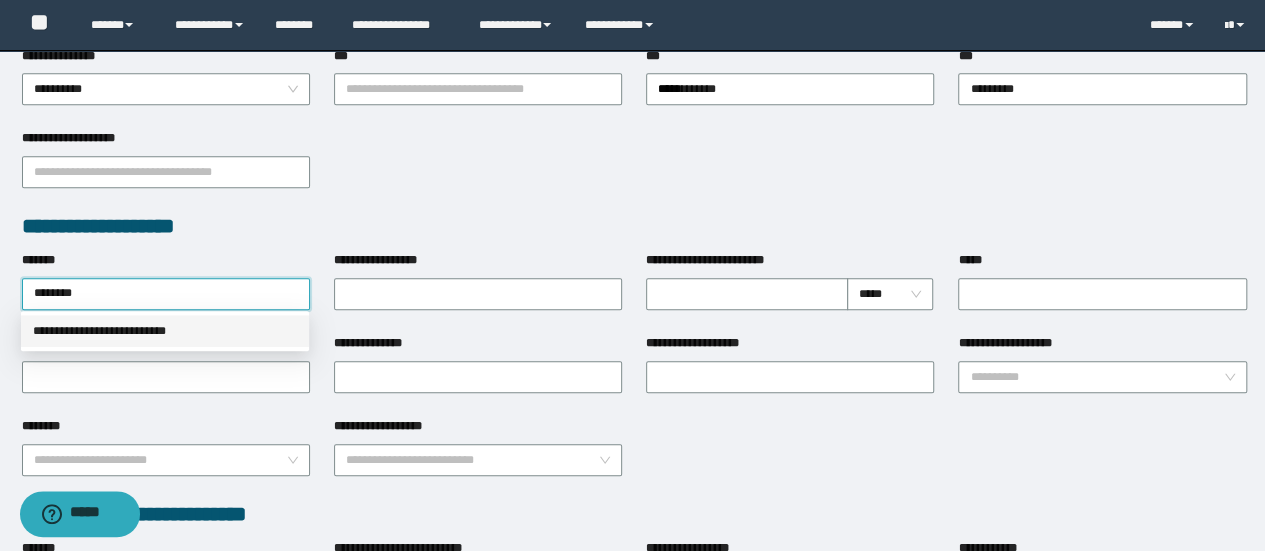 click on "**********" at bounding box center [165, 331] 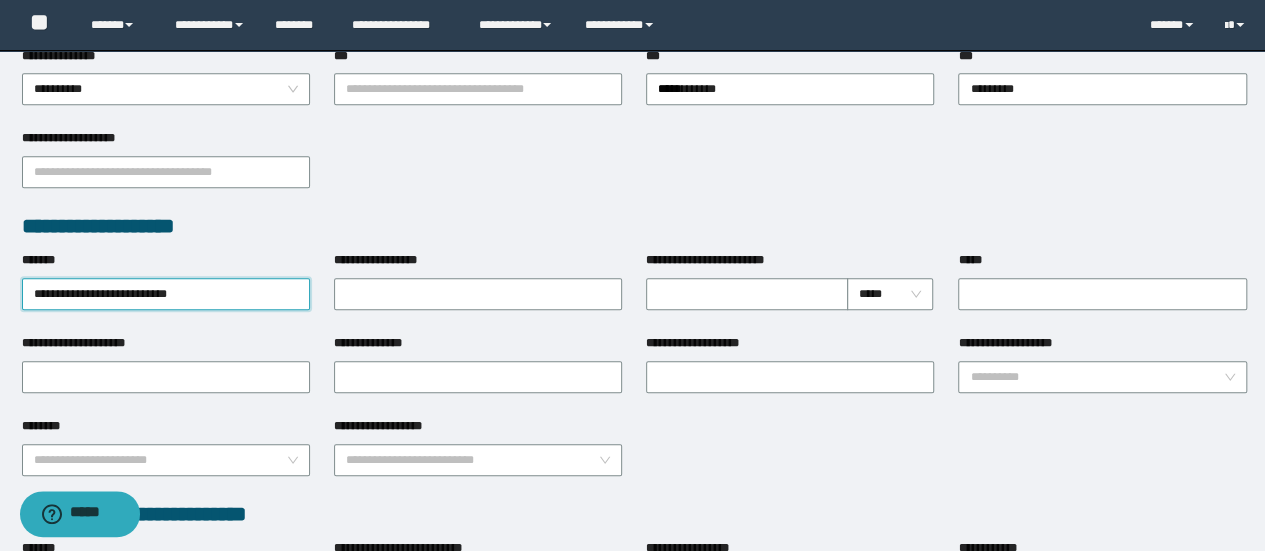 click on "**********" at bounding box center [634, 170] 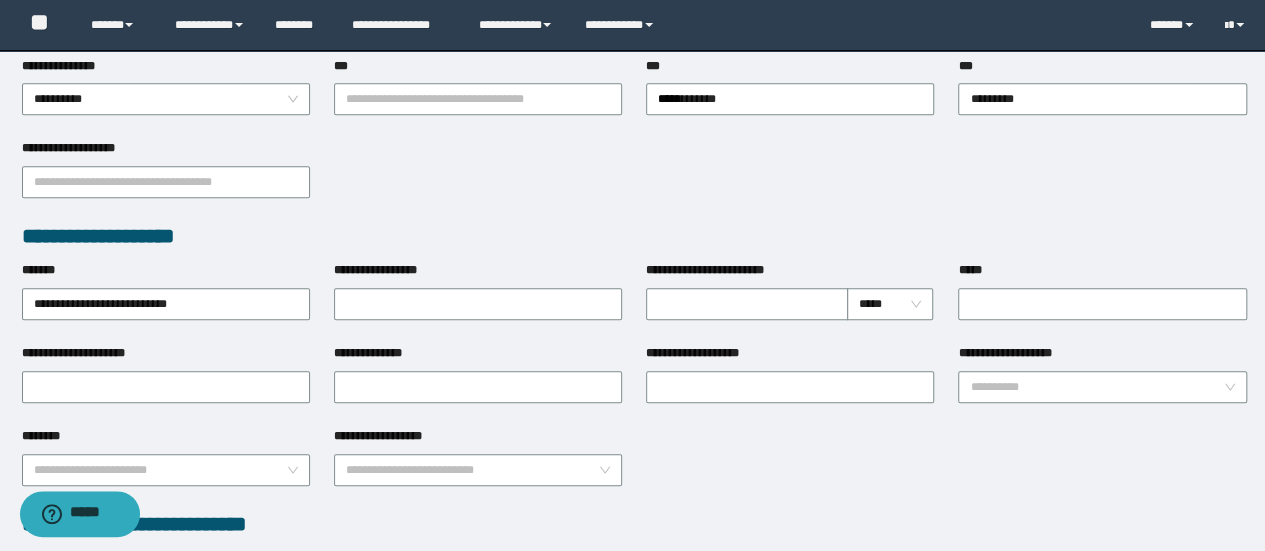 scroll, scrollTop: 200, scrollLeft: 0, axis: vertical 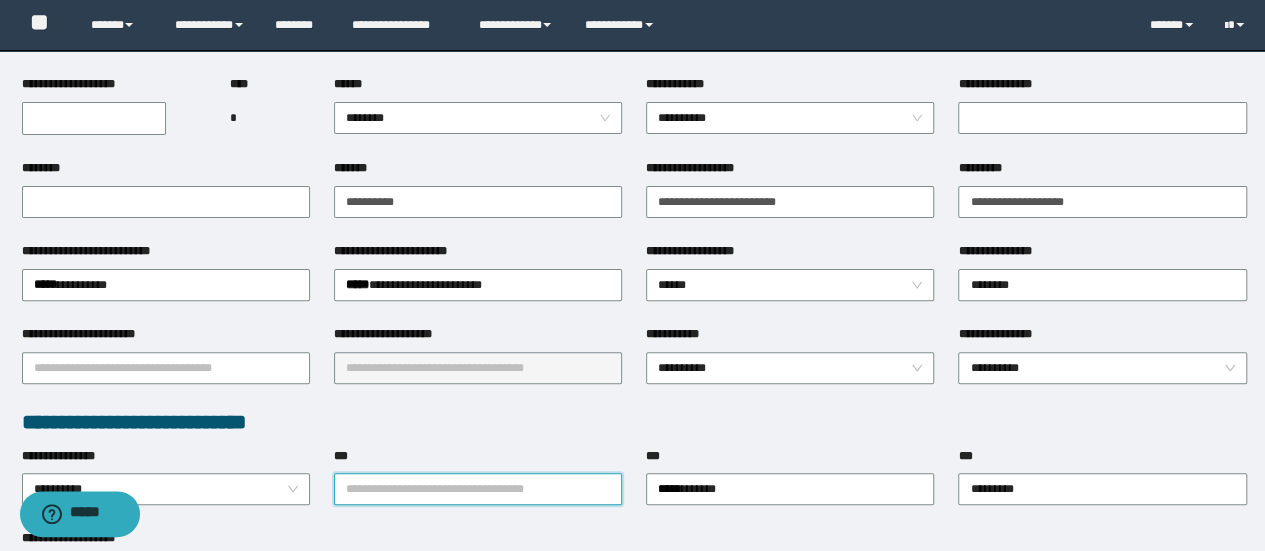 click on "***" at bounding box center [478, 489] 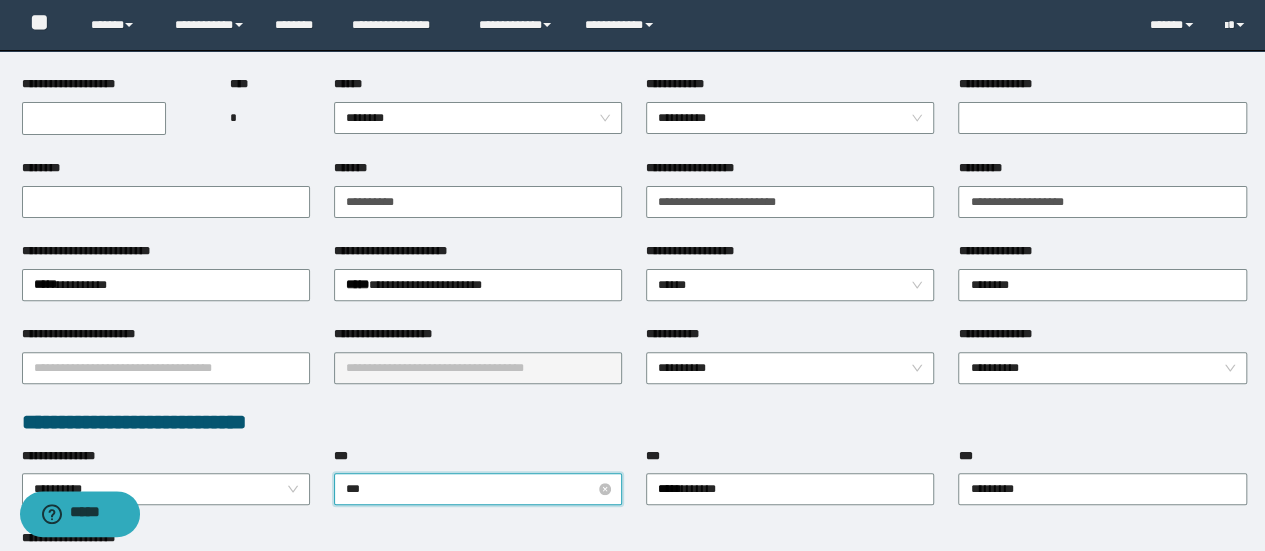 type on "****" 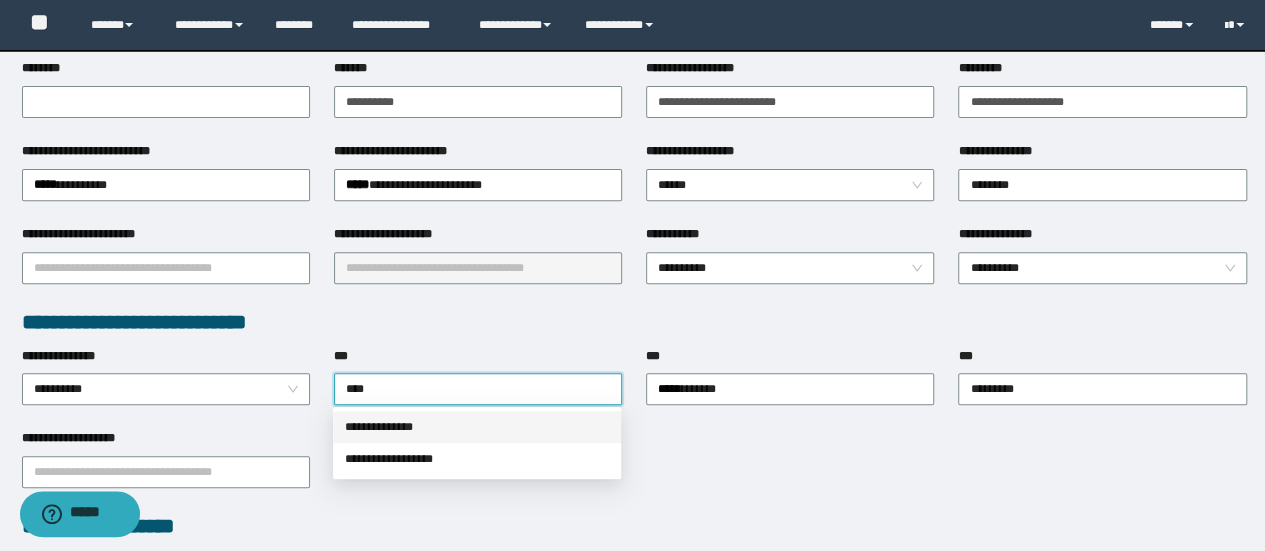 click on "**********" at bounding box center [477, 427] 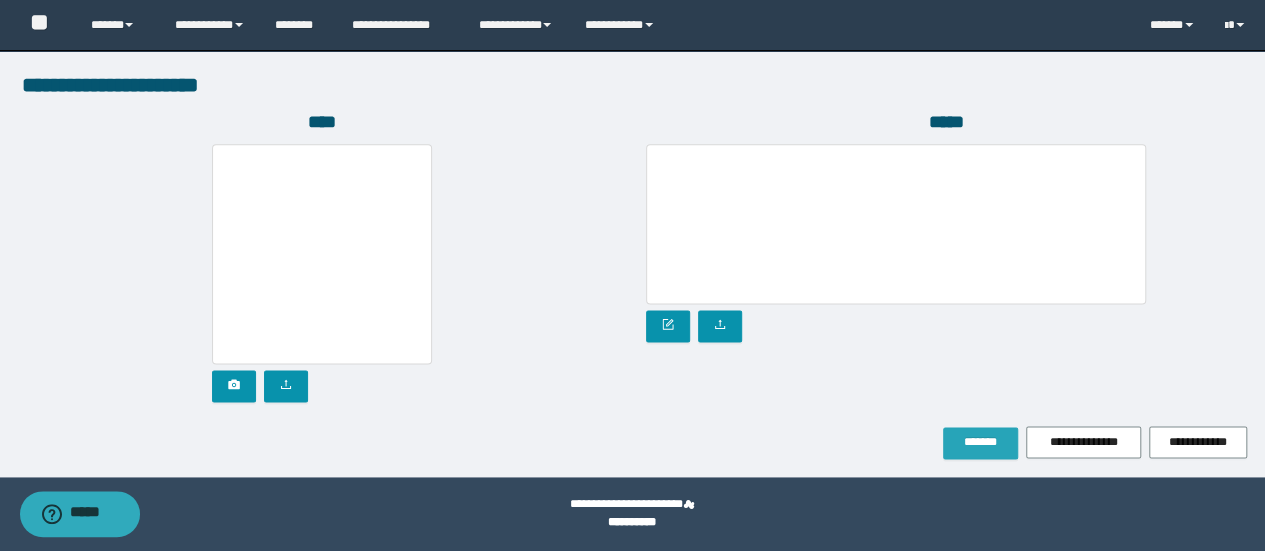 click on "*******" at bounding box center [980, 443] 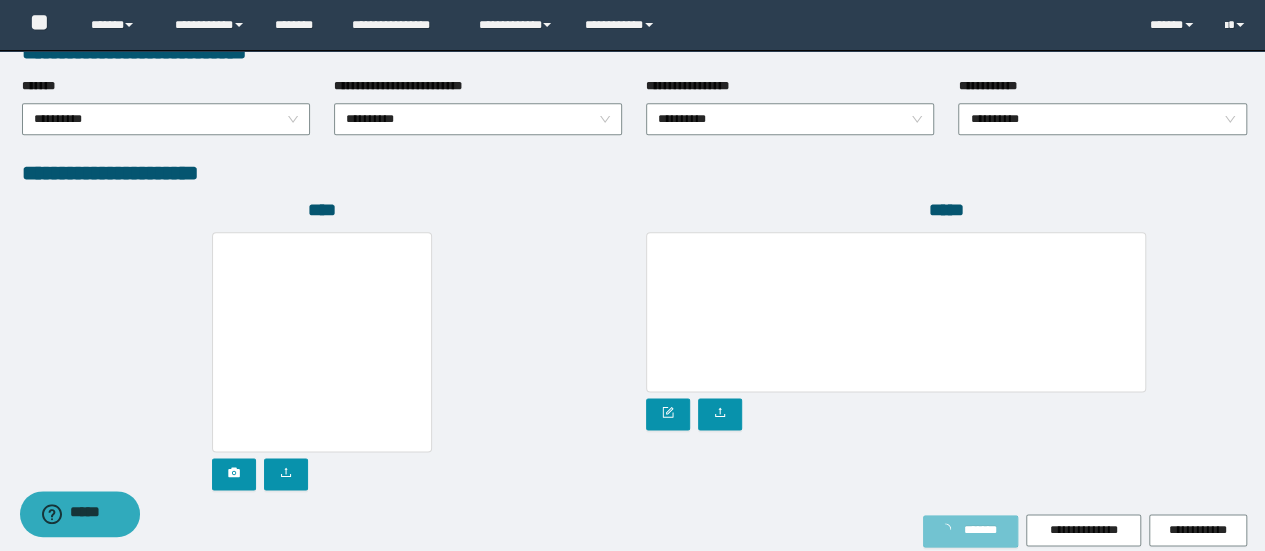 scroll, scrollTop: 1003, scrollLeft: 0, axis: vertical 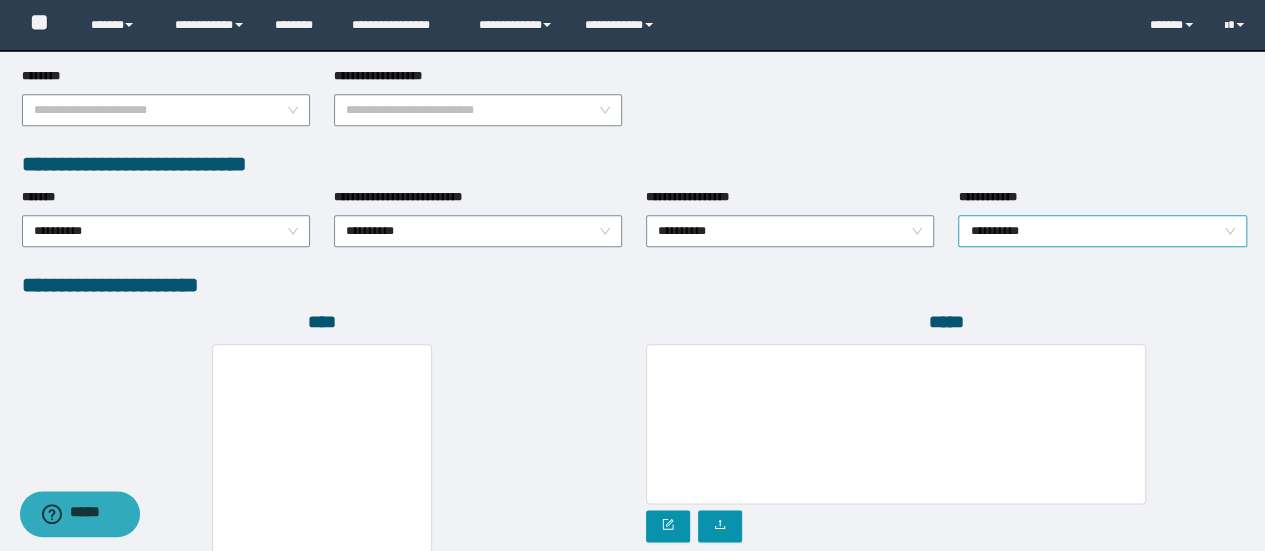 click on "**********" at bounding box center [1102, 231] 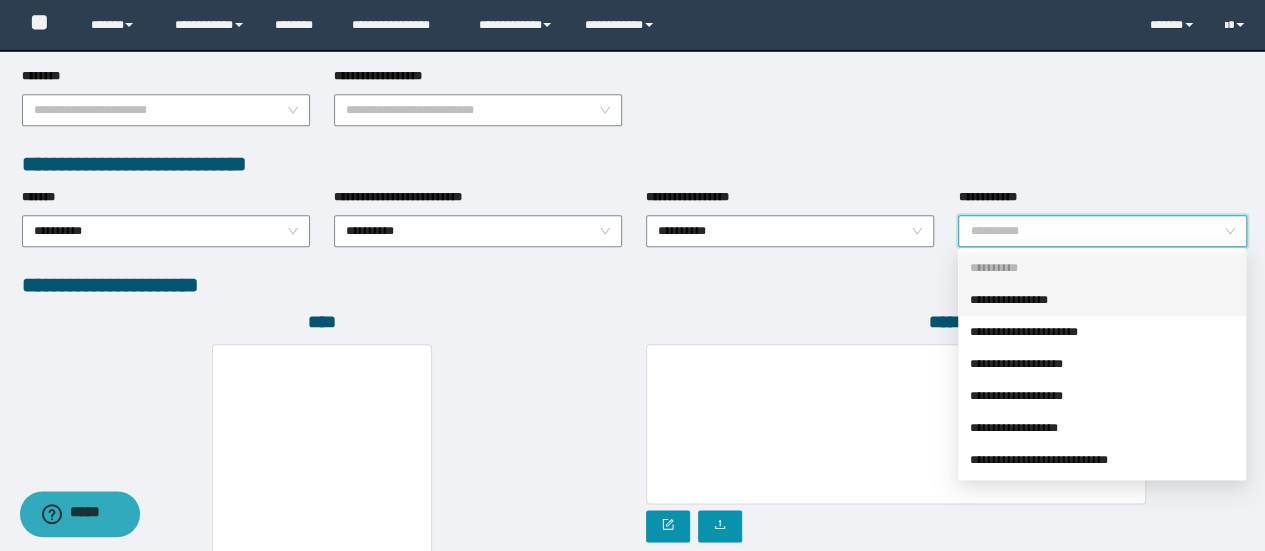 click on "**********" at bounding box center [1102, 300] 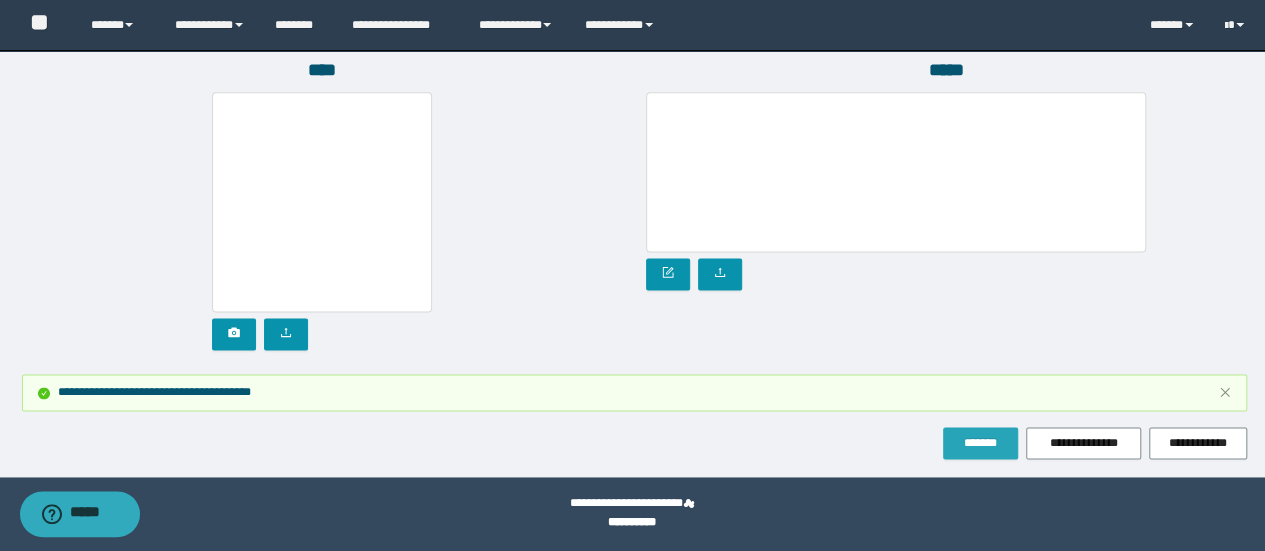 click on "*******" at bounding box center (980, 443) 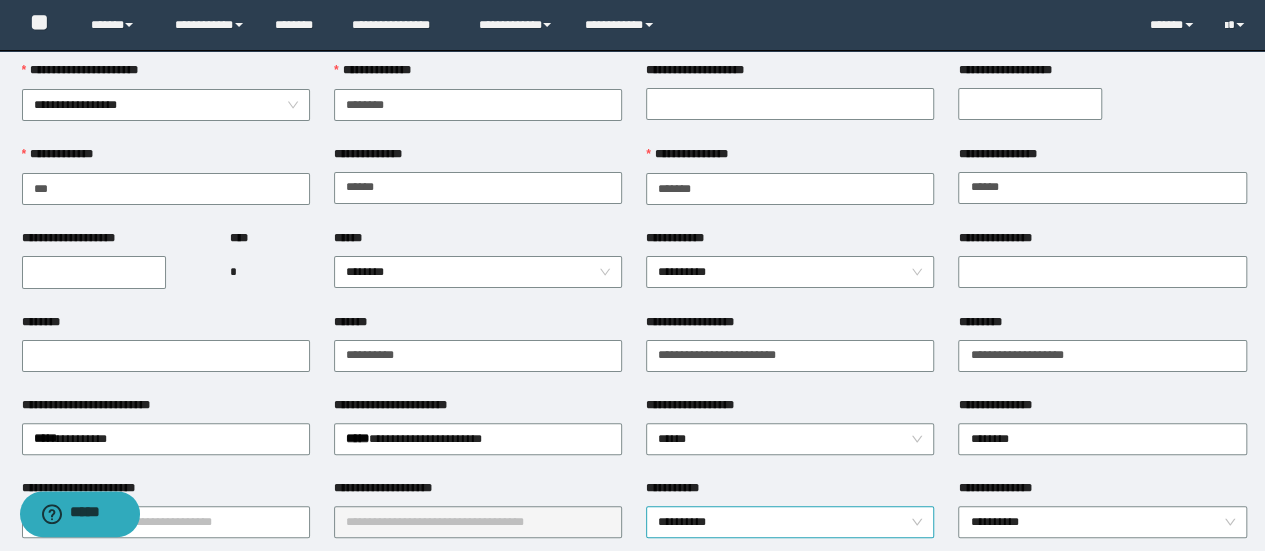 scroll, scrollTop: 55, scrollLeft: 0, axis: vertical 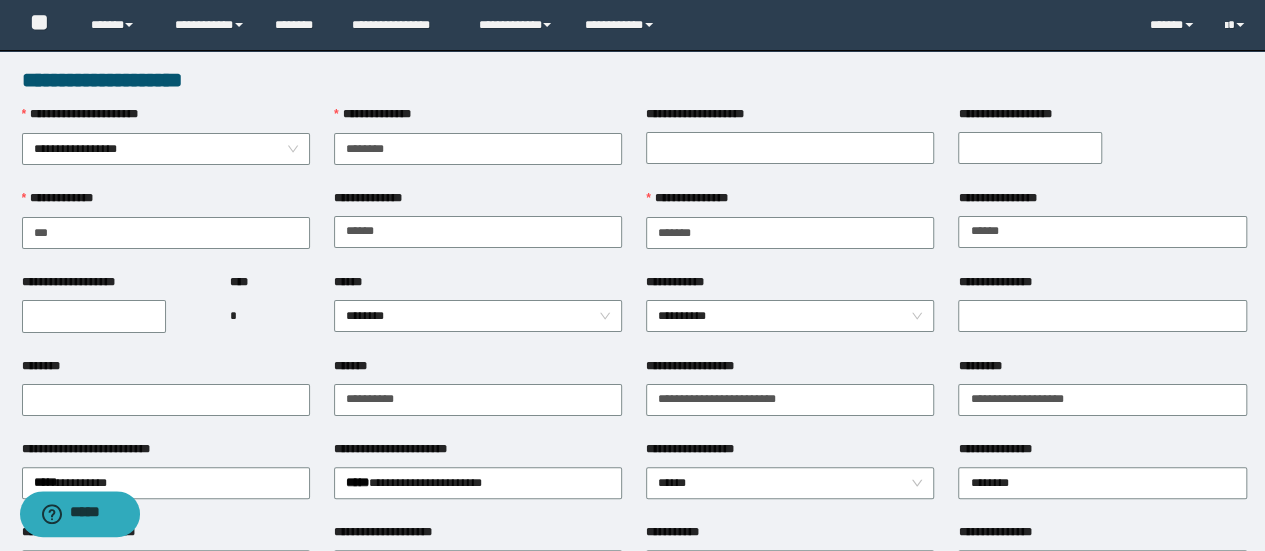 type 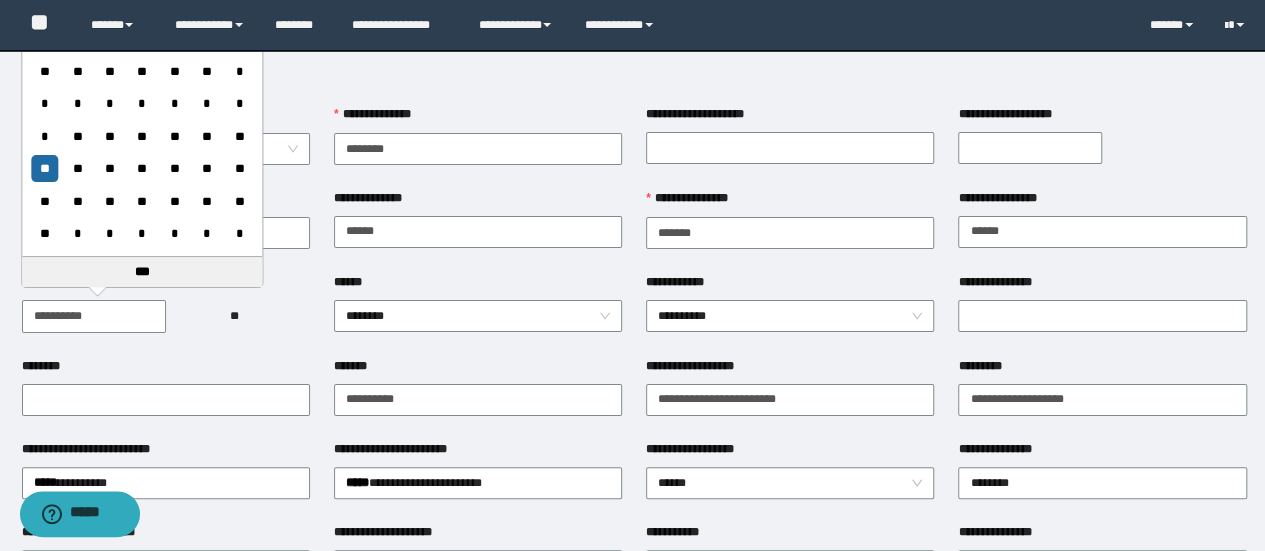 type on "**********" 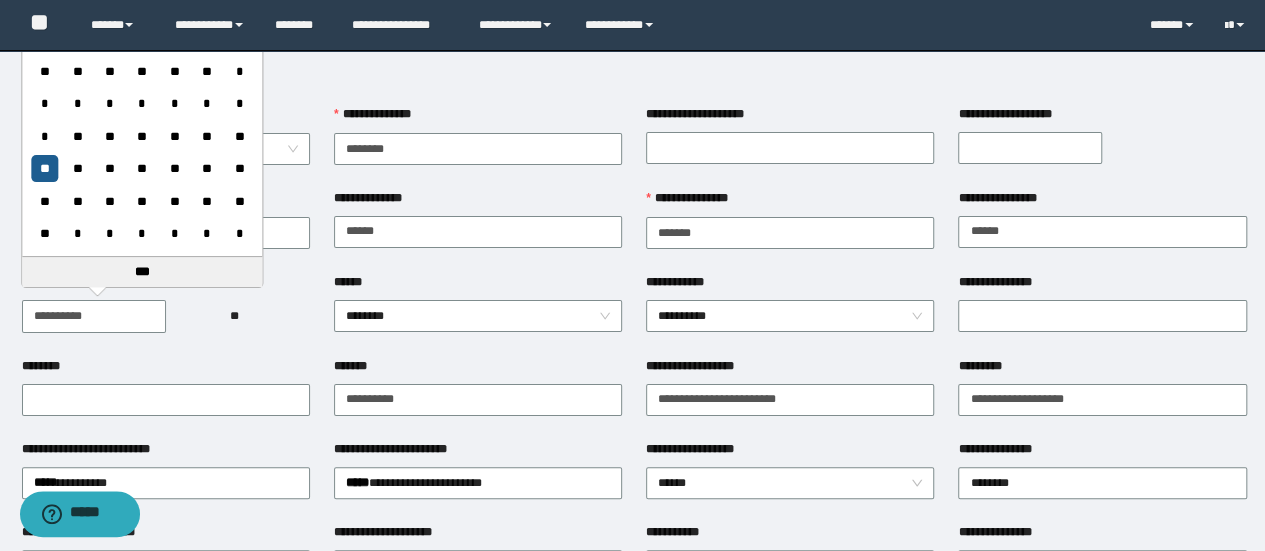 click on "**" at bounding box center (44, 168) 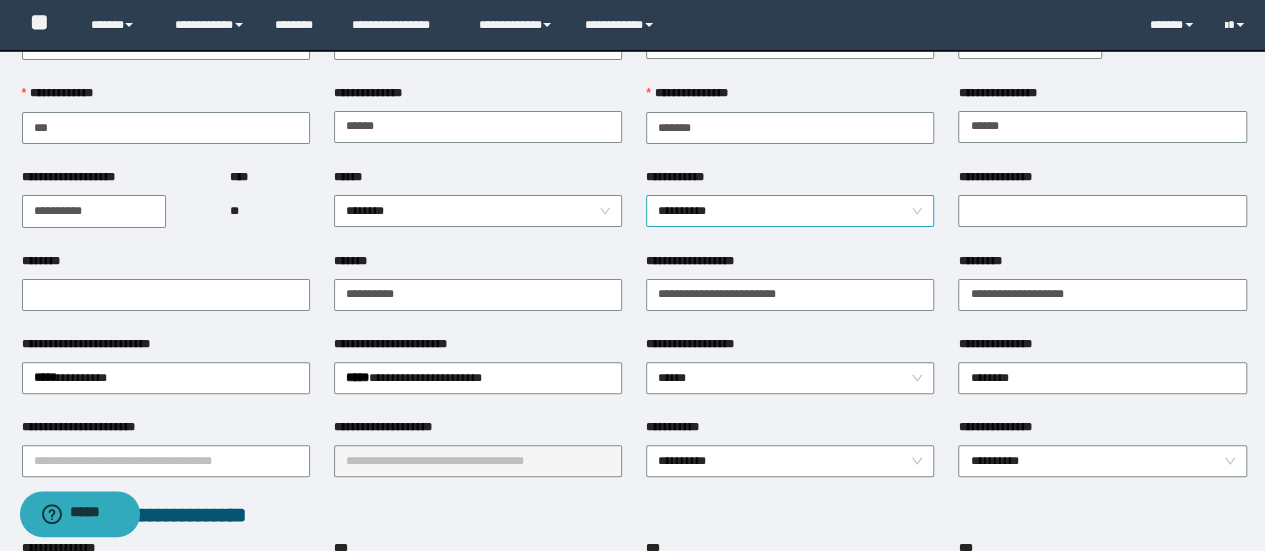scroll, scrollTop: 255, scrollLeft: 0, axis: vertical 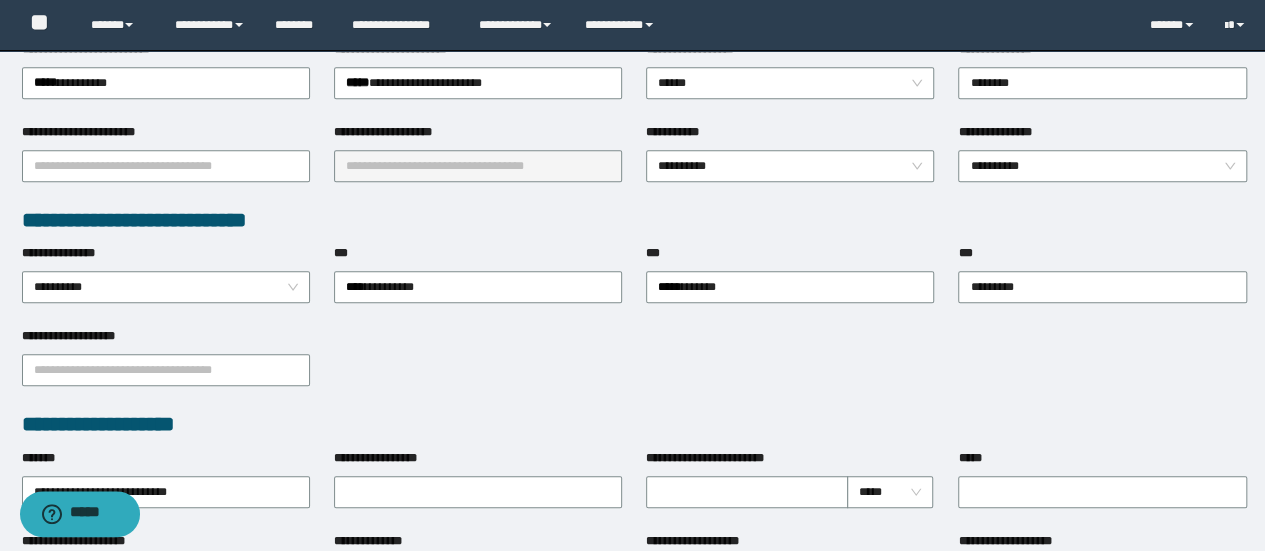 click on "**********" at bounding box center [634, 368] 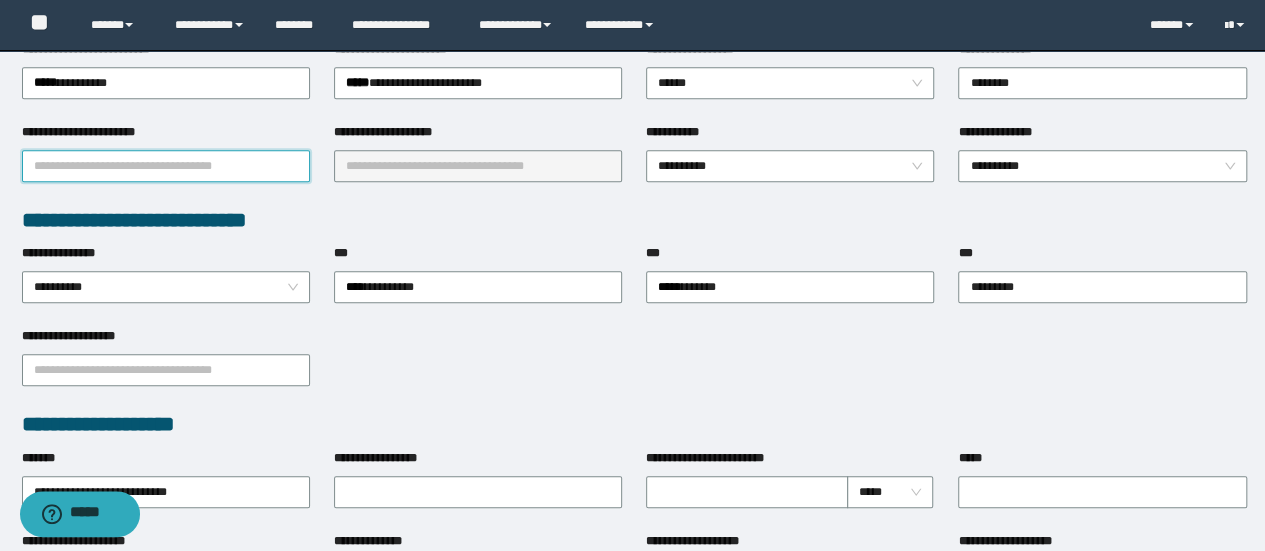 click on "**********" at bounding box center [166, 166] 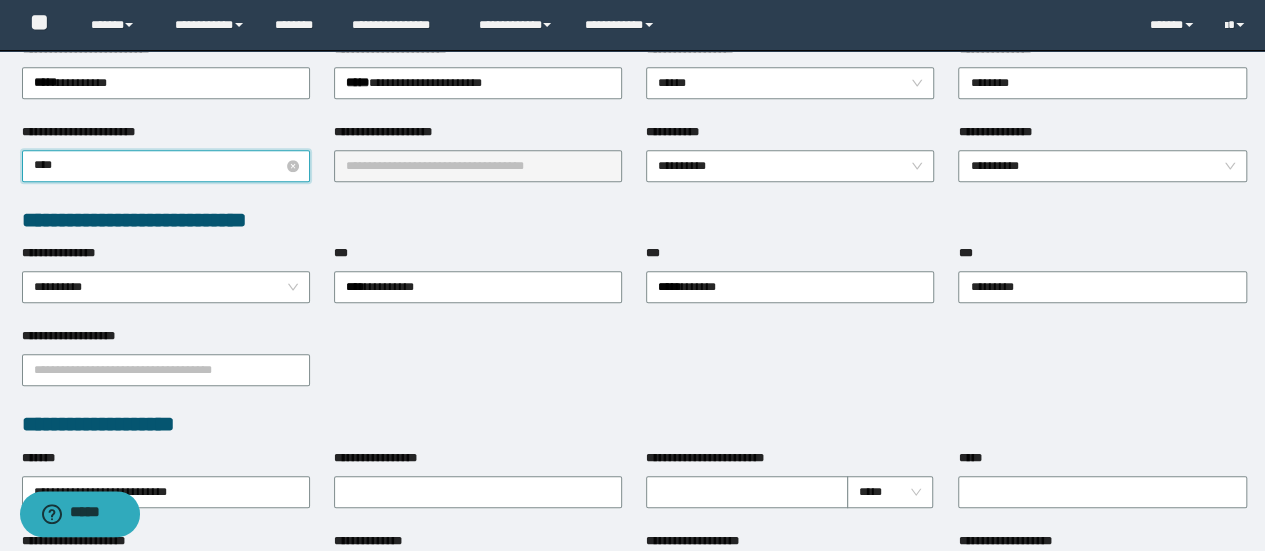 type on "*****" 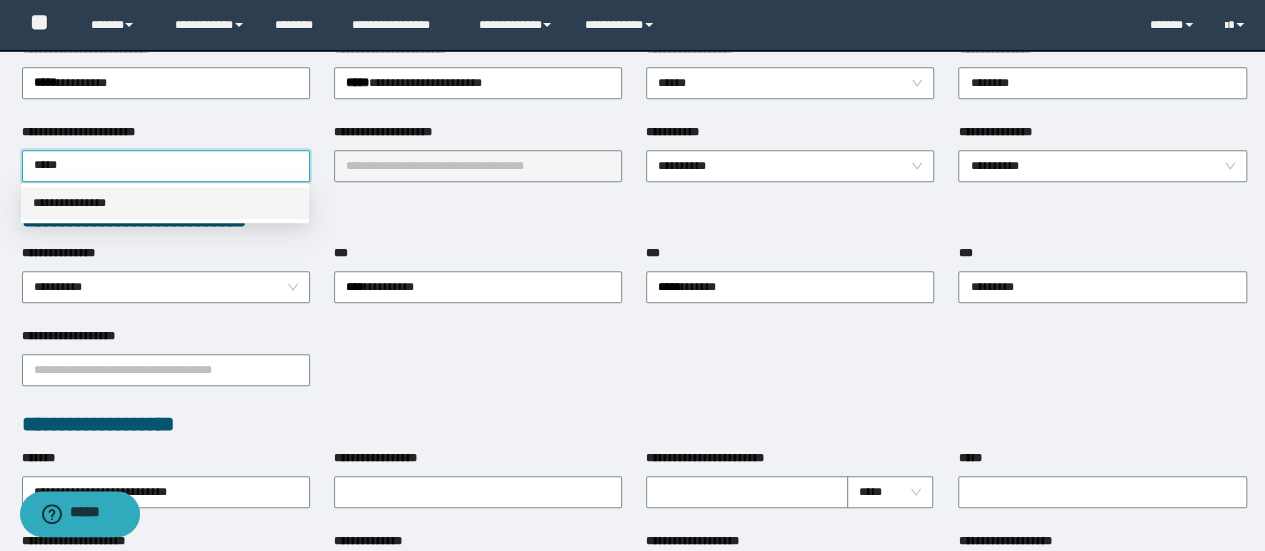 click on "**********" at bounding box center (165, 203) 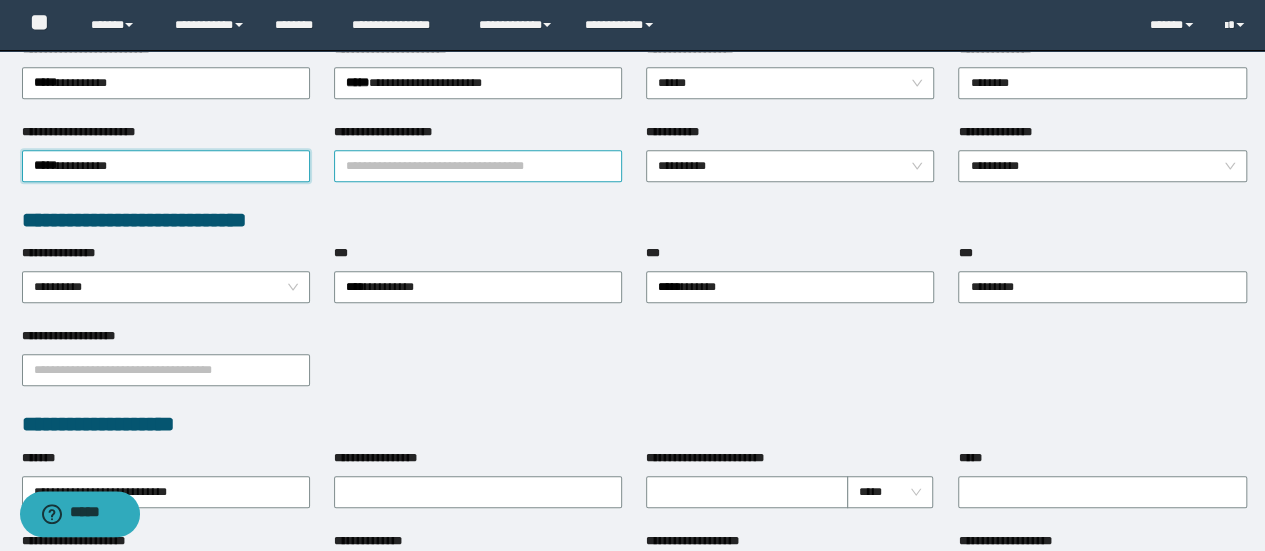 click on "**********" at bounding box center (478, 166) 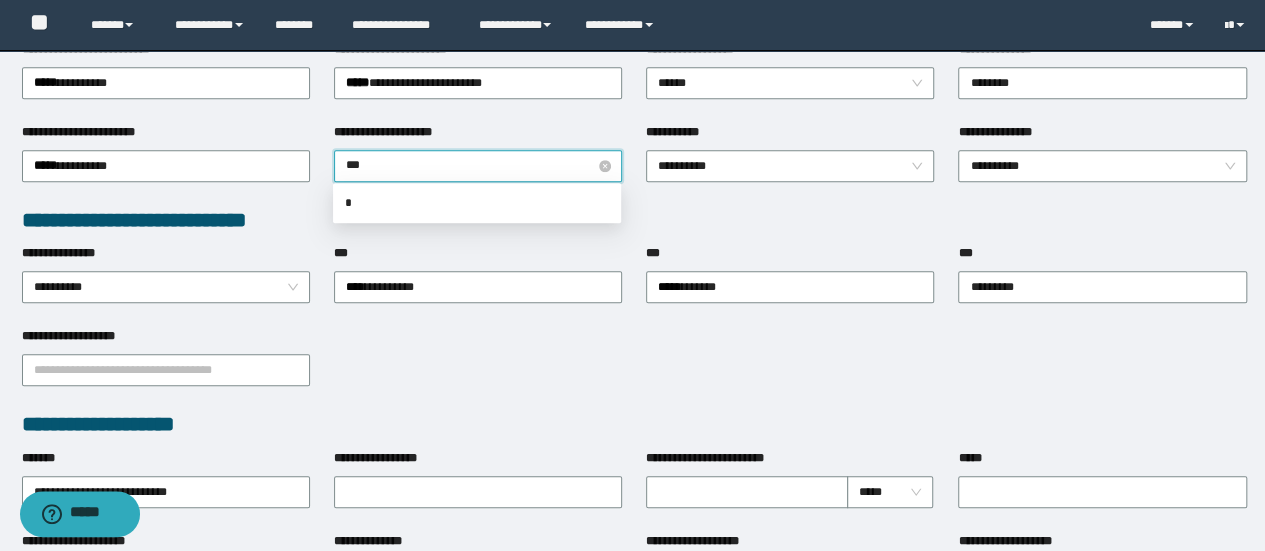type on "****" 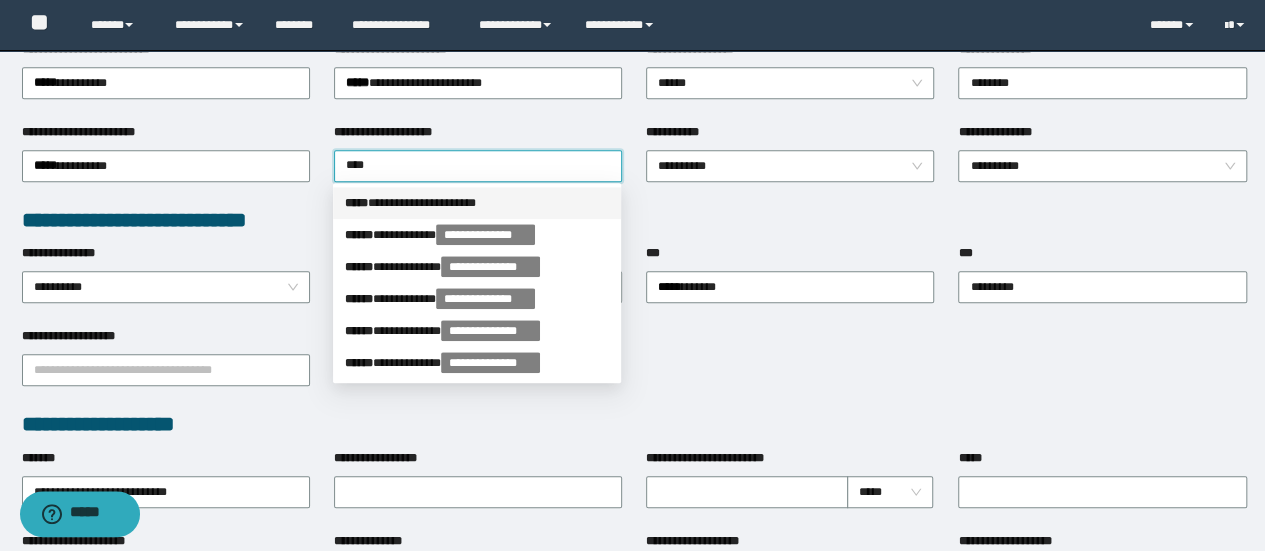 click on "**********" at bounding box center (477, 203) 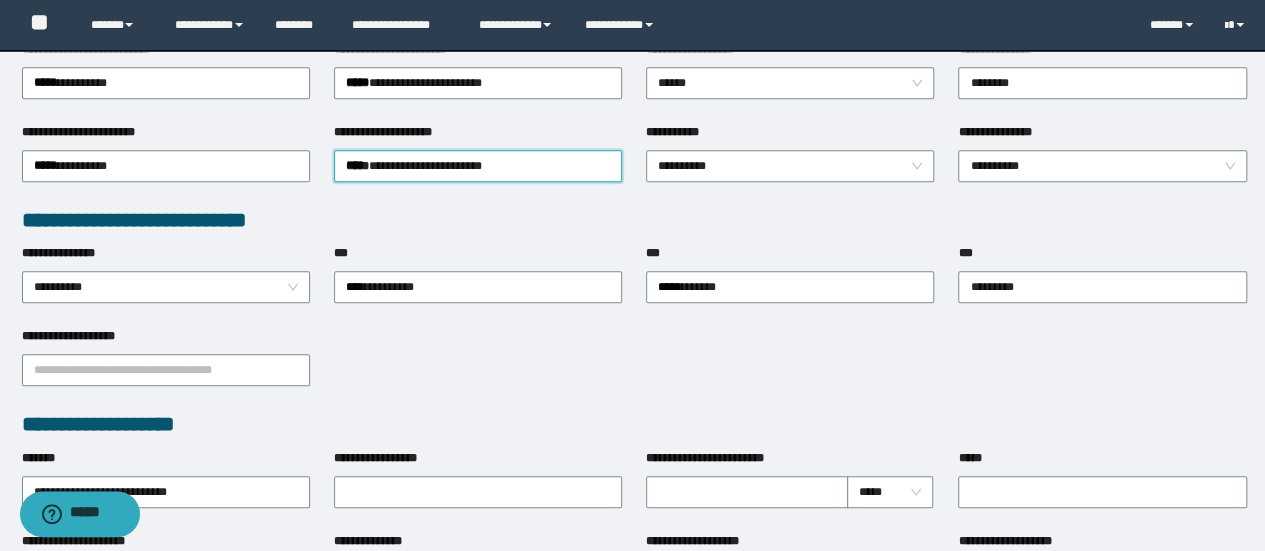 type 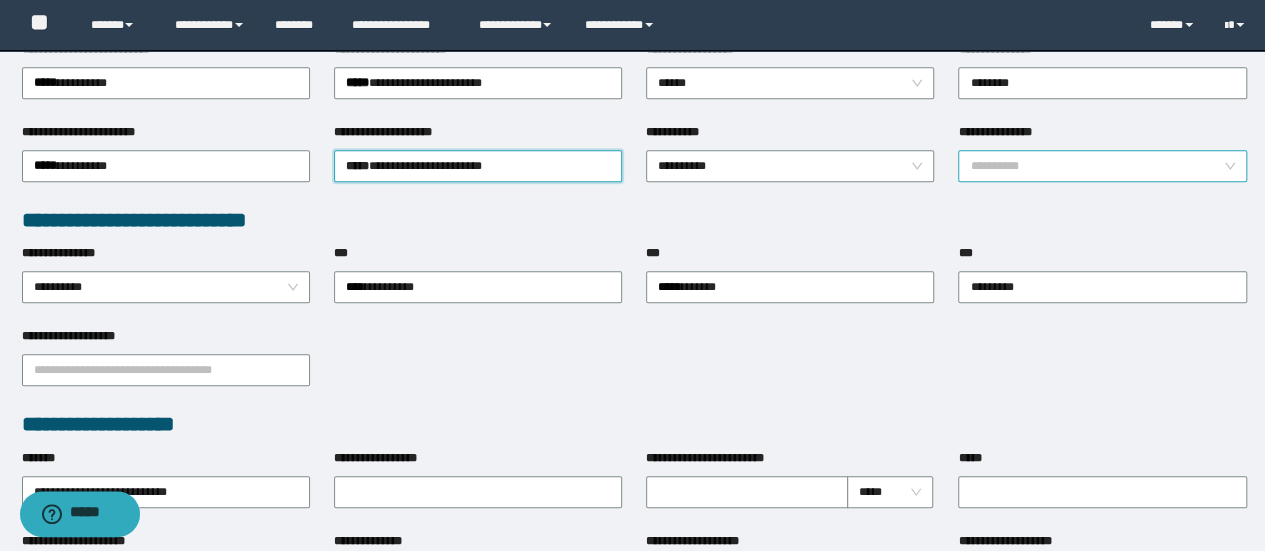 click on "**********" at bounding box center (1102, 166) 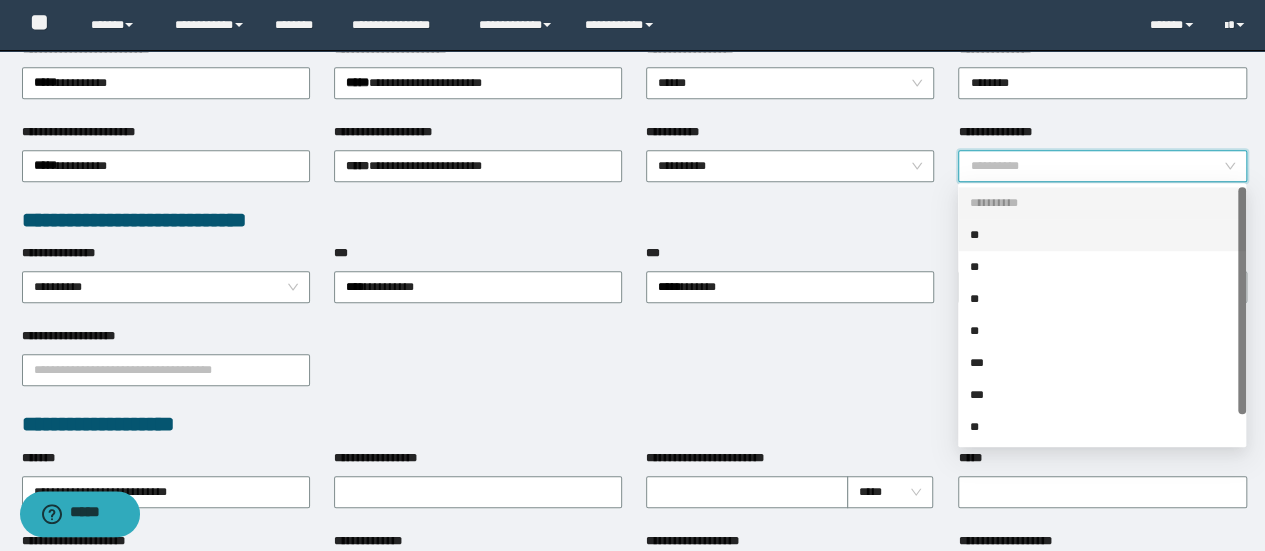 click on "**" at bounding box center (1102, 235) 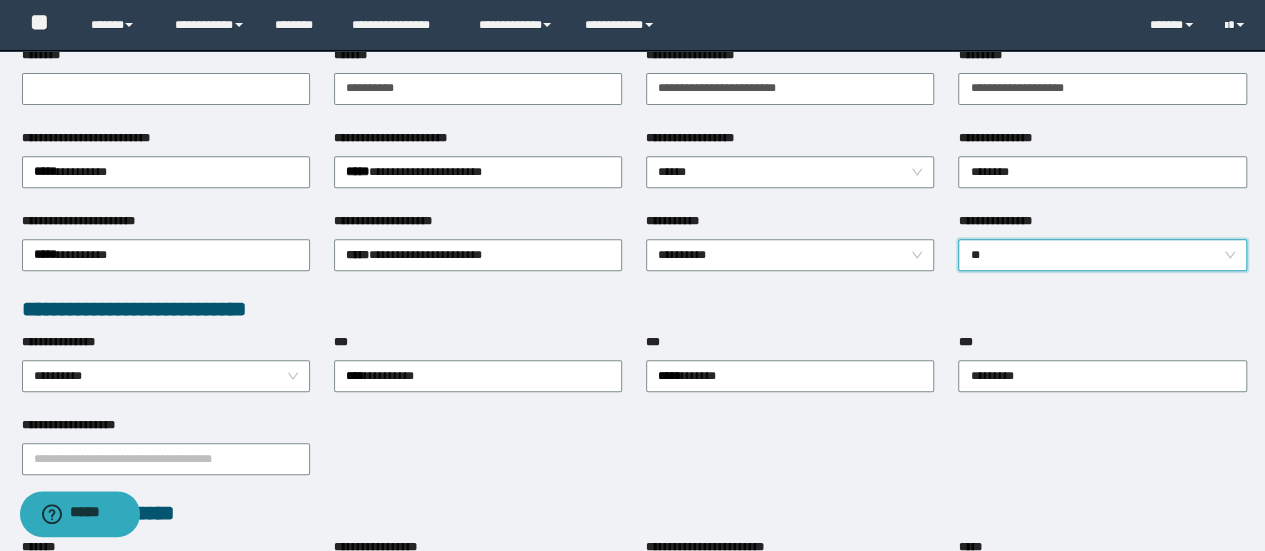 scroll, scrollTop: 355, scrollLeft: 0, axis: vertical 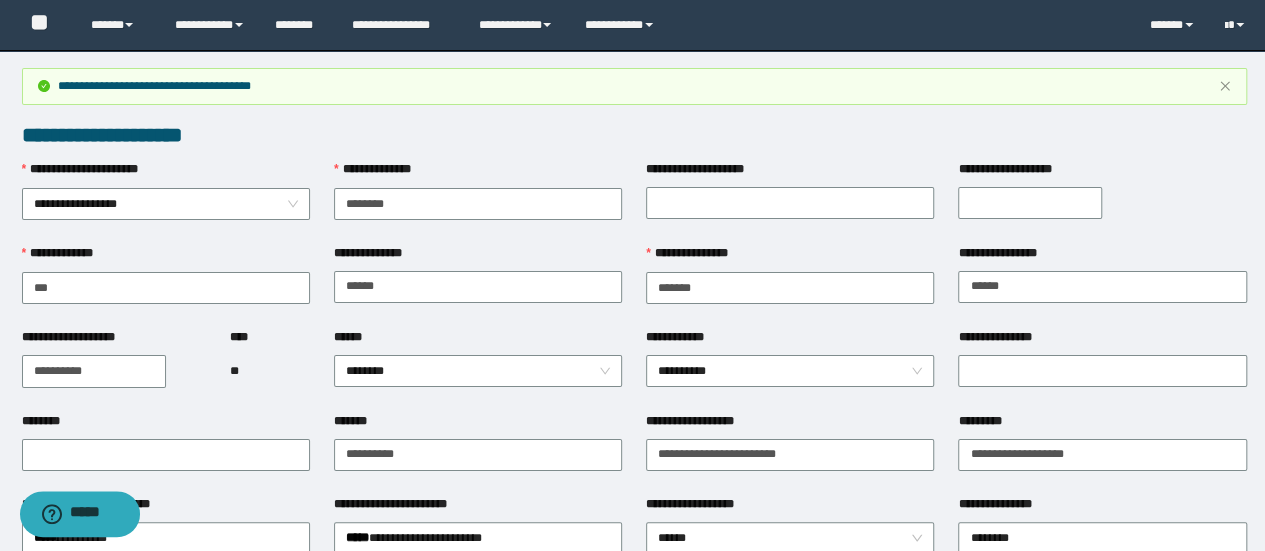 click on "**********" at bounding box center (1102, 173) 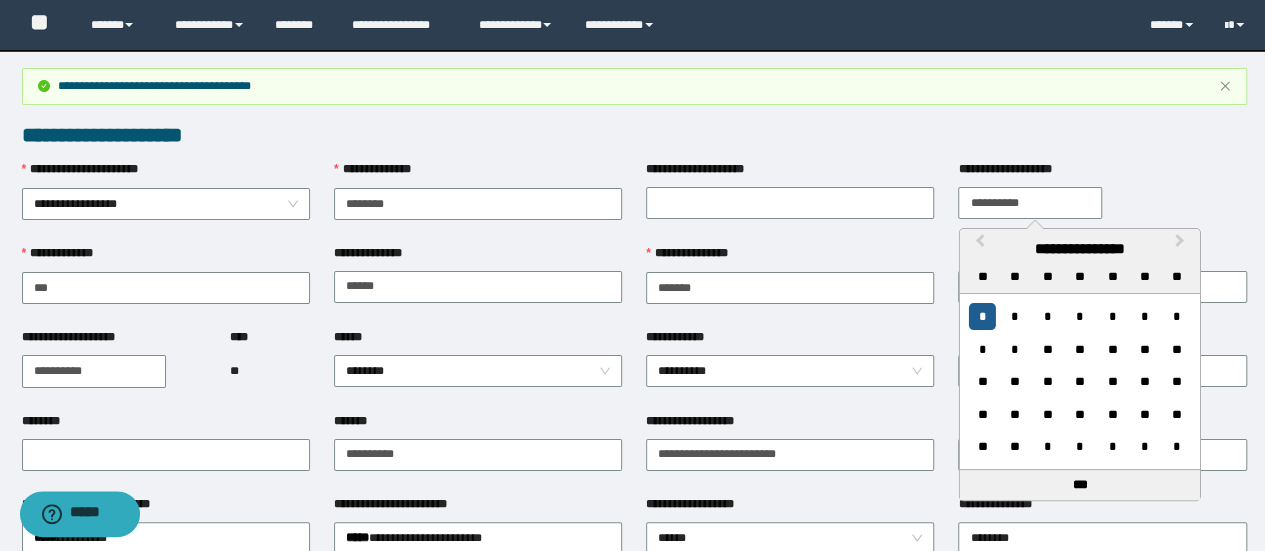 type on "**********" 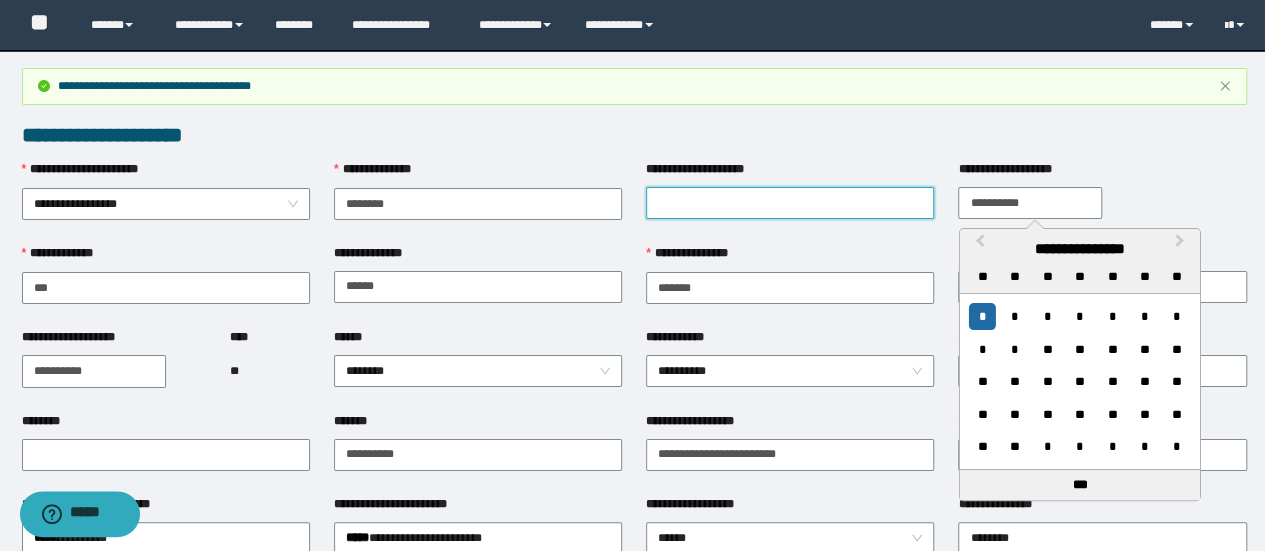 click on "**********" at bounding box center (790, 203) 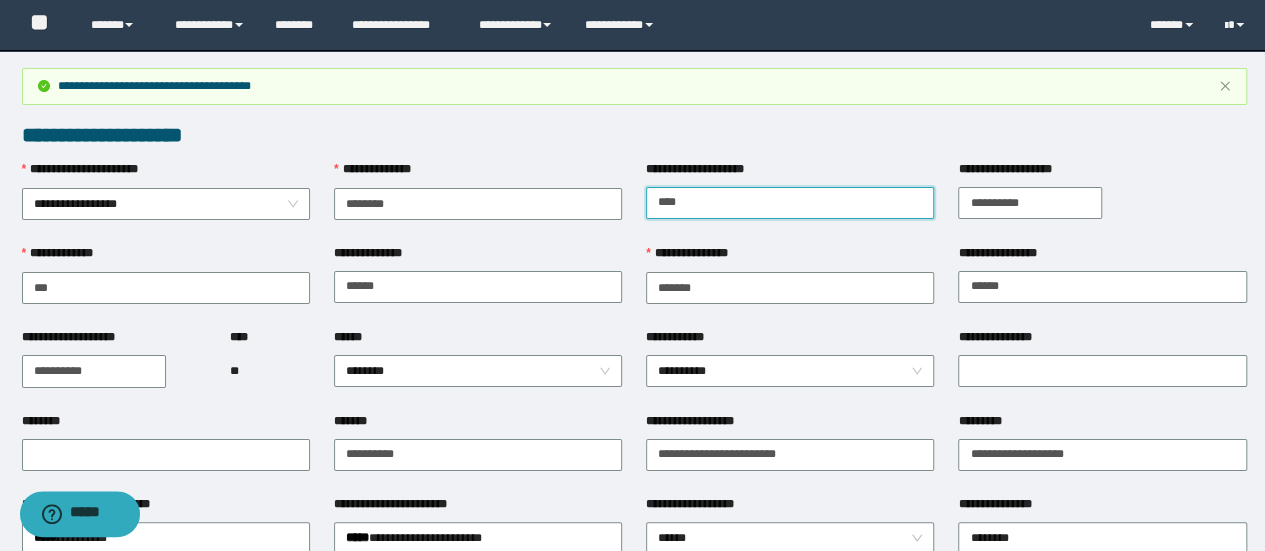 type on "****" 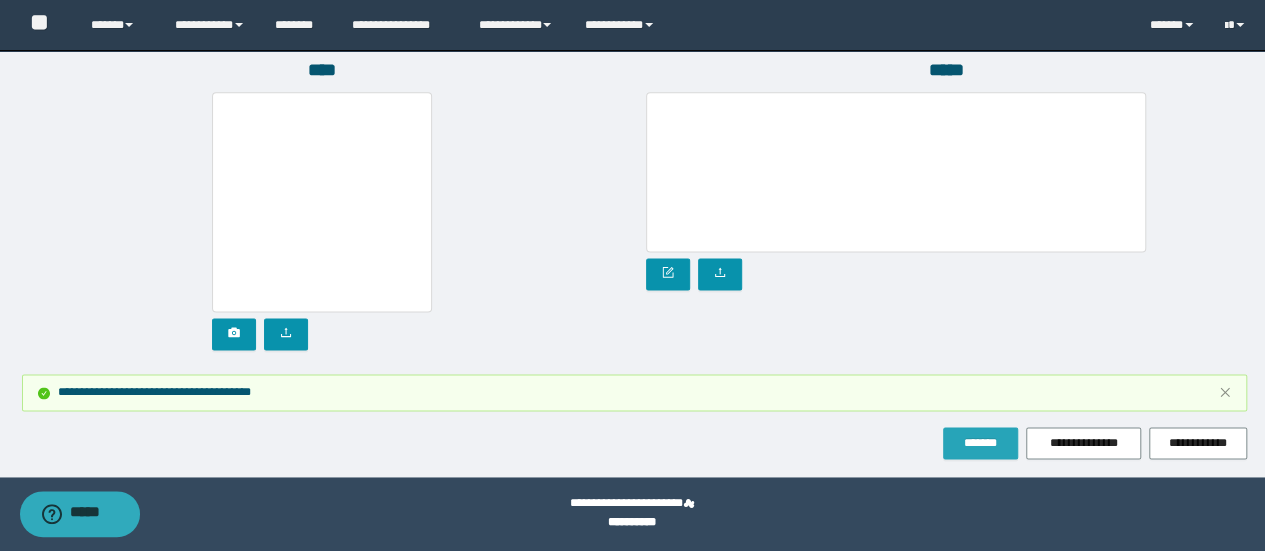click on "*******" at bounding box center [980, 443] 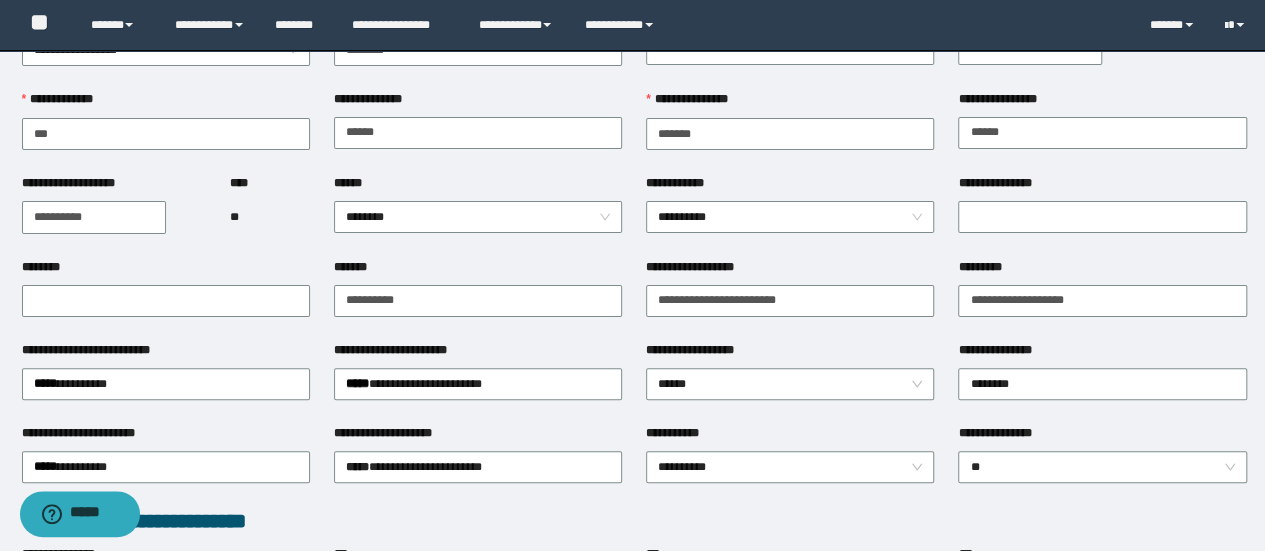 scroll, scrollTop: 0, scrollLeft: 0, axis: both 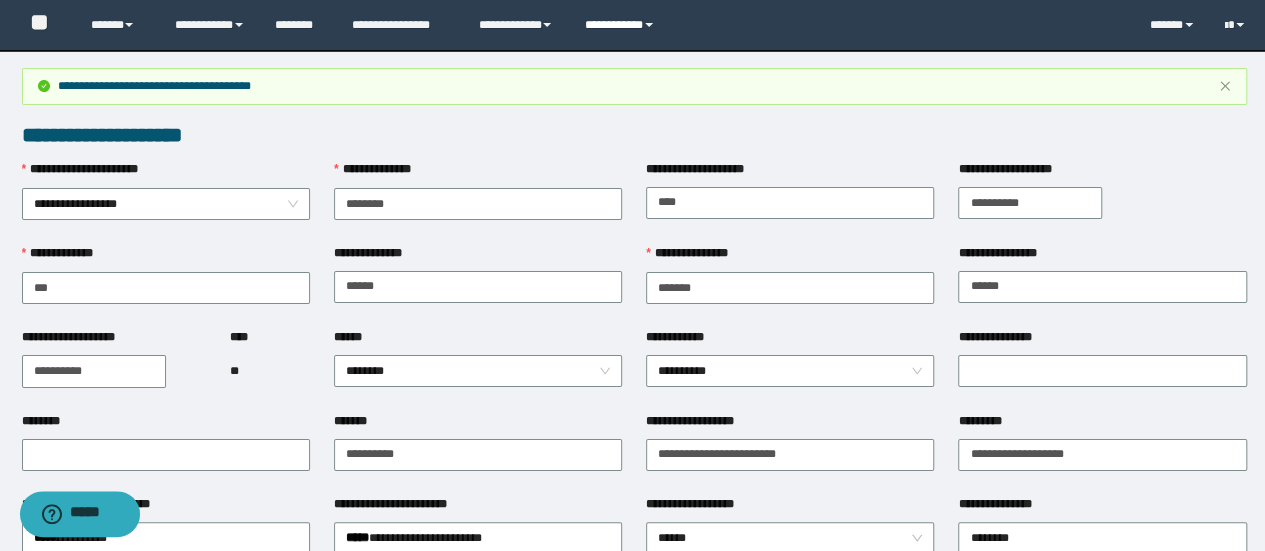 click on "**********" at bounding box center [622, 25] 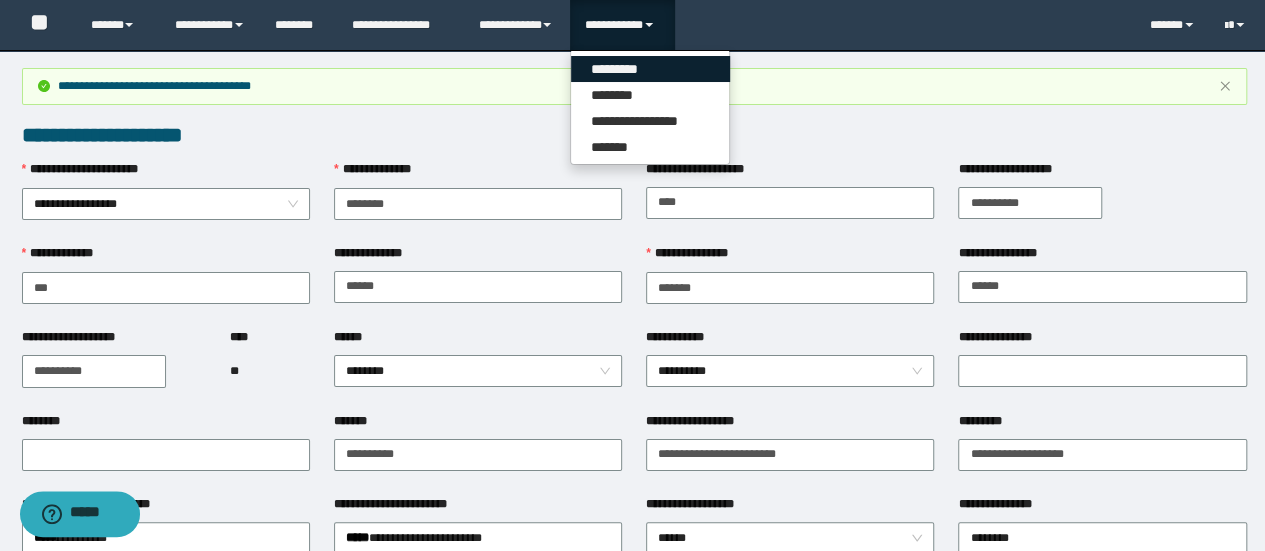 click on "*********" at bounding box center (650, 69) 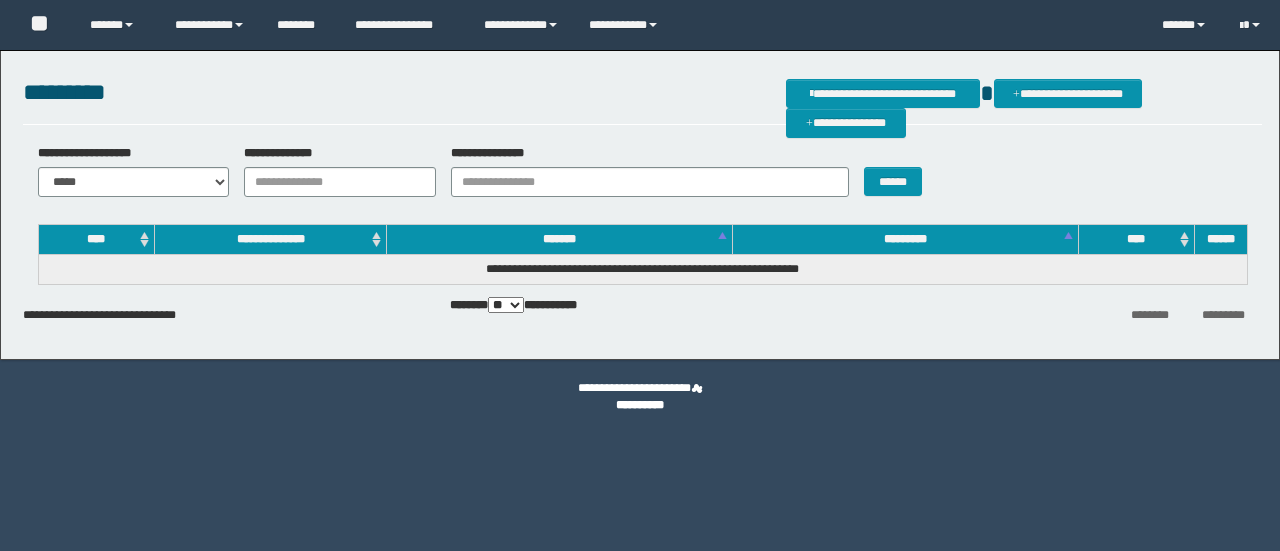 scroll, scrollTop: 0, scrollLeft: 0, axis: both 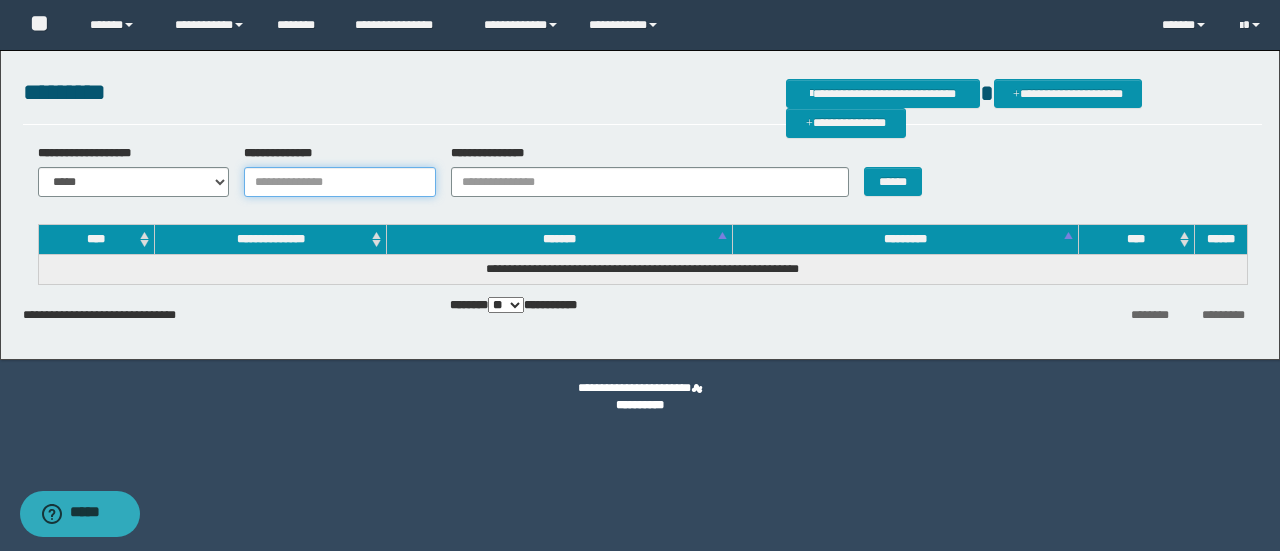click on "**********" at bounding box center [340, 182] 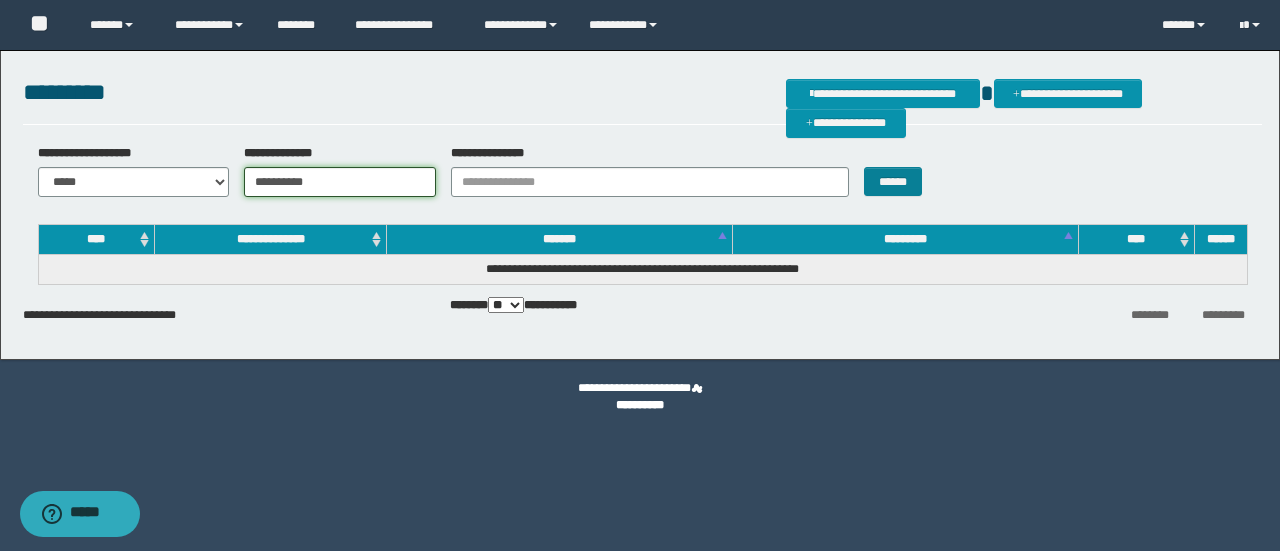 type on "**********" 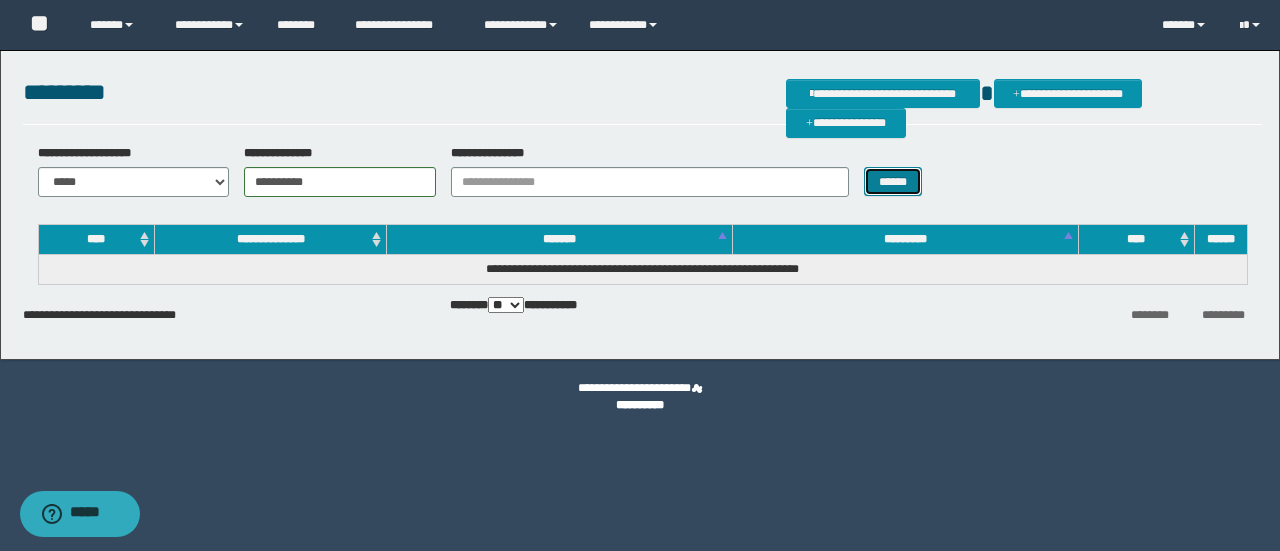 click on "******" at bounding box center (893, 181) 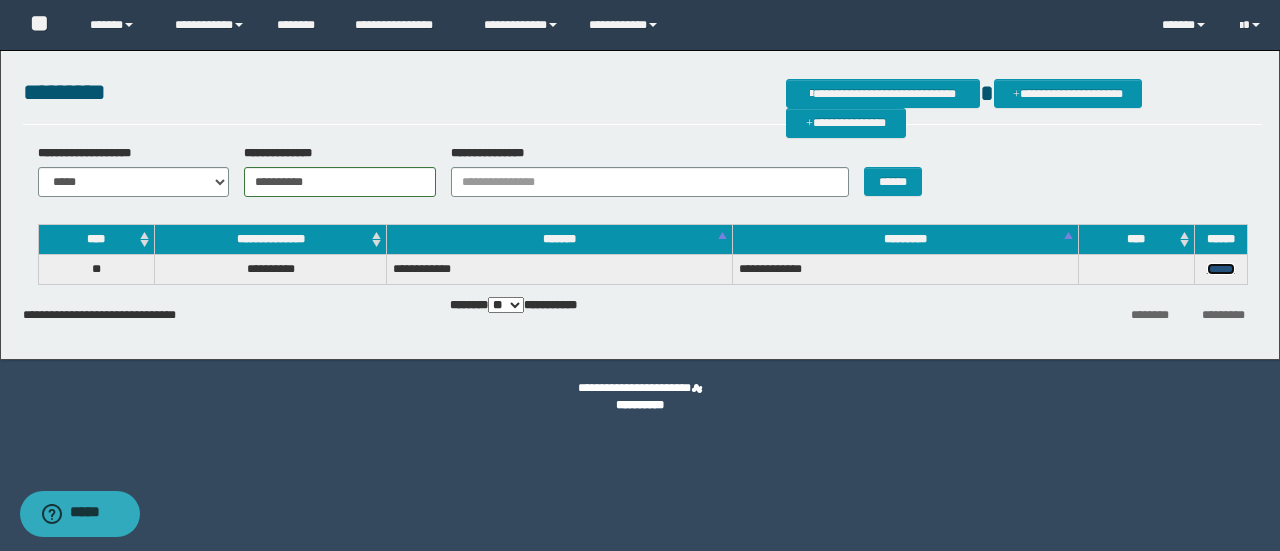 click on "******" at bounding box center (1221, 269) 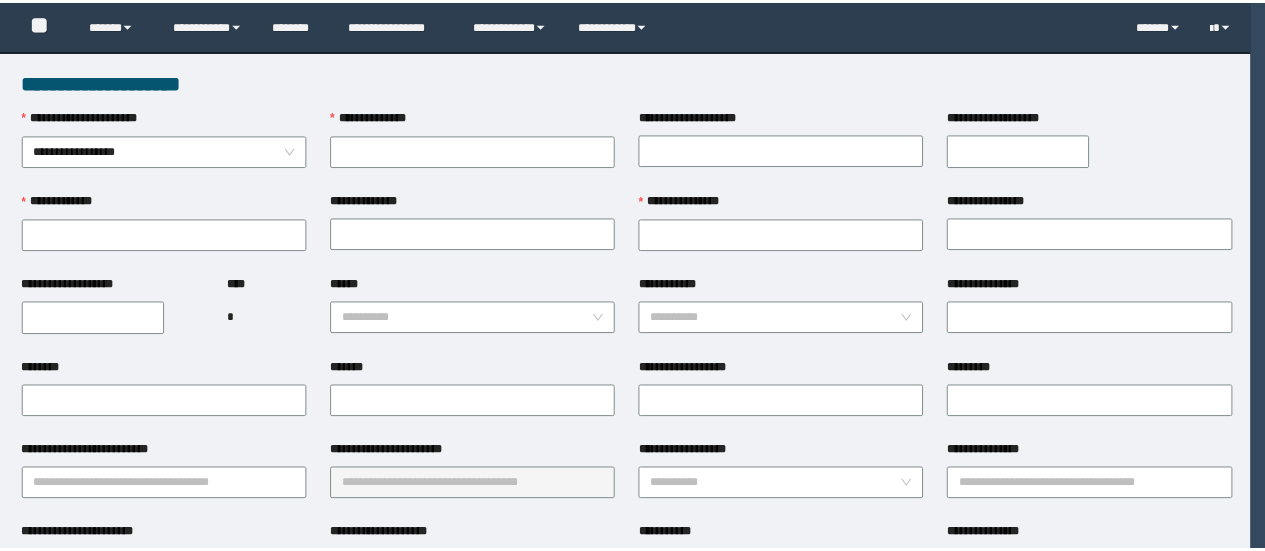 scroll, scrollTop: 0, scrollLeft: 0, axis: both 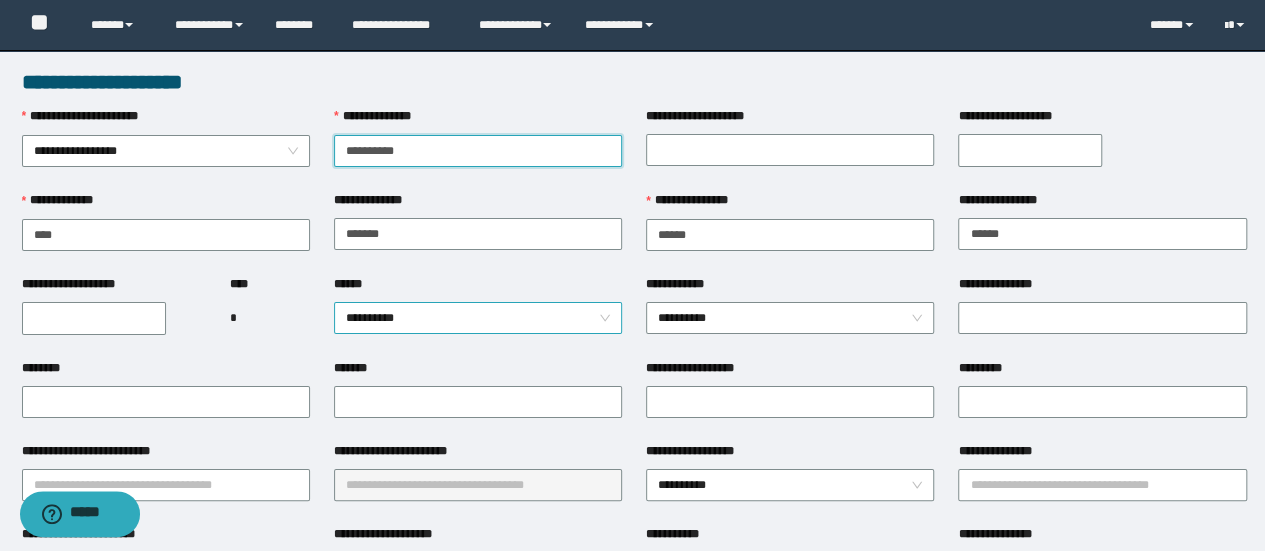 type on "**********" 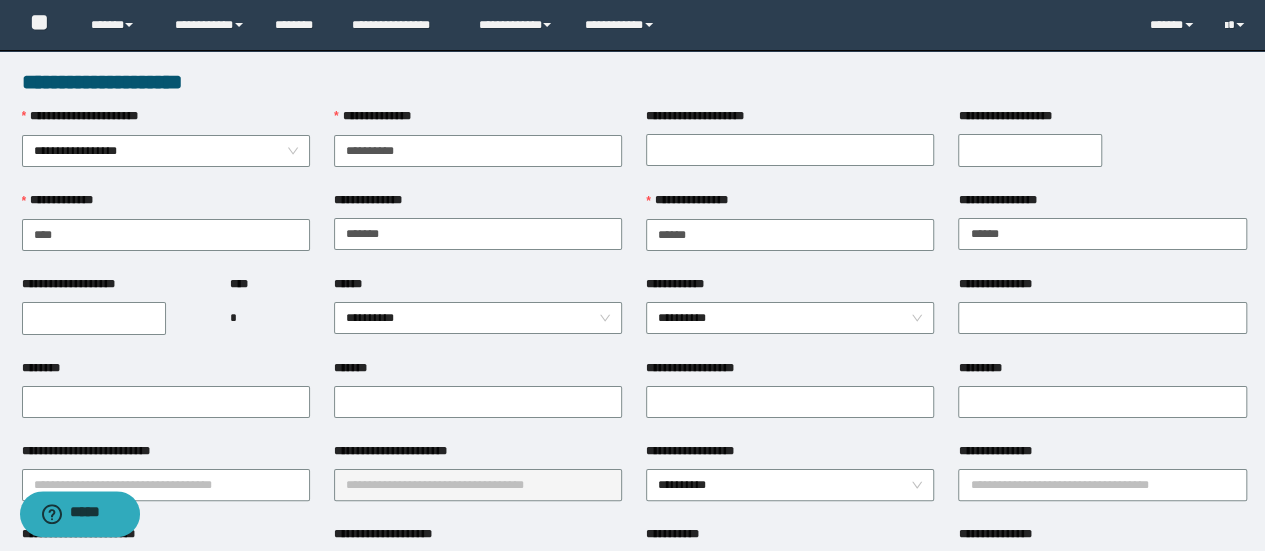click on "**********" at bounding box center (478, 317) 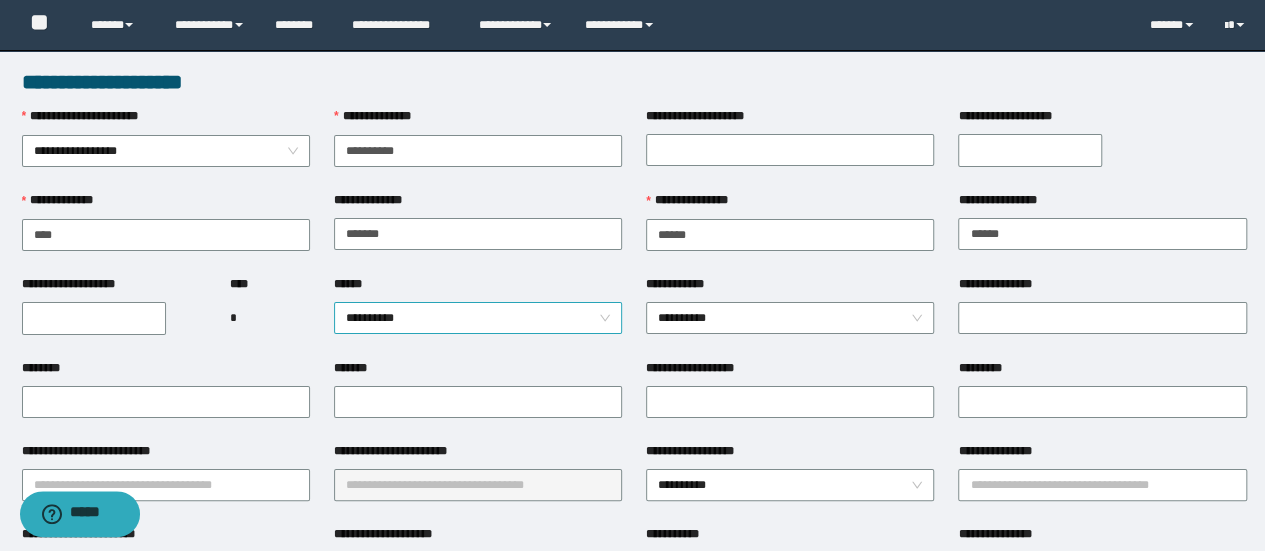 click on "**********" at bounding box center [478, 318] 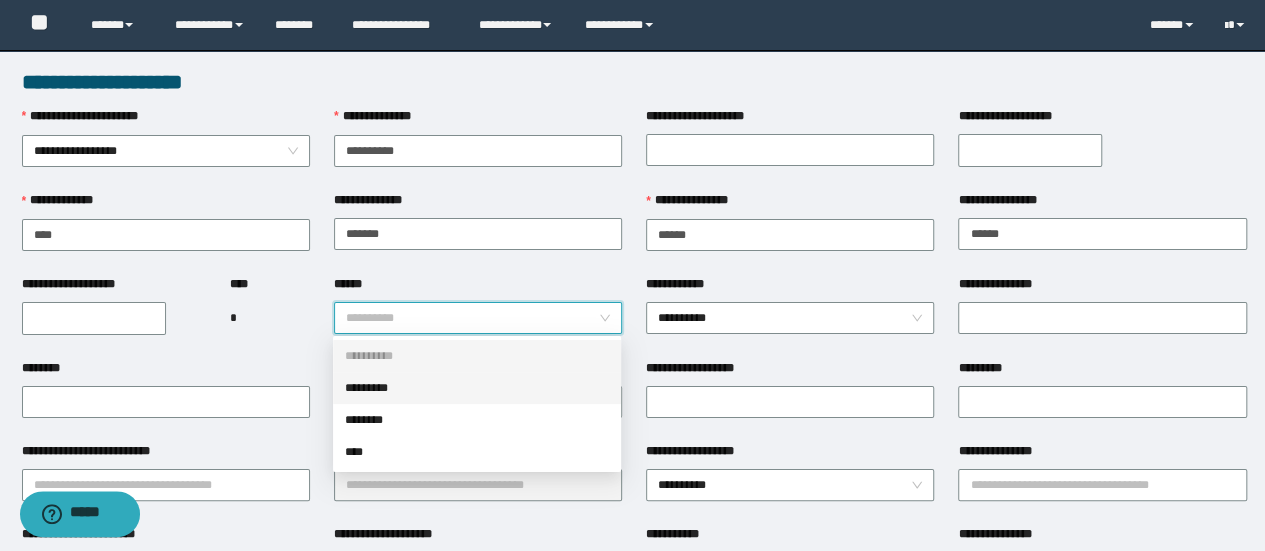 click on "*********" at bounding box center [477, 388] 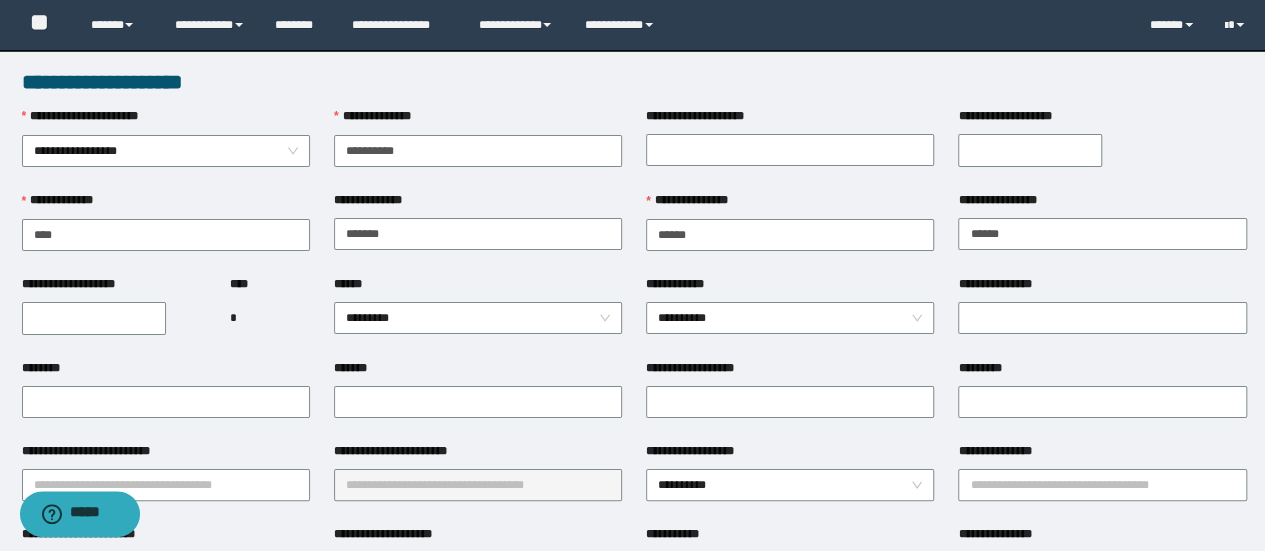 click on "**********" at bounding box center [699, 451] 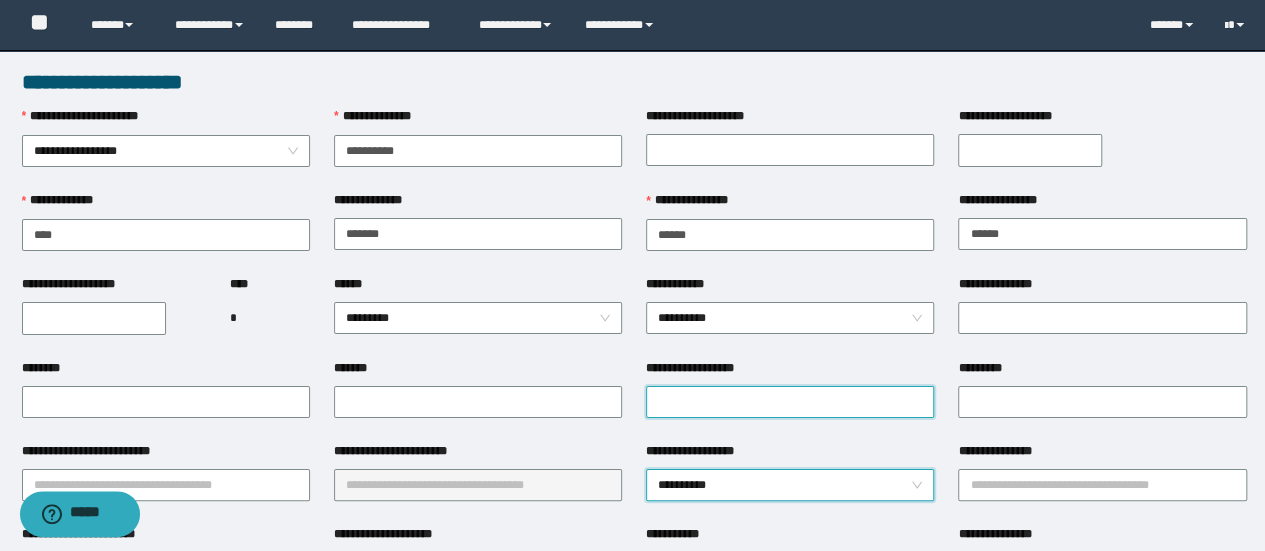 click on "**********" at bounding box center [790, 402] 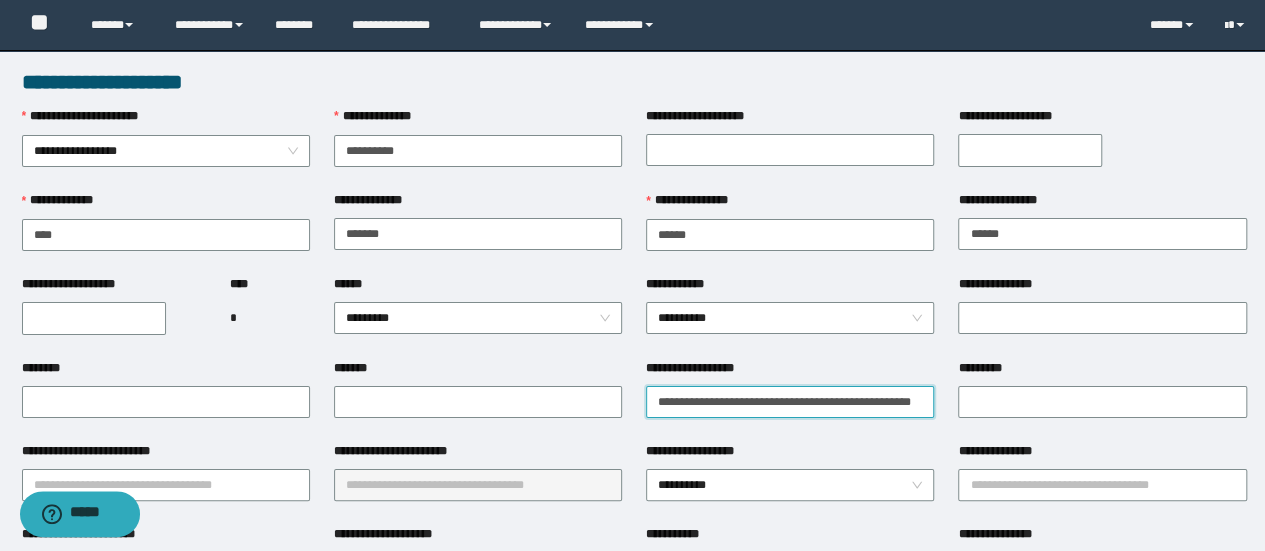 scroll, scrollTop: 0, scrollLeft: 41, axis: horizontal 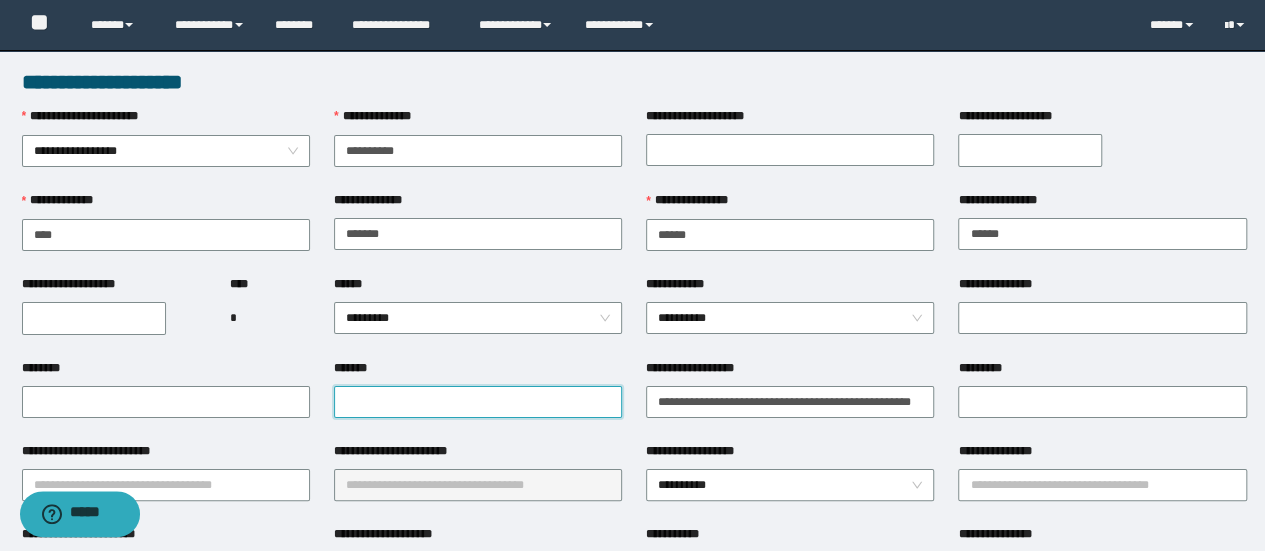 click on "*******" at bounding box center [478, 402] 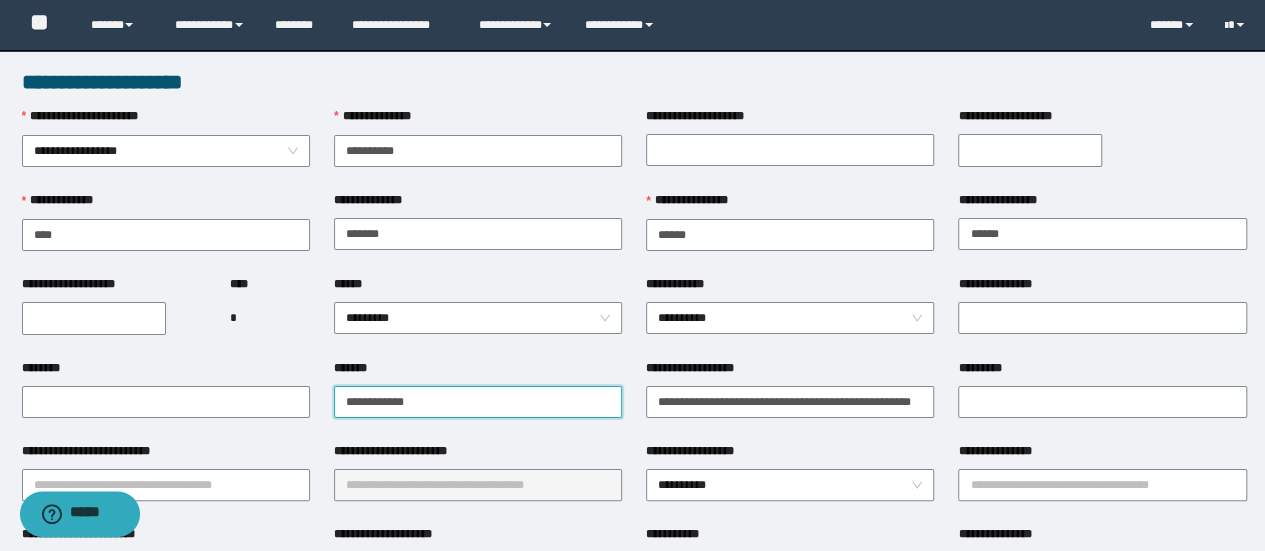 type on "**********" 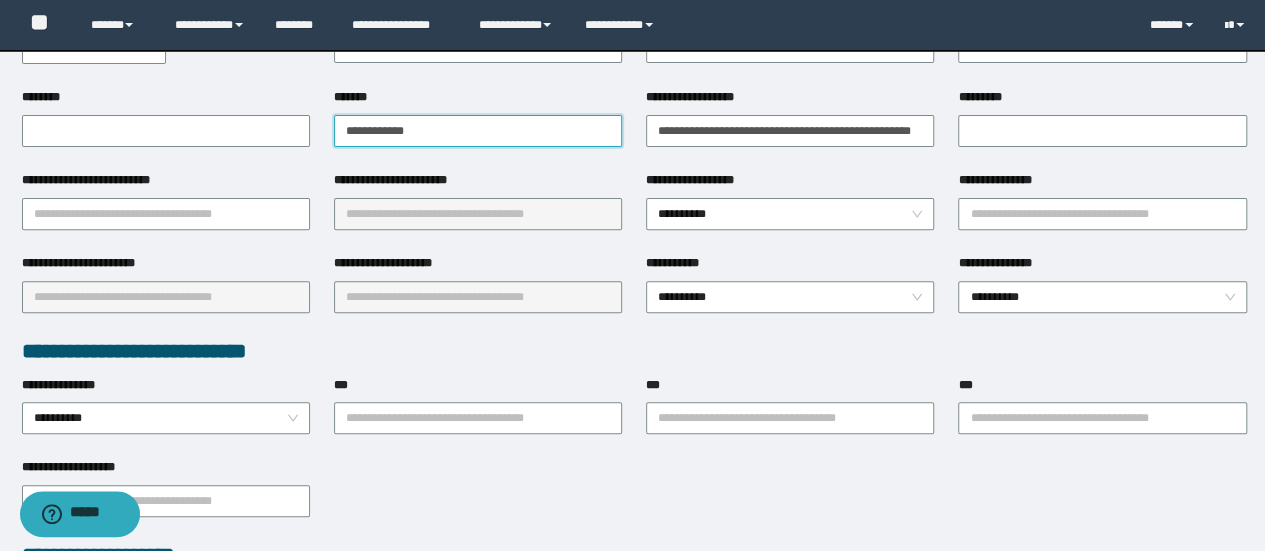 scroll, scrollTop: 300, scrollLeft: 0, axis: vertical 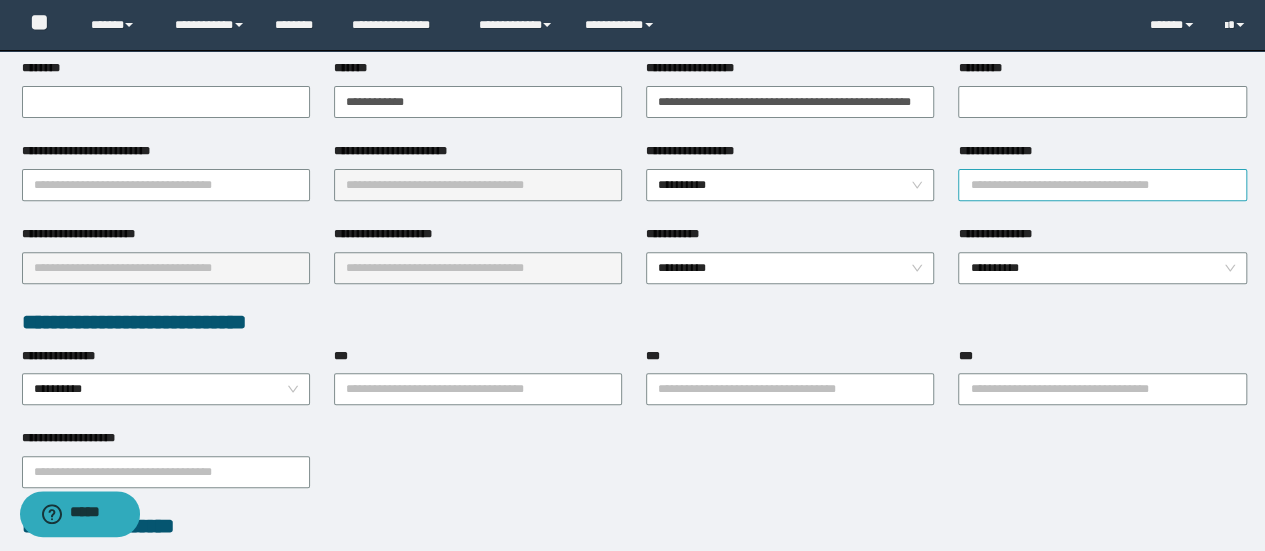 click on "**********" at bounding box center [1102, 185] 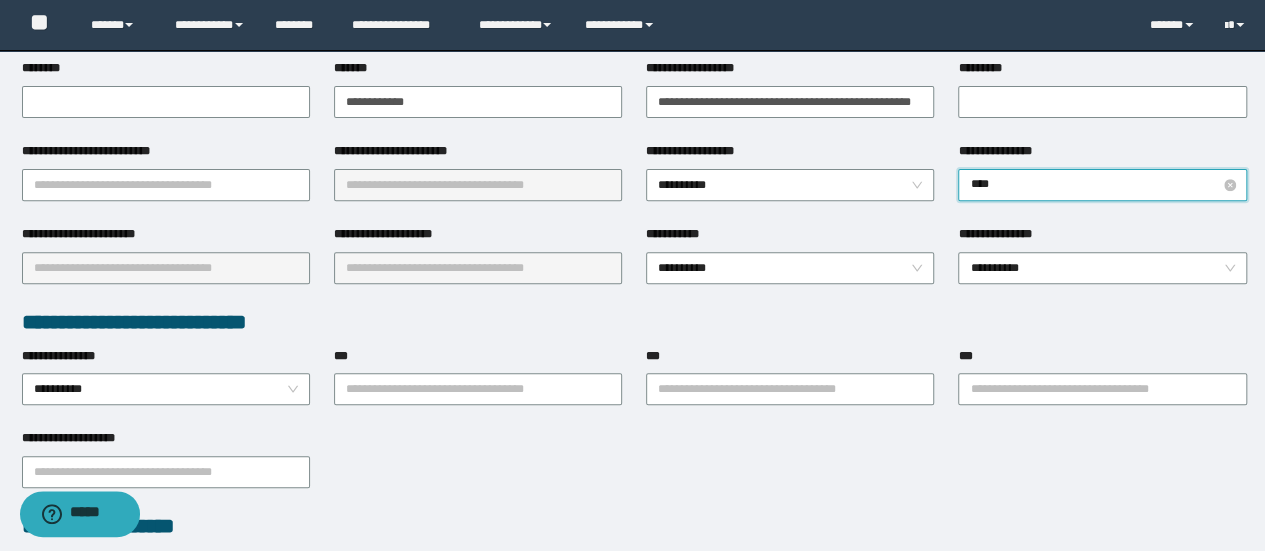 type on "*****" 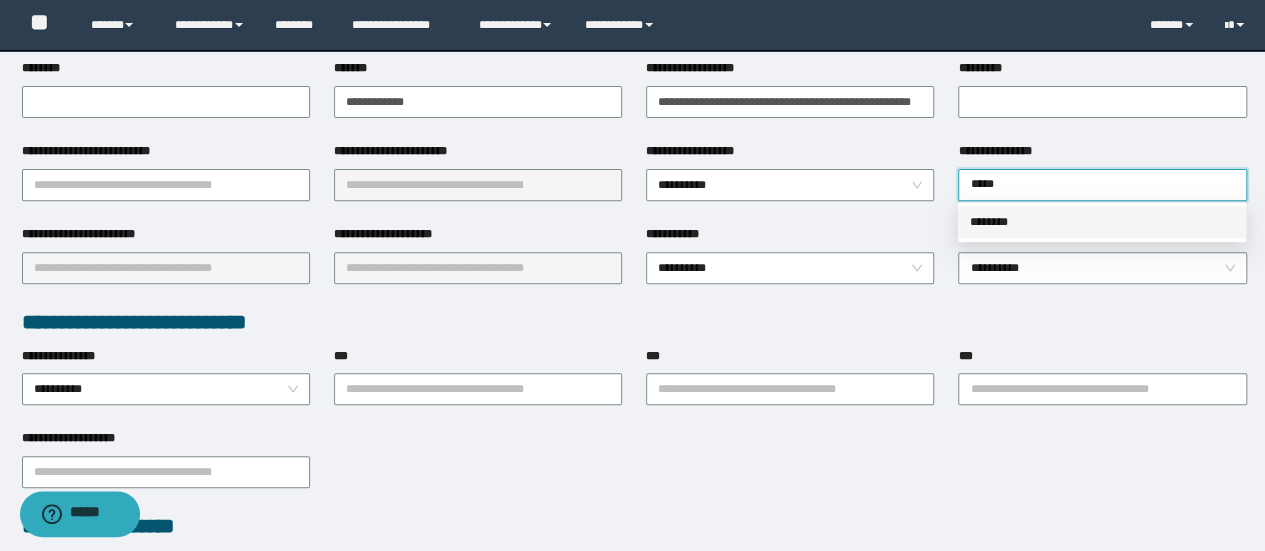 click on "********" at bounding box center (1102, 222) 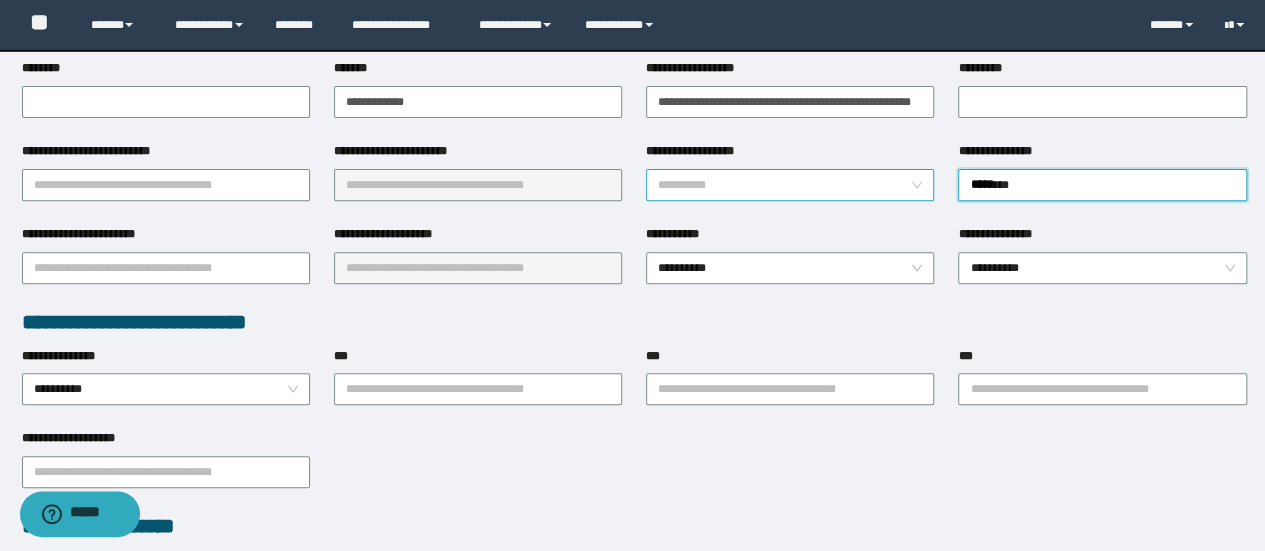 click on "**********" at bounding box center [790, 185] 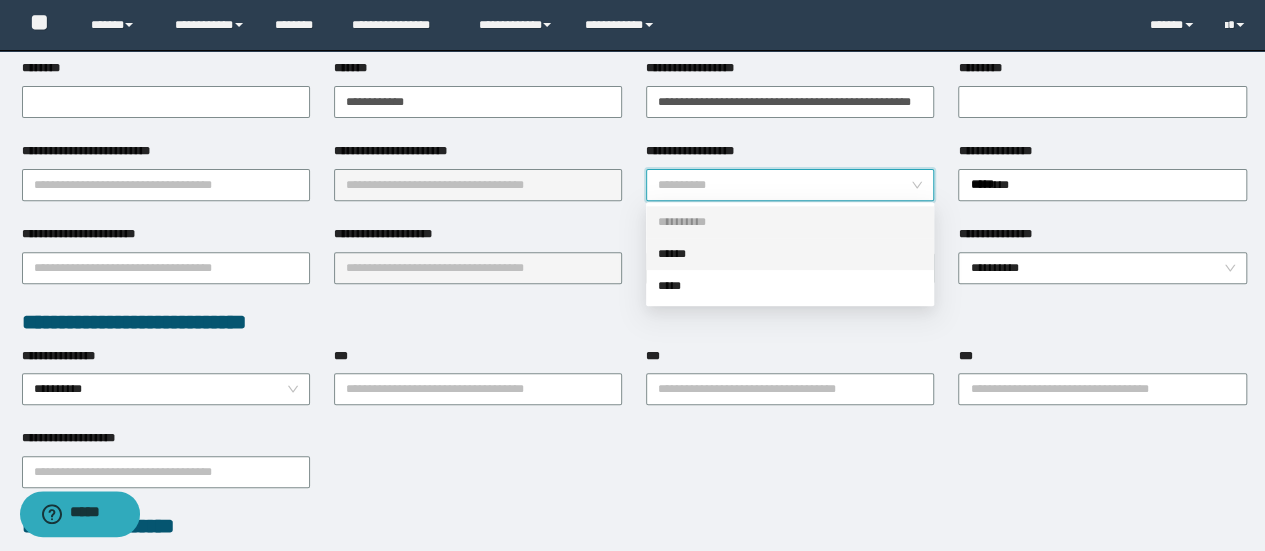 click on "******" at bounding box center (790, 254) 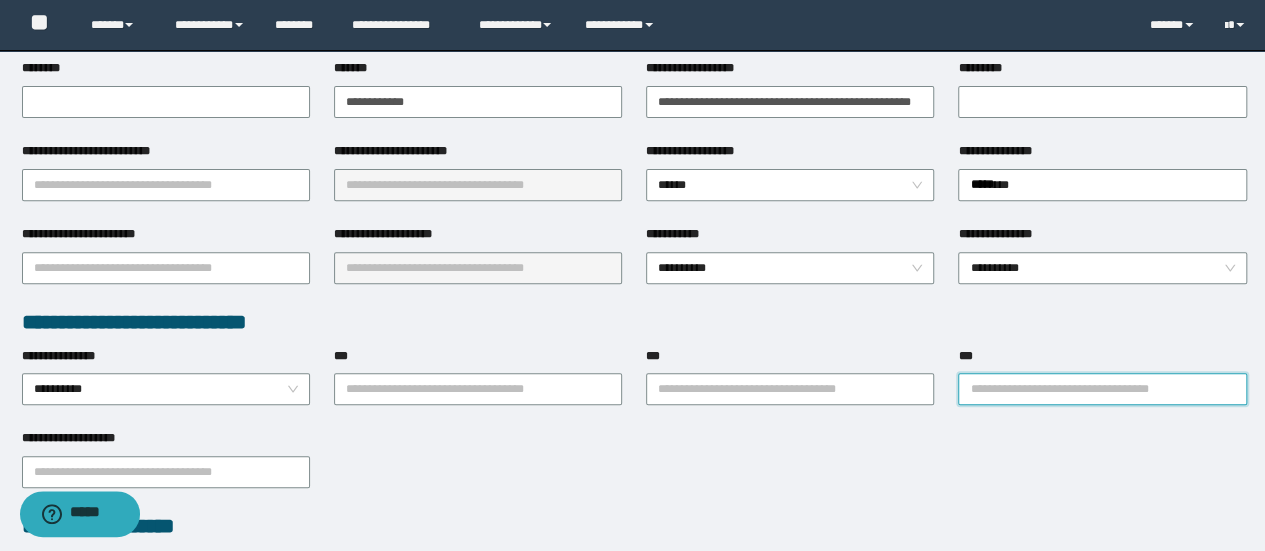 click on "***" at bounding box center (1102, 389) 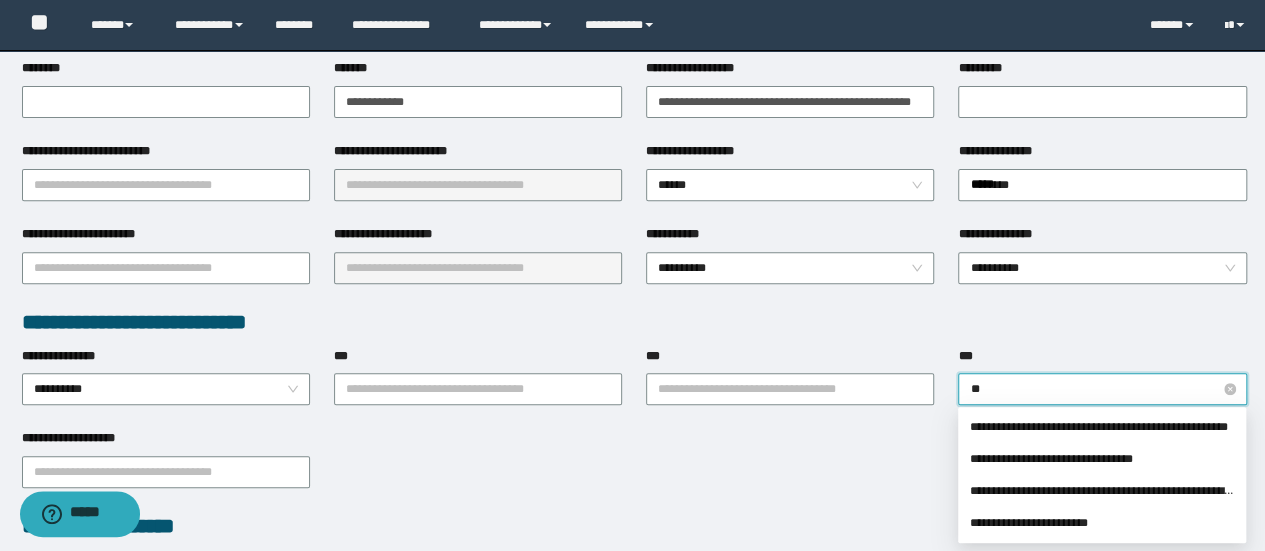 type on "***" 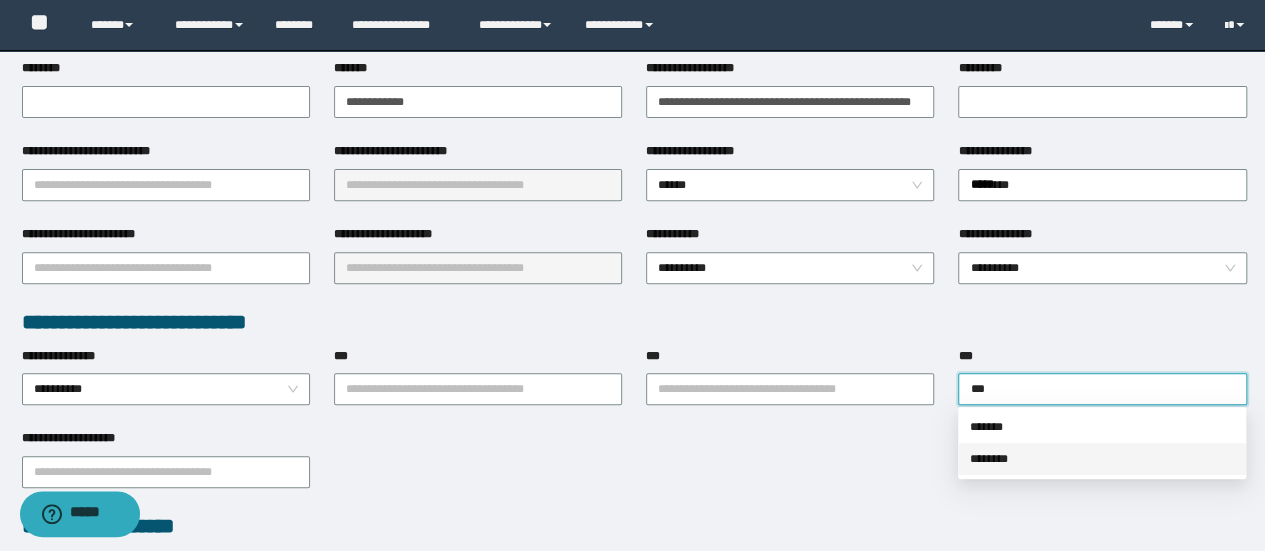 click on "********" at bounding box center [1102, 459] 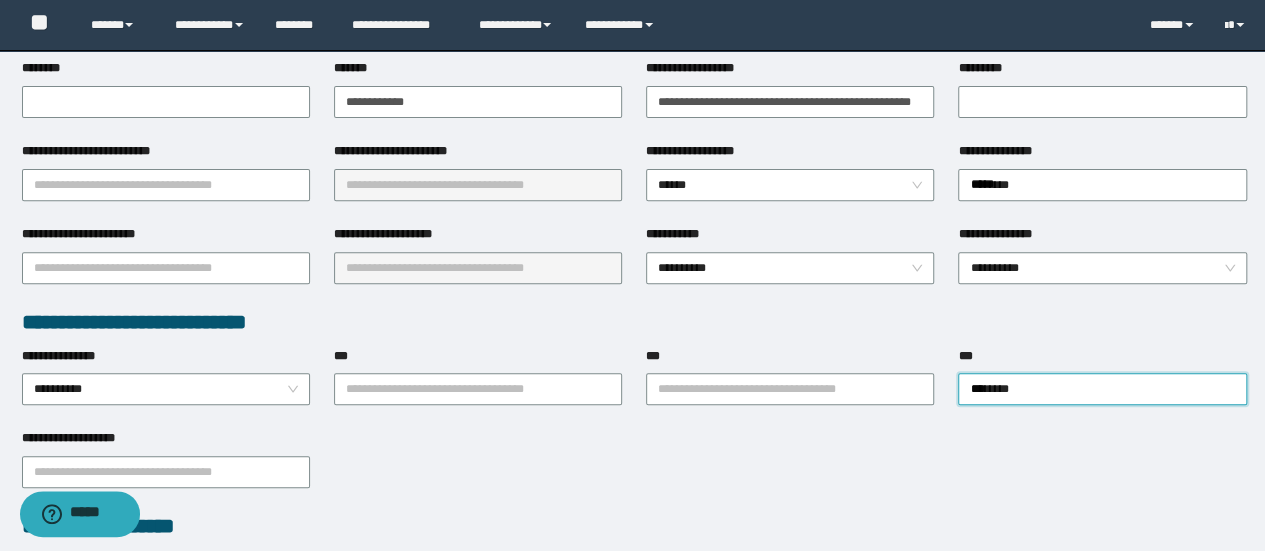type 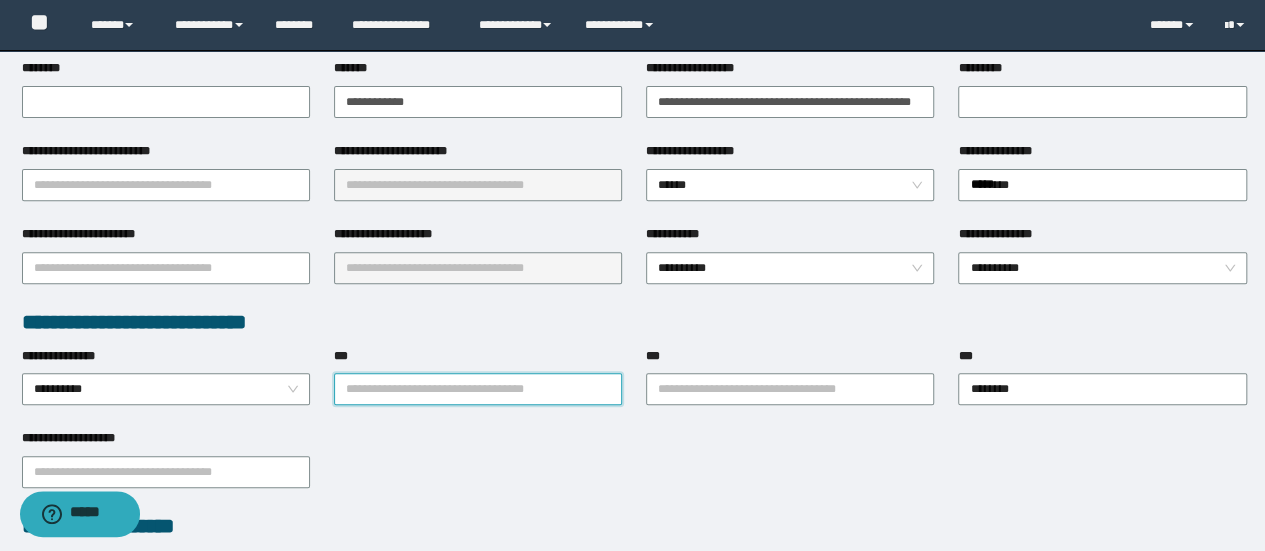 click on "***" at bounding box center [478, 389] 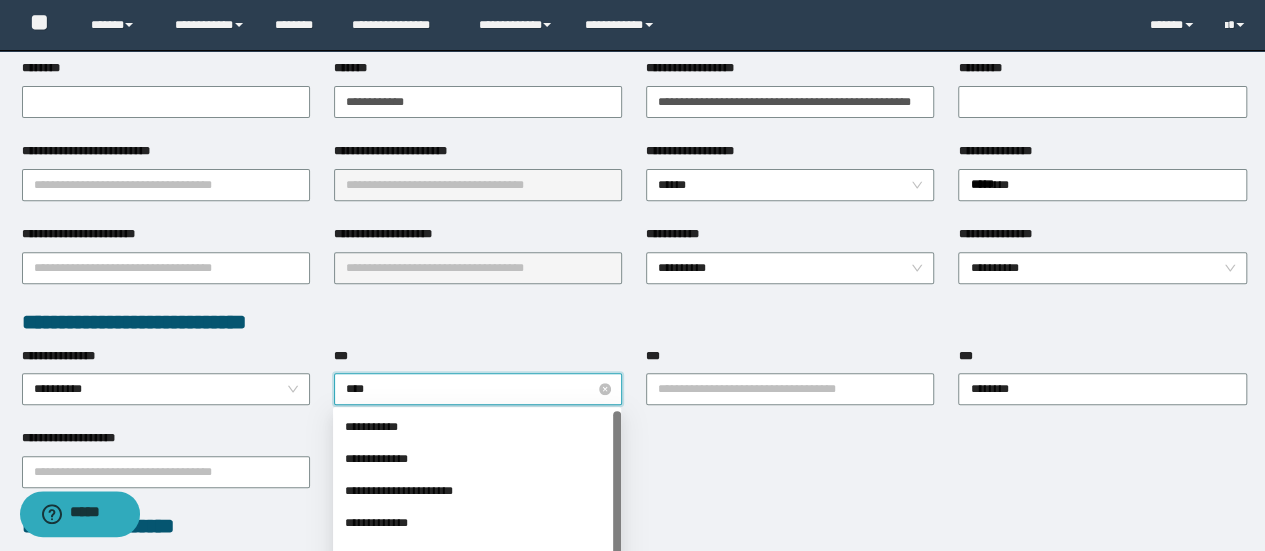 type on "*****" 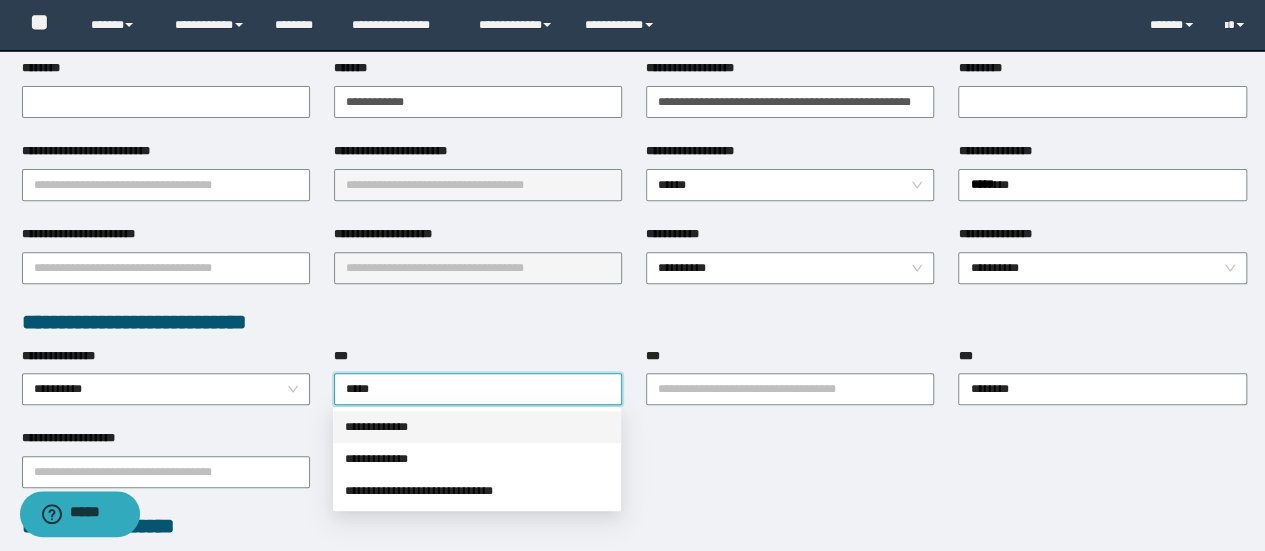 click on "**********" at bounding box center [477, 427] 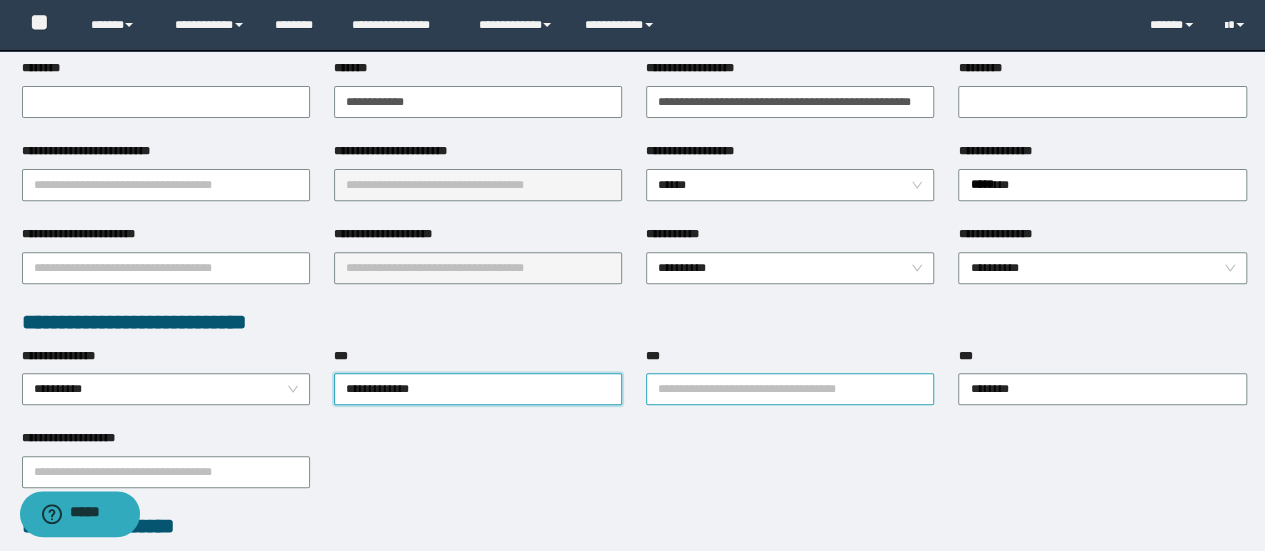 click on "***" at bounding box center (790, 389) 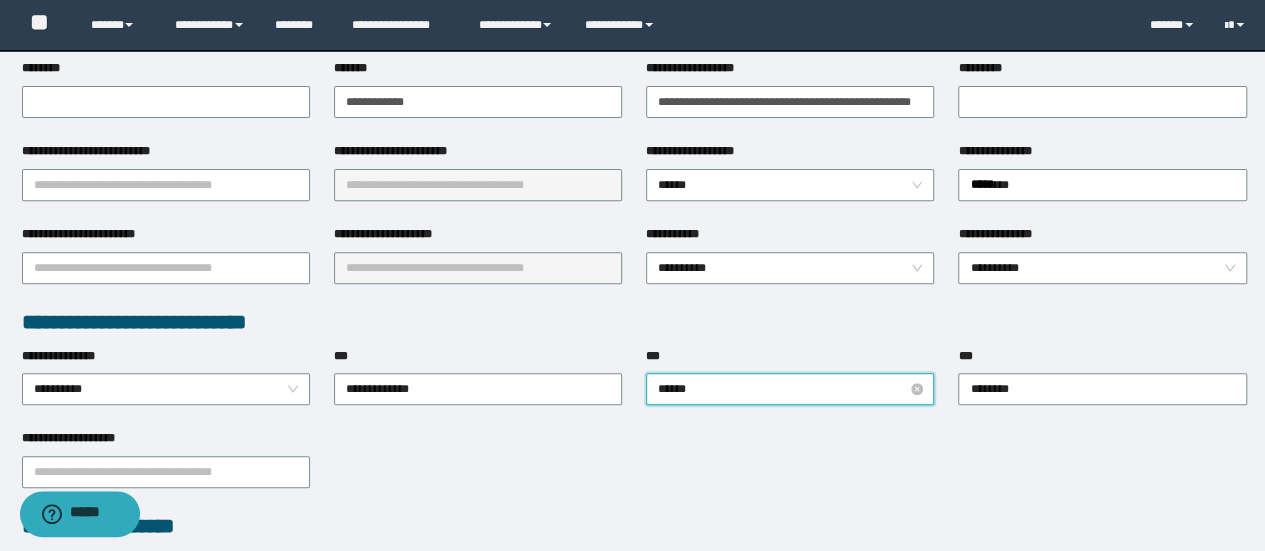 type on "*******" 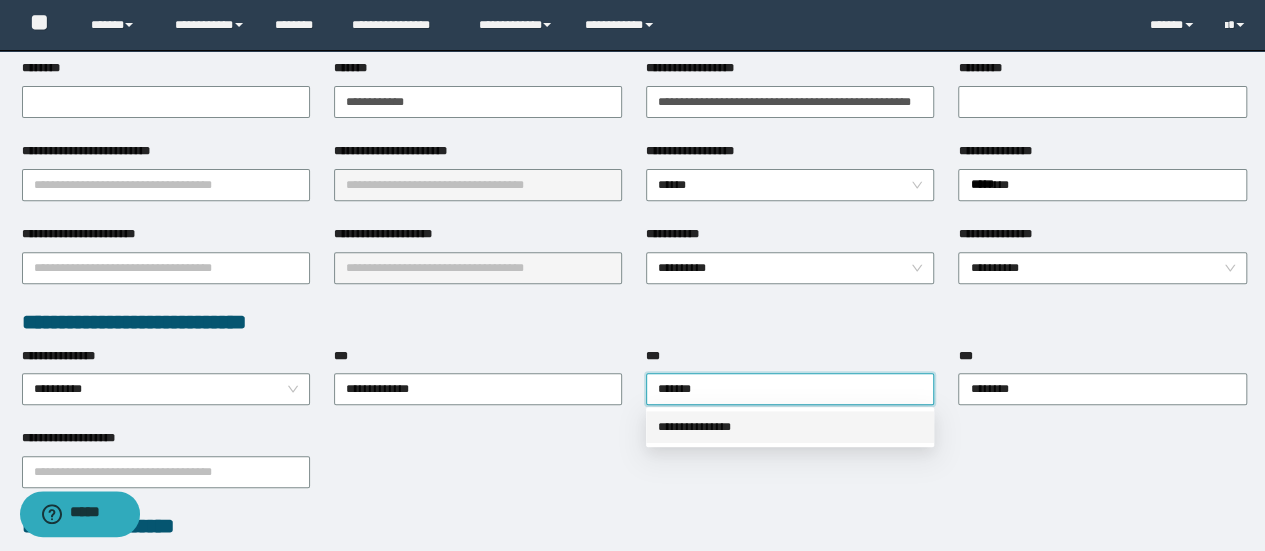 click on "**********" at bounding box center [790, 427] 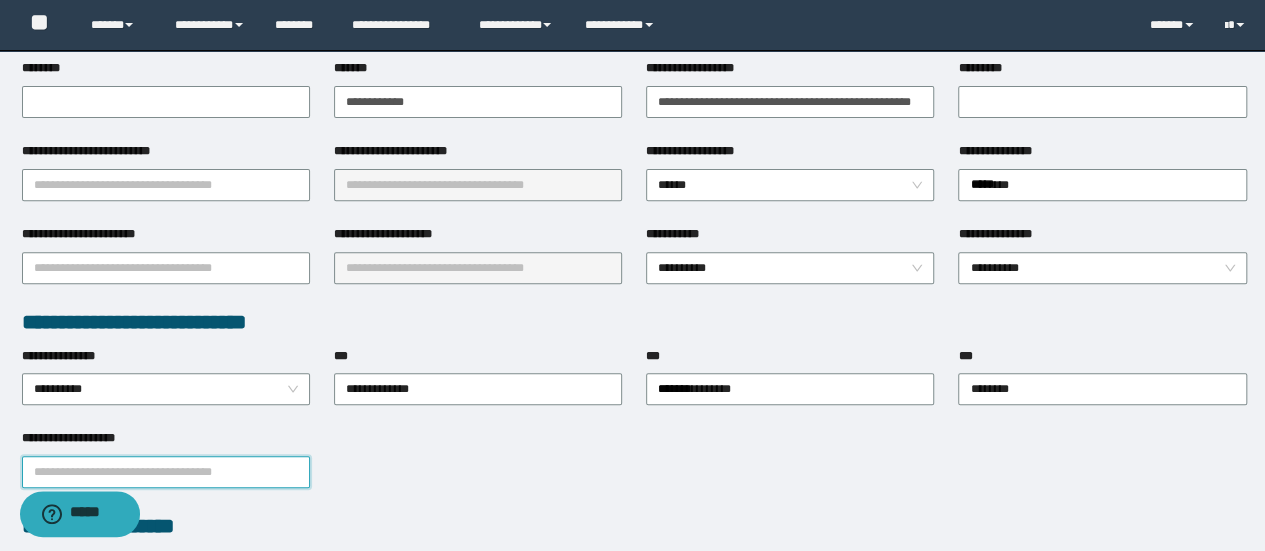 click on "**********" at bounding box center (166, 472) 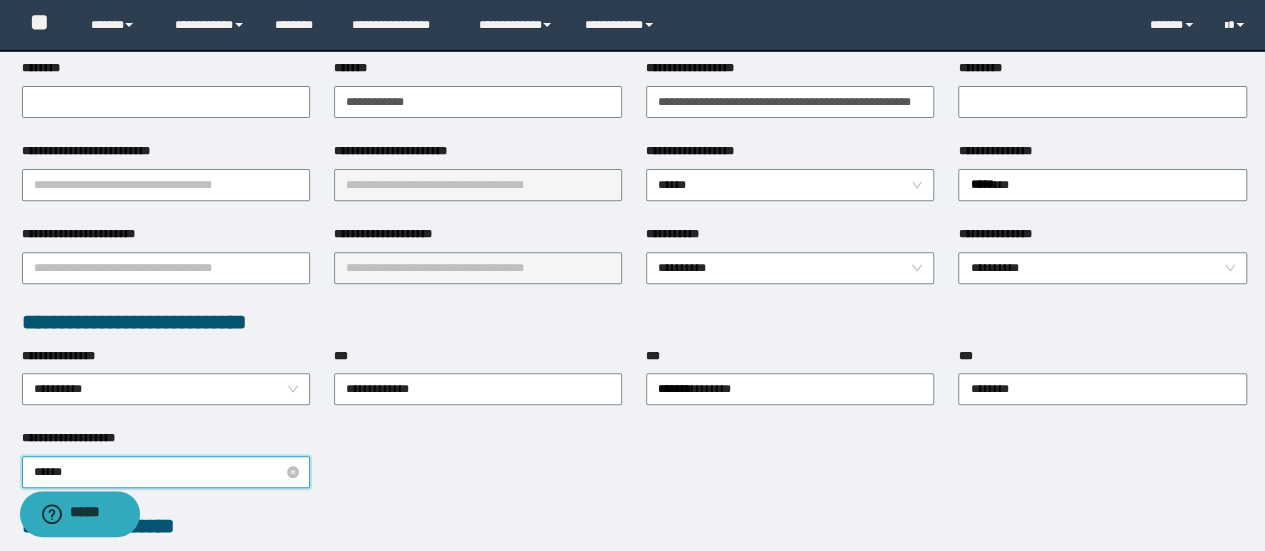 type on "*******" 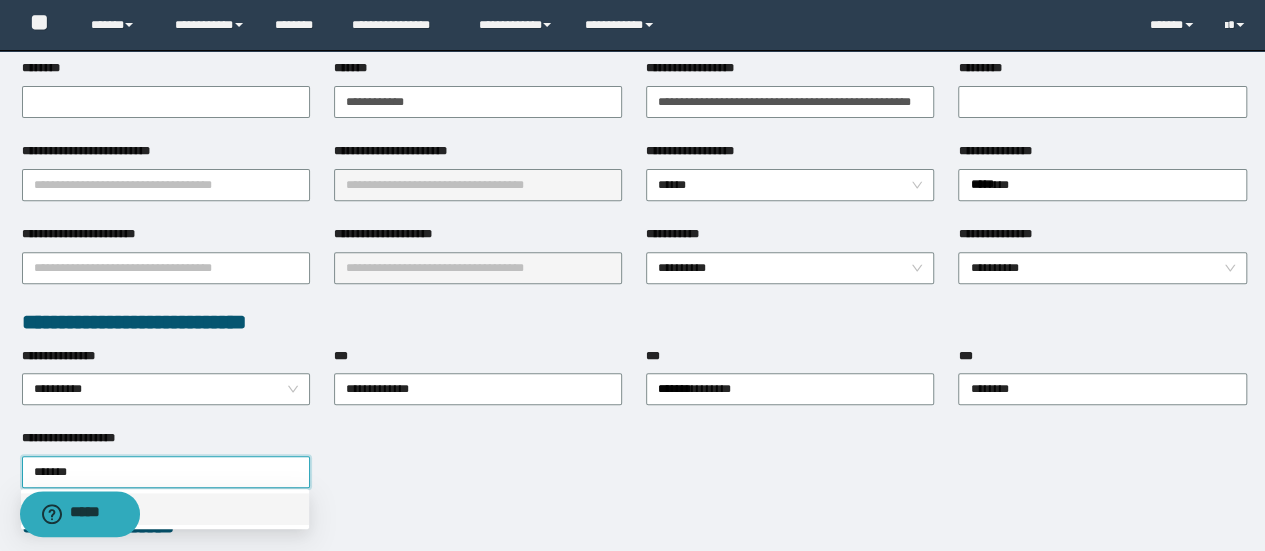 click on "**********" at bounding box center [165, 509] 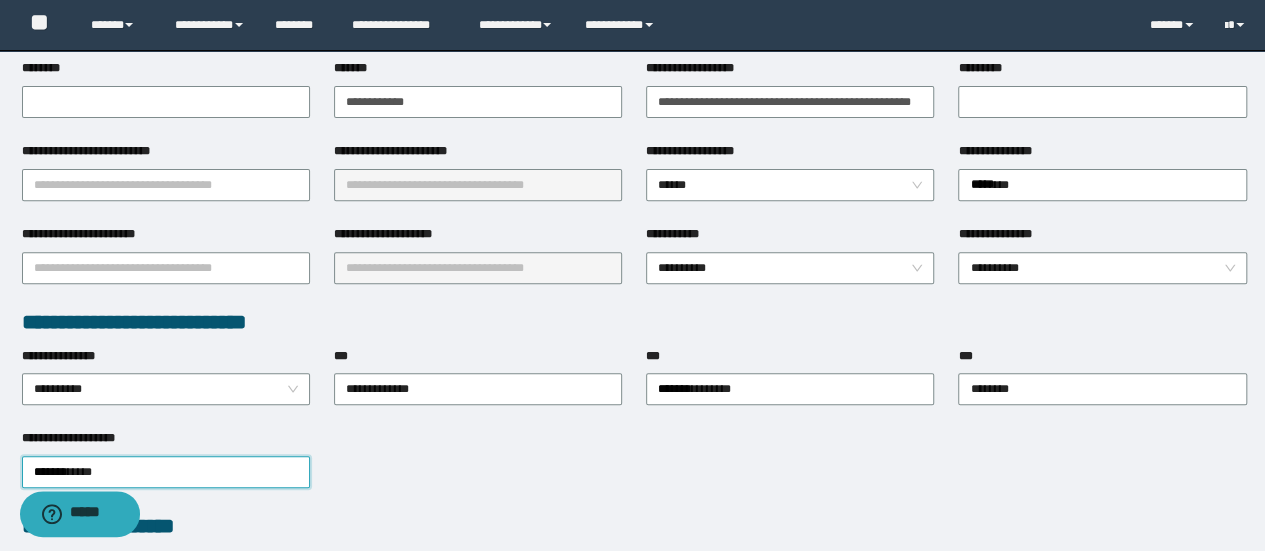 click on "**********" at bounding box center [634, 470] 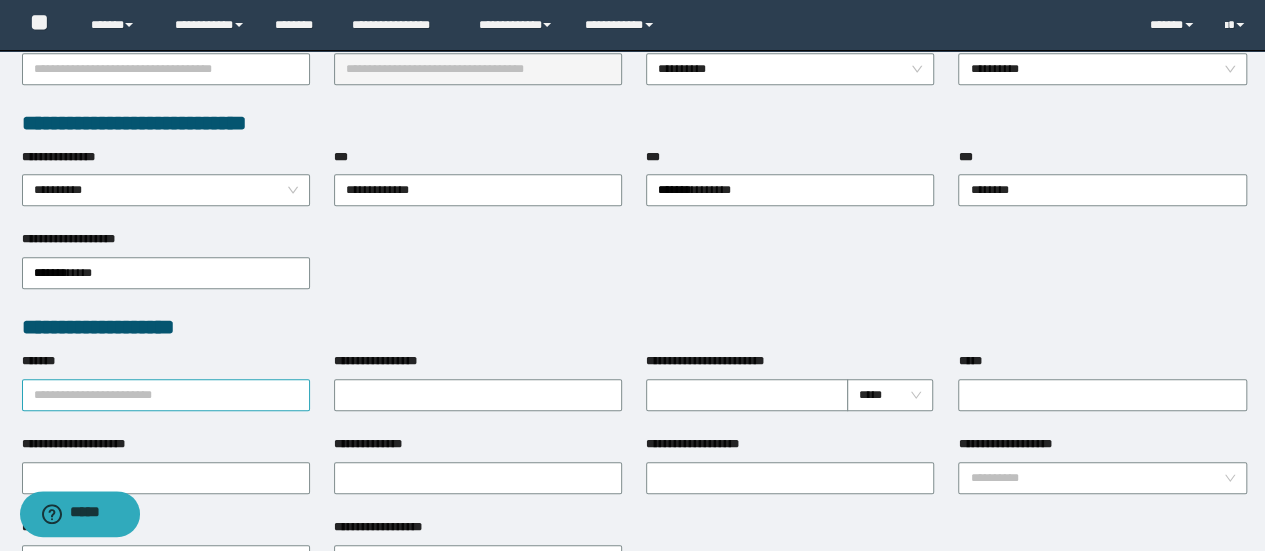 scroll, scrollTop: 500, scrollLeft: 0, axis: vertical 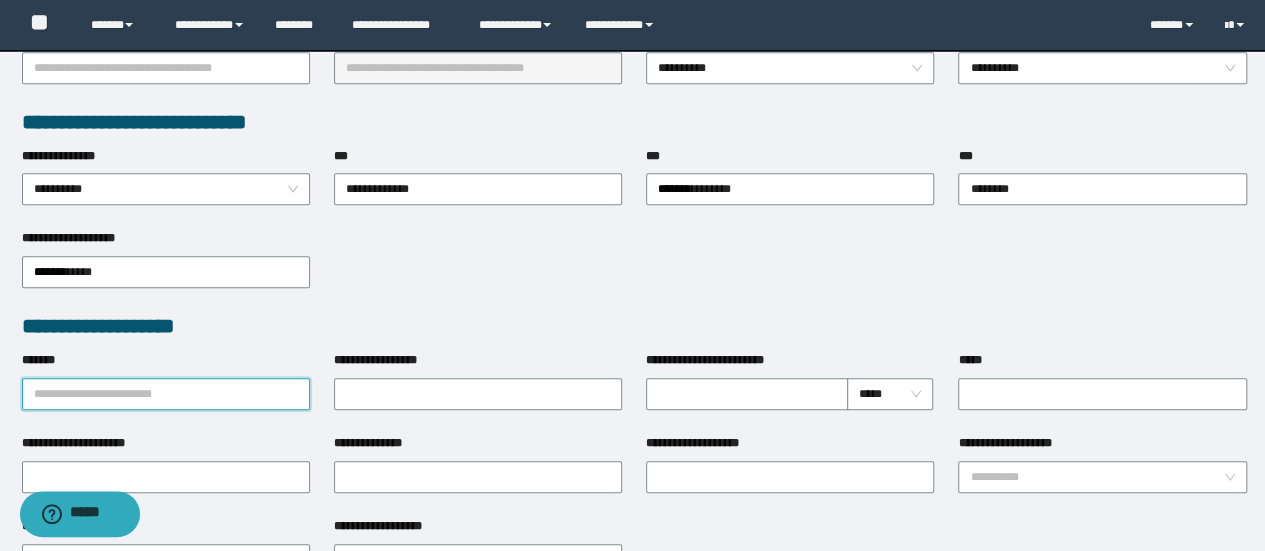 click on "*******" at bounding box center [166, 394] 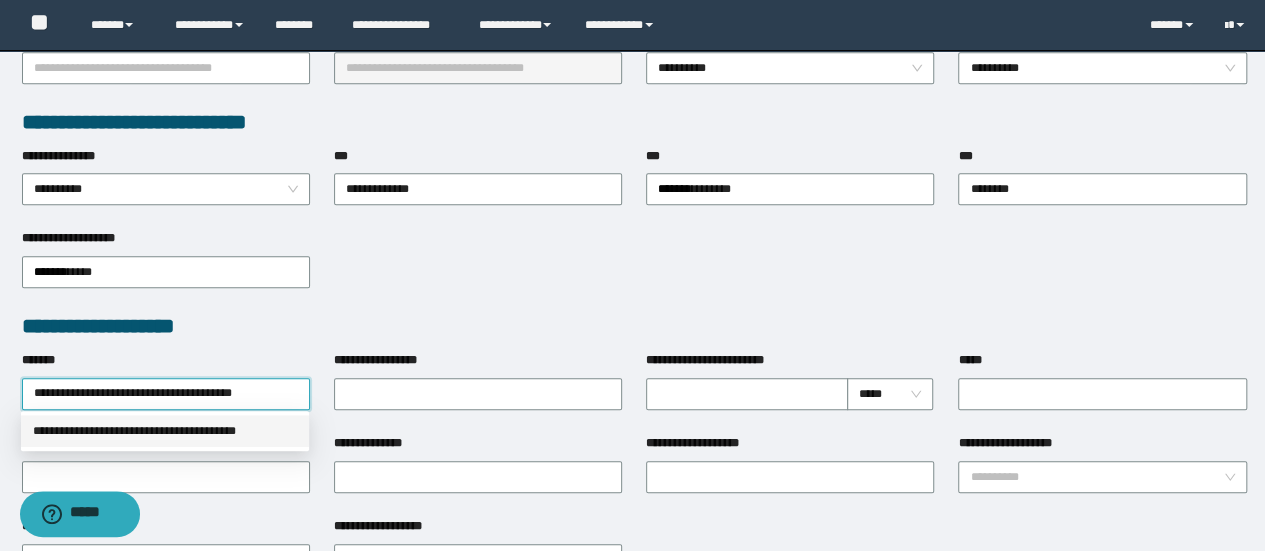 click on "**********" at bounding box center [165, 431] 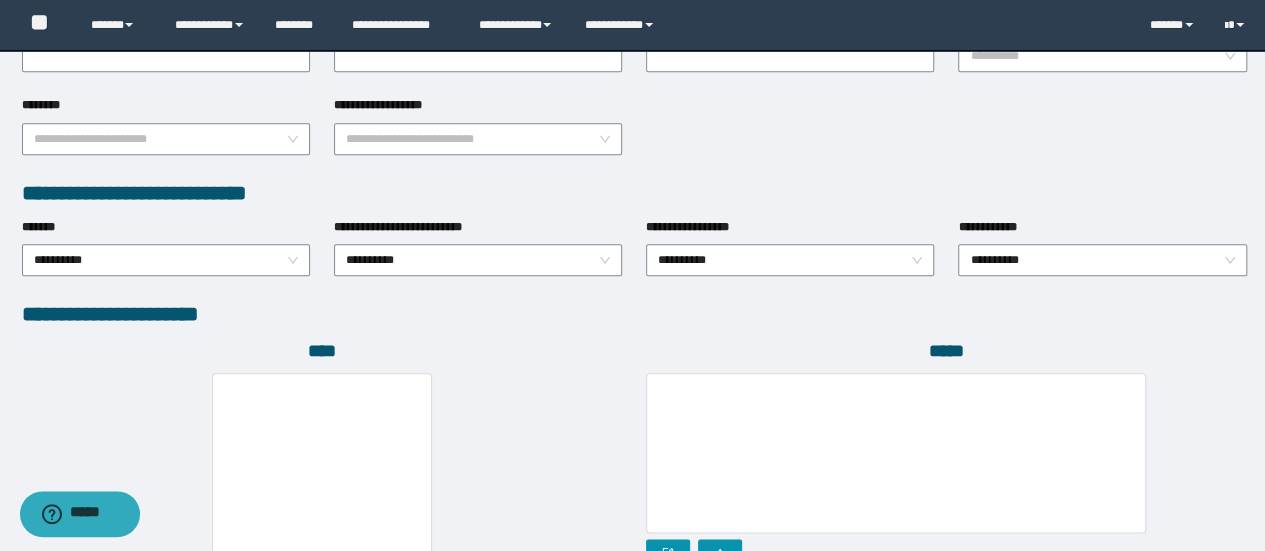 scroll, scrollTop: 1150, scrollLeft: 0, axis: vertical 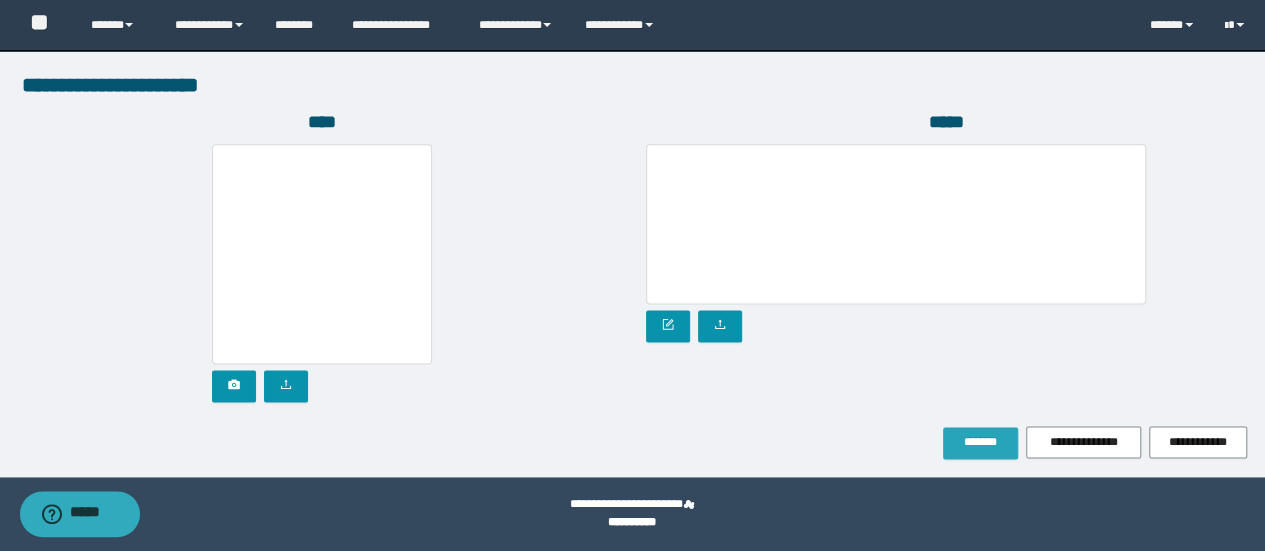 click on "*******" at bounding box center (980, 442) 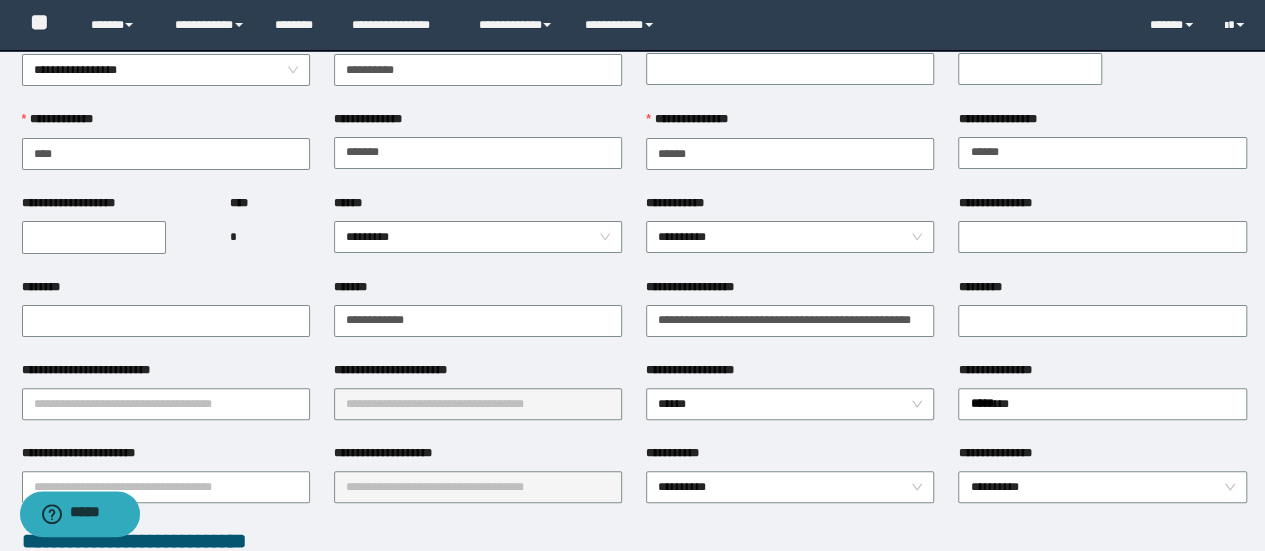scroll, scrollTop: 102, scrollLeft: 0, axis: vertical 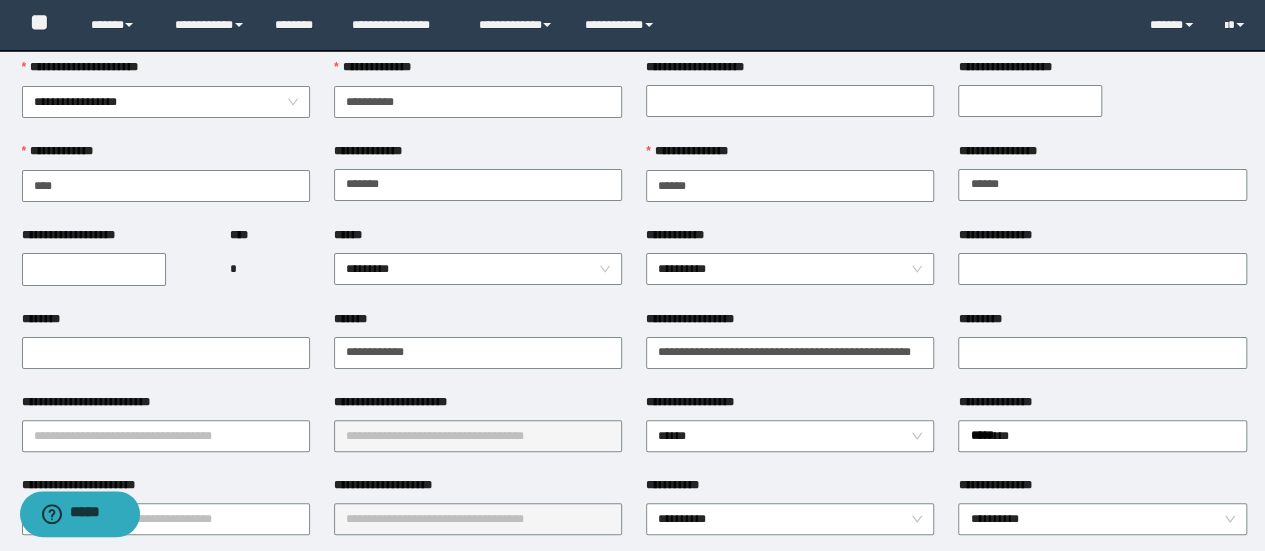type 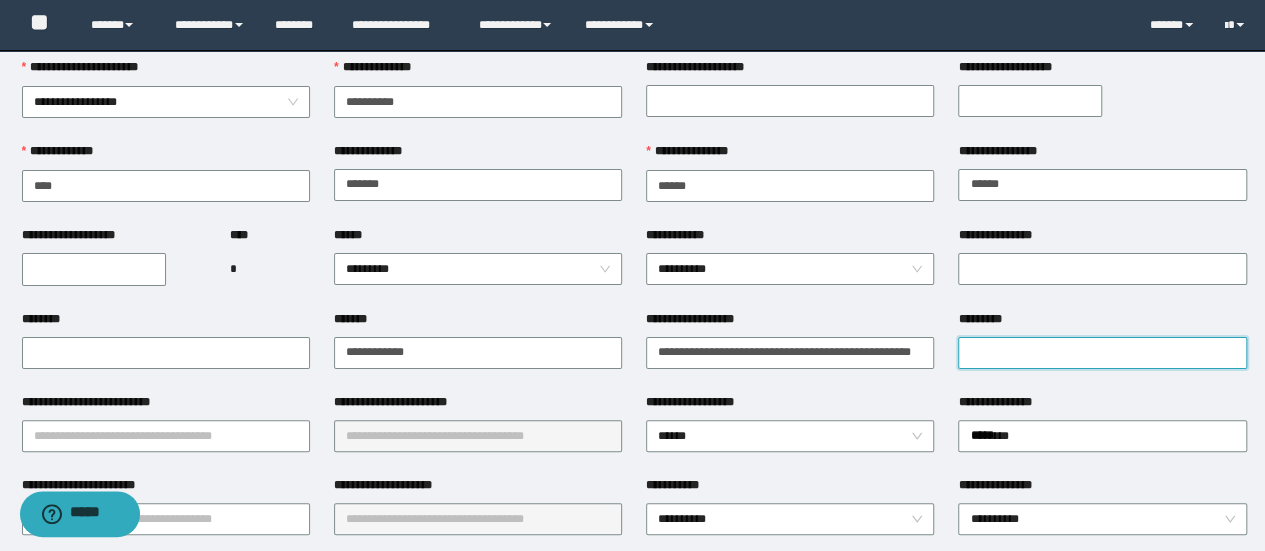 click on "*********" at bounding box center (1102, 353) 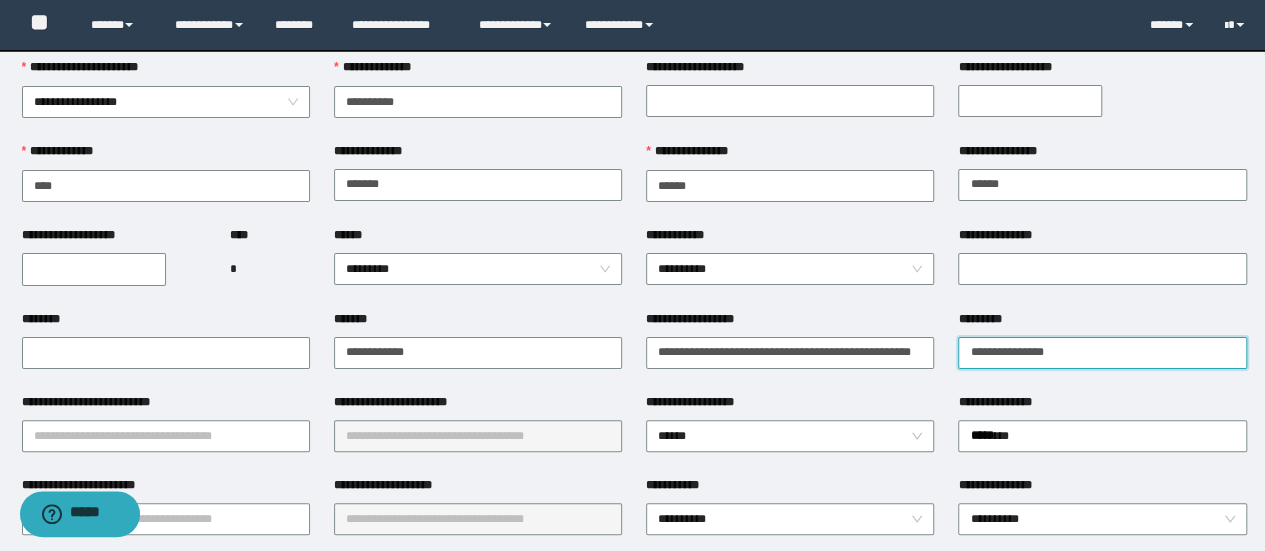 drag, startPoint x: 992, startPoint y: 353, endPoint x: 888, endPoint y: 366, distance: 104.80935 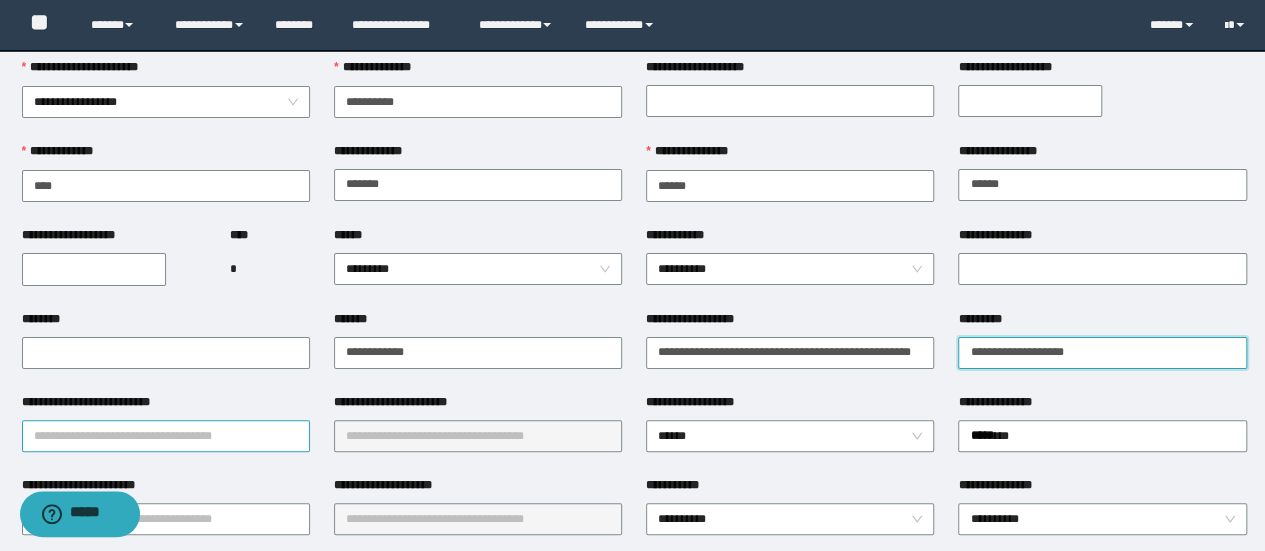 type on "**********" 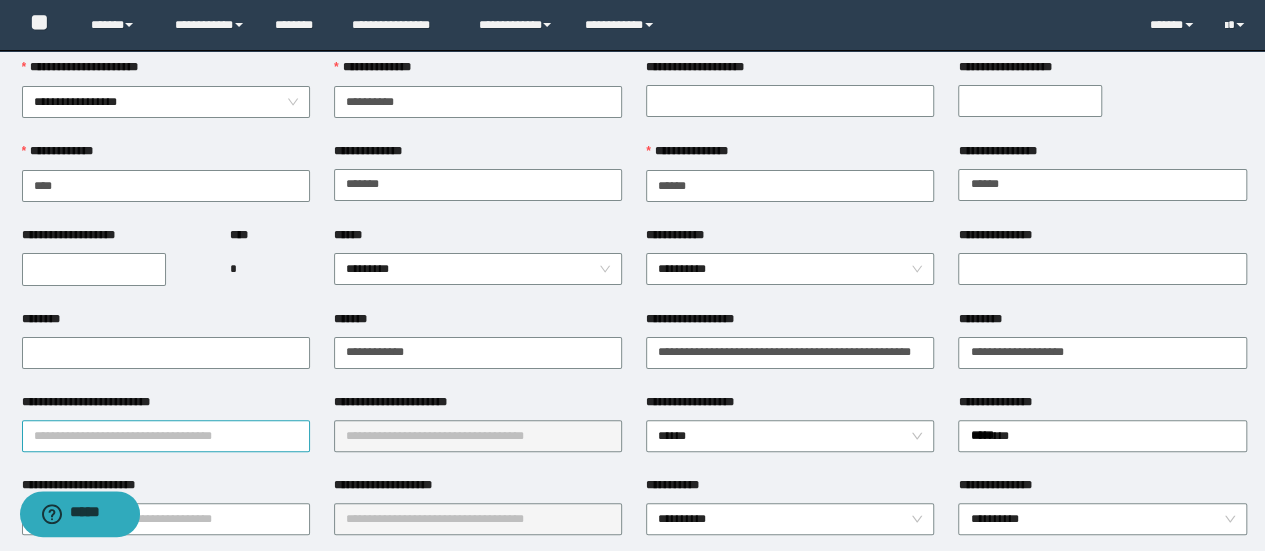 click on "**********" at bounding box center (166, 436) 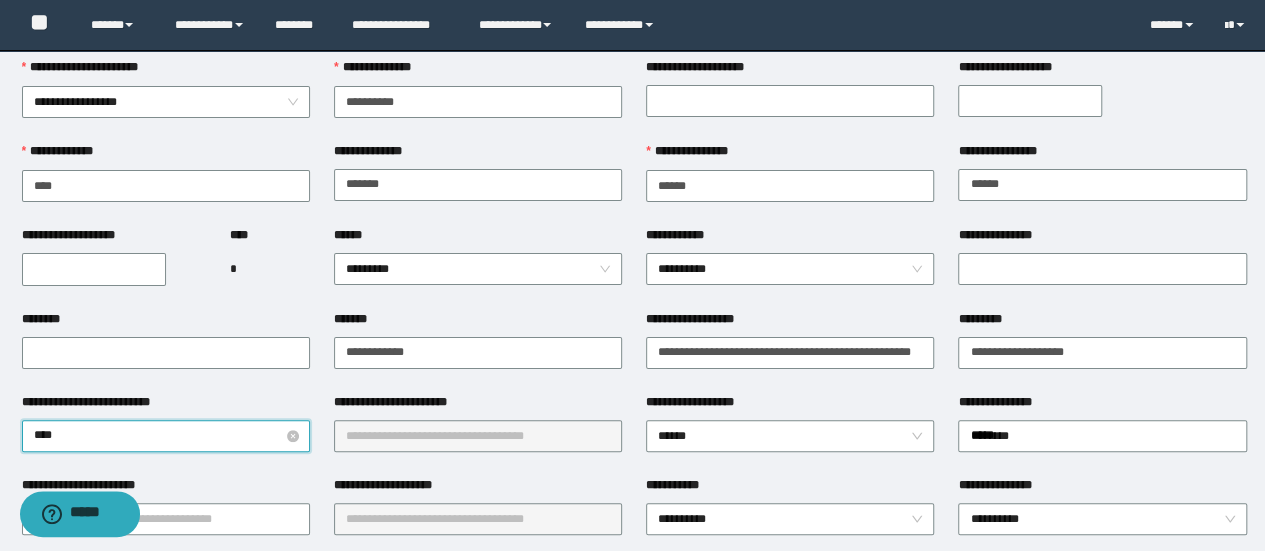 type on "*****" 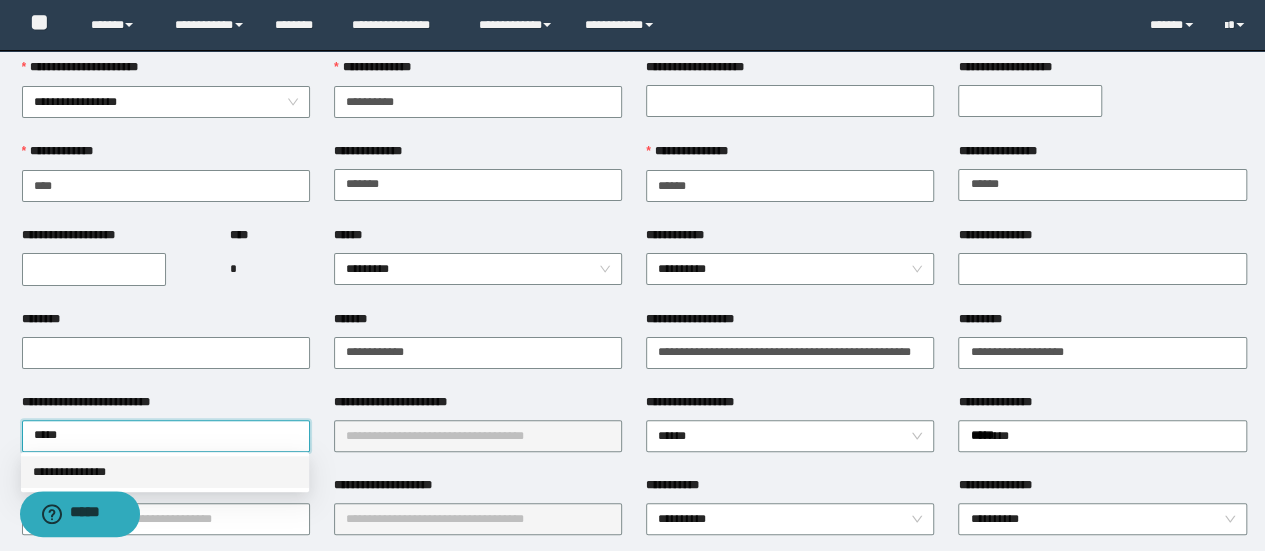 click on "**********" at bounding box center [165, 472] 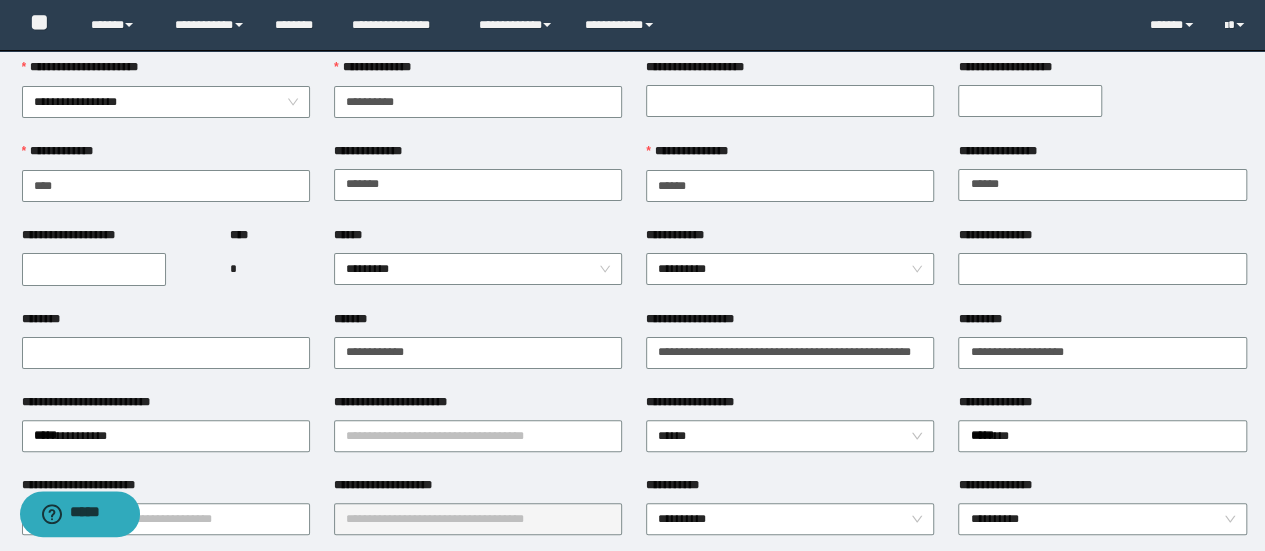 click on "**********" at bounding box center [478, 406] 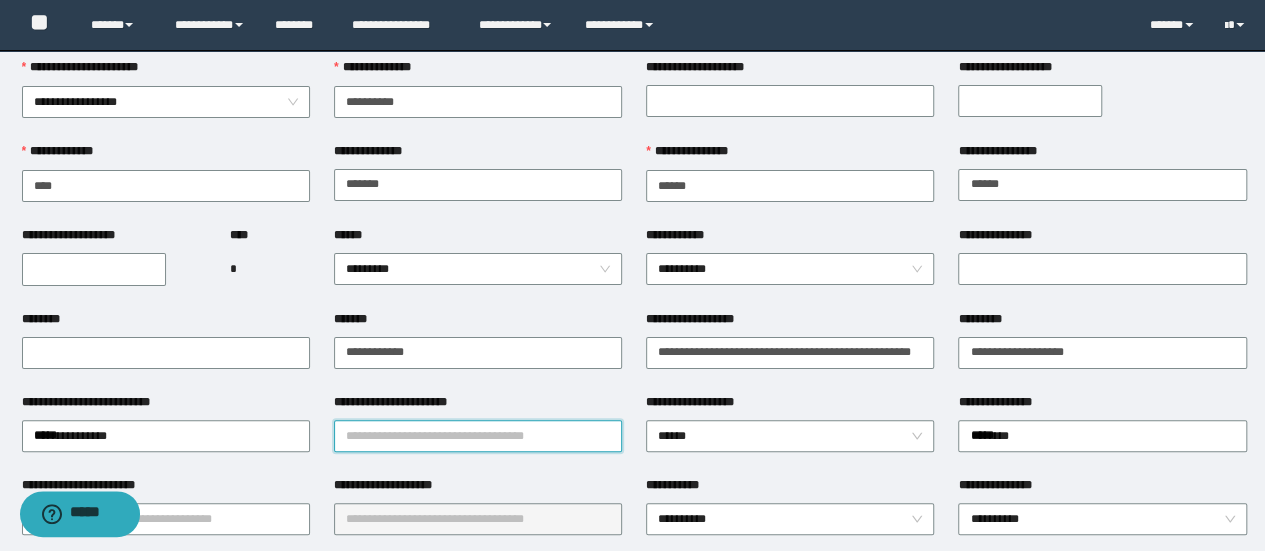 click on "**********" at bounding box center (478, 436) 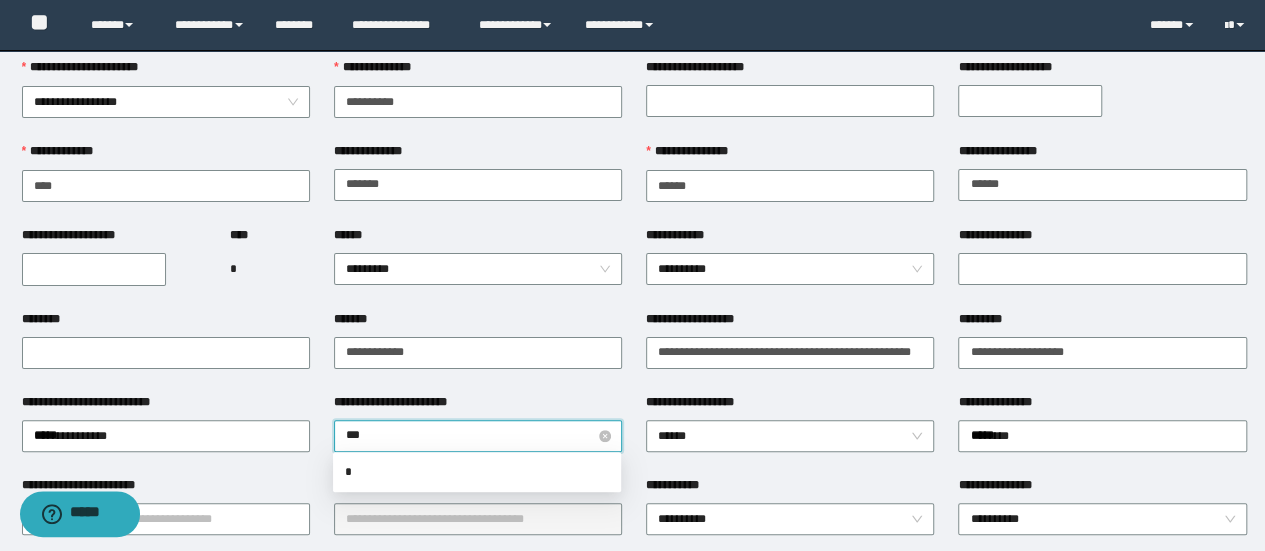 type on "****" 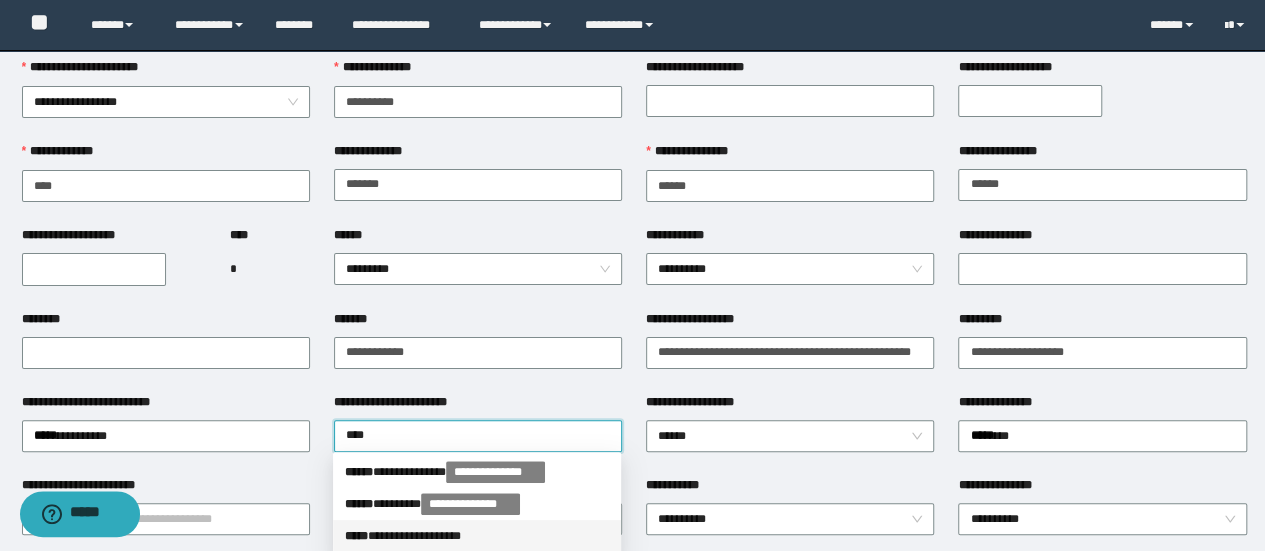click on "**********" at bounding box center (477, 536) 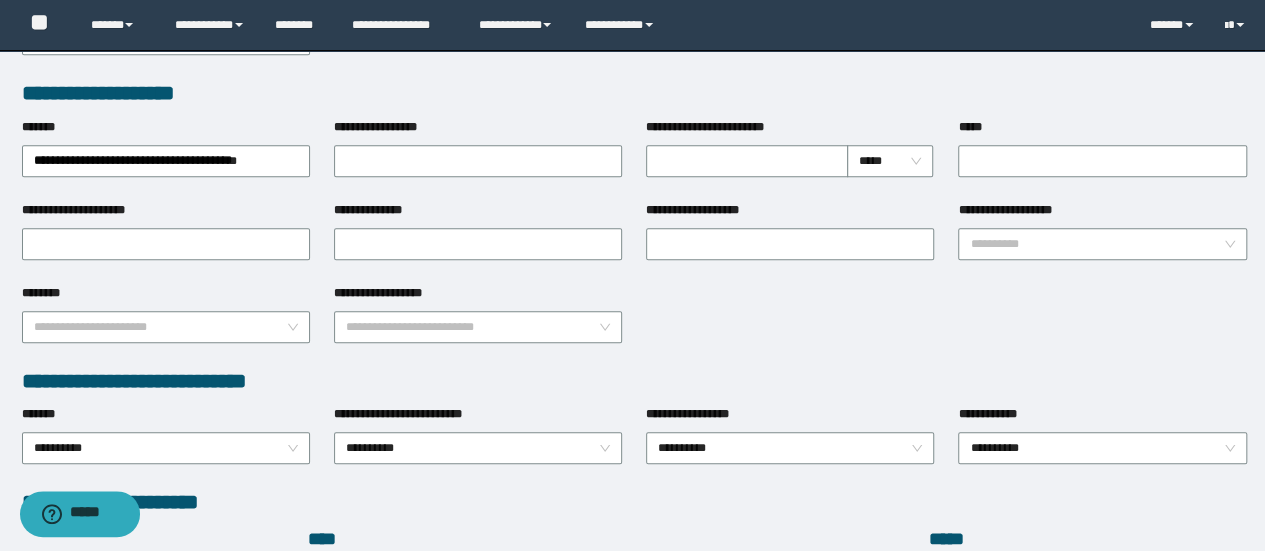 scroll, scrollTop: 902, scrollLeft: 0, axis: vertical 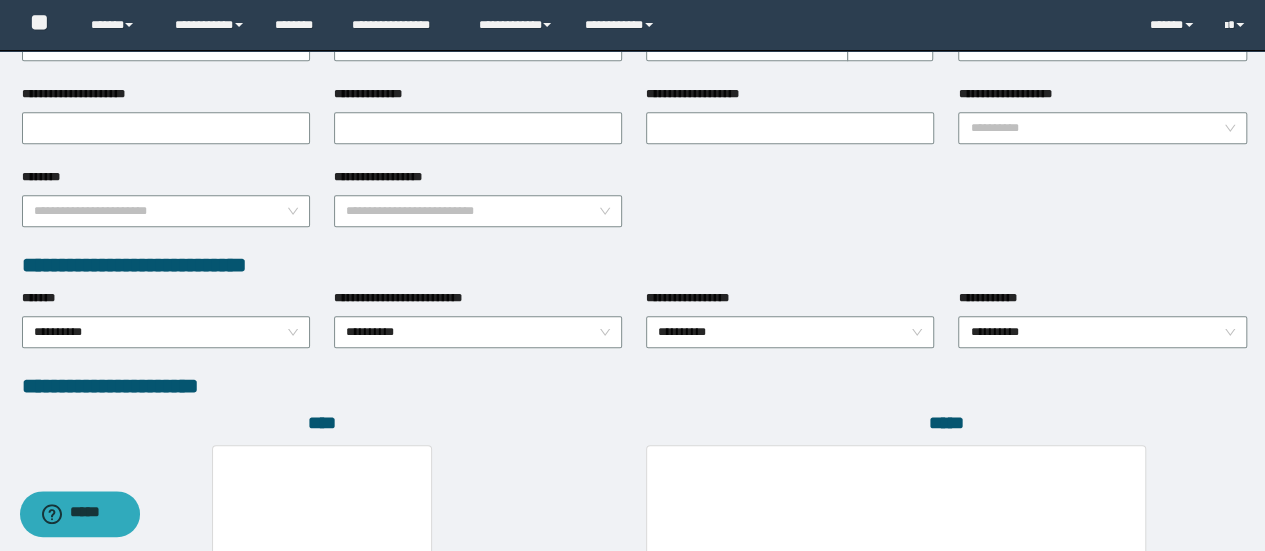 click on "**********" at bounding box center (1102, 330) 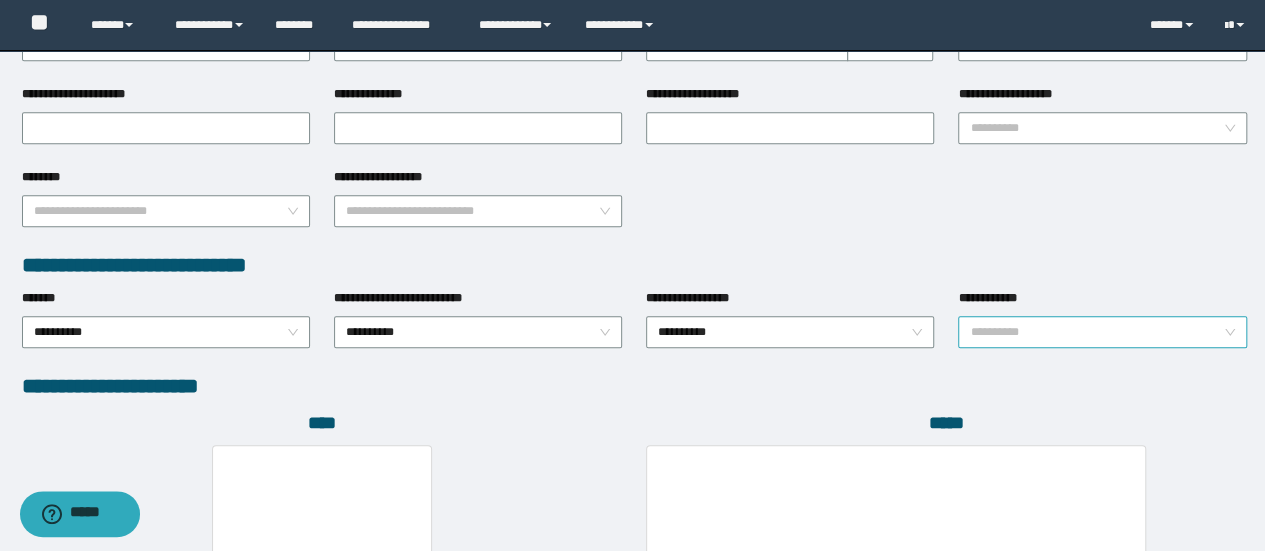 click on "**********" at bounding box center [1102, 332] 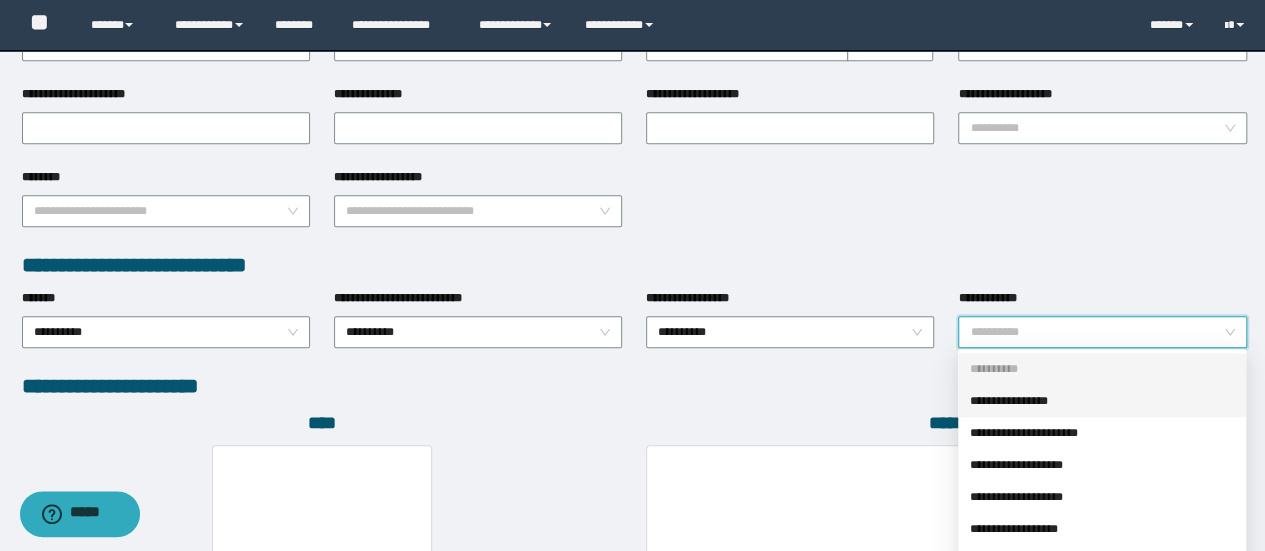 click on "**********" at bounding box center (1102, 465) 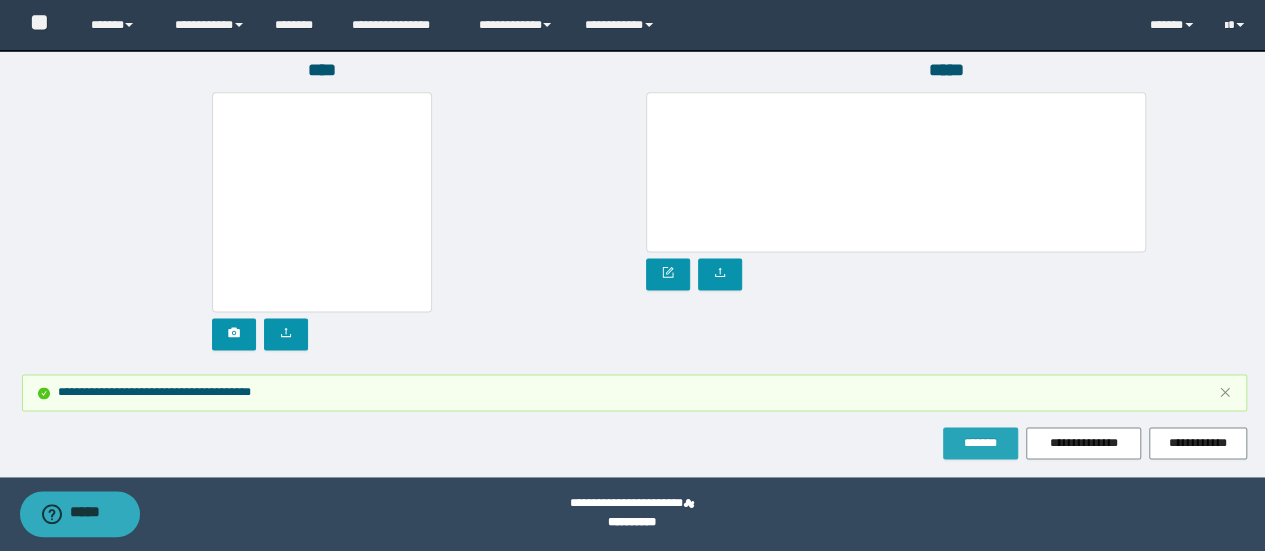 click on "*******" at bounding box center [980, 443] 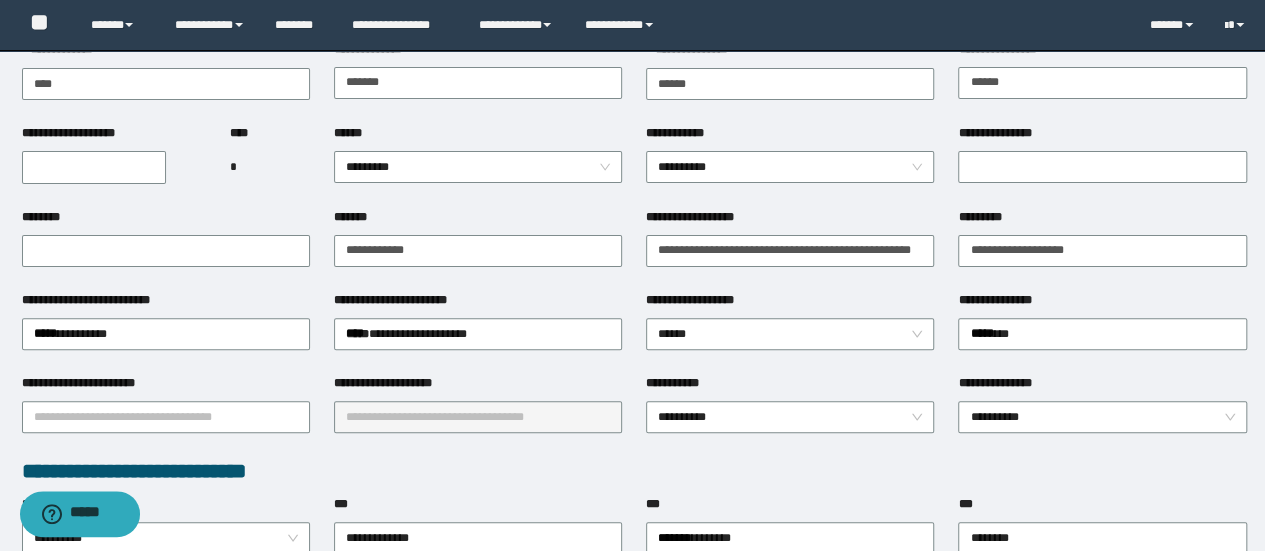 scroll, scrollTop: 0, scrollLeft: 0, axis: both 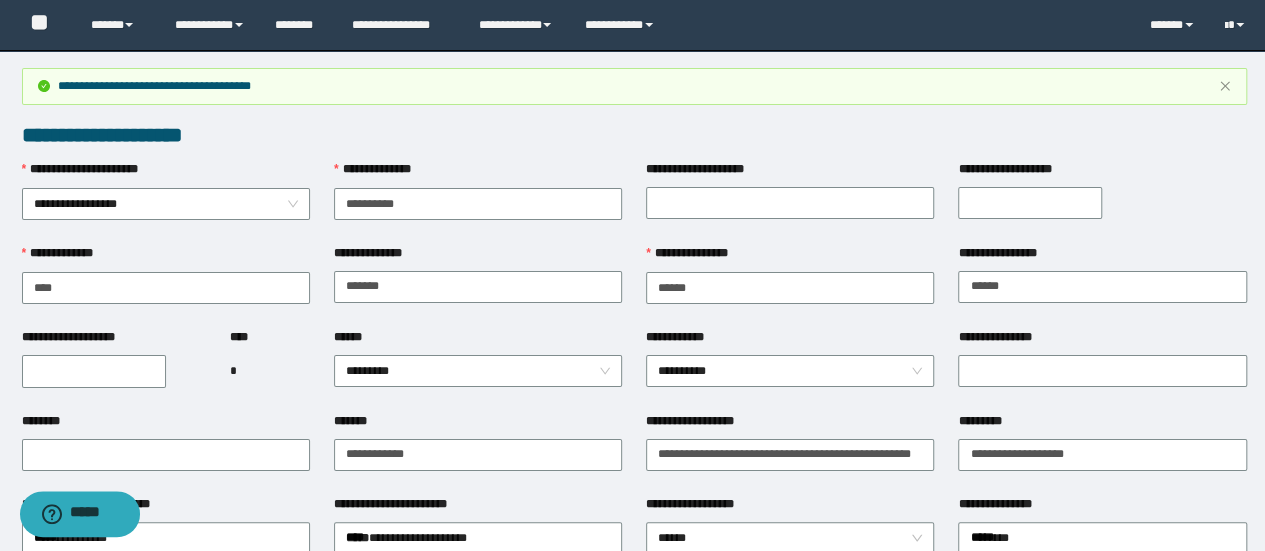 click on "**********" at bounding box center [790, 370] 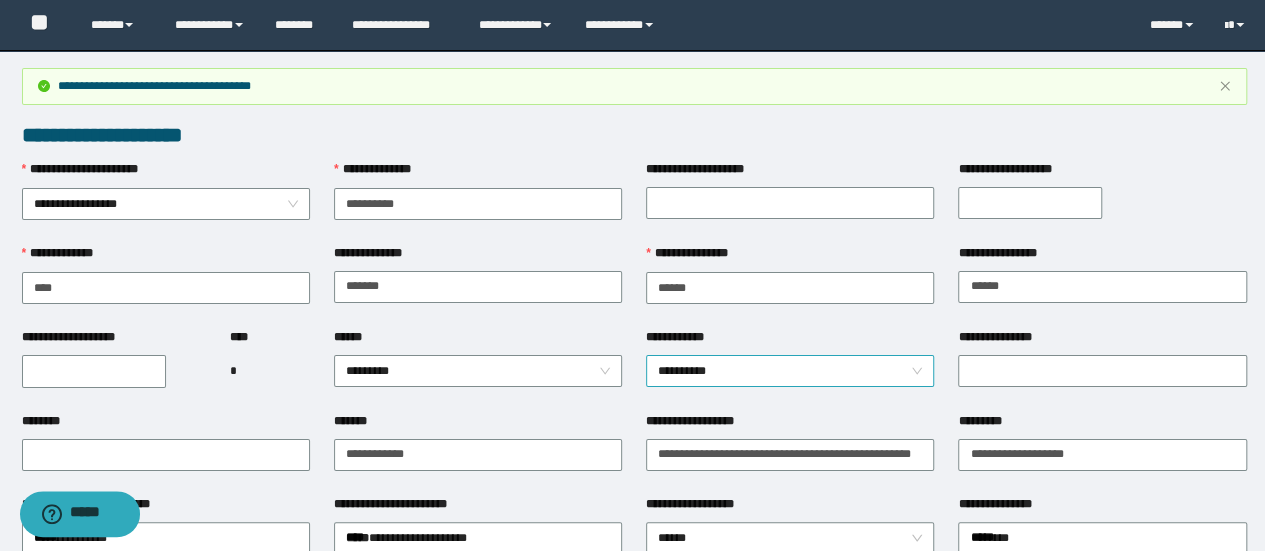 click on "**********" at bounding box center (790, 371) 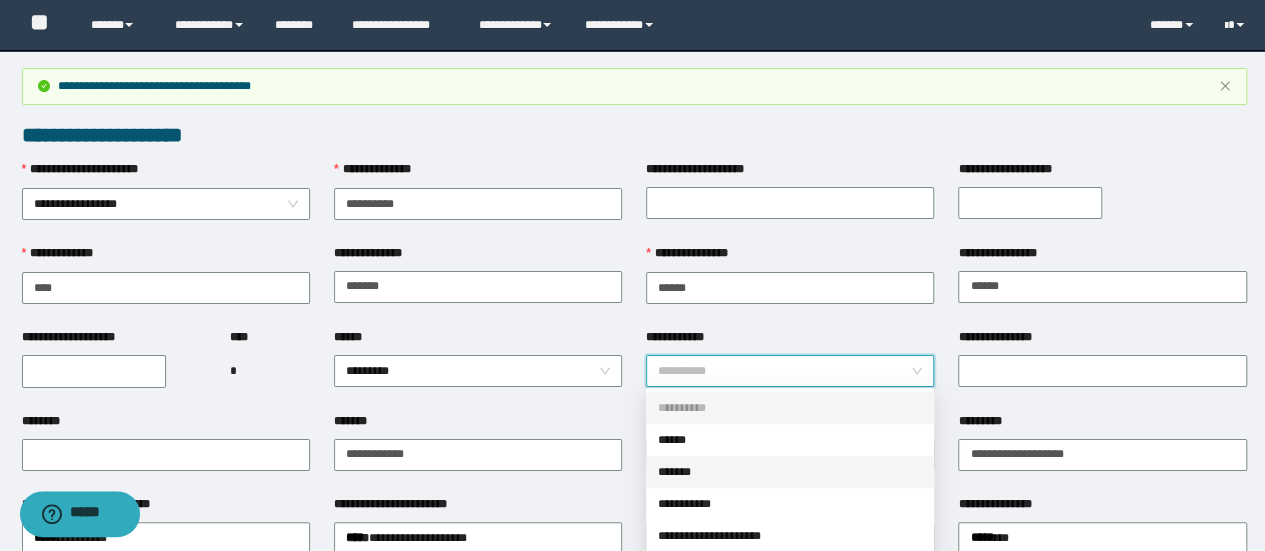 click on "**********" at bounding box center [790, 504] 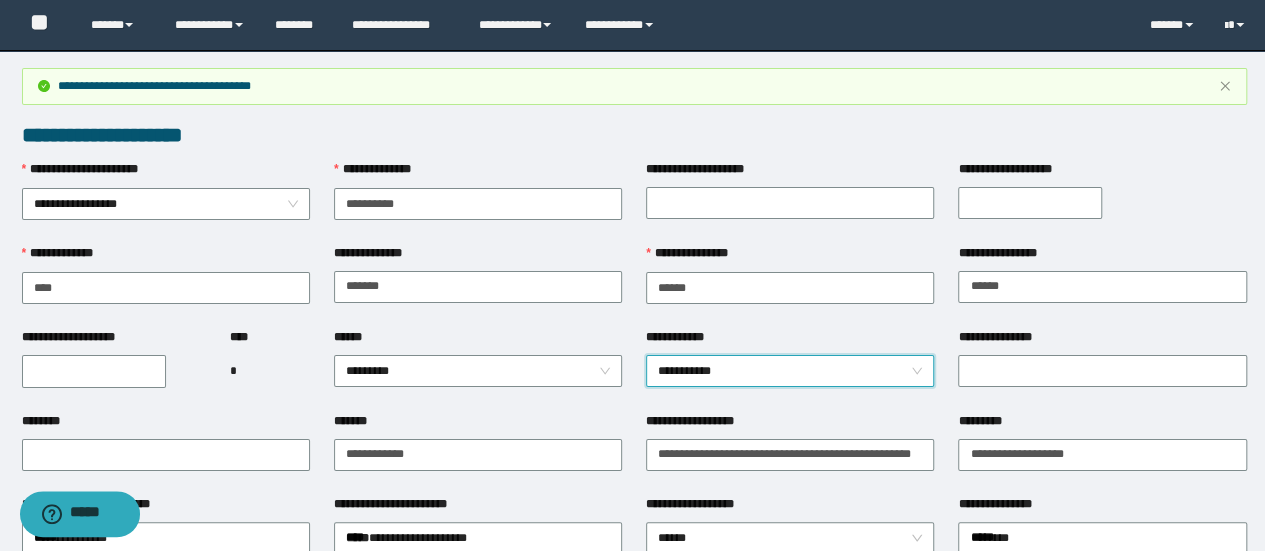 click on "**********" at bounding box center (94, 371) 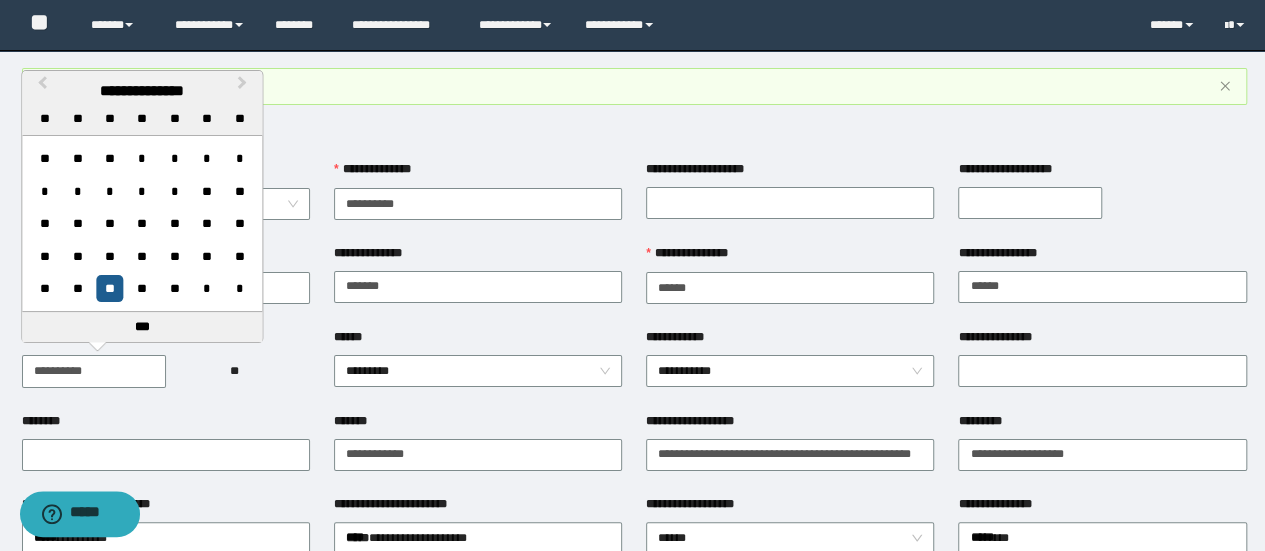 type on "**********" 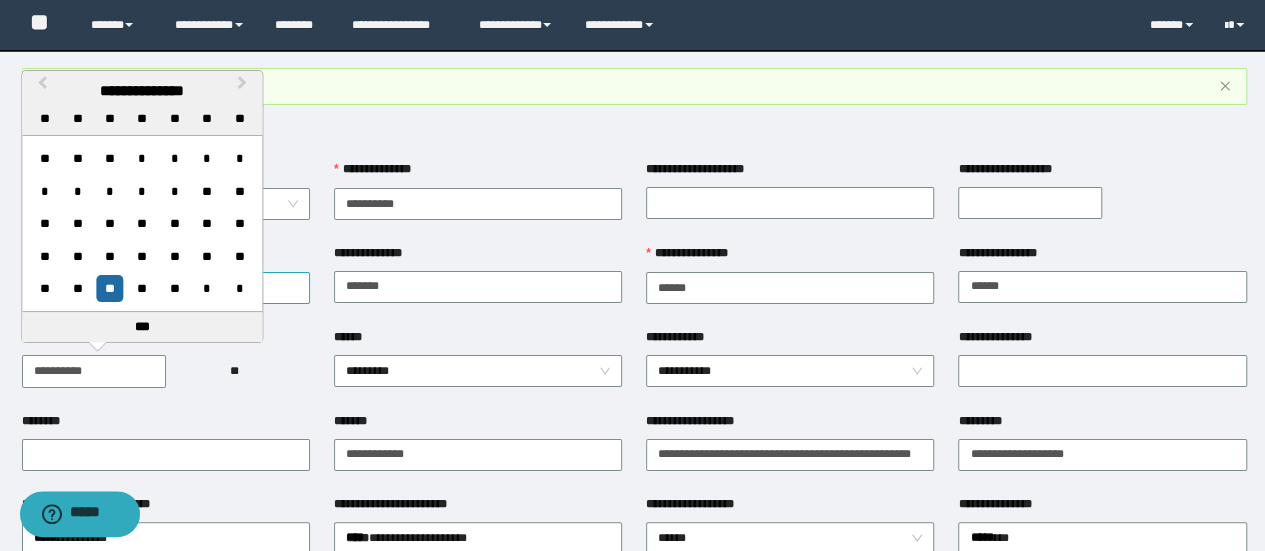 click on "**" at bounding box center [109, 288] 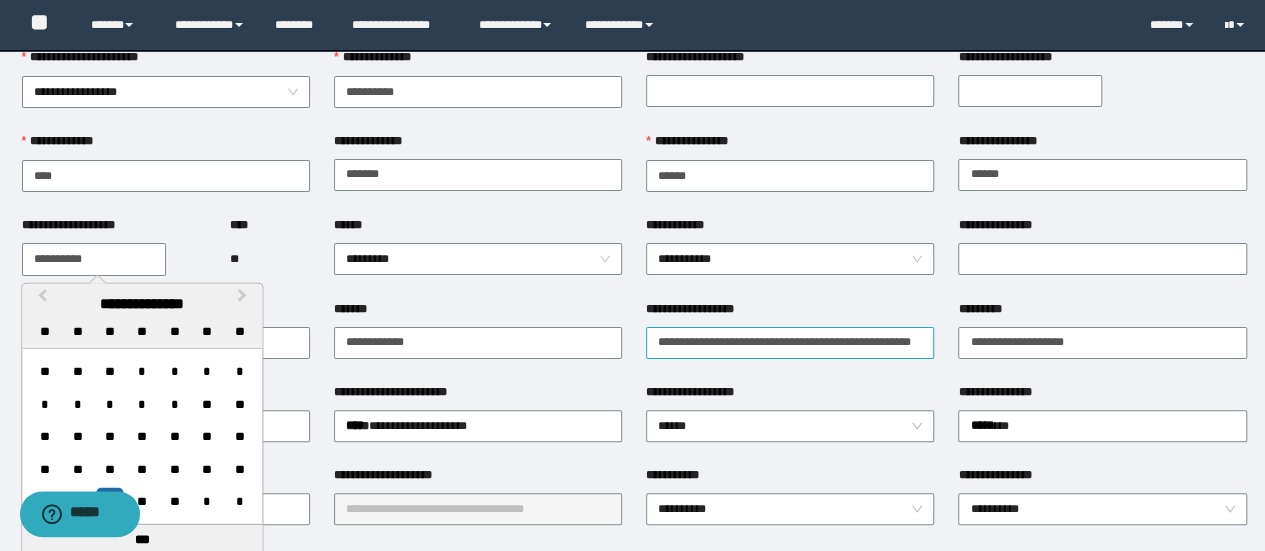 scroll, scrollTop: 300, scrollLeft: 0, axis: vertical 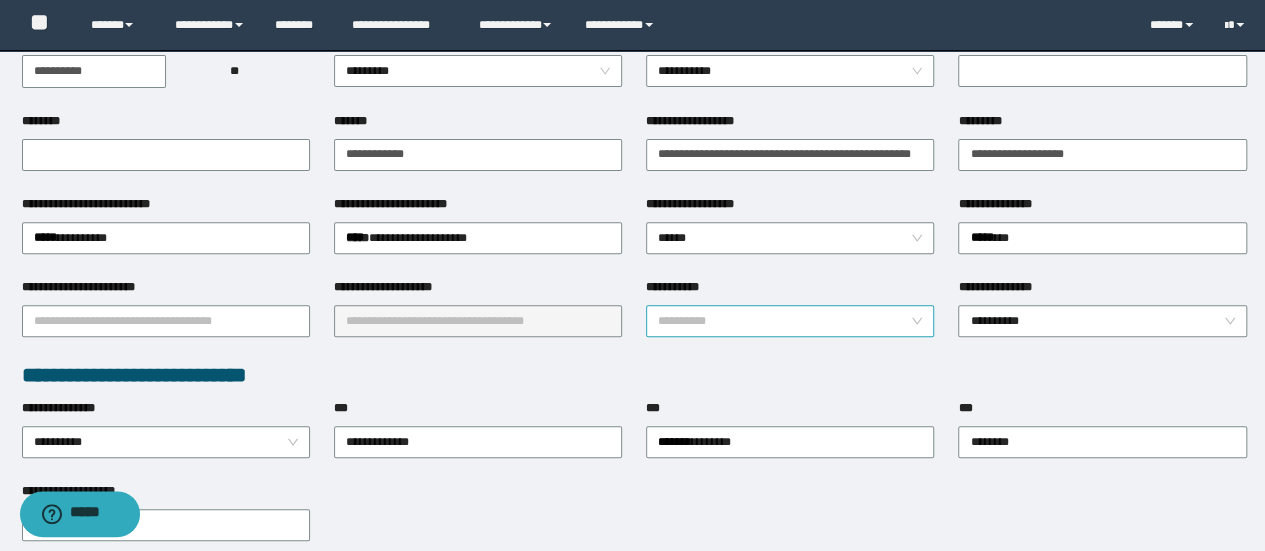 click on "**********" at bounding box center (790, 321) 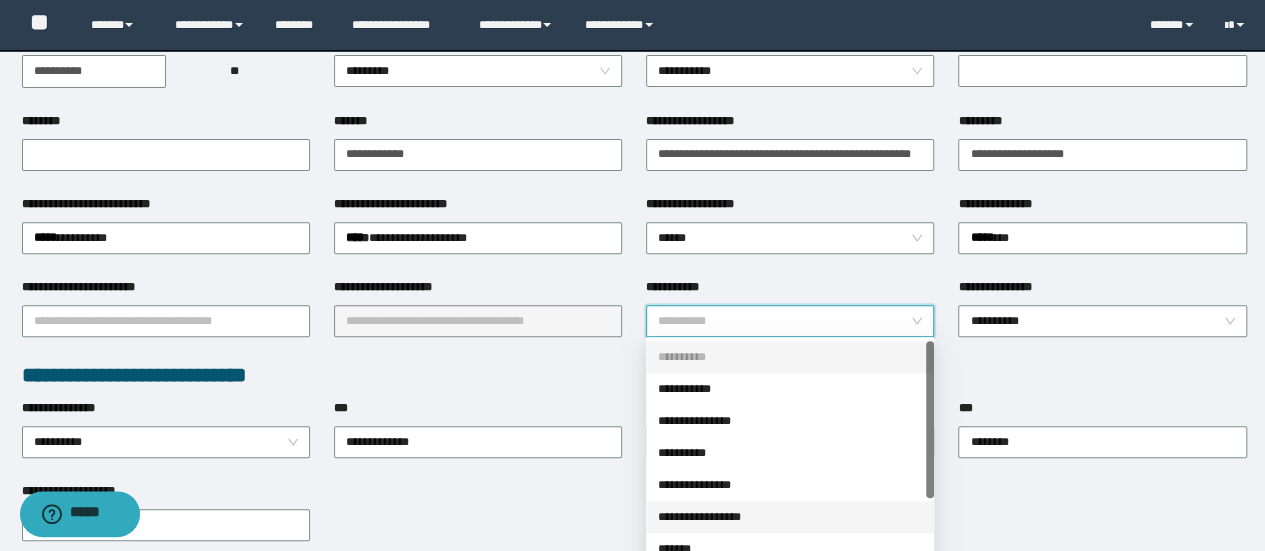 click on "**********" at bounding box center [790, 517] 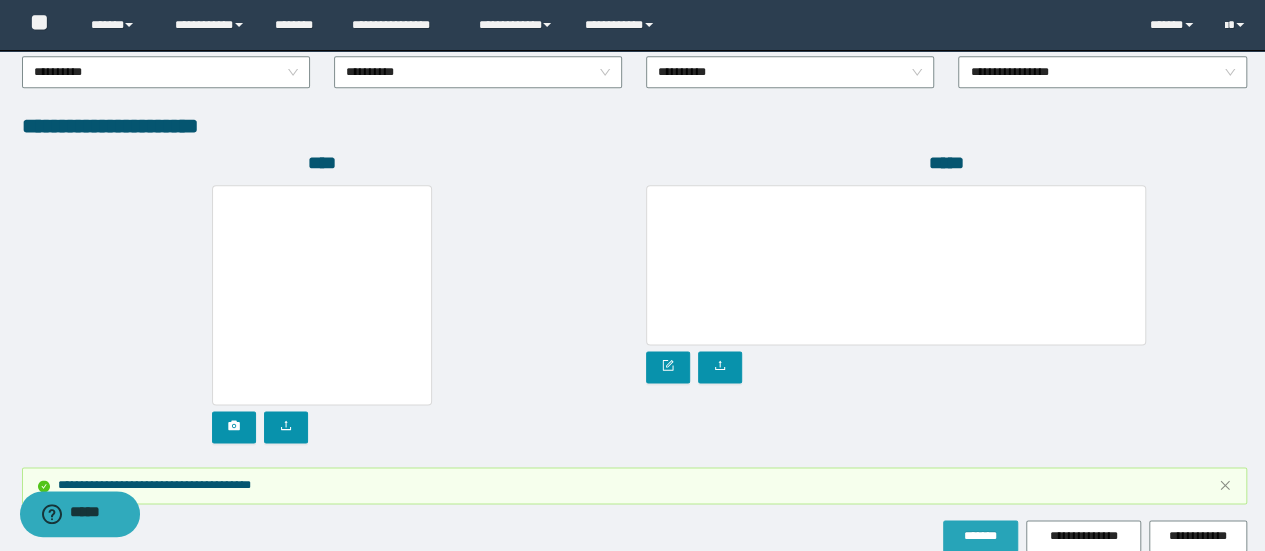 scroll, scrollTop: 1255, scrollLeft: 0, axis: vertical 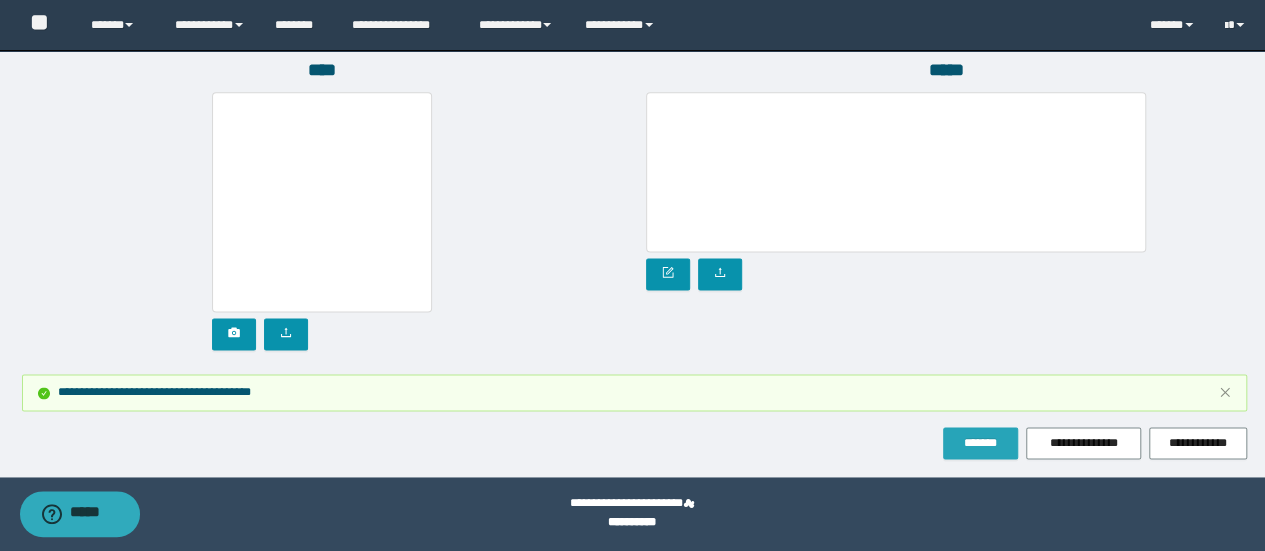 click on "*******" at bounding box center (980, 443) 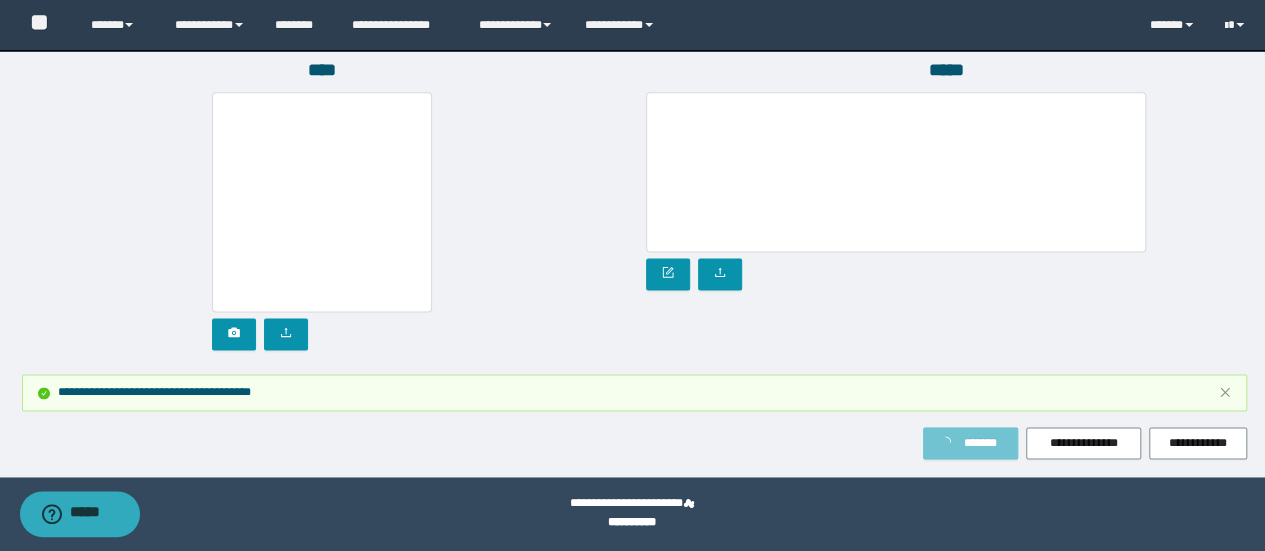 click on "*******" at bounding box center [980, 443] 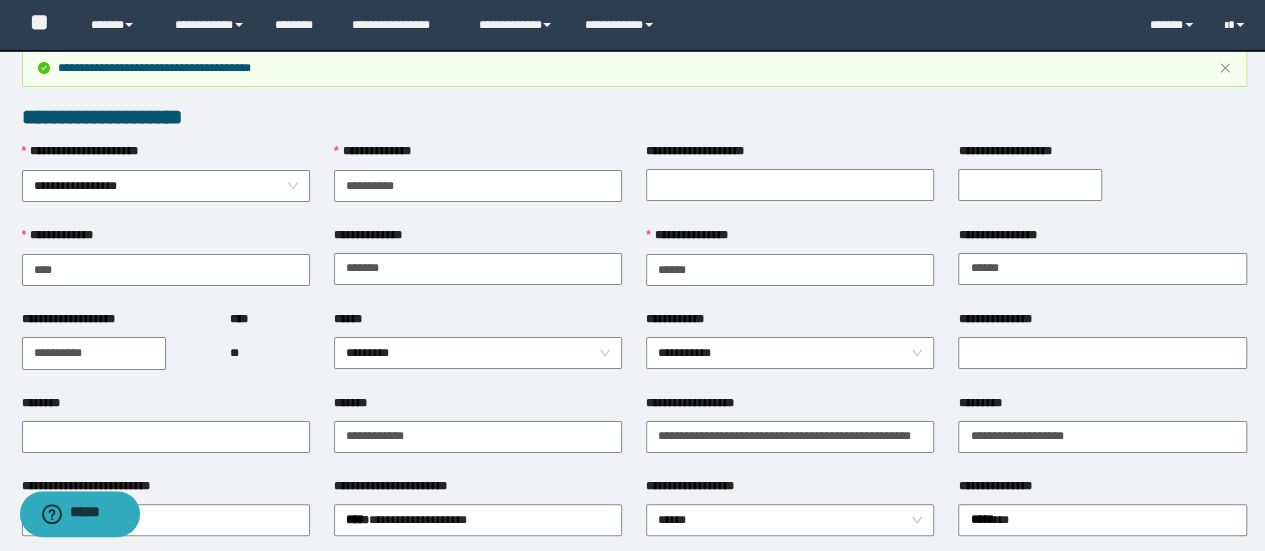scroll, scrollTop: 0, scrollLeft: 0, axis: both 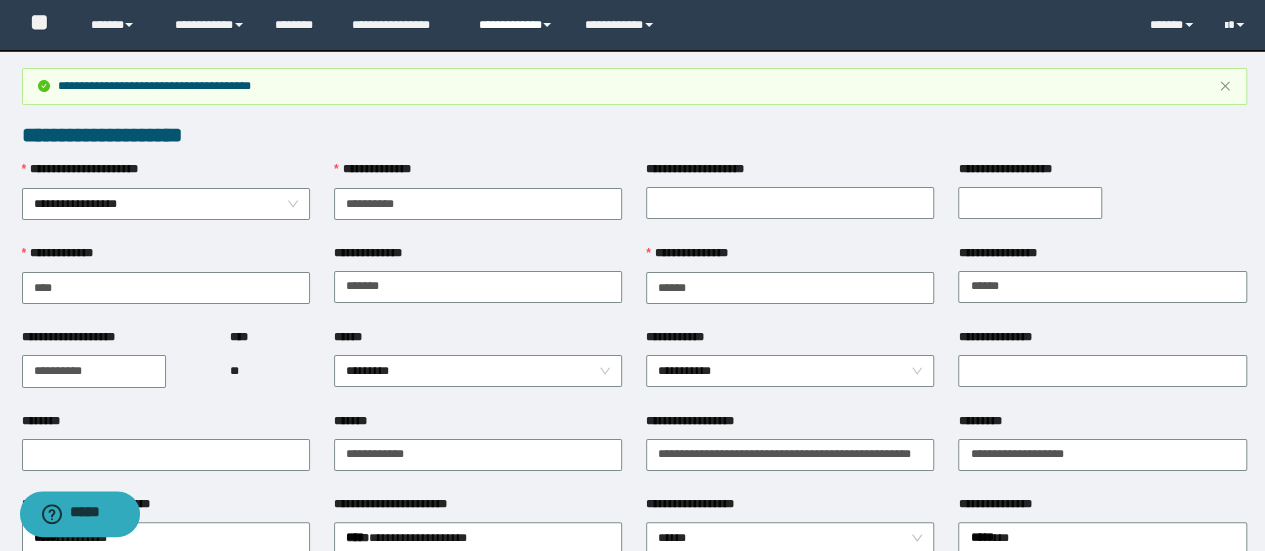 click on "**********" at bounding box center (516, 25) 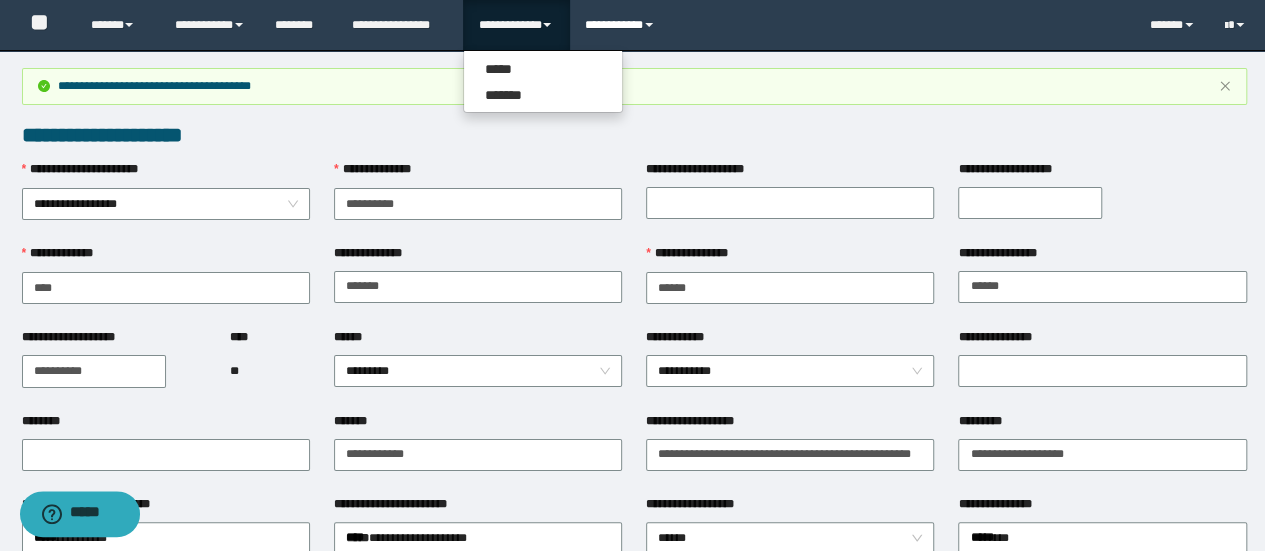 click on "**********" at bounding box center [622, 25] 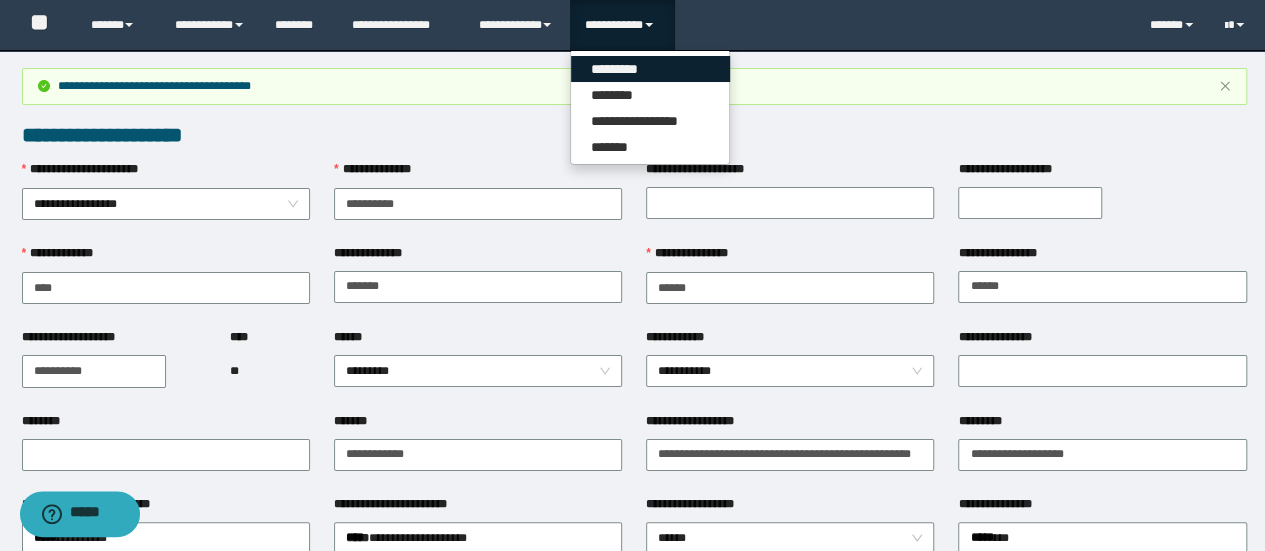 click on "*********" at bounding box center [650, 69] 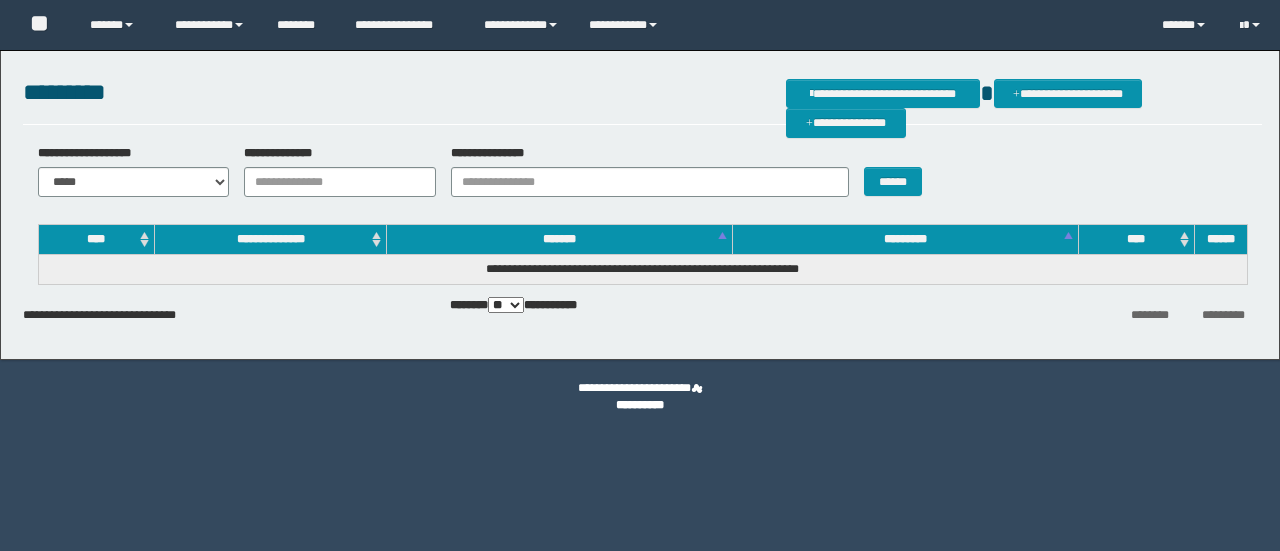 scroll, scrollTop: 0, scrollLeft: 0, axis: both 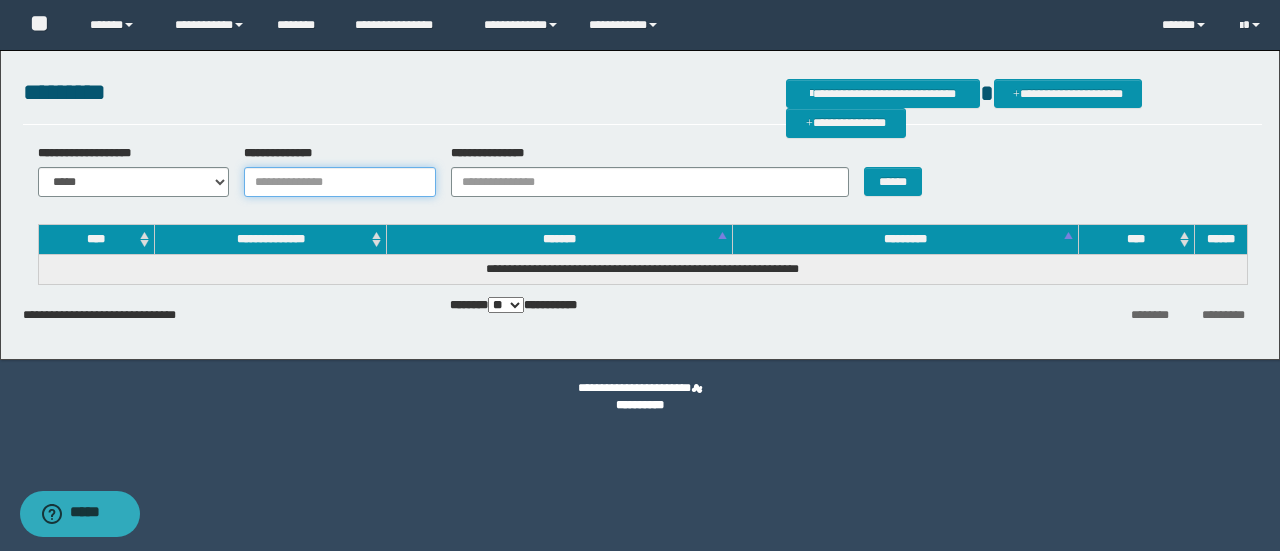 click on "**********" at bounding box center [340, 182] 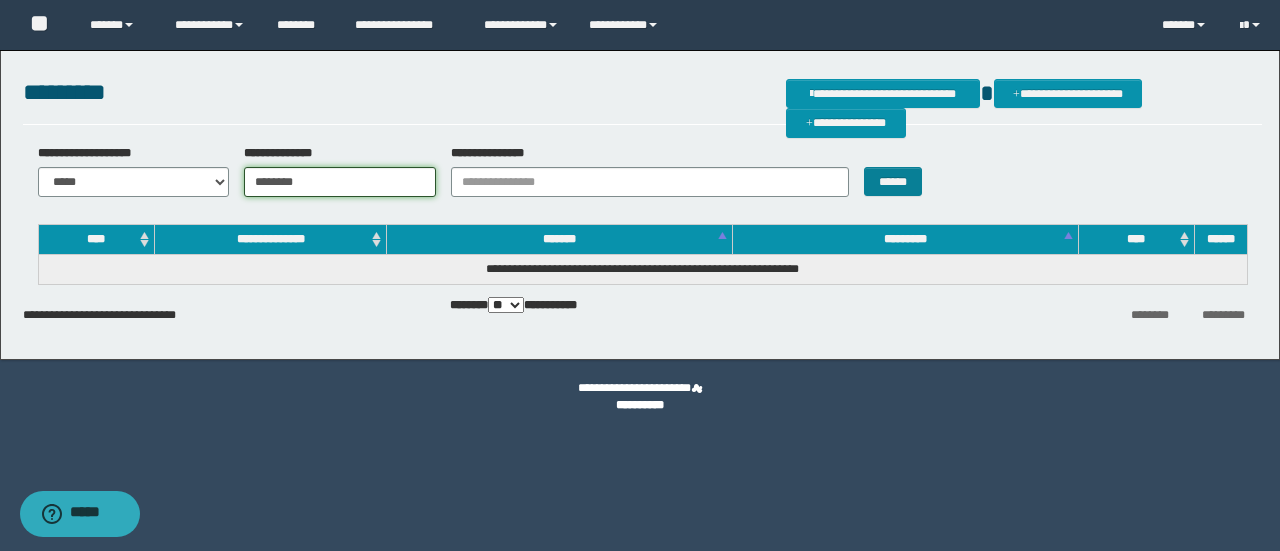 type on "********" 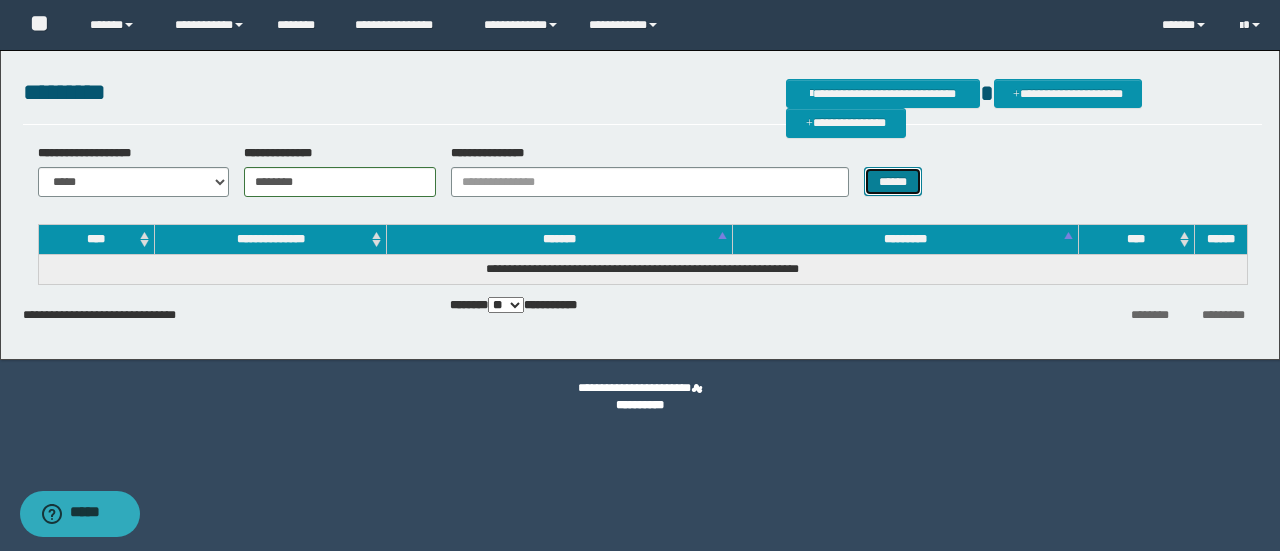 click on "******" at bounding box center [893, 181] 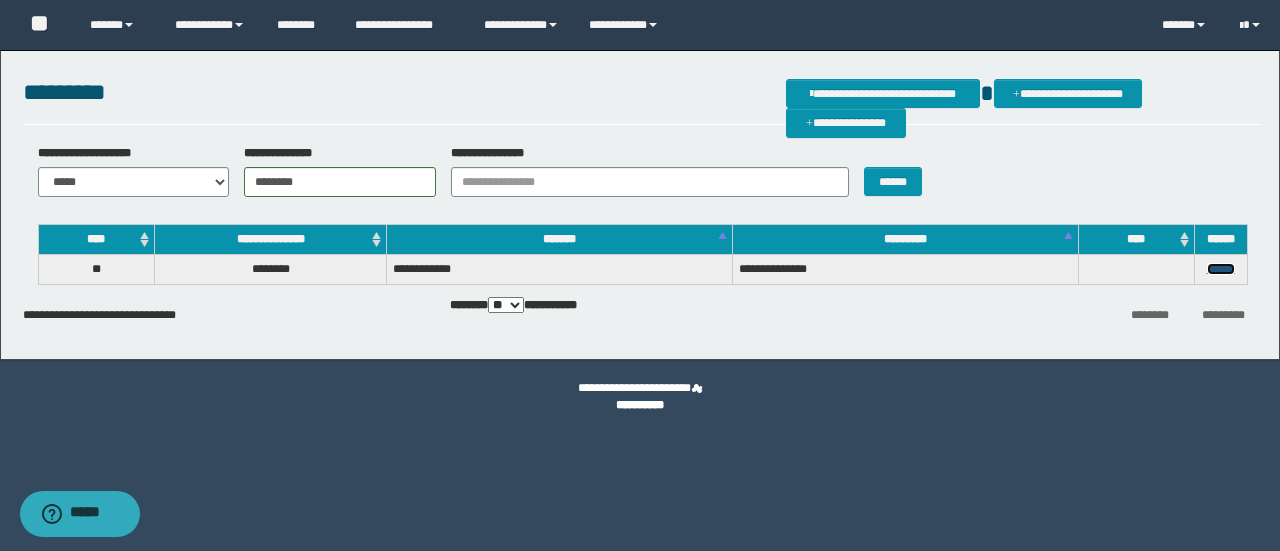 click on "******" at bounding box center [1221, 269] 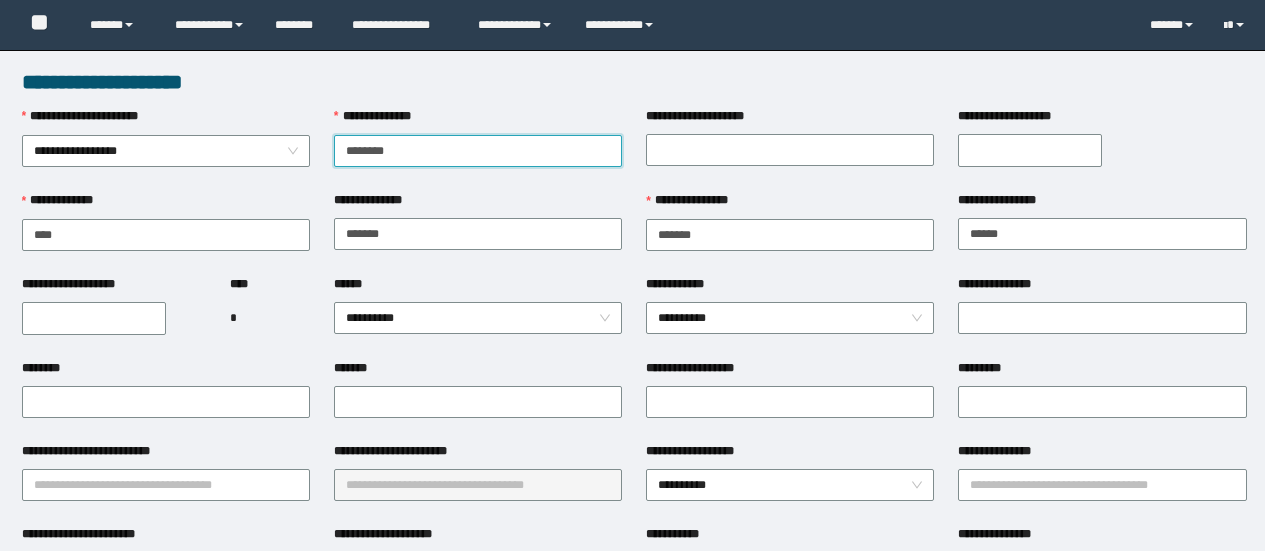 scroll, scrollTop: 0, scrollLeft: 0, axis: both 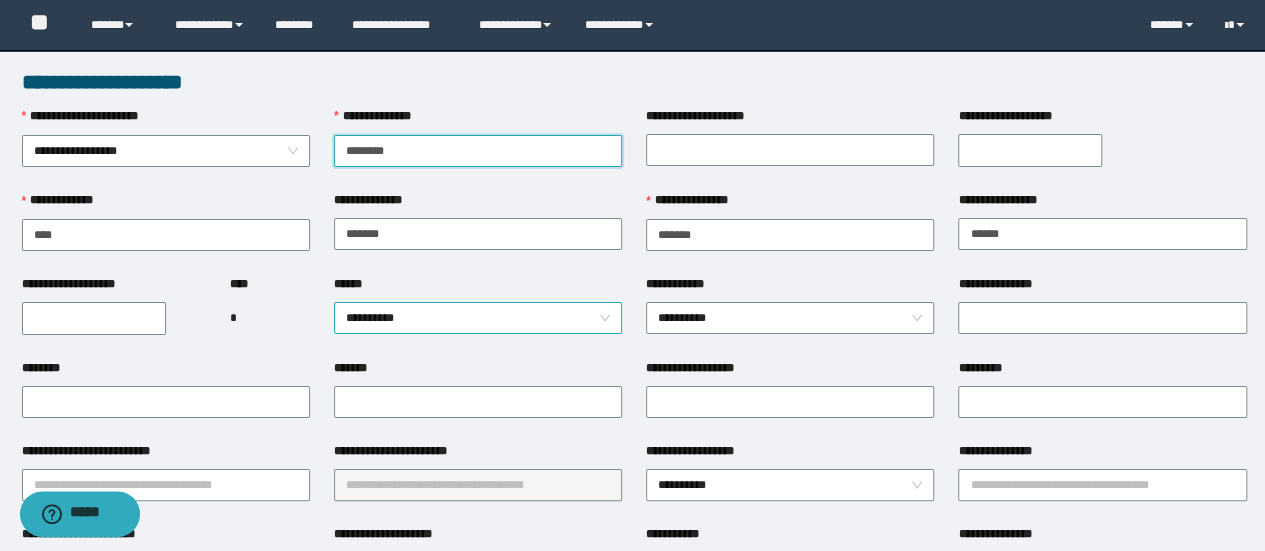 click on "**********" at bounding box center [478, 318] 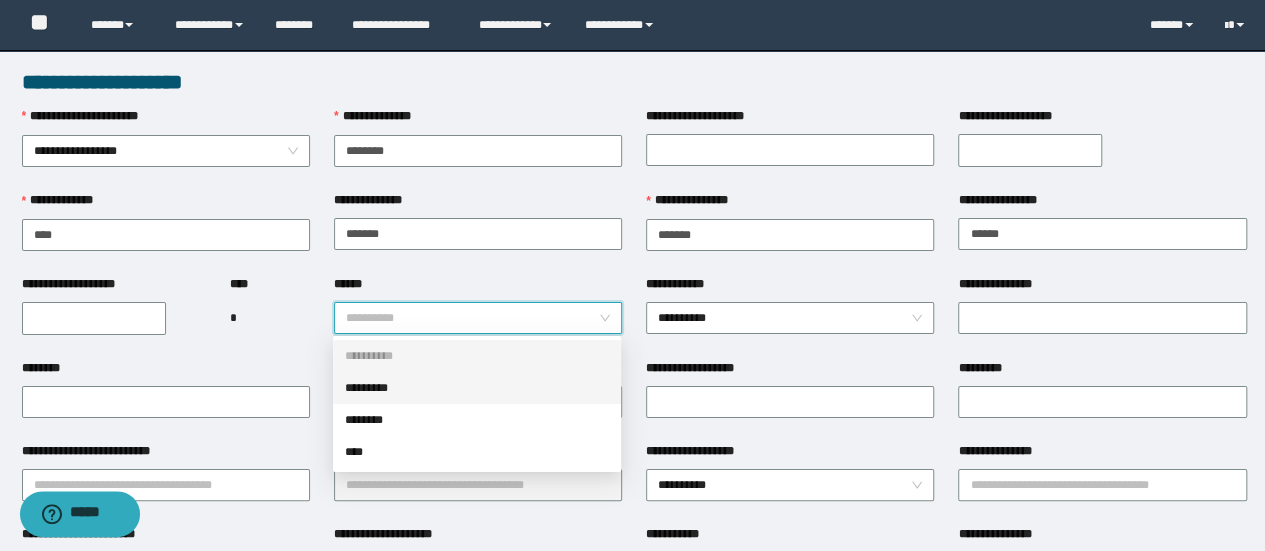 click on "*********" at bounding box center [477, 388] 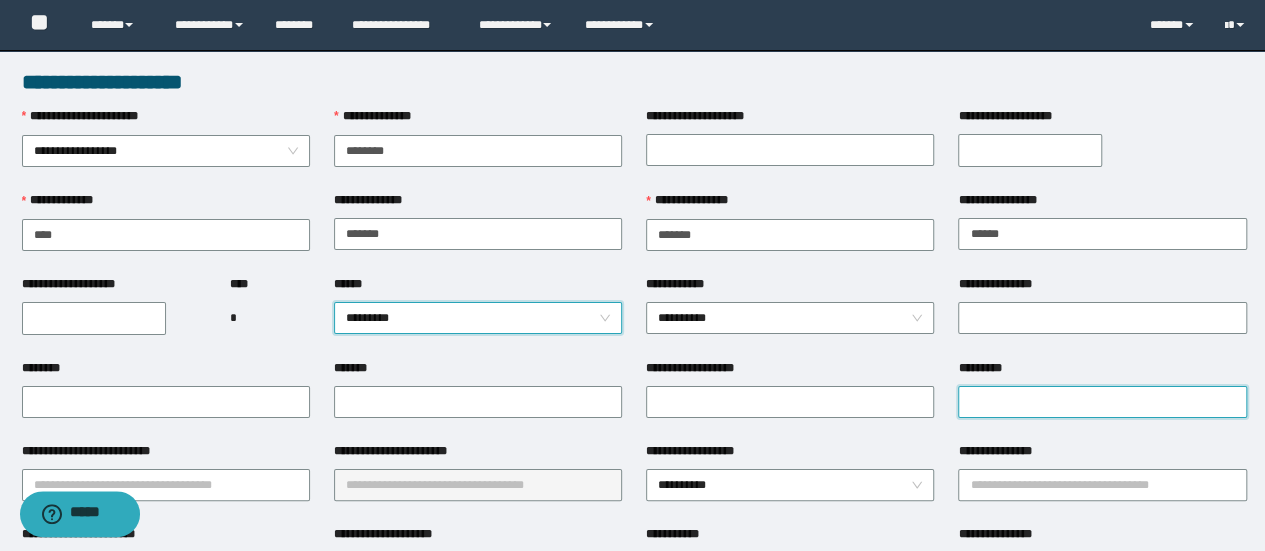 click on "*********" at bounding box center (1102, 402) 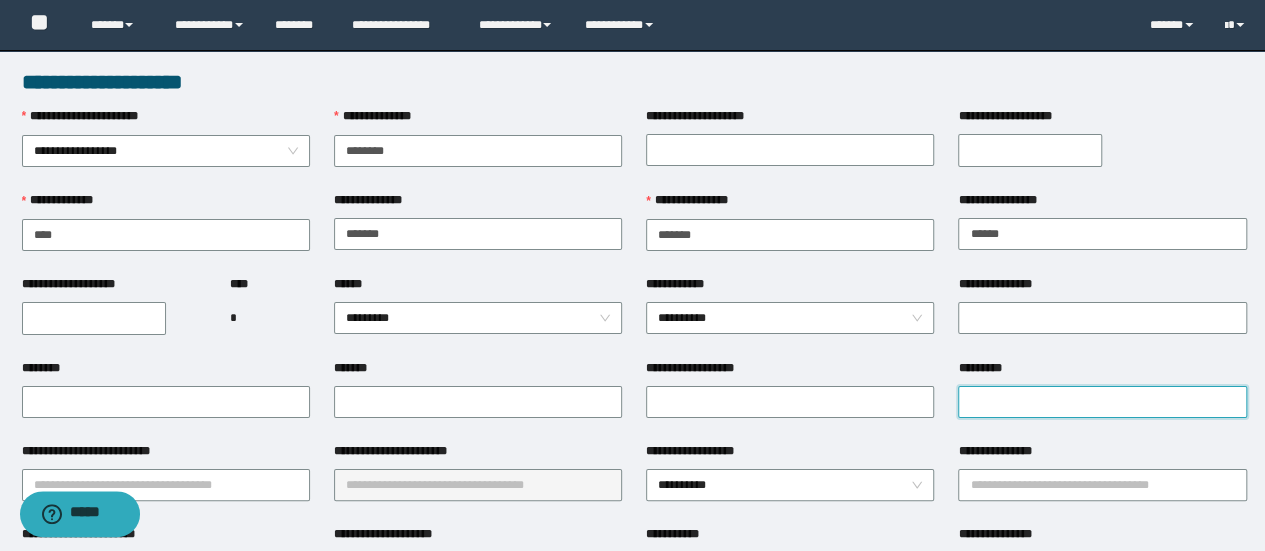 paste on "**********" 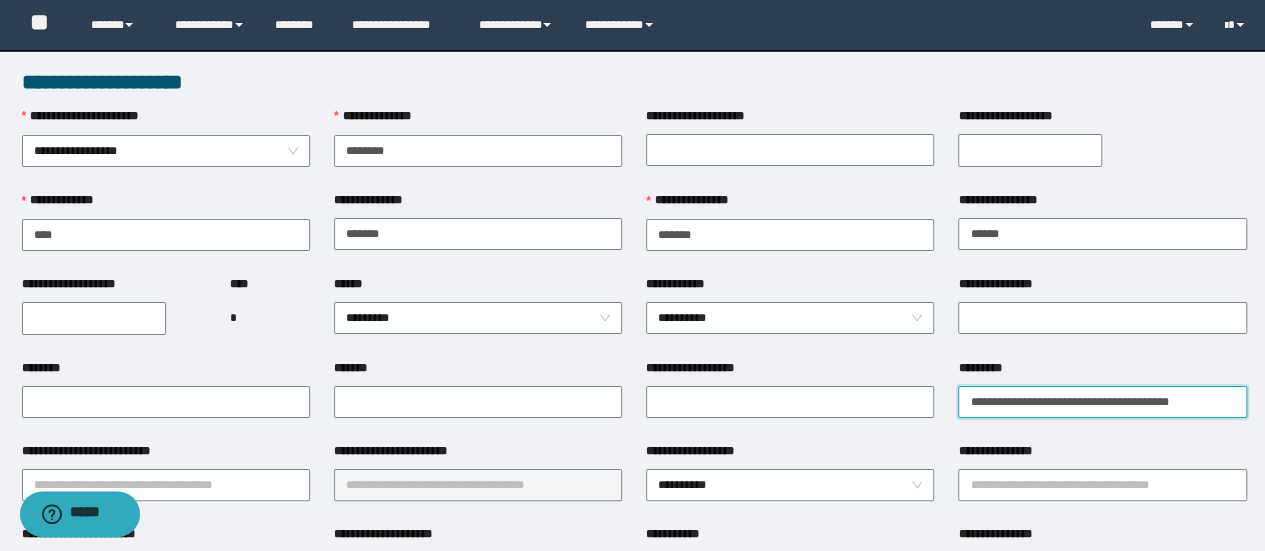 type on "**********" 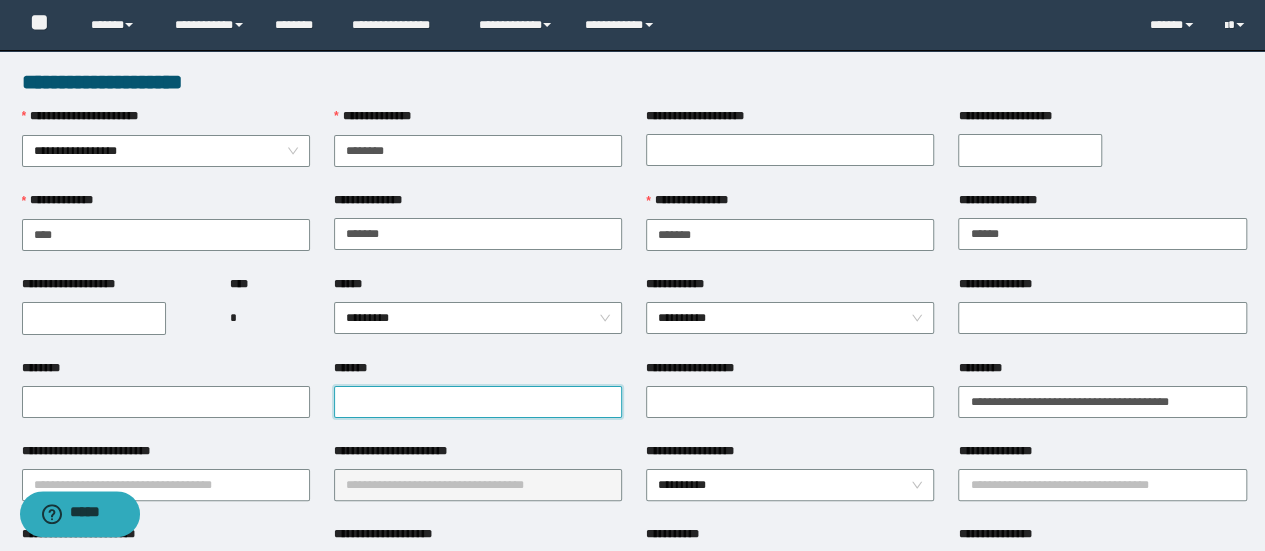 click on "*******" at bounding box center [478, 402] 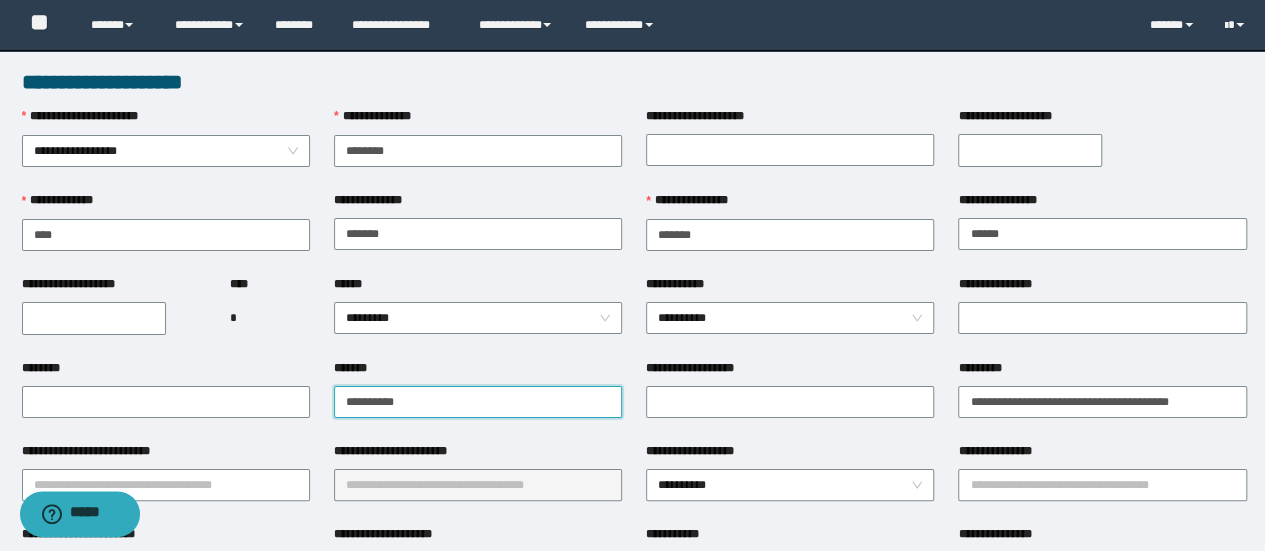 type on "**********" 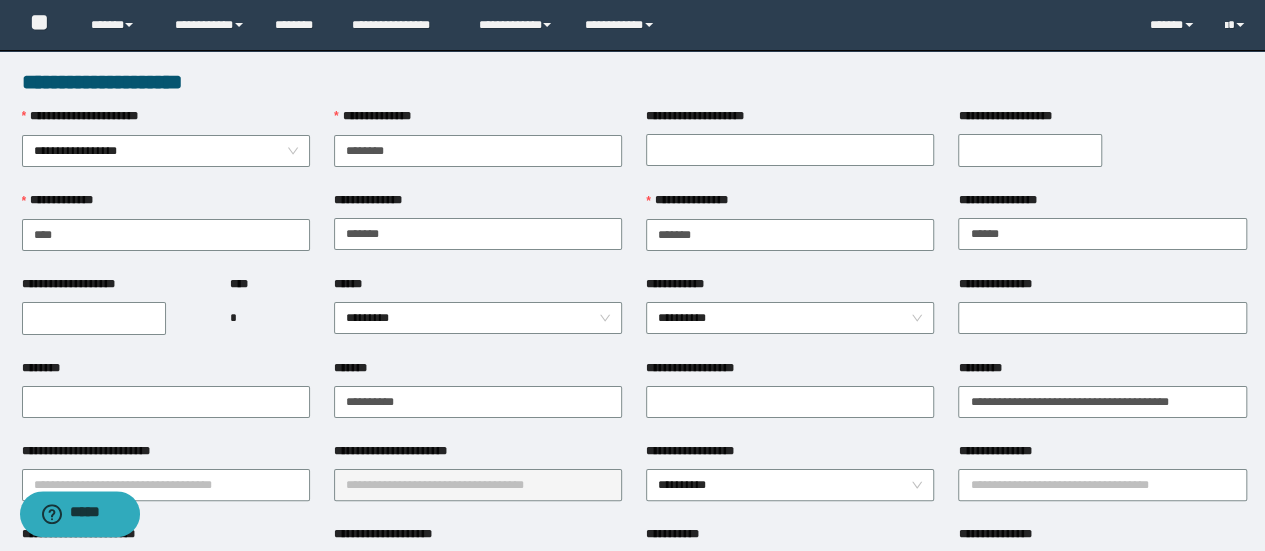 click on "*******" at bounding box center (478, 372) 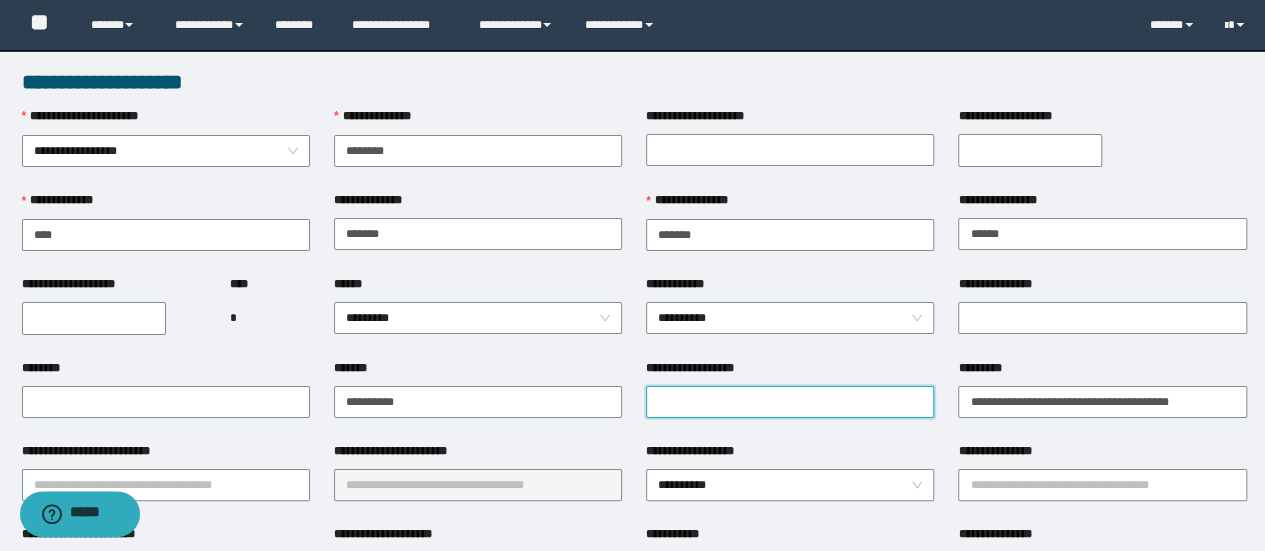 click on "**********" at bounding box center [790, 402] 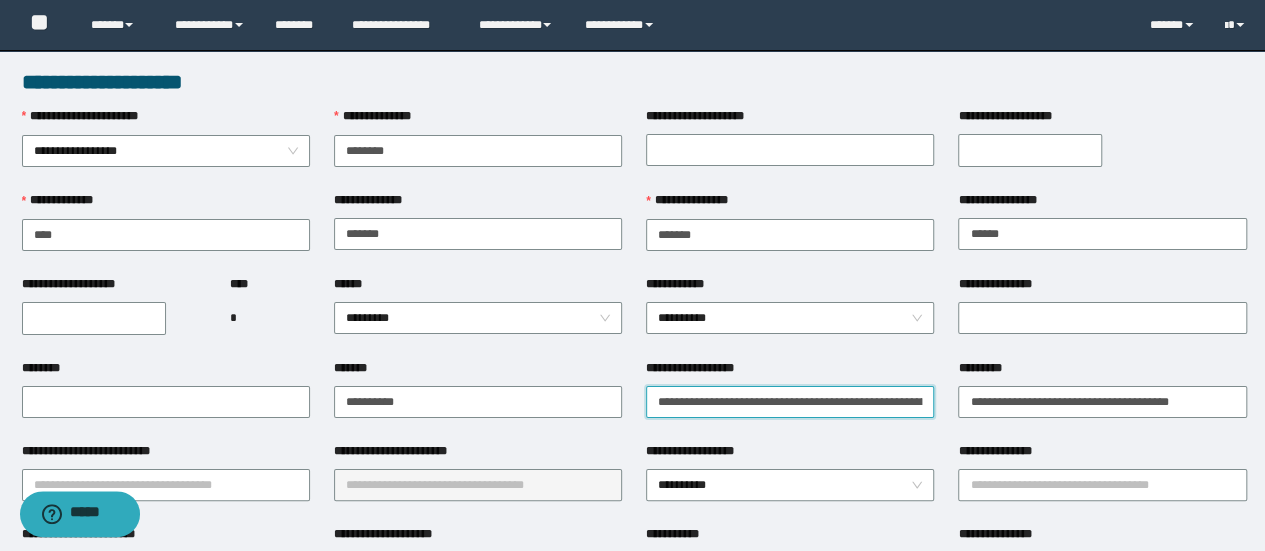 scroll, scrollTop: 0, scrollLeft: 308, axis: horizontal 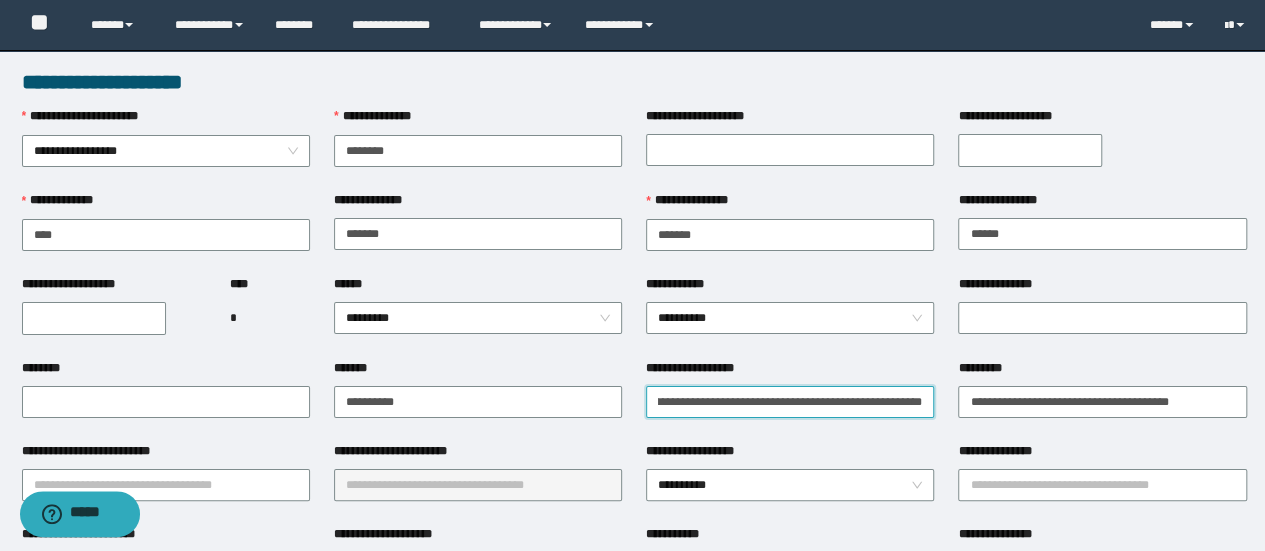 type on "**********" 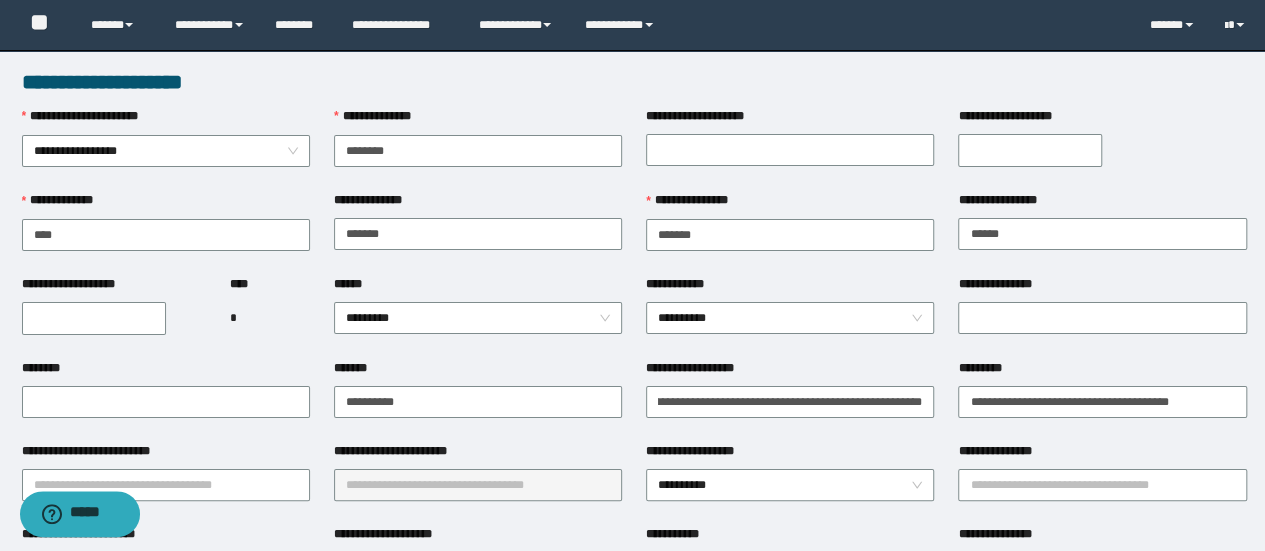 click on "**********" at bounding box center (478, 483) 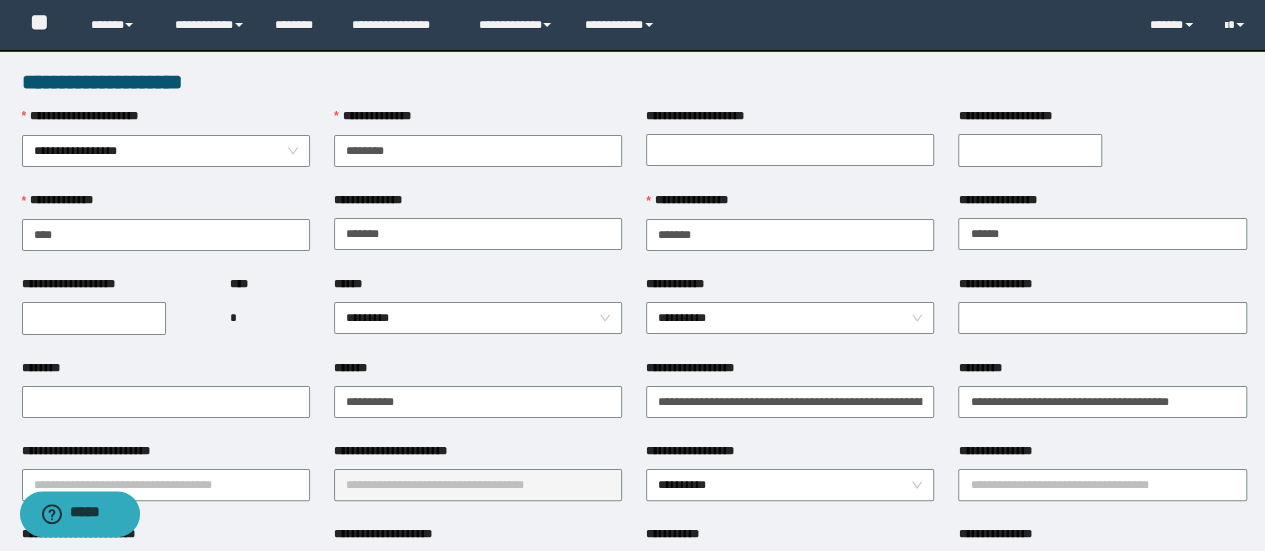 click on "**********" at bounding box center [94, 318] 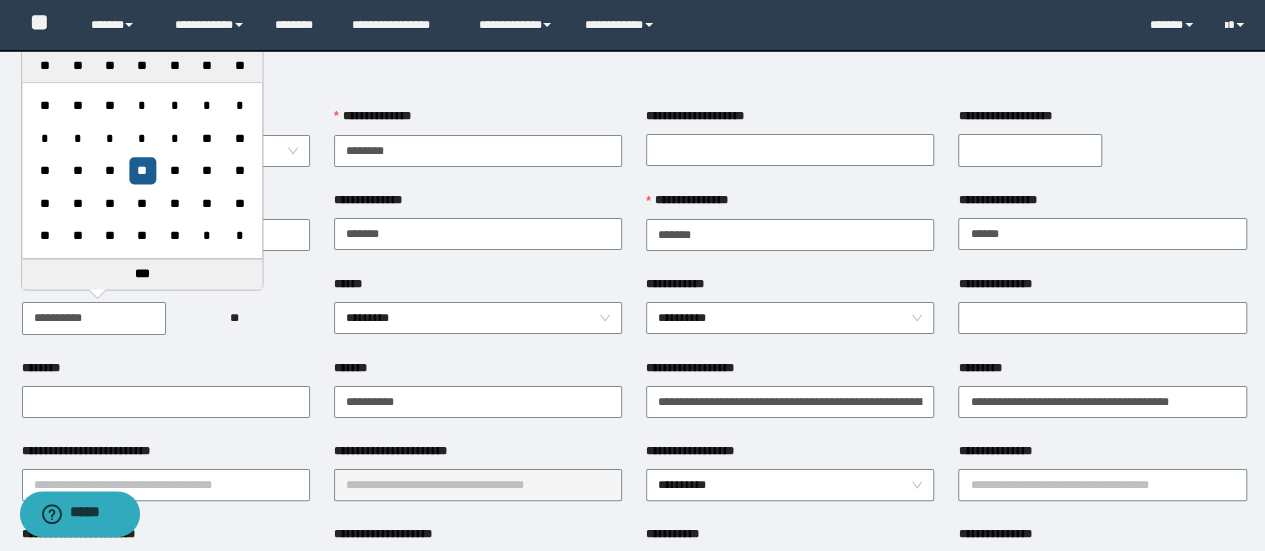 type on "**********" 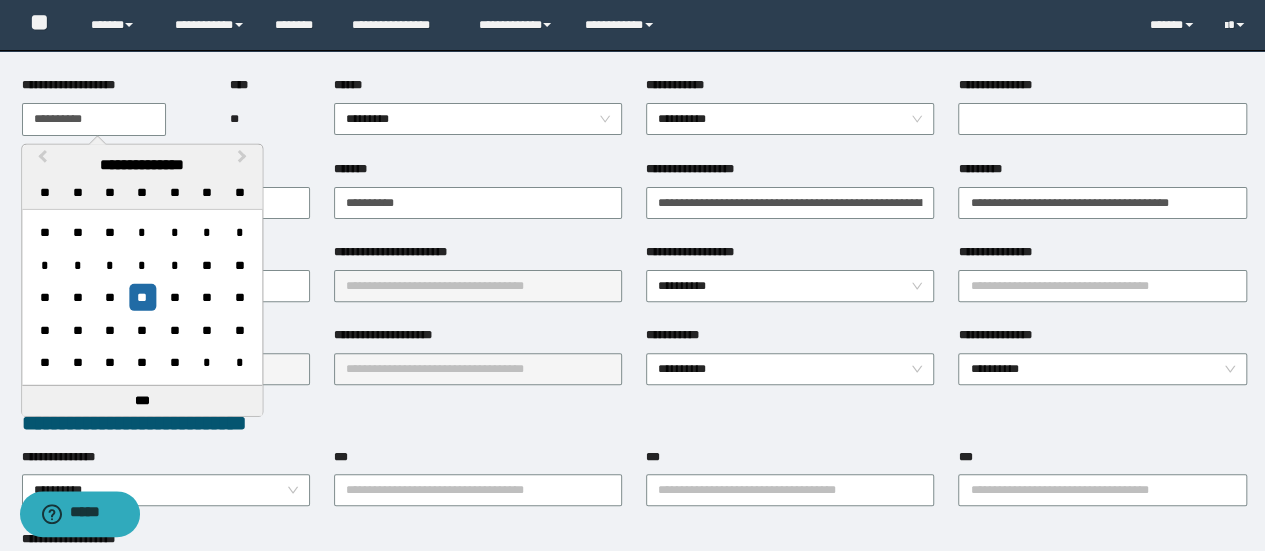 scroll, scrollTop: 200, scrollLeft: 0, axis: vertical 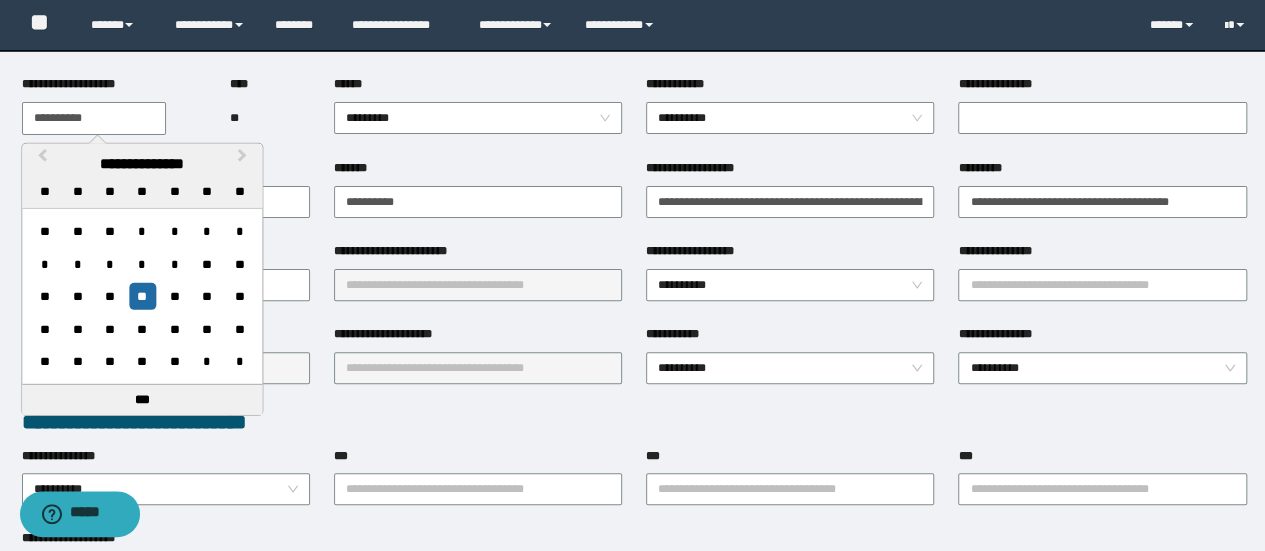 drag, startPoint x: 423, startPoint y: 346, endPoint x: 409, endPoint y: 337, distance: 16.643316 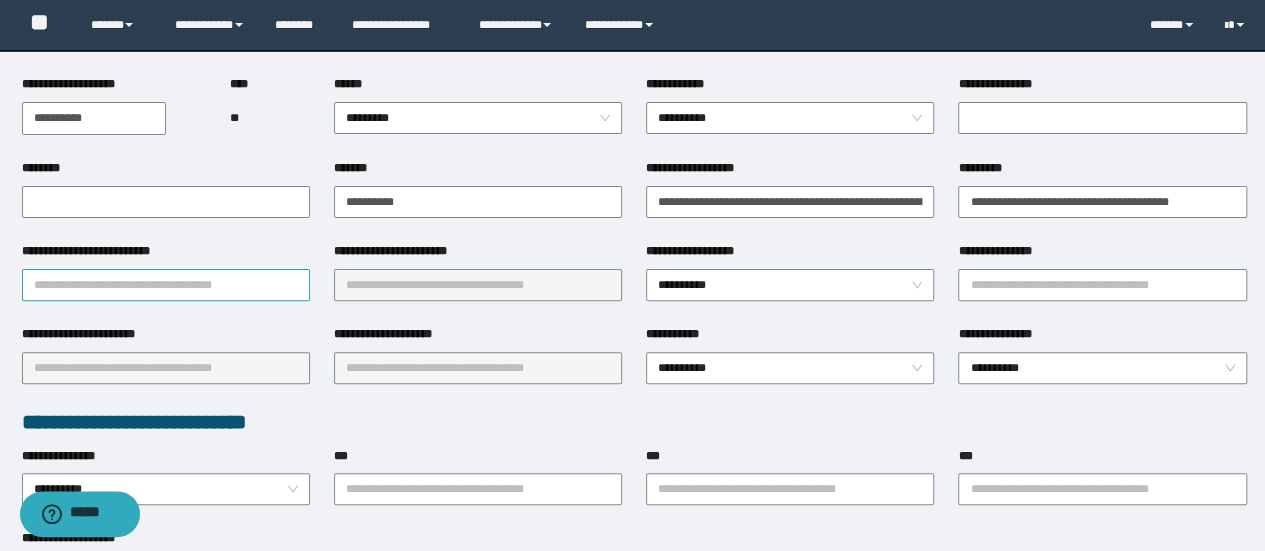 click on "**********" at bounding box center (166, 285) 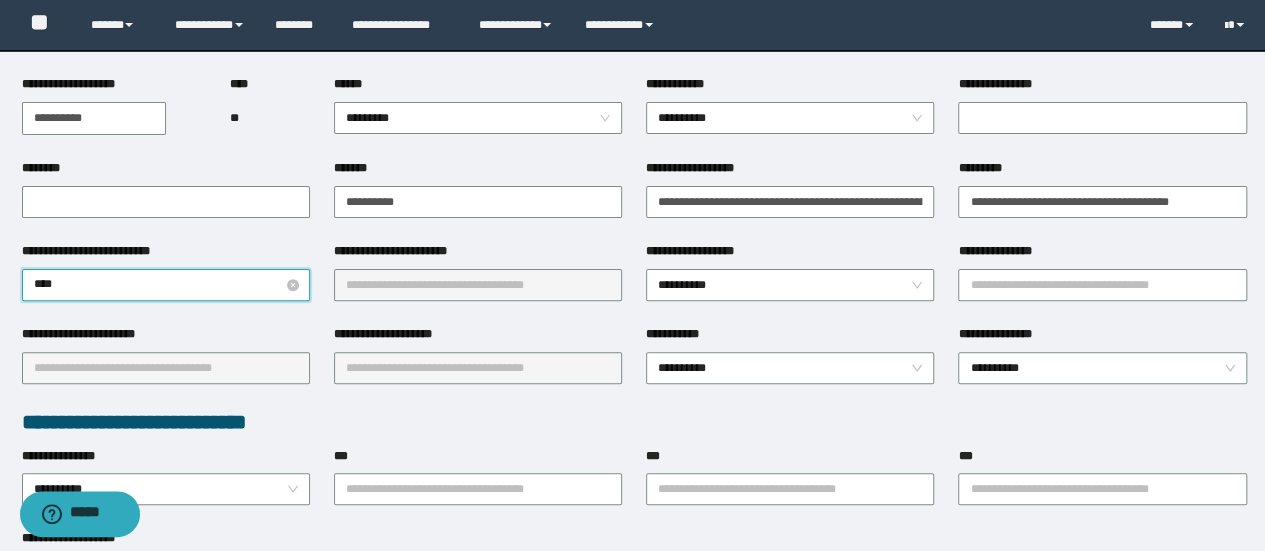 type on "*****" 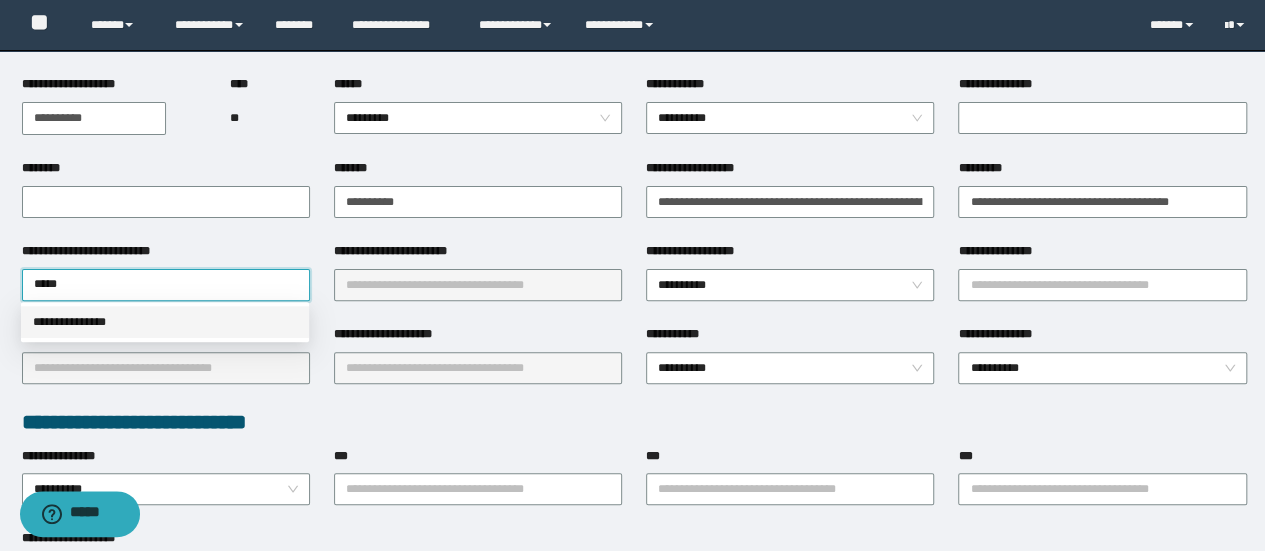 click on "**********" at bounding box center (165, 322) 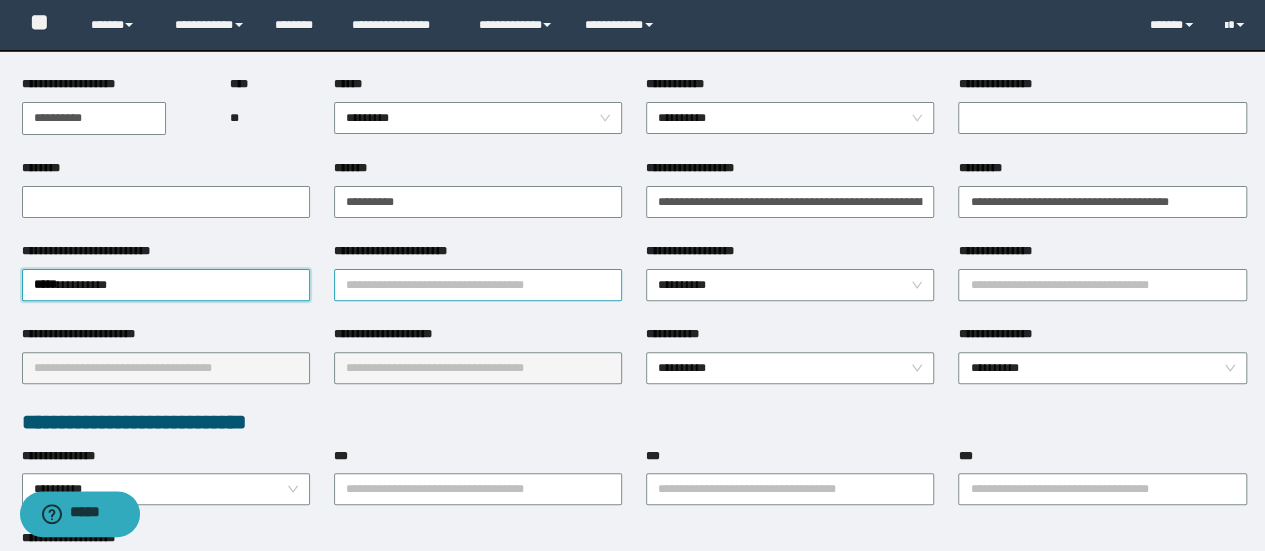 click on "**********" at bounding box center (478, 285) 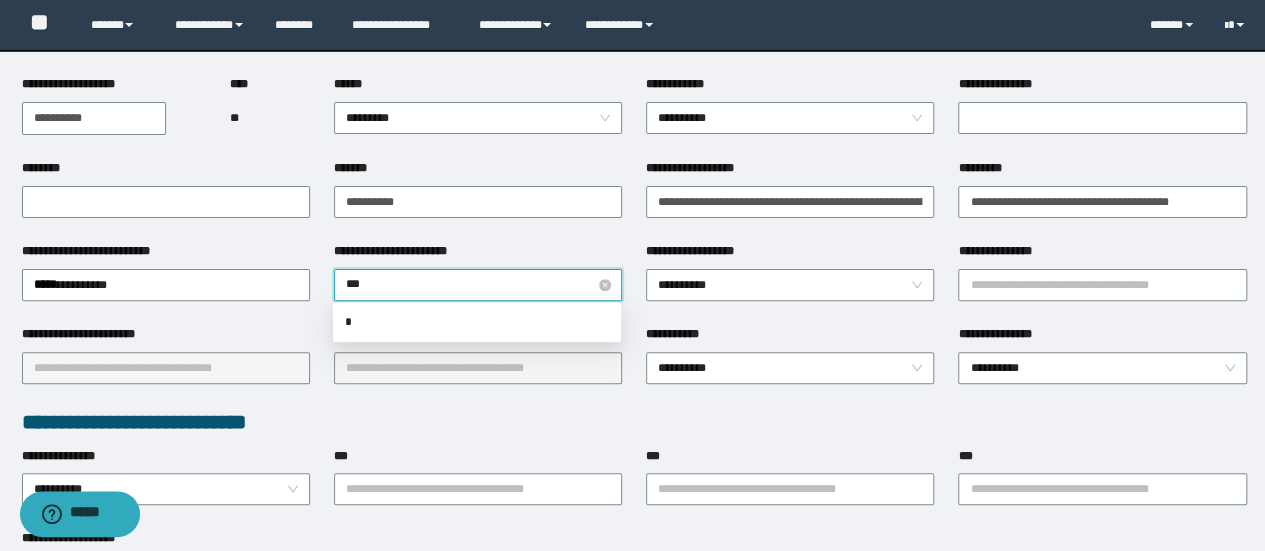 type on "****" 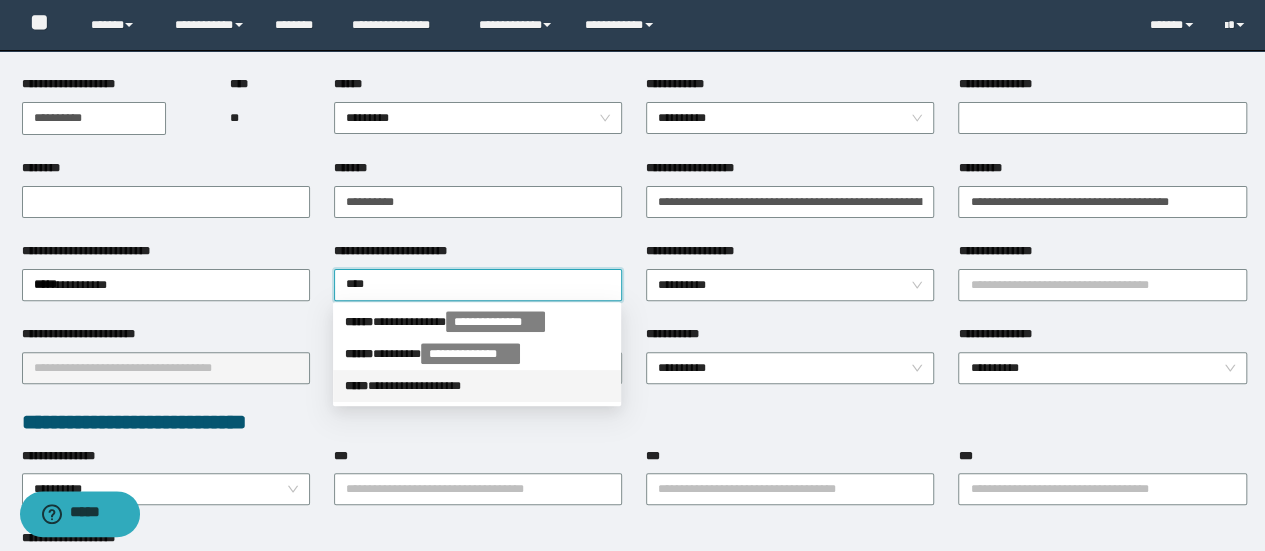 click on "**********" at bounding box center (477, 386) 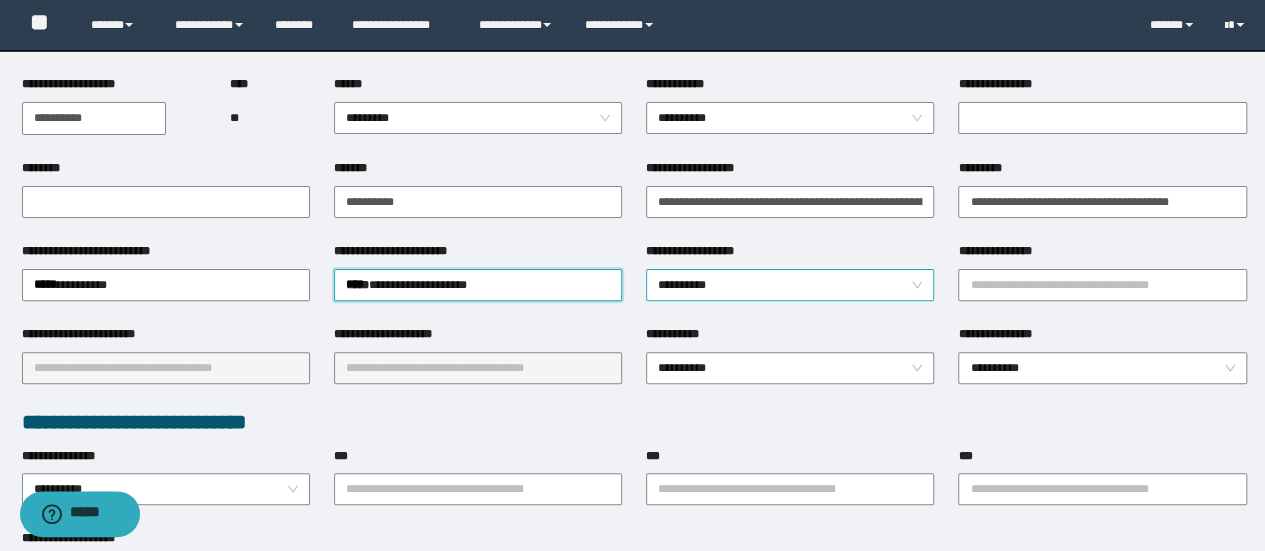 click on "**********" at bounding box center [790, 285] 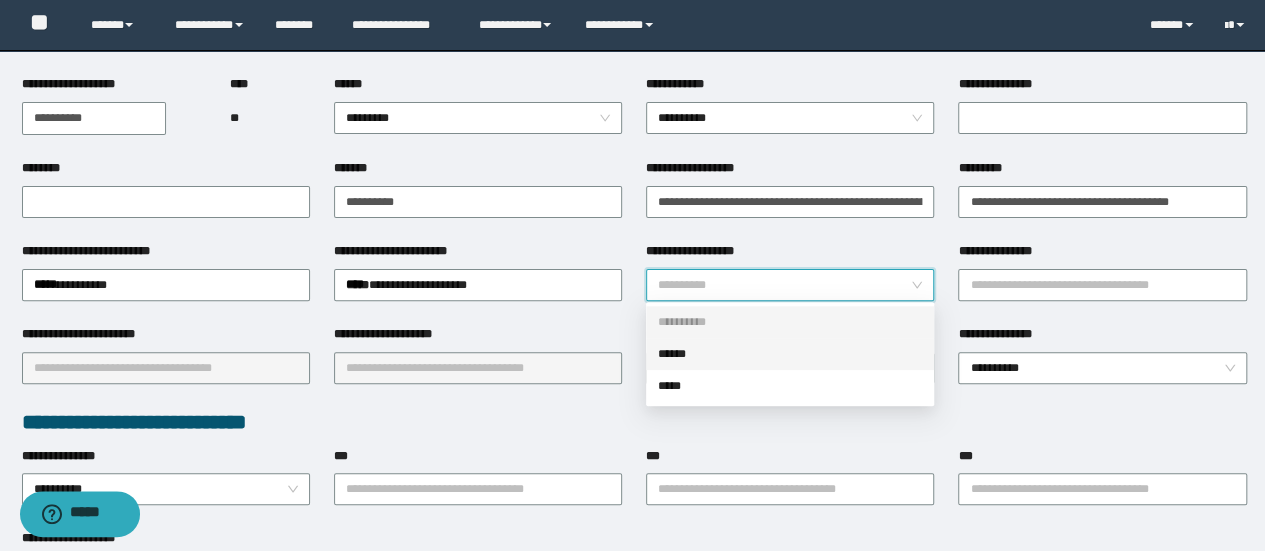 click on "******" at bounding box center (790, 354) 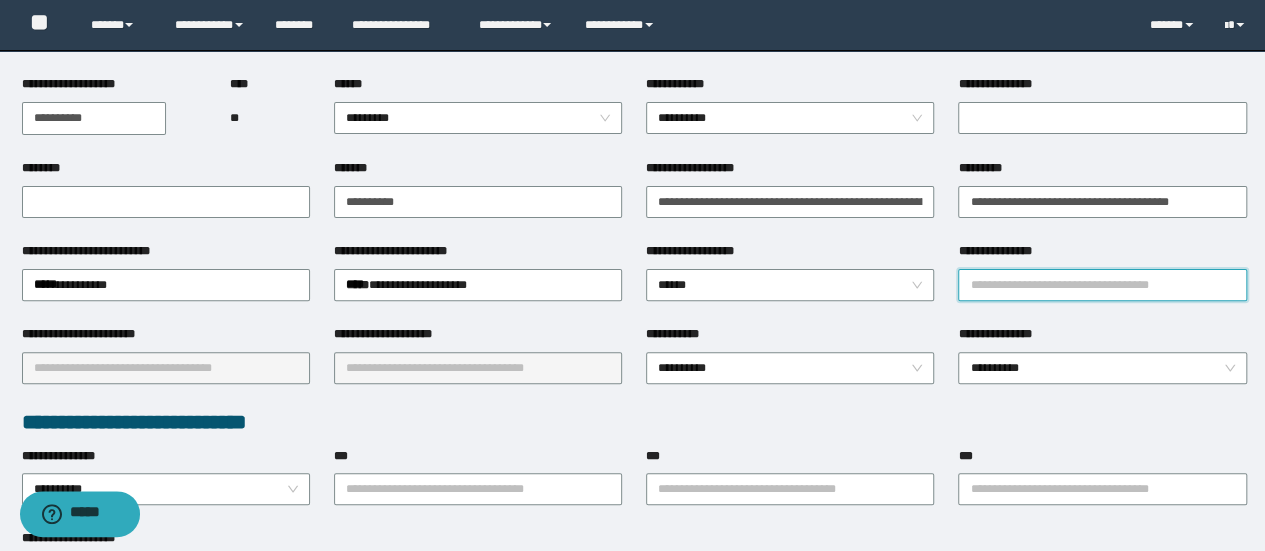 click on "**********" at bounding box center [1102, 285] 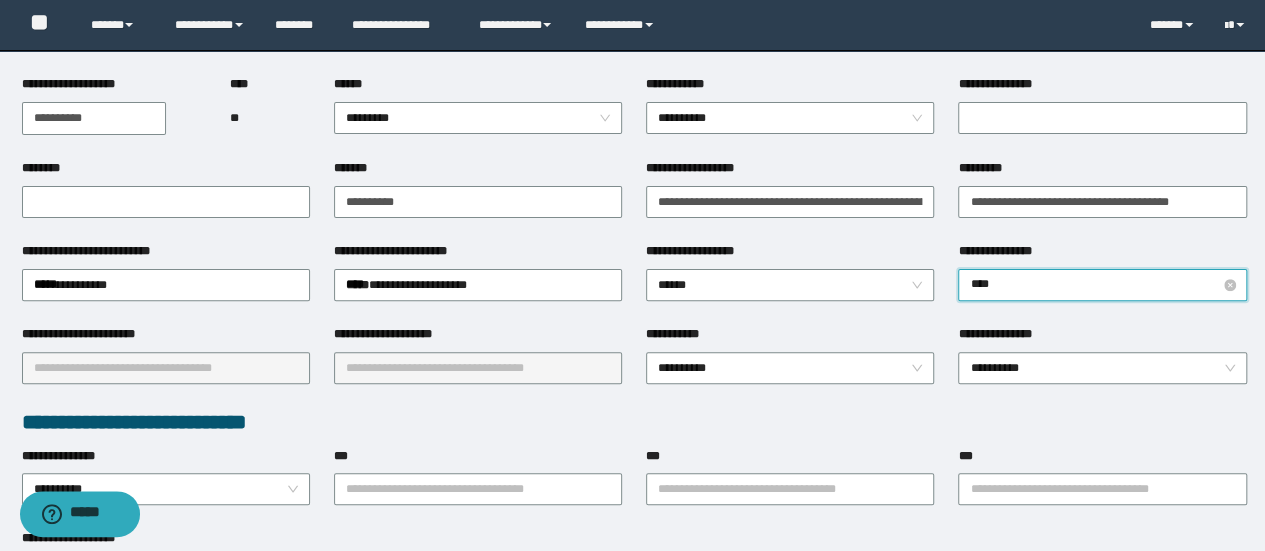 type on "*****" 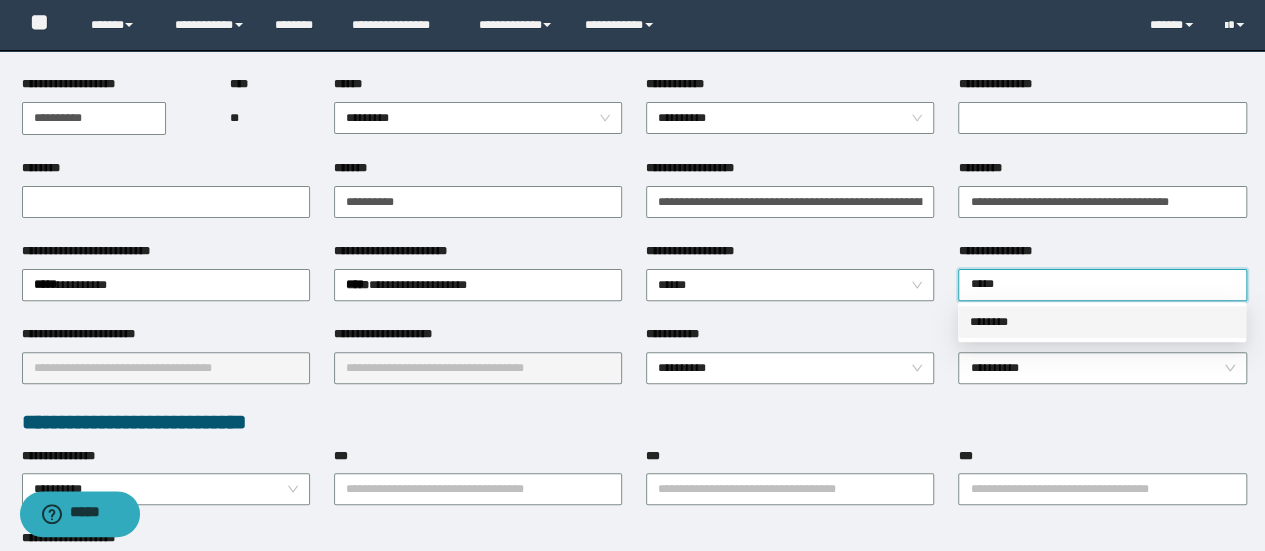 click on "********" at bounding box center (1102, 322) 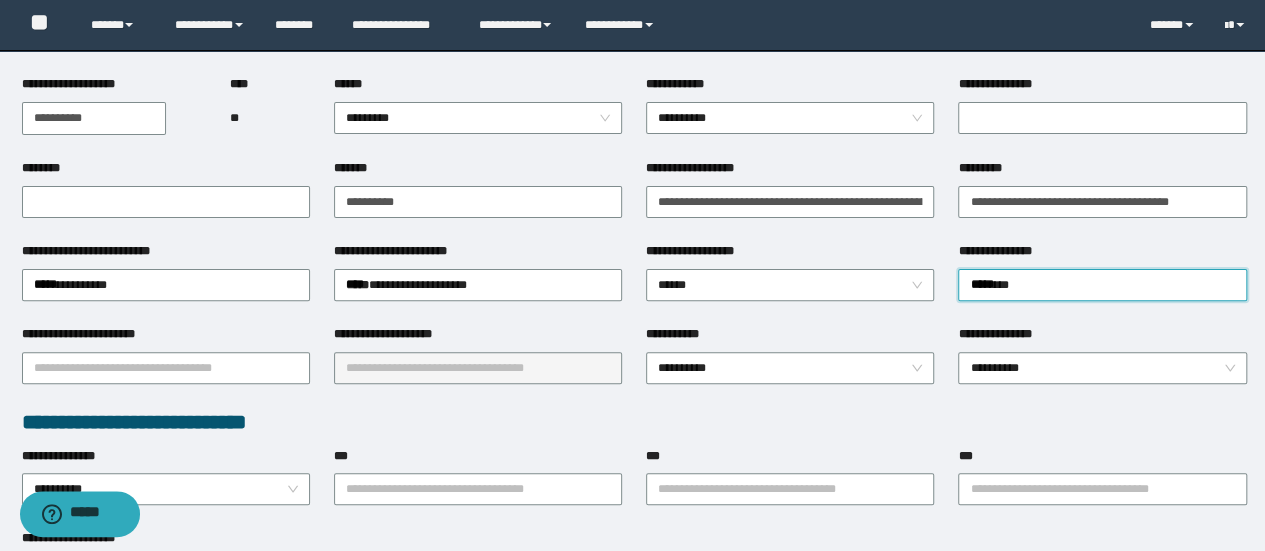 click on "**********" at bounding box center [790, 366] 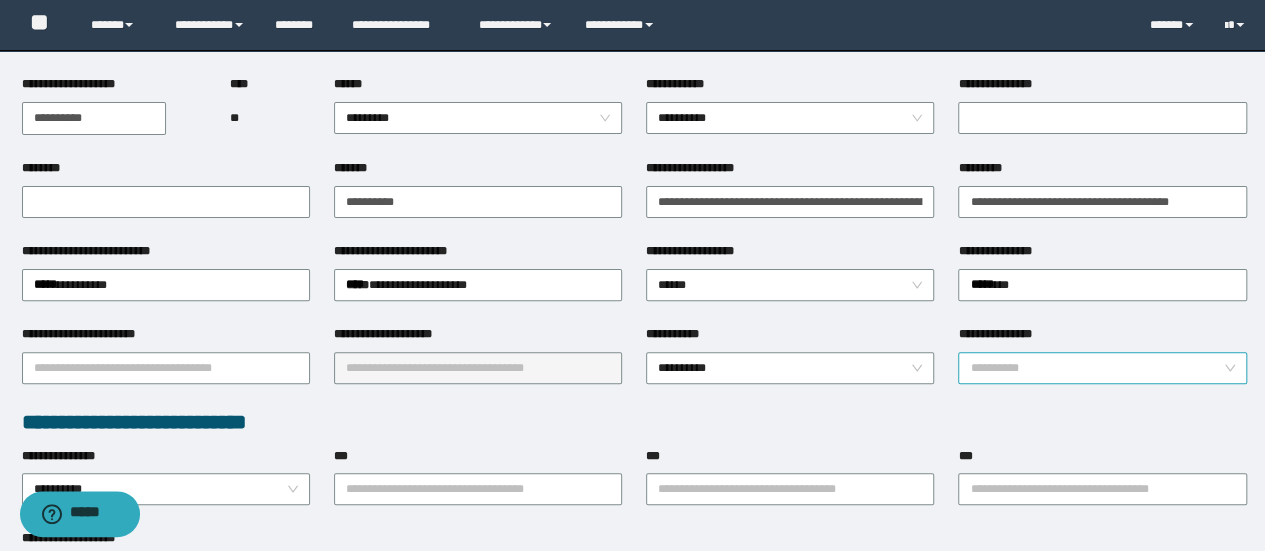 click on "**********" at bounding box center [1102, 368] 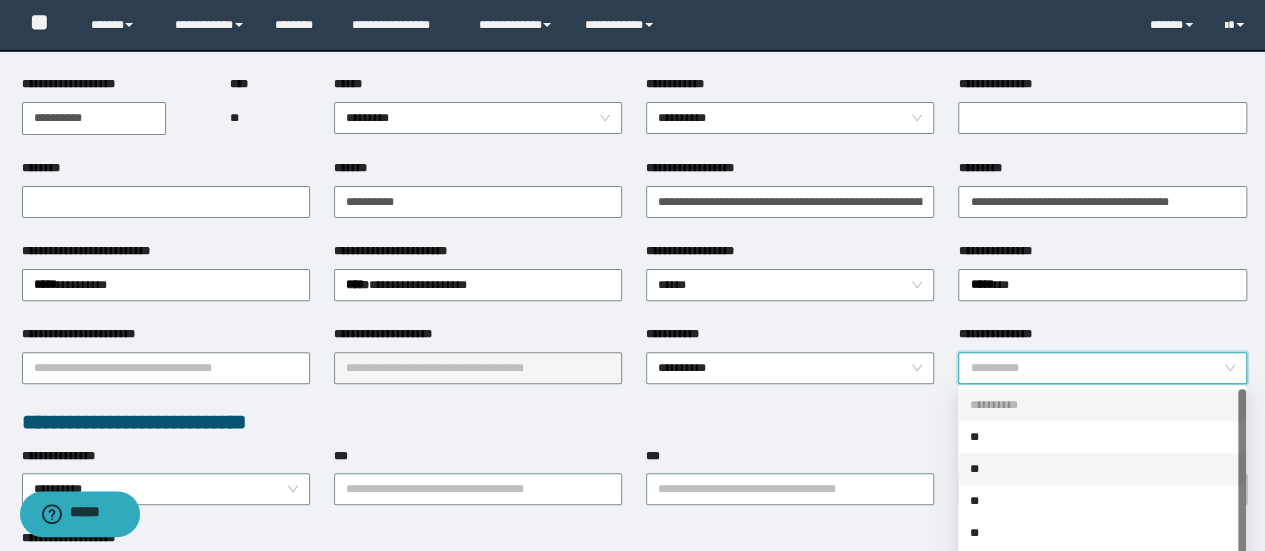 scroll, scrollTop: 32, scrollLeft: 0, axis: vertical 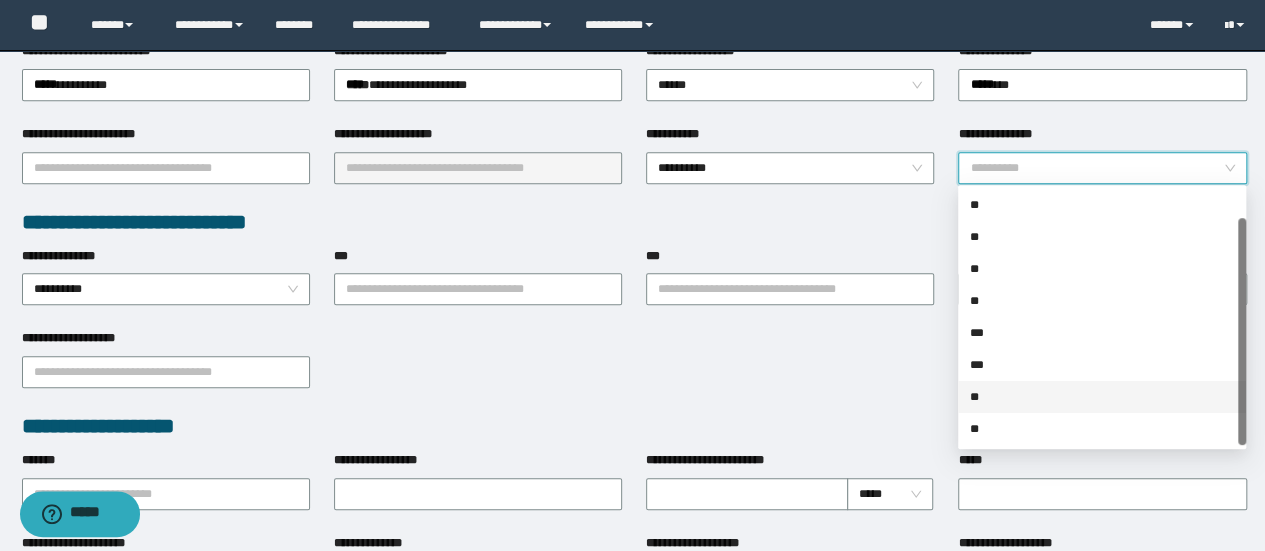 click on "**" at bounding box center [1102, 397] 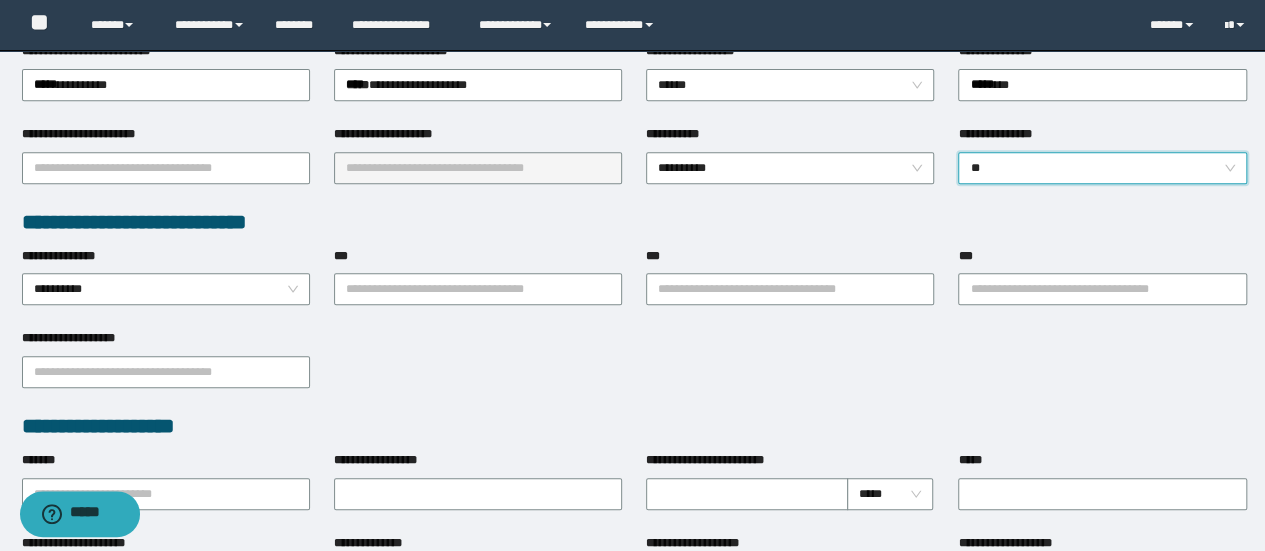click on "**********" at bounding box center (634, 370) 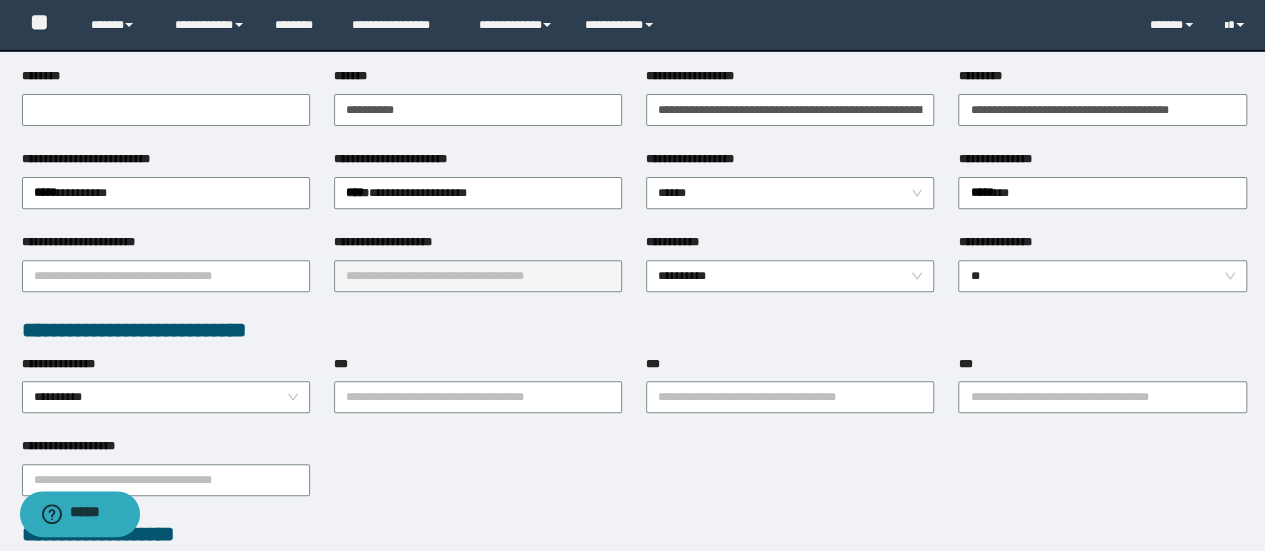 scroll, scrollTop: 0, scrollLeft: 0, axis: both 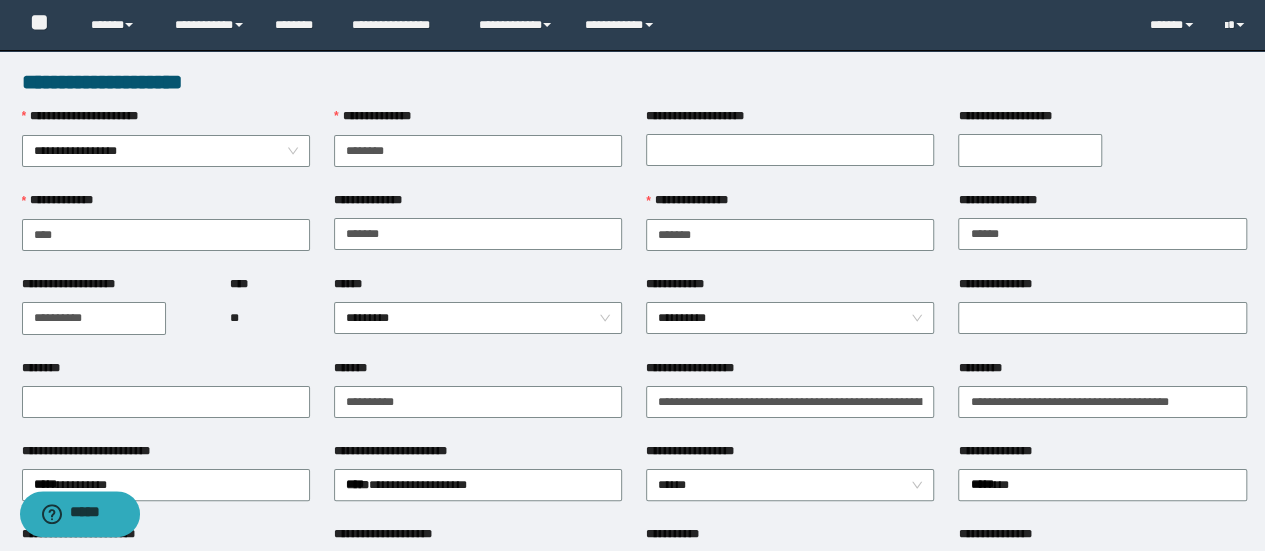 click on "**********" at bounding box center [632, 838] 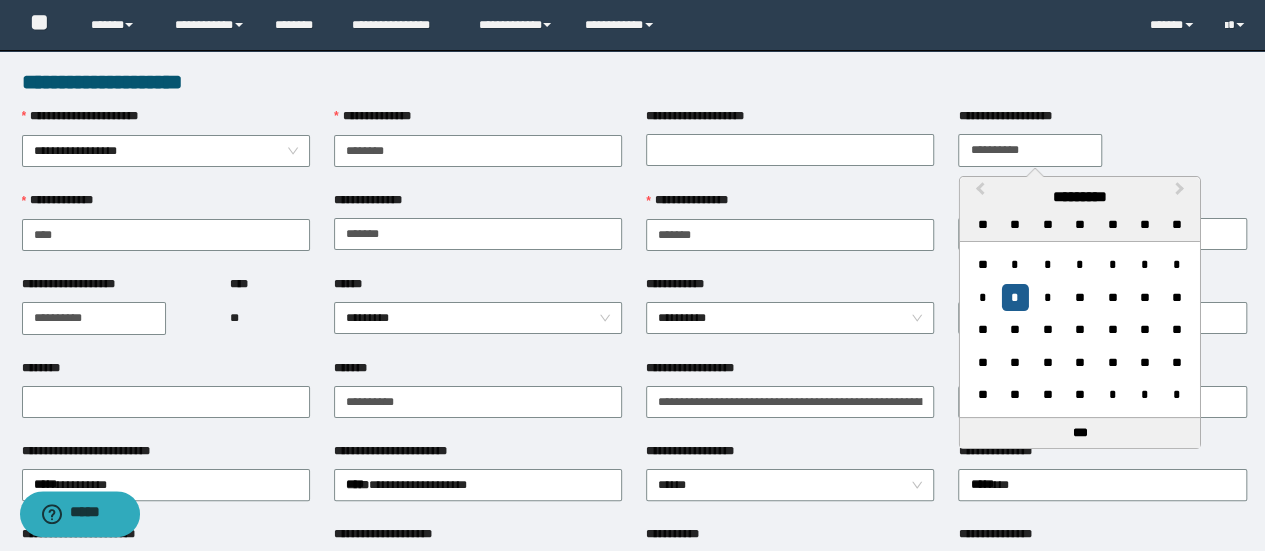 type on "**********" 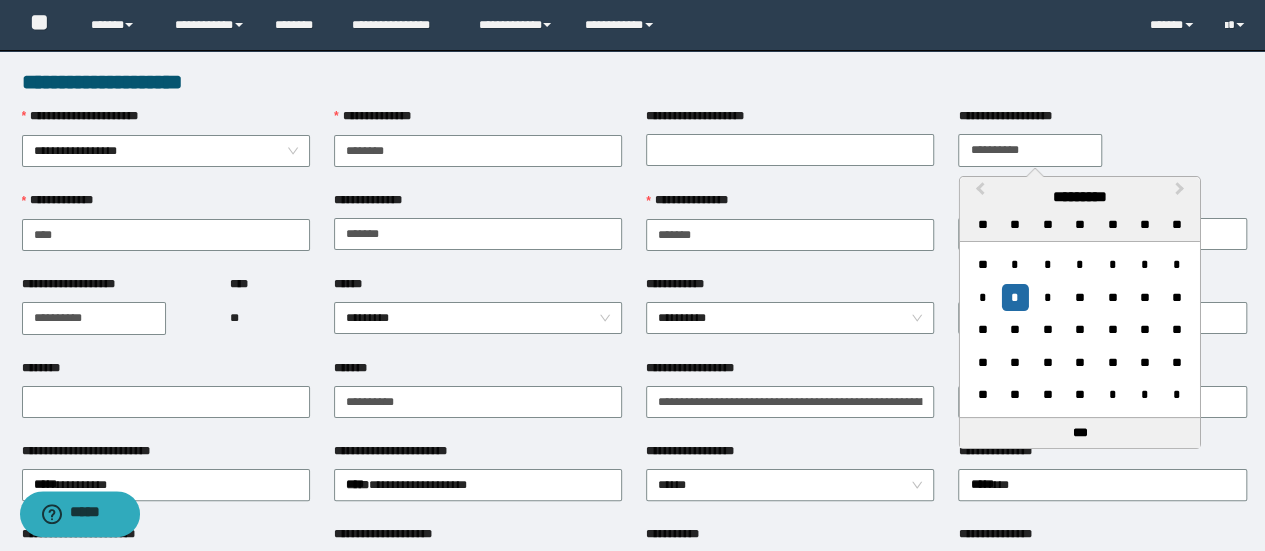 click on "**********" at bounding box center [790, 120] 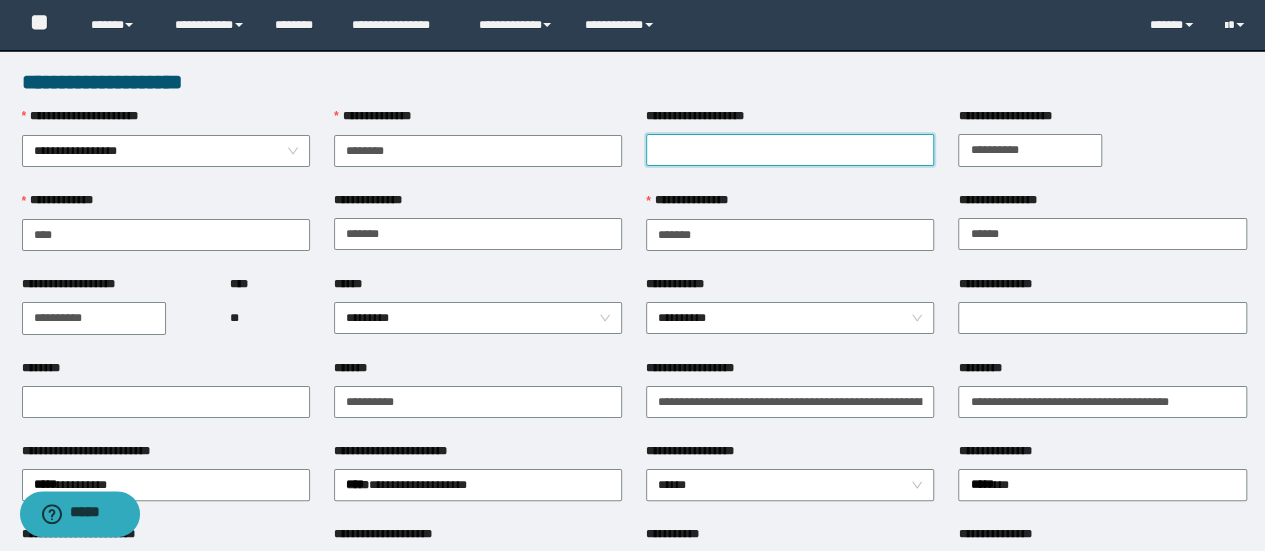 click on "**********" at bounding box center (790, 150) 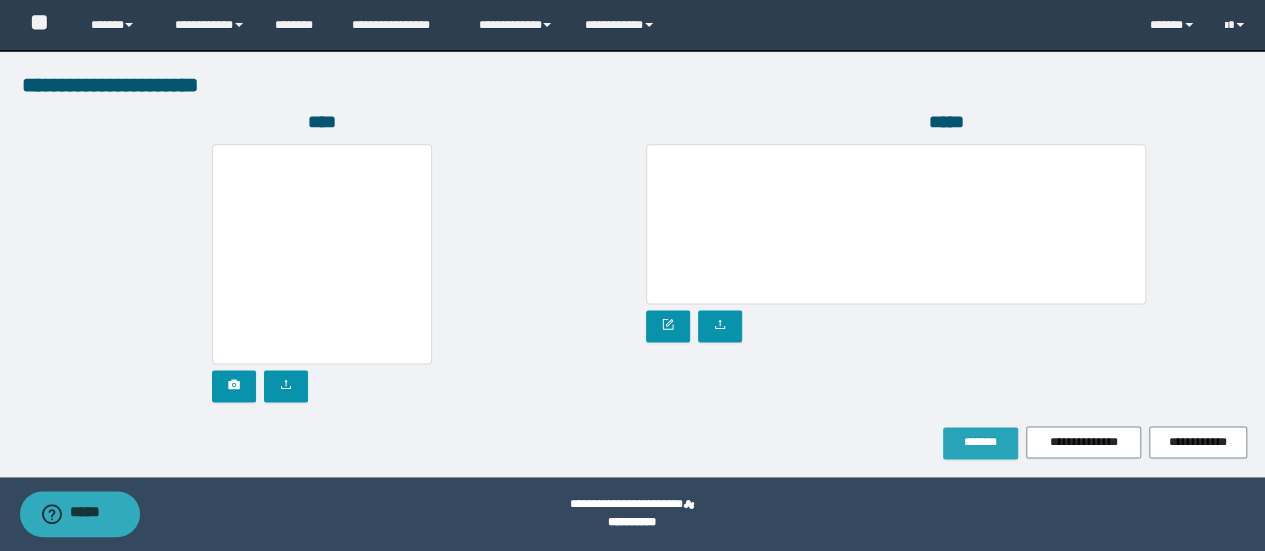 click on "*******" at bounding box center (980, 443) 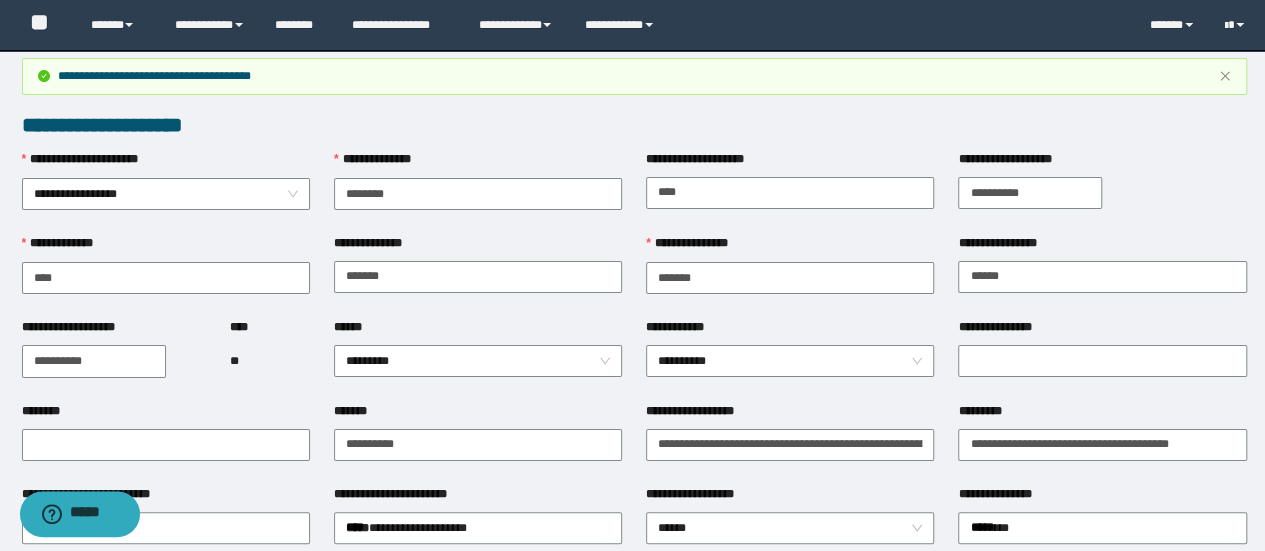 scroll, scrollTop: 2, scrollLeft: 0, axis: vertical 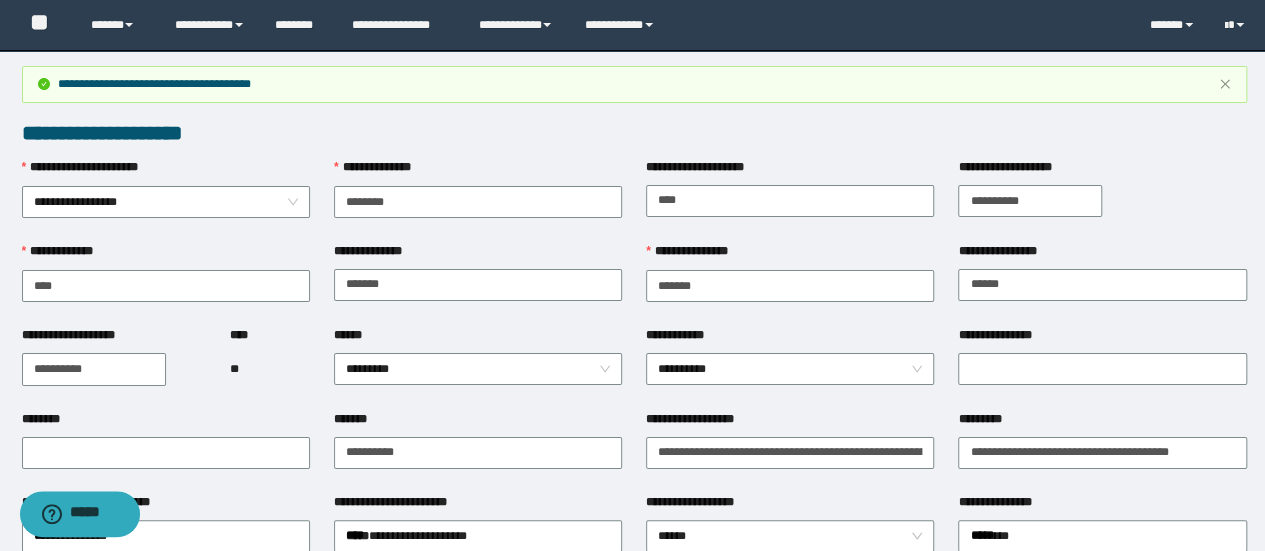 type 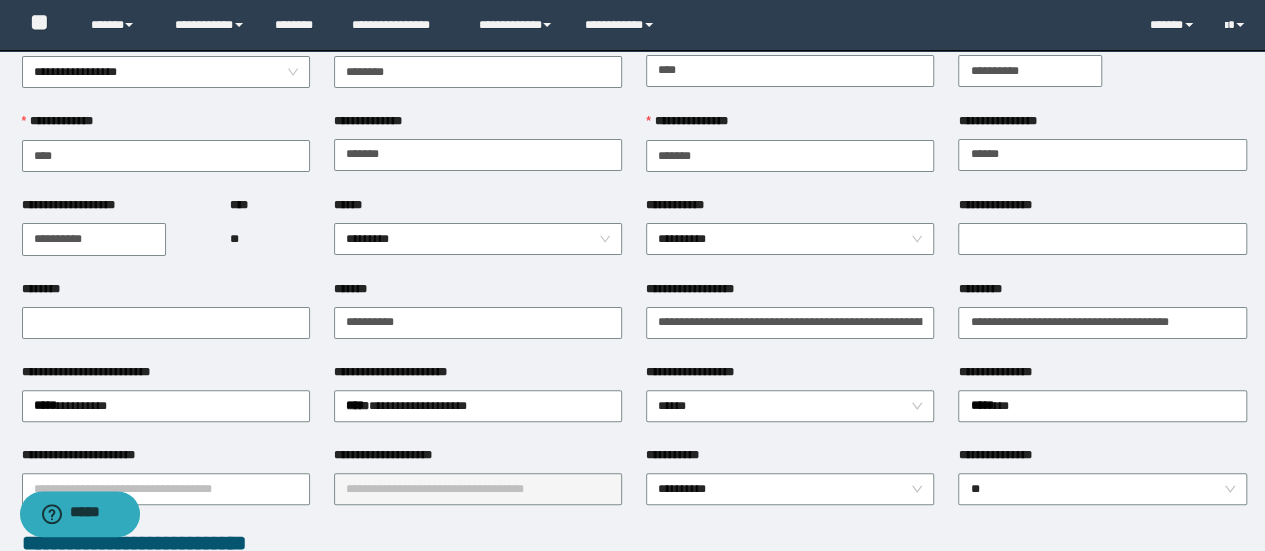 scroll, scrollTop: 202, scrollLeft: 0, axis: vertical 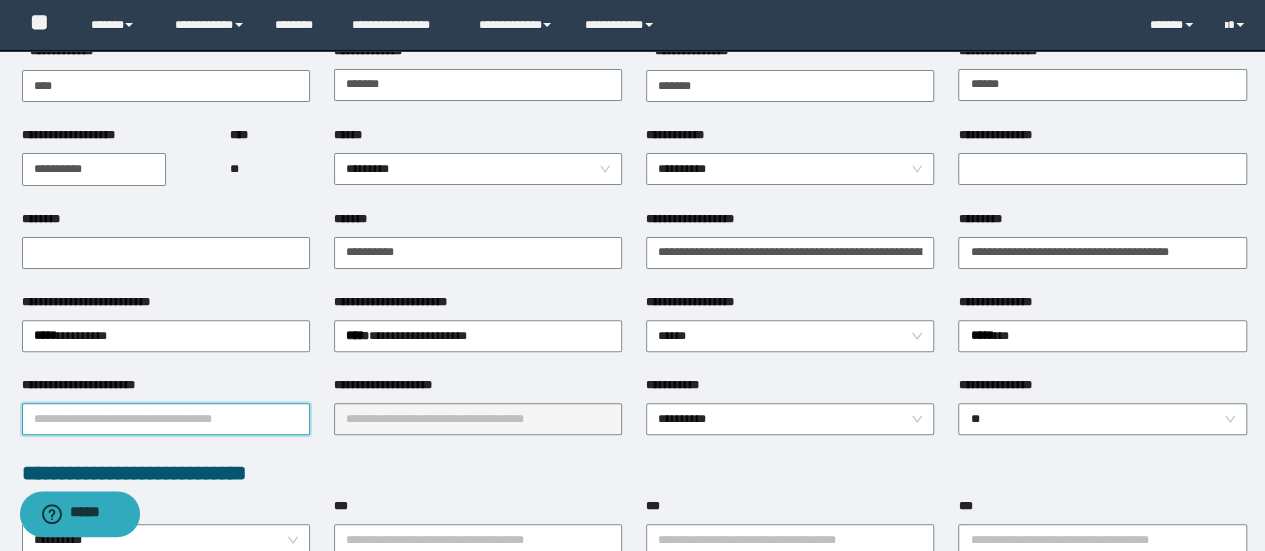 click on "**********" at bounding box center (166, 419) 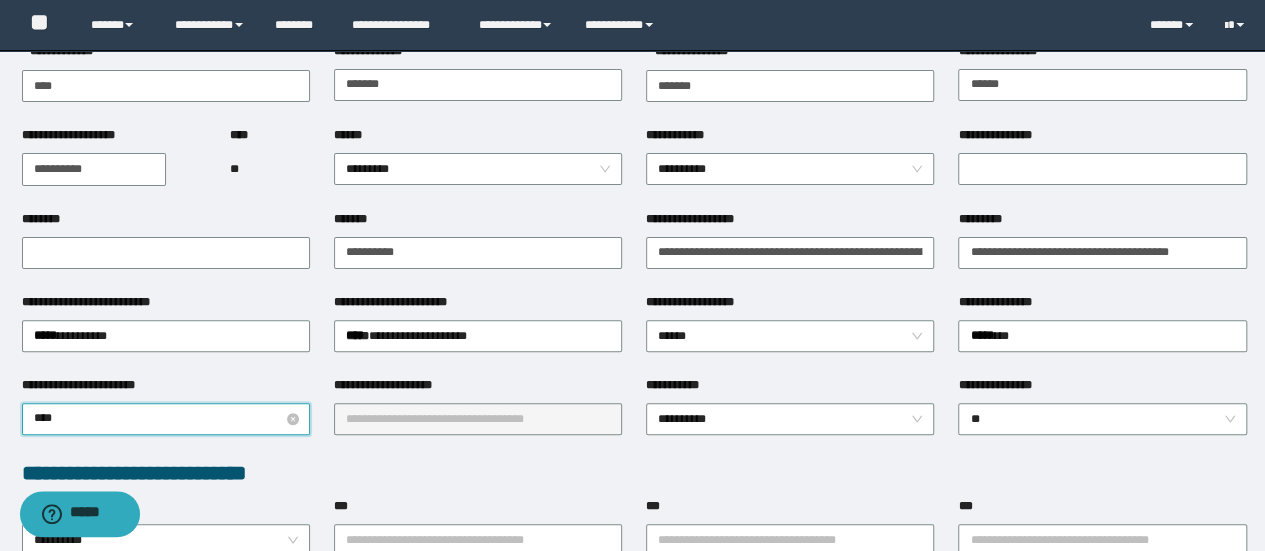 type on "*****" 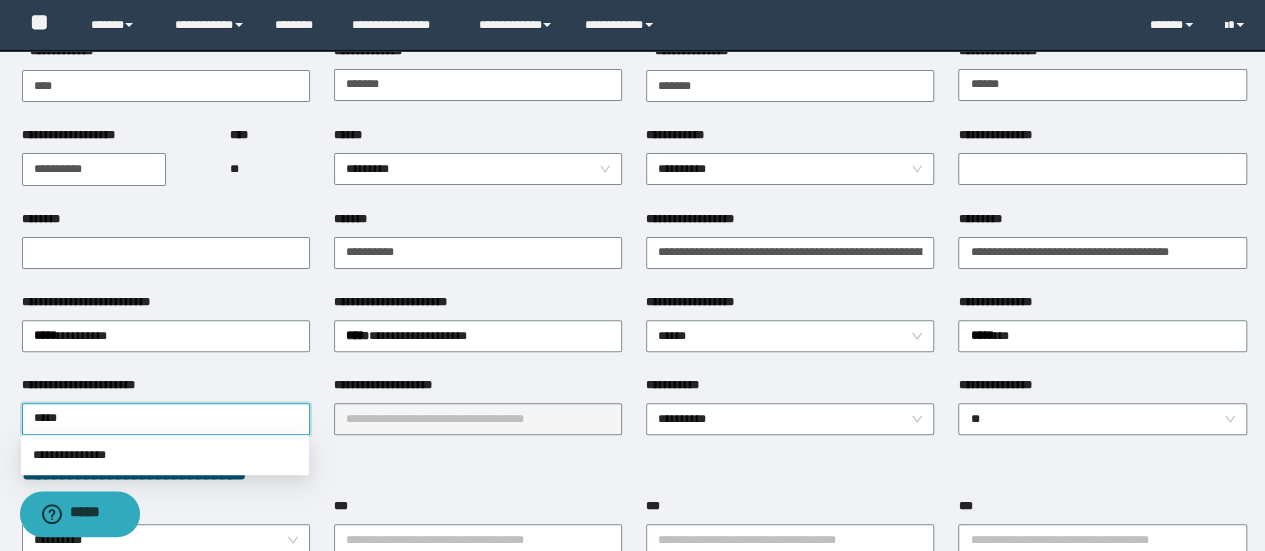 click on "**********" at bounding box center (165, 455) 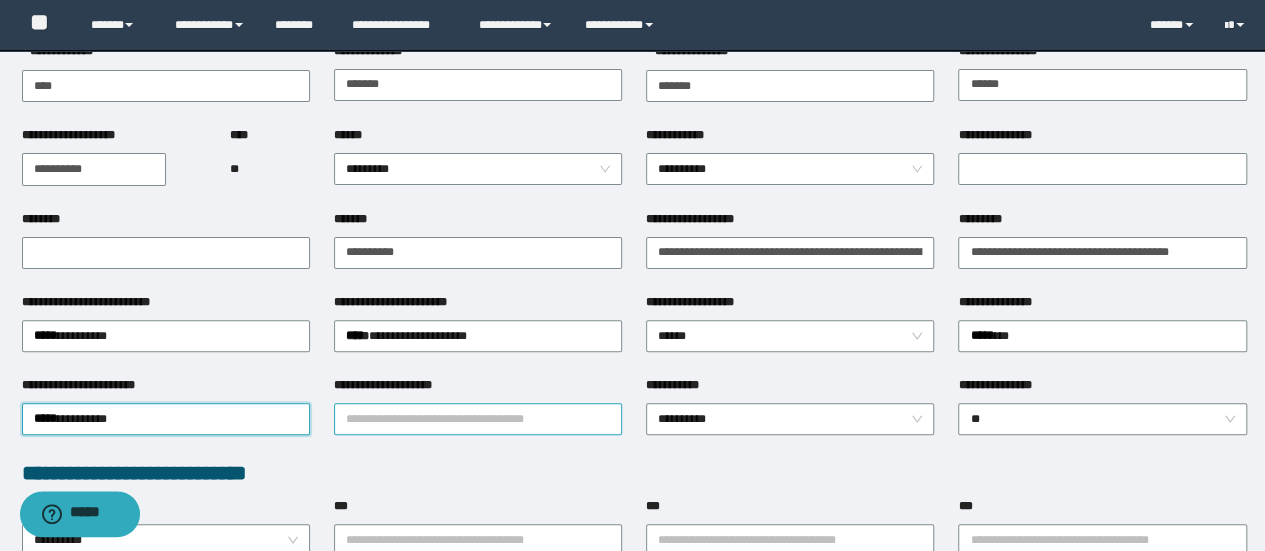 click on "**********" at bounding box center [478, 419] 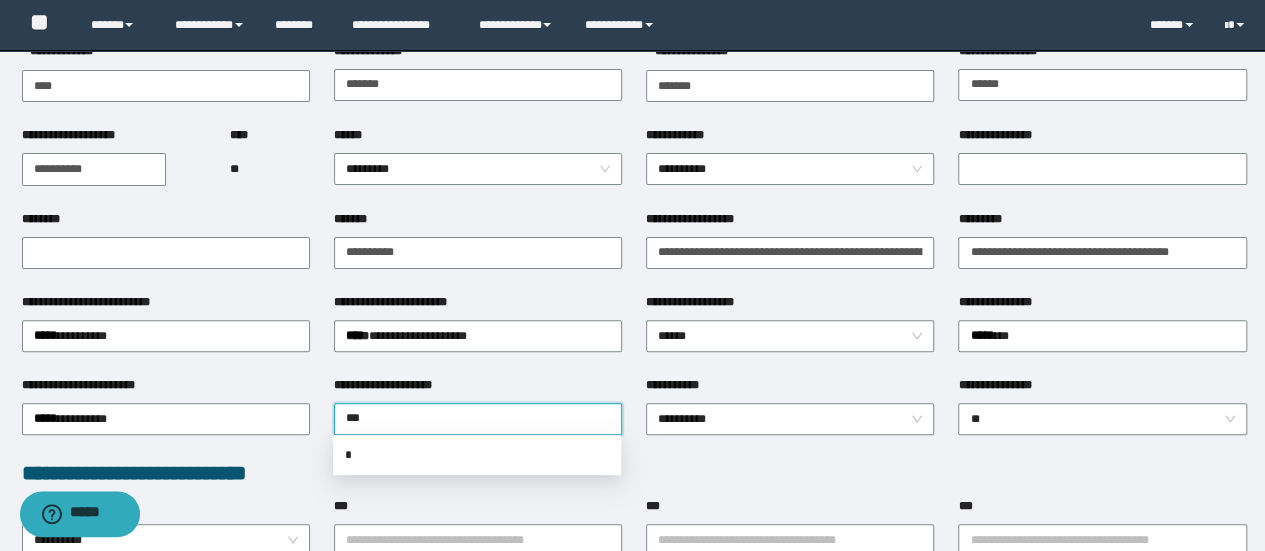 type on "****" 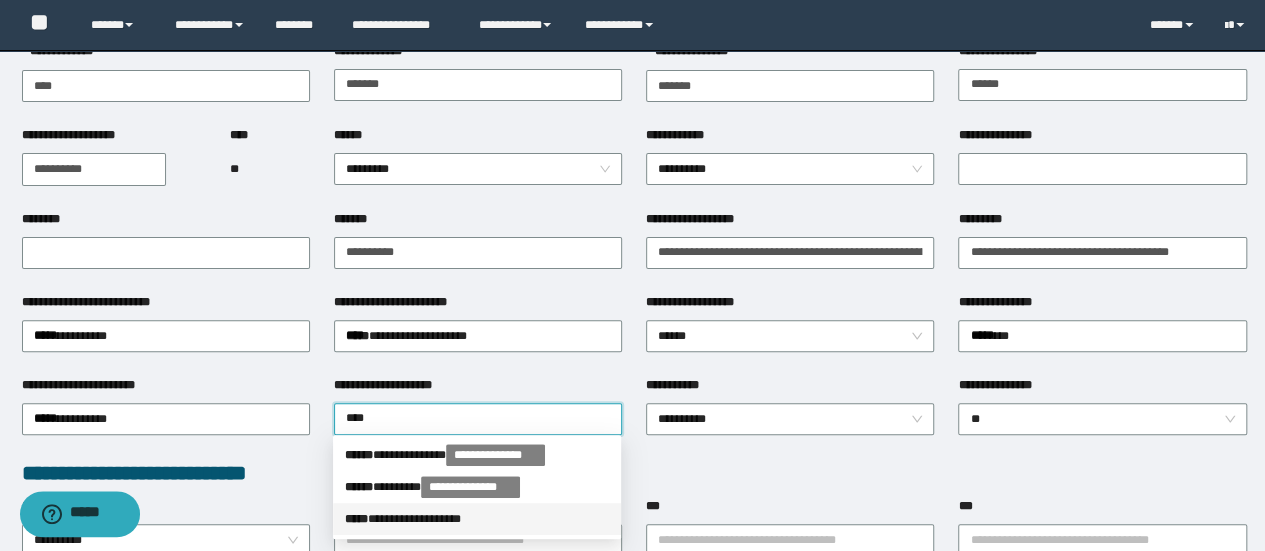 click on "**********" at bounding box center [477, 519] 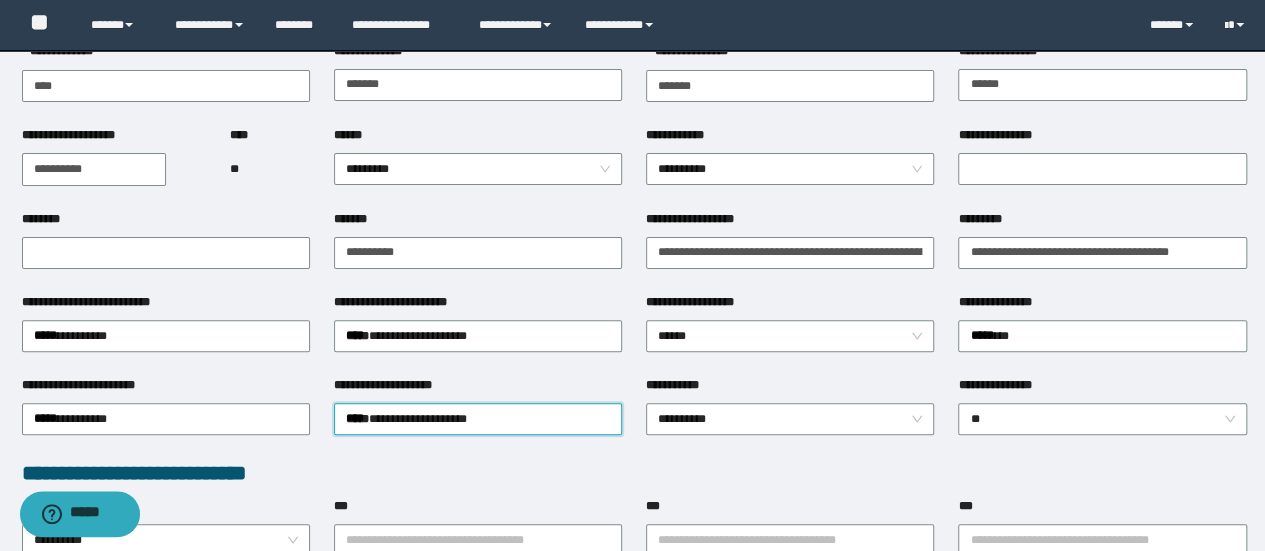 type 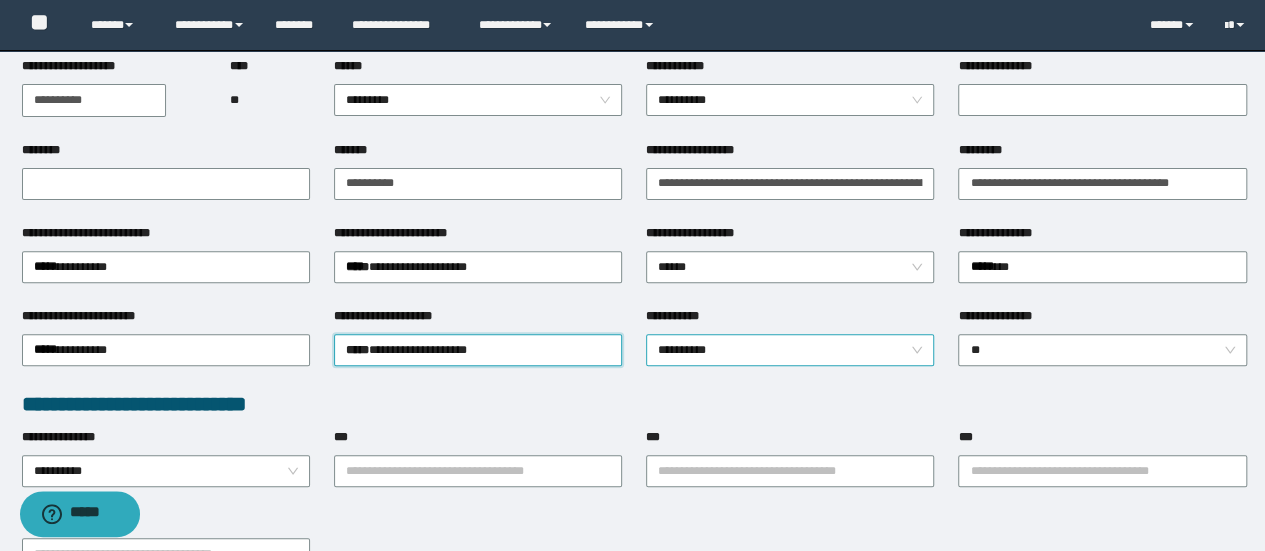 scroll, scrollTop: 302, scrollLeft: 0, axis: vertical 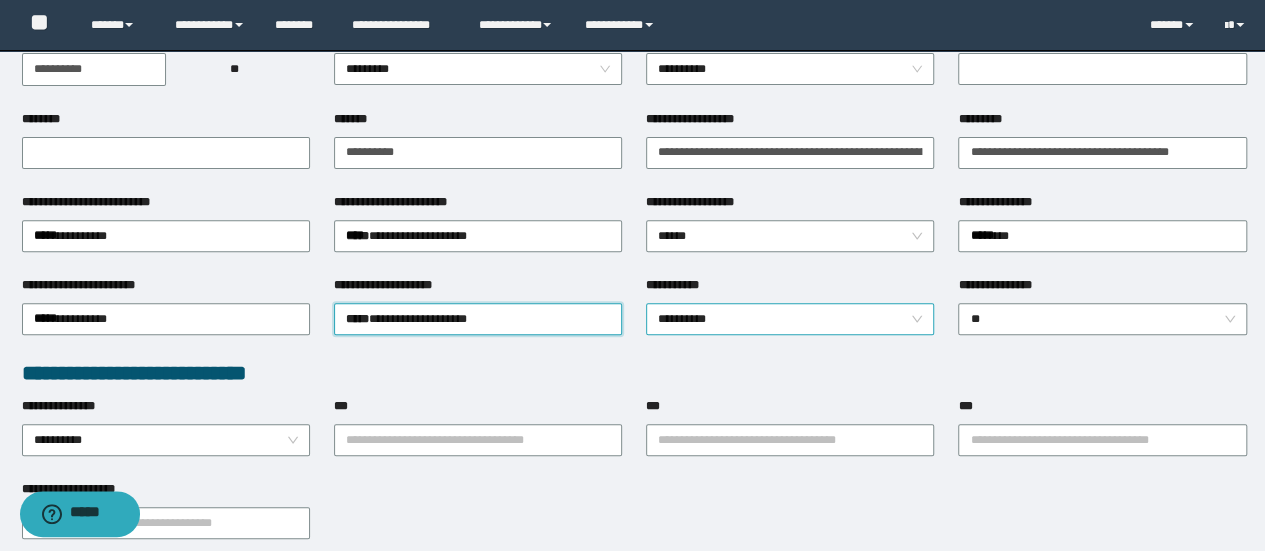 click on "**********" at bounding box center [790, 319] 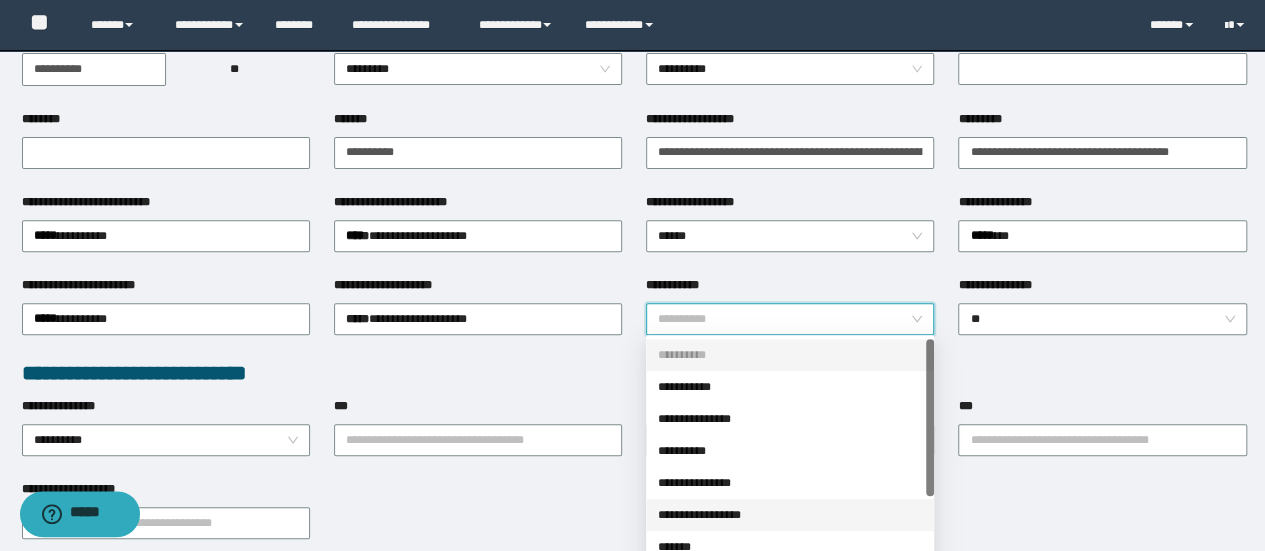 click on "**********" at bounding box center (790, 515) 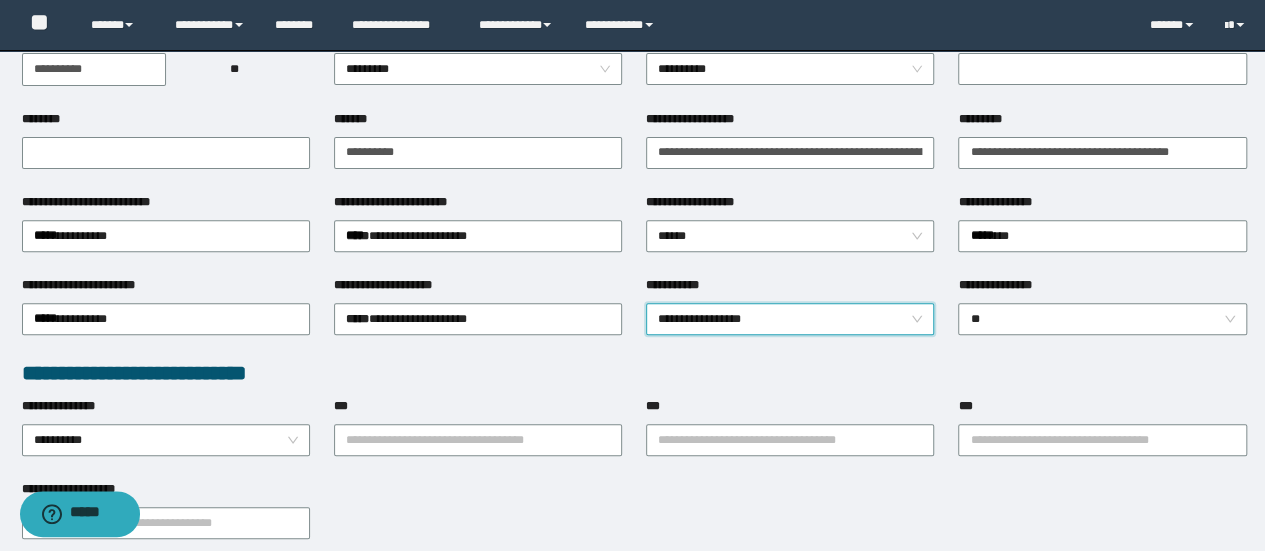 click on "**********" at bounding box center [634, 589] 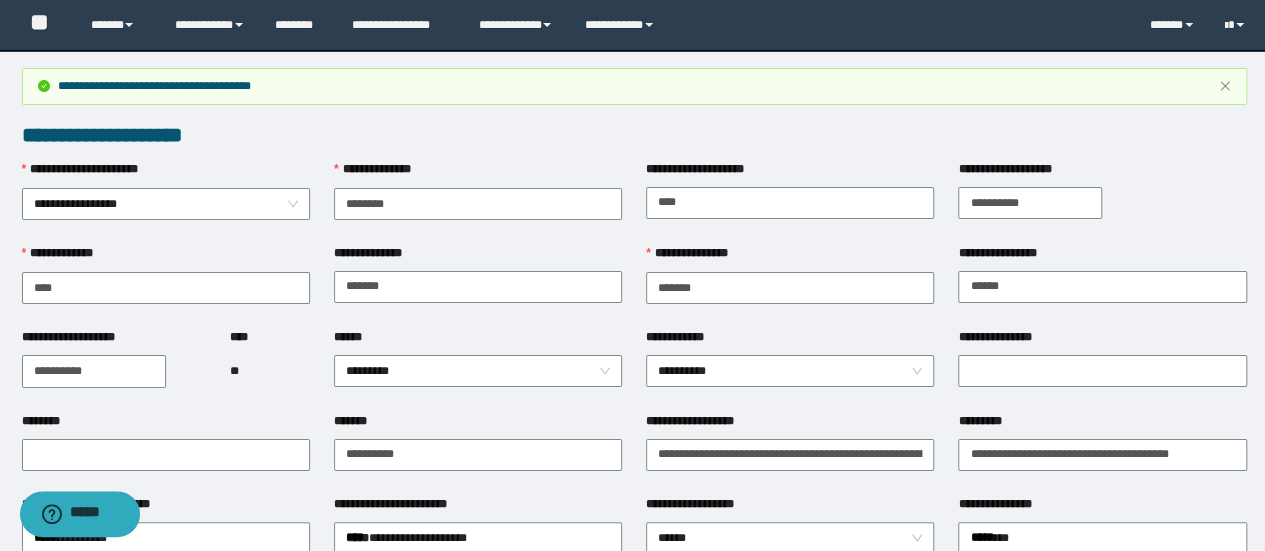 scroll, scrollTop: 0, scrollLeft: 0, axis: both 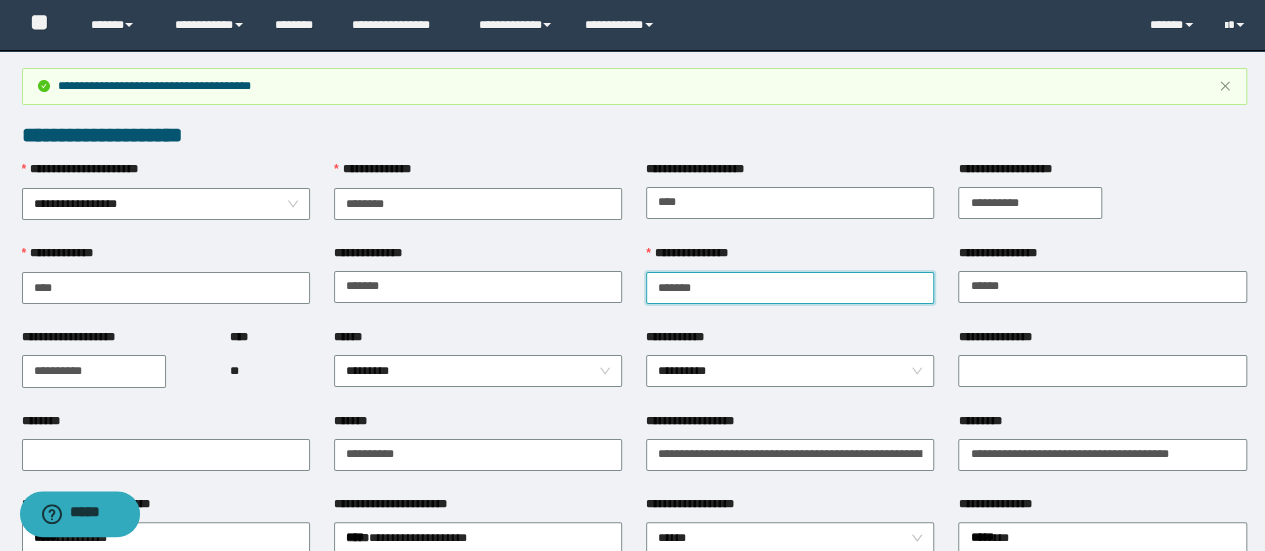 click on "*******" at bounding box center [790, 288] 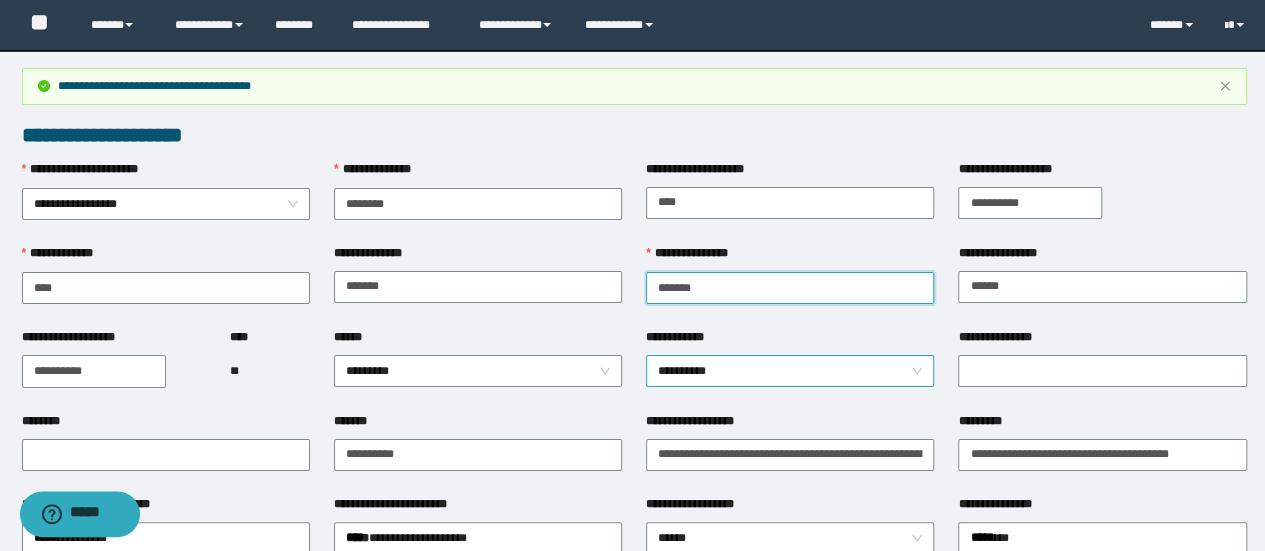click on "**********" at bounding box center (790, 371) 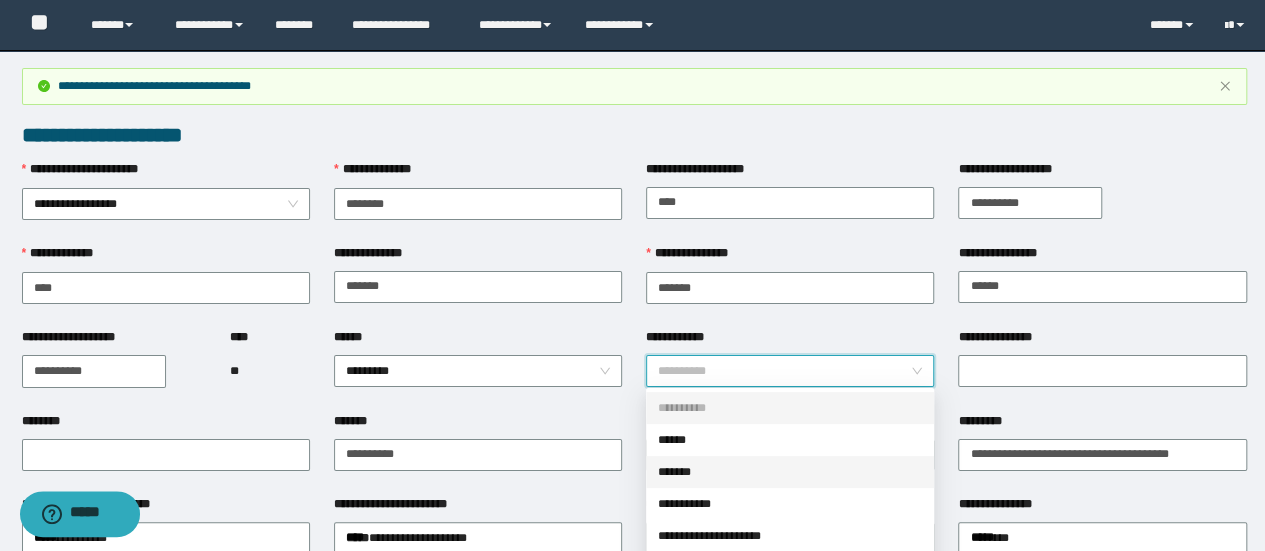 click on "*******" at bounding box center [790, 472] 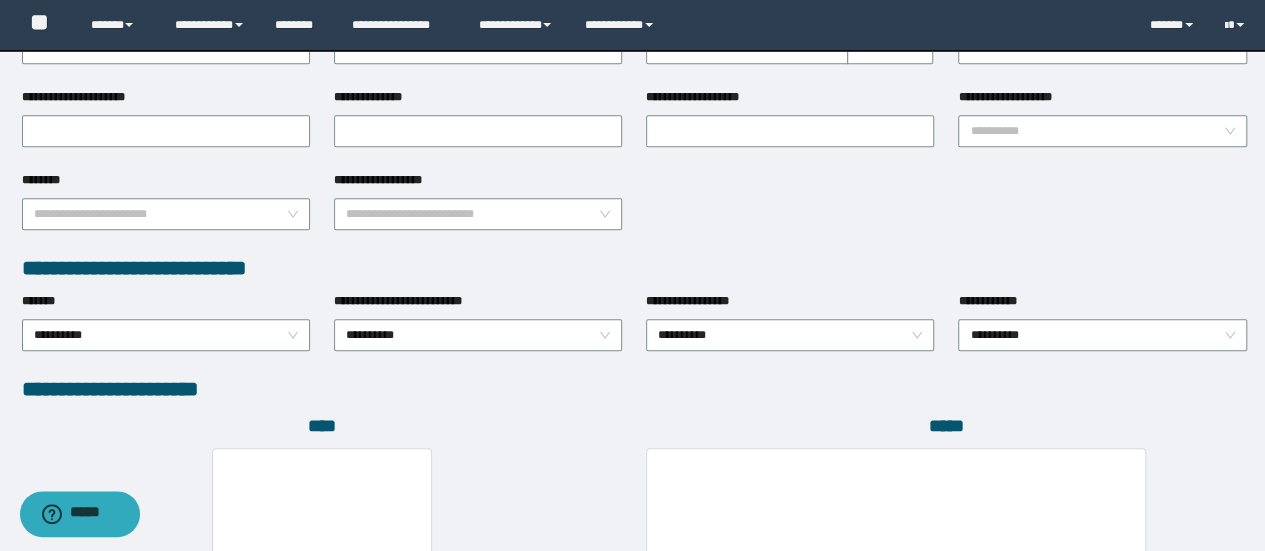 scroll, scrollTop: 1100, scrollLeft: 0, axis: vertical 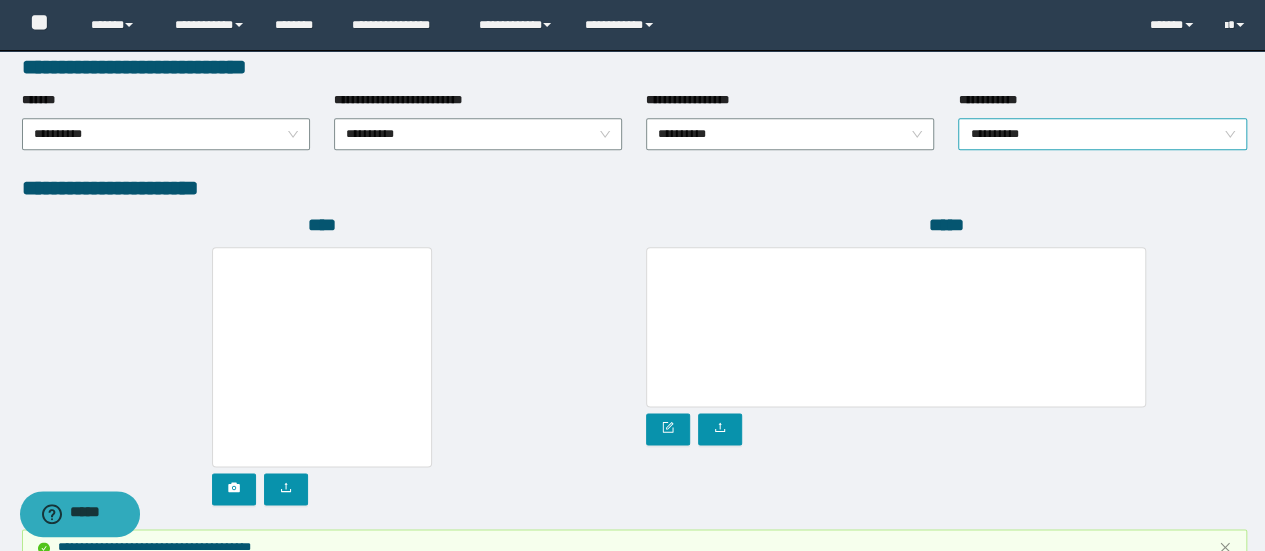 click on "**********" at bounding box center [1102, 134] 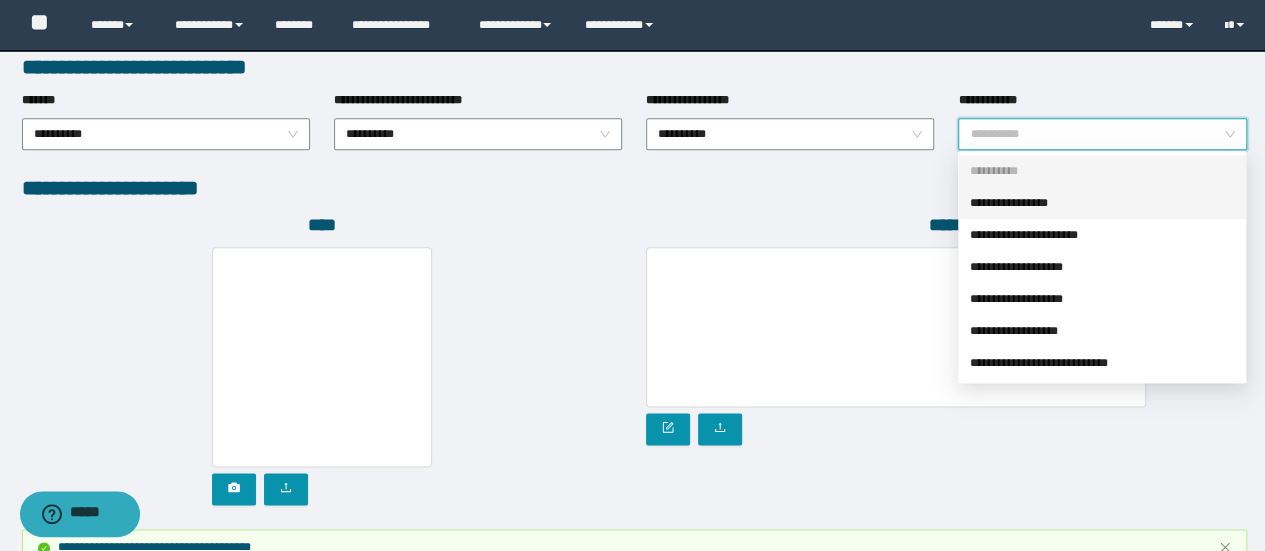 click on "**********" at bounding box center [1102, 203] 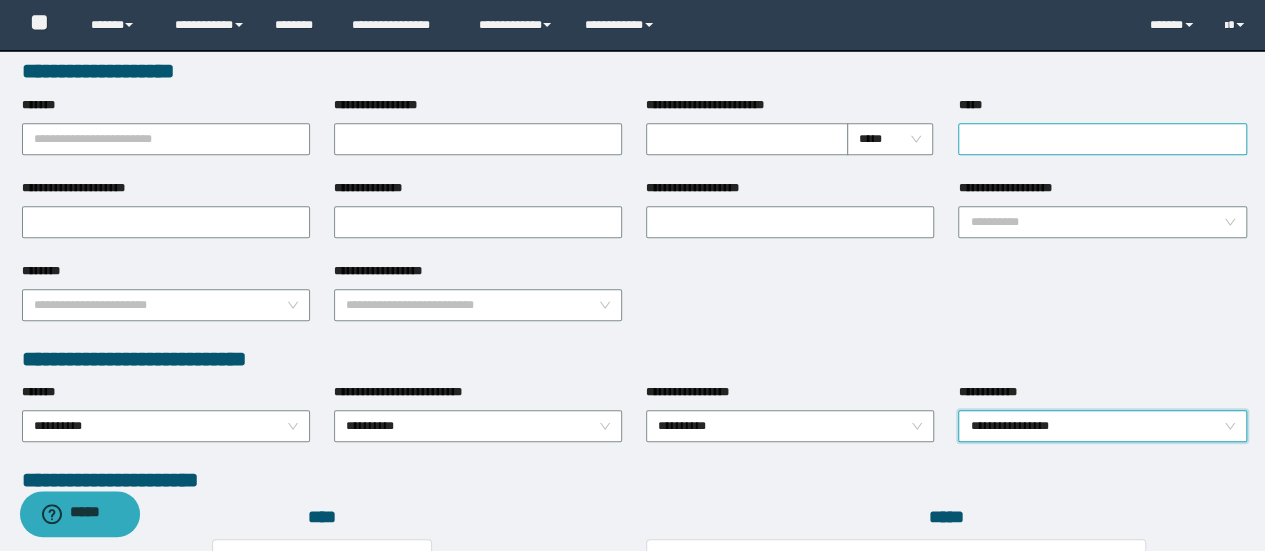 scroll, scrollTop: 700, scrollLeft: 0, axis: vertical 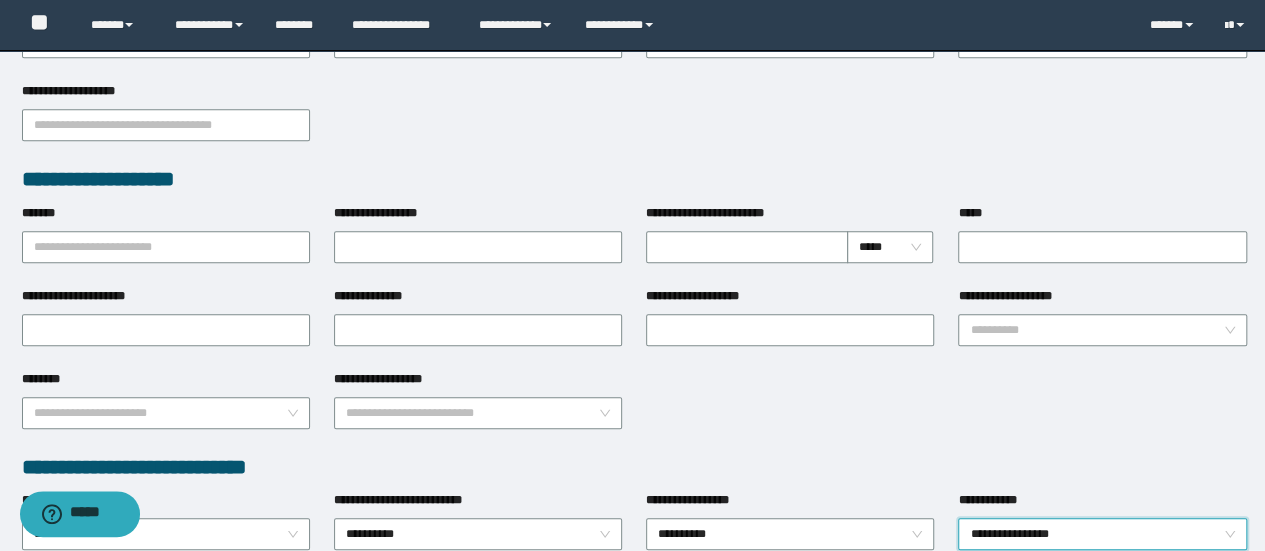 click on "**********" at bounding box center [166, 95] 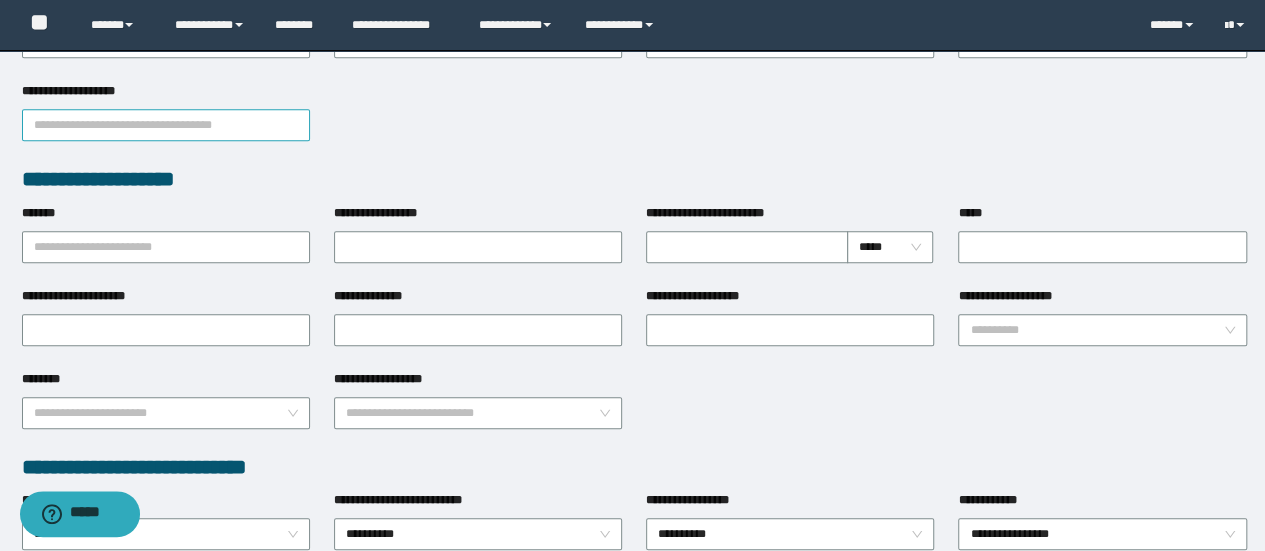 click on "**********" at bounding box center [166, 125] 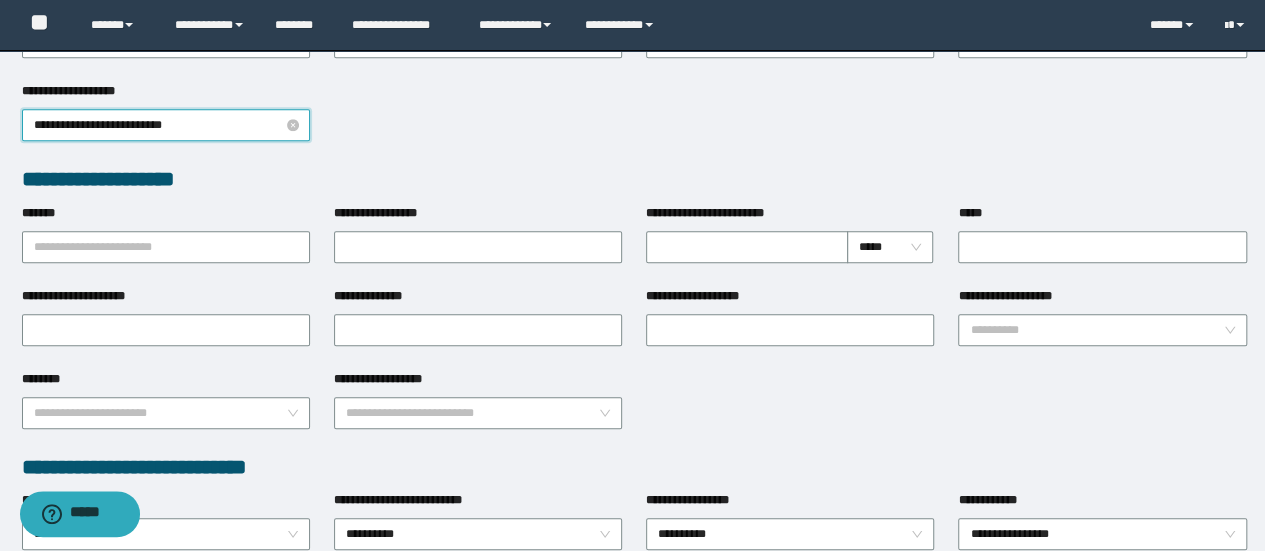type on "**********" 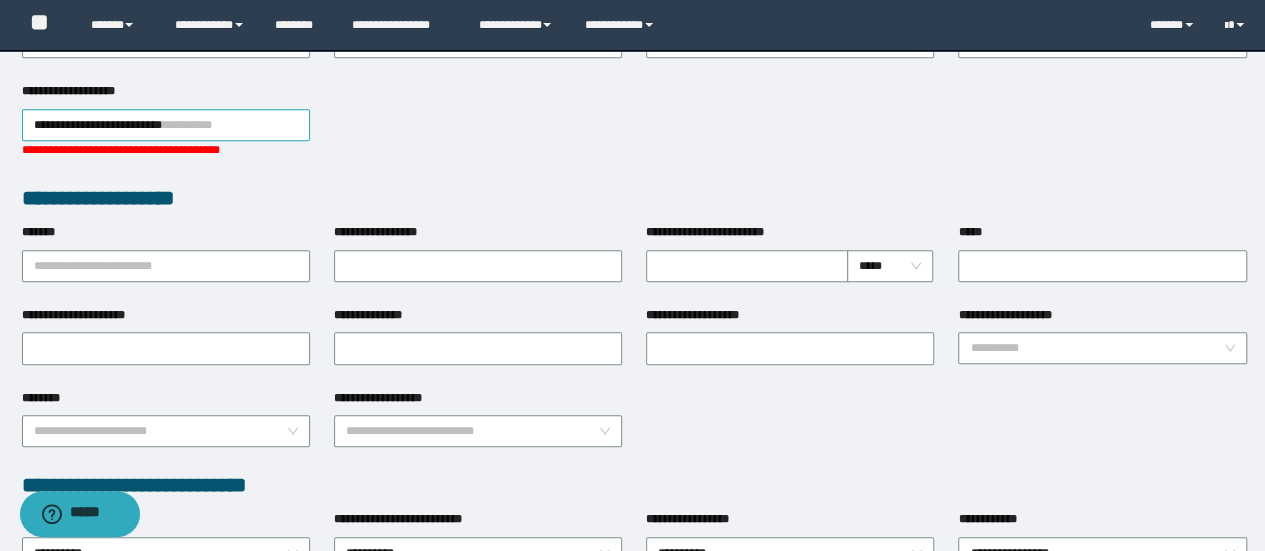 type 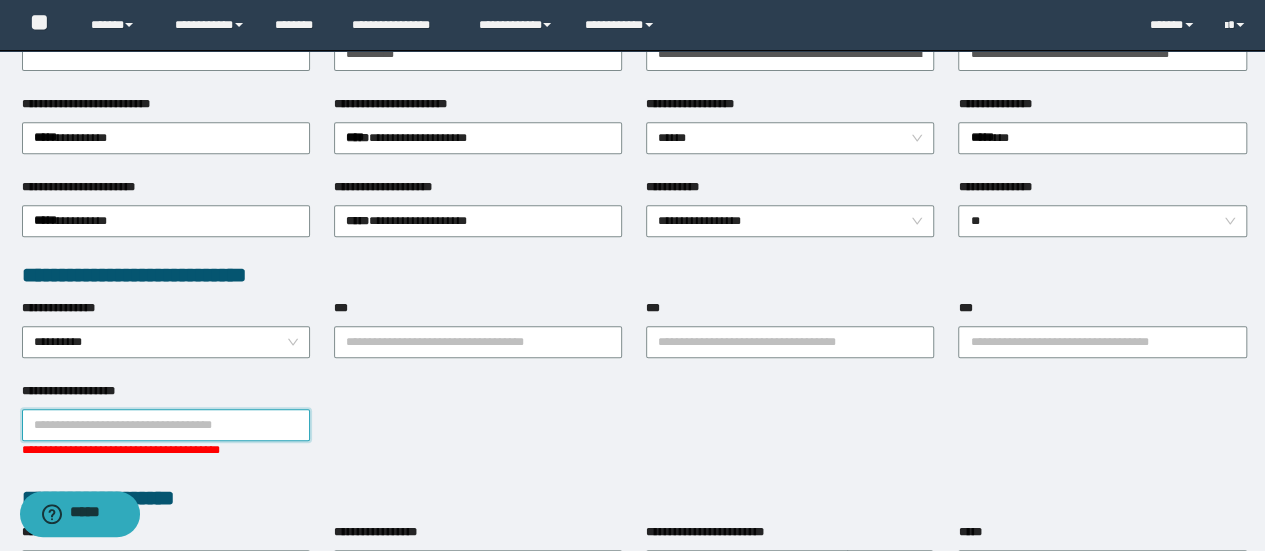 scroll, scrollTop: 300, scrollLeft: 0, axis: vertical 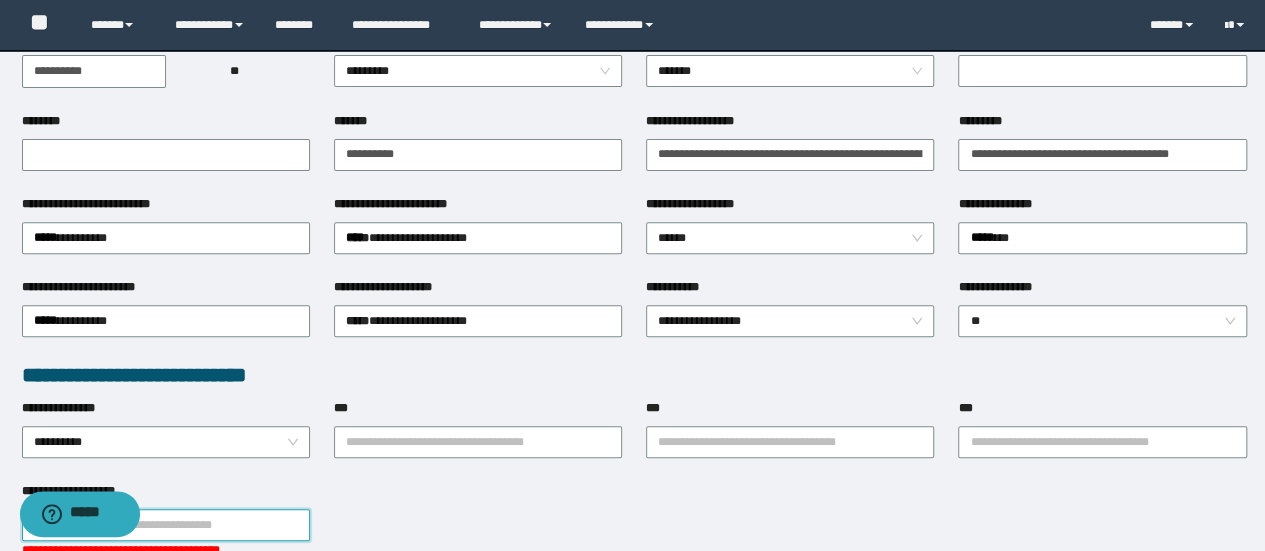 click on "**********" at bounding box center [478, 440] 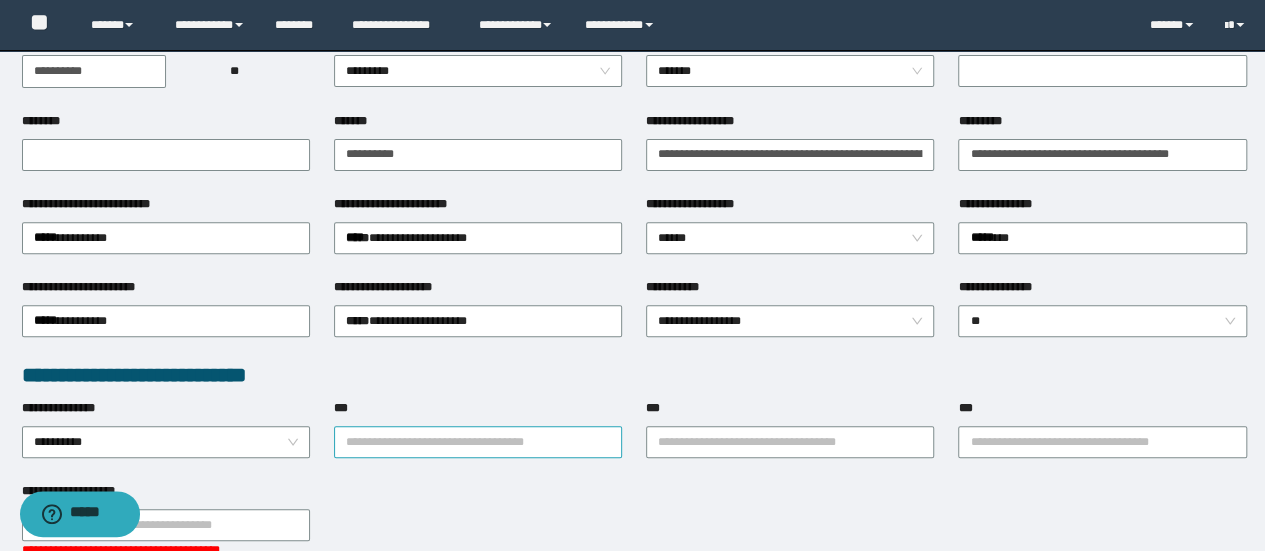 click on "***" at bounding box center [478, 442] 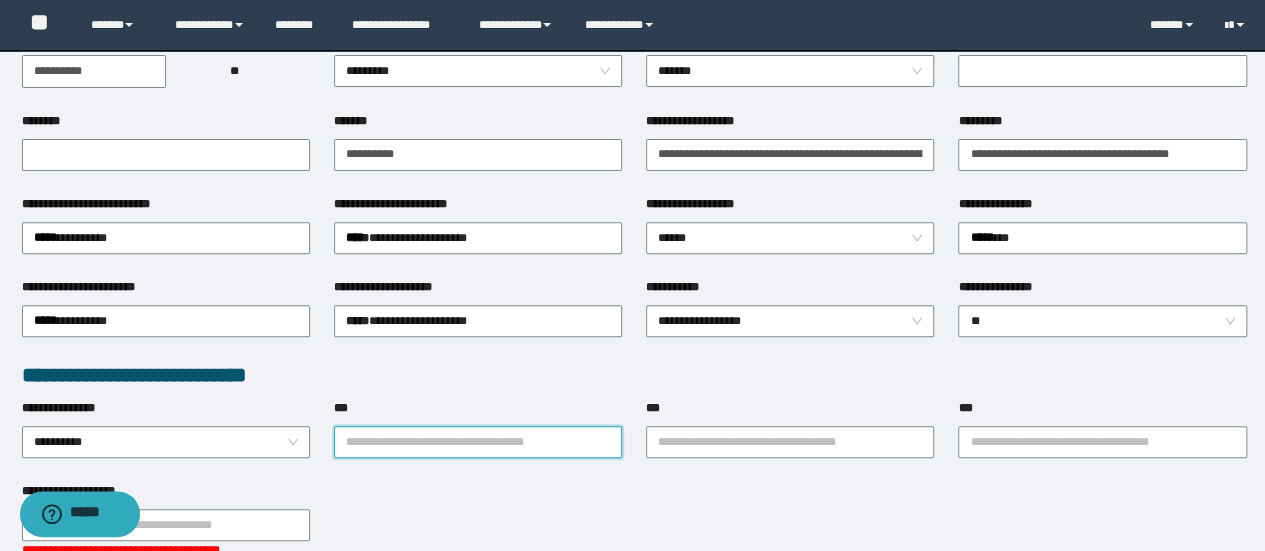 paste on "**********" 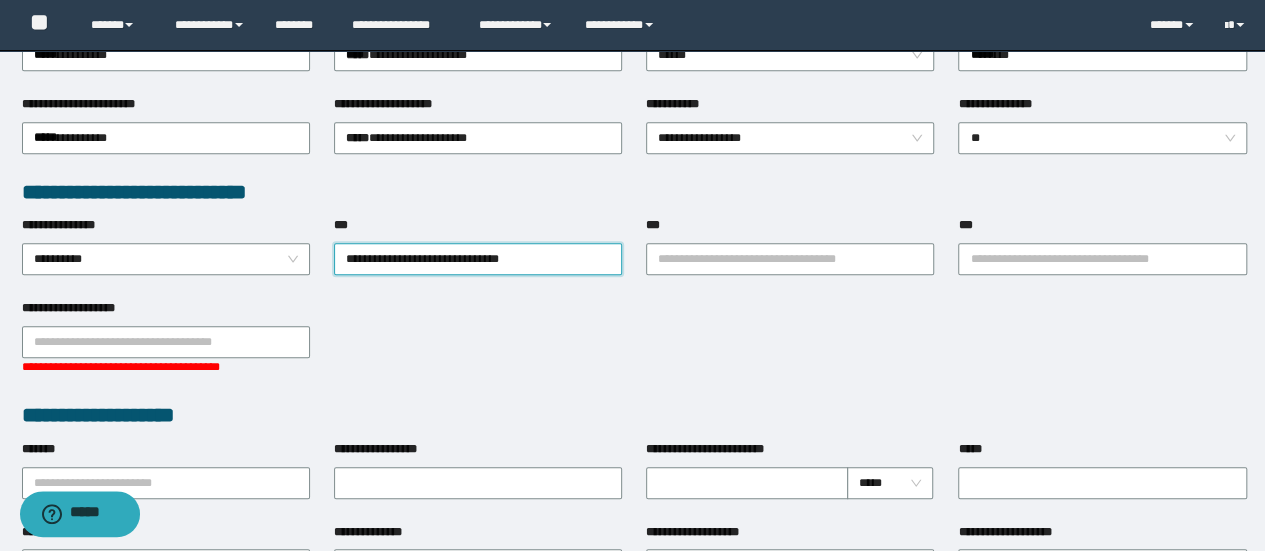 scroll, scrollTop: 500, scrollLeft: 0, axis: vertical 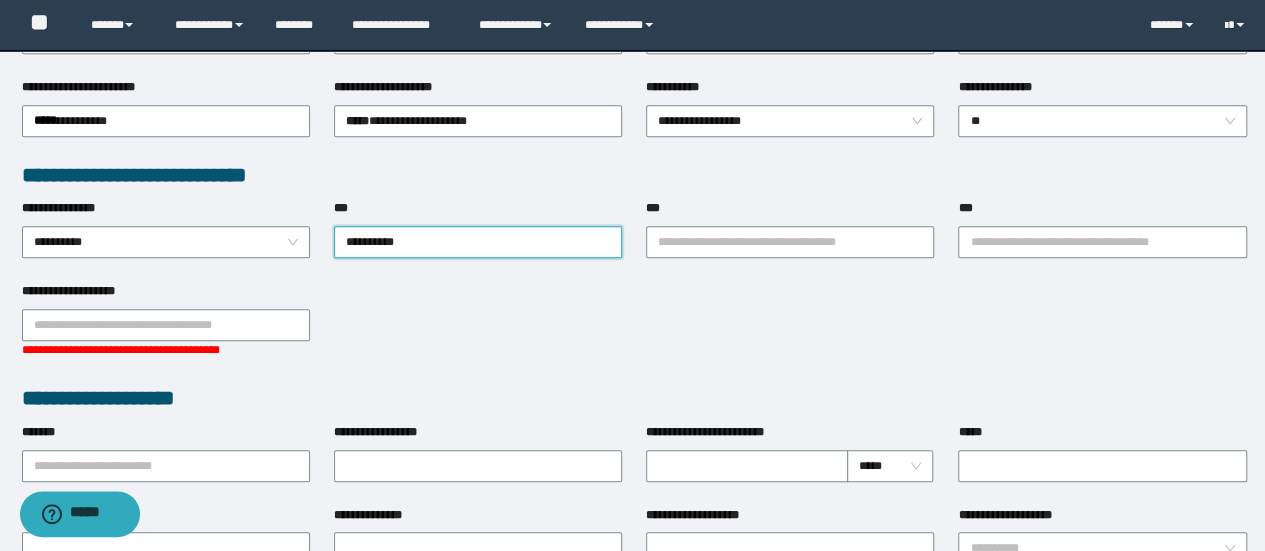 type on "**********" 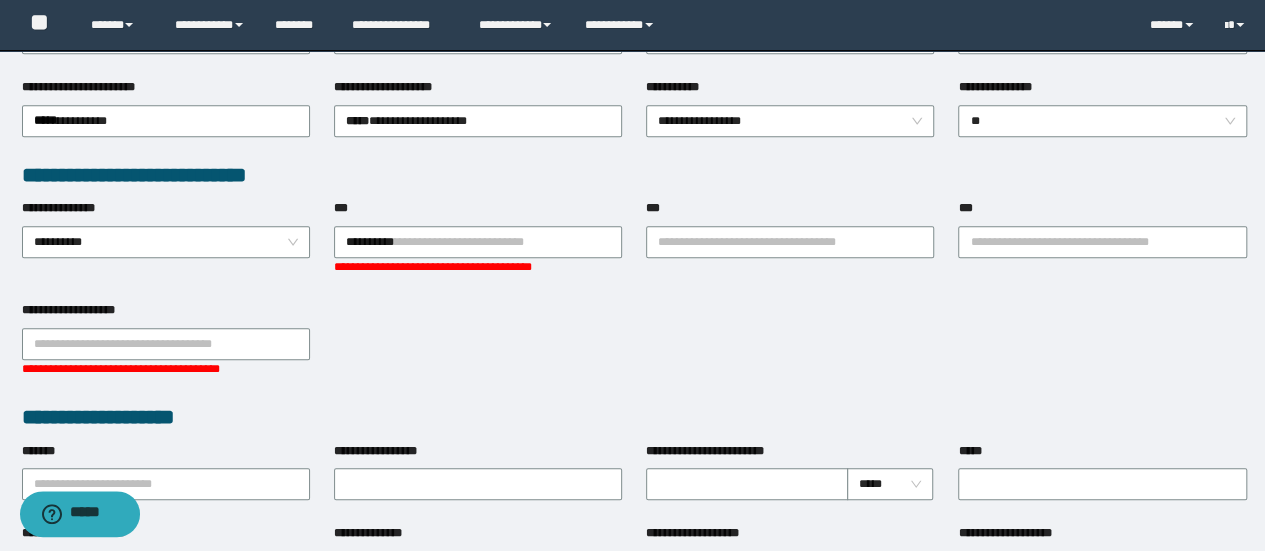 click on "***" at bounding box center [478, 212] 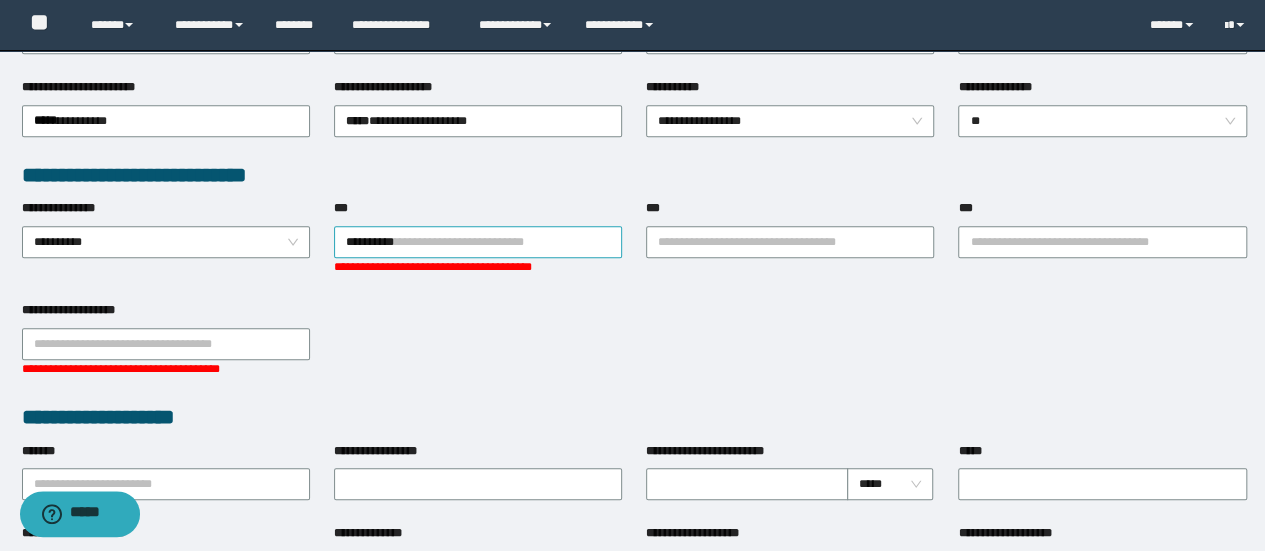 click on "**********" at bounding box center (478, 242) 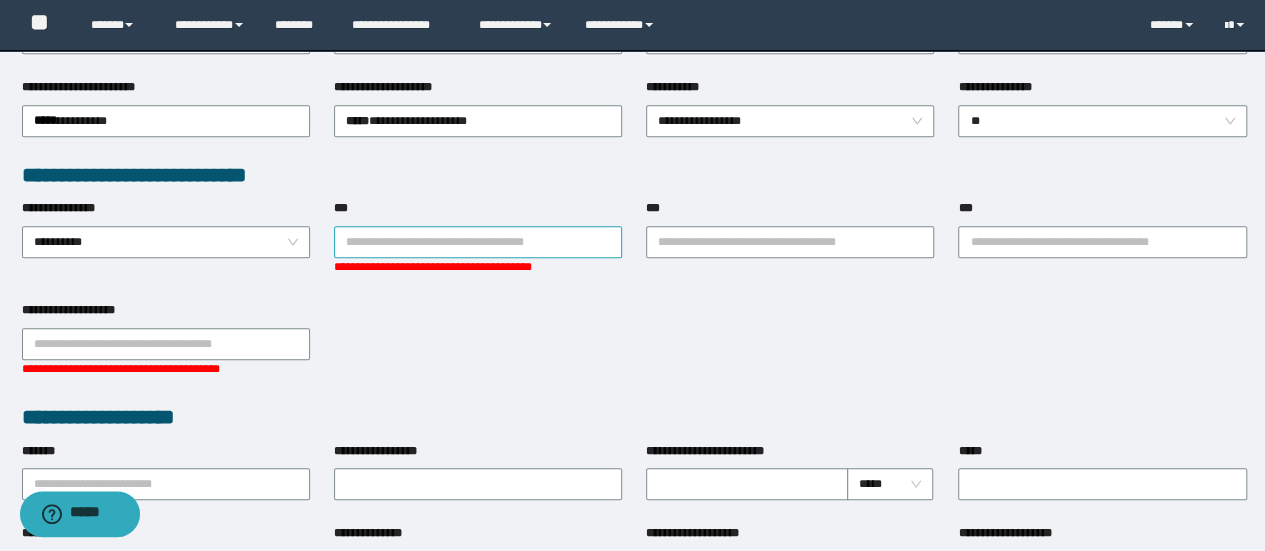 paste on "**********" 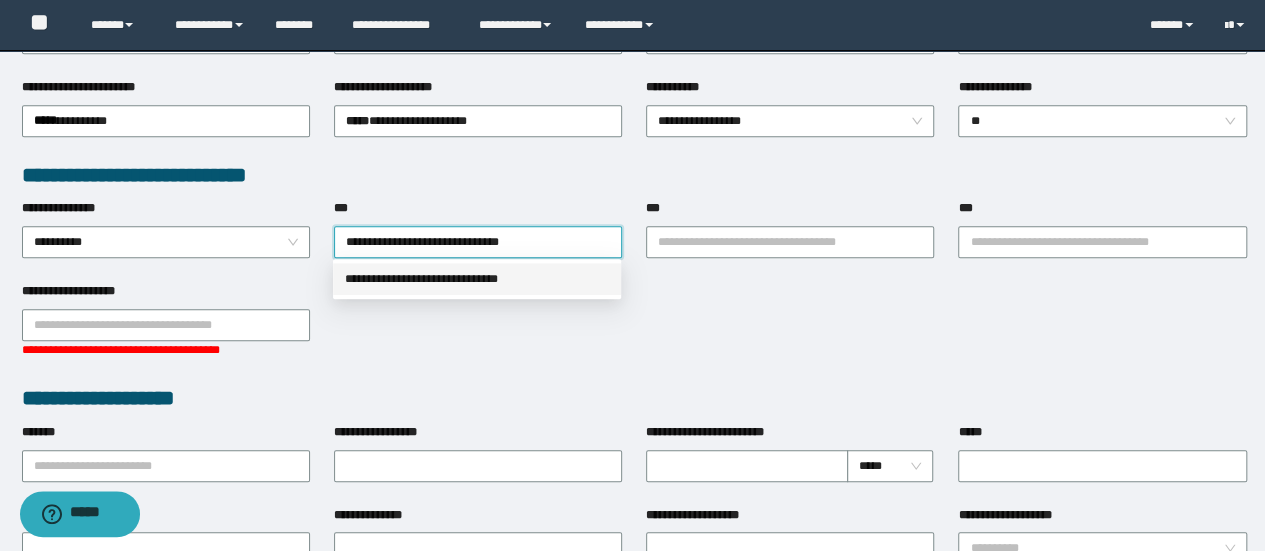 click on "**********" at bounding box center (477, 279) 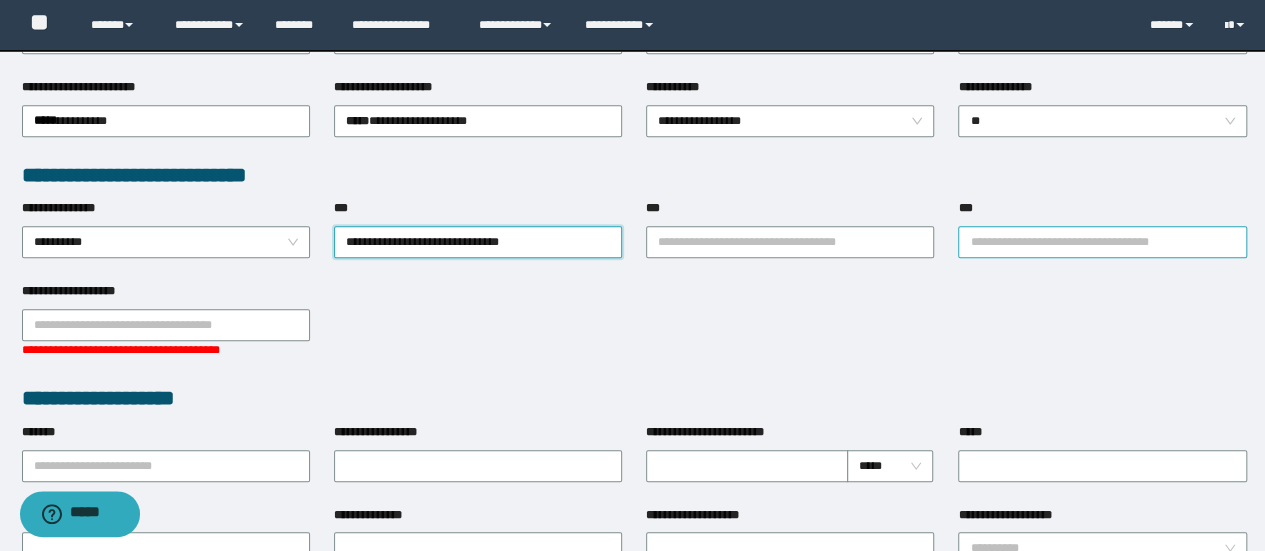 click on "***" at bounding box center (1102, 242) 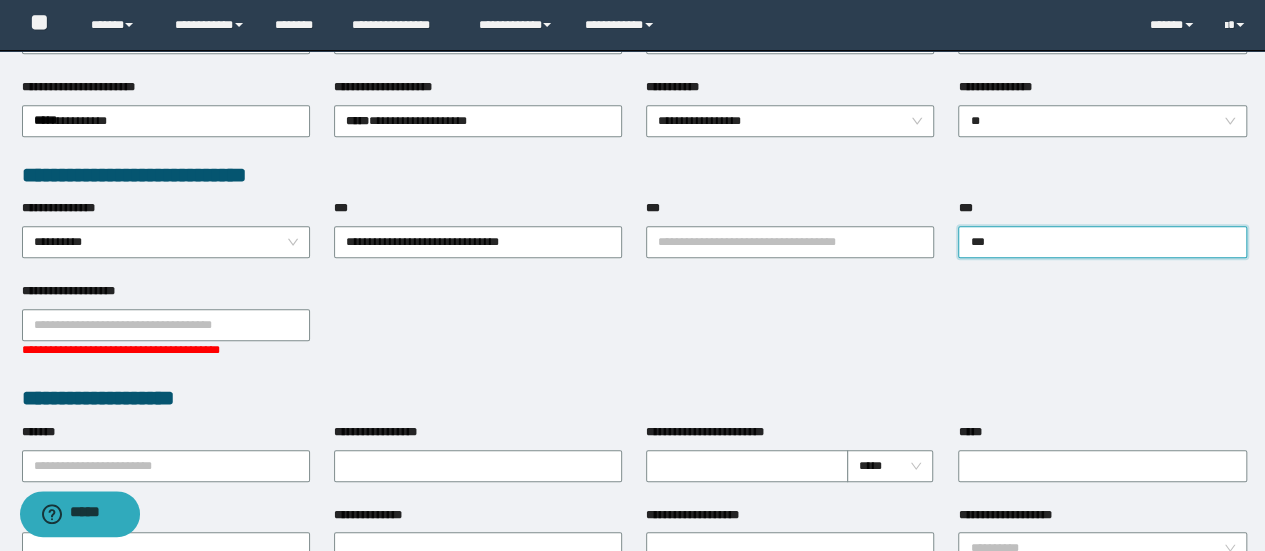 type on "****" 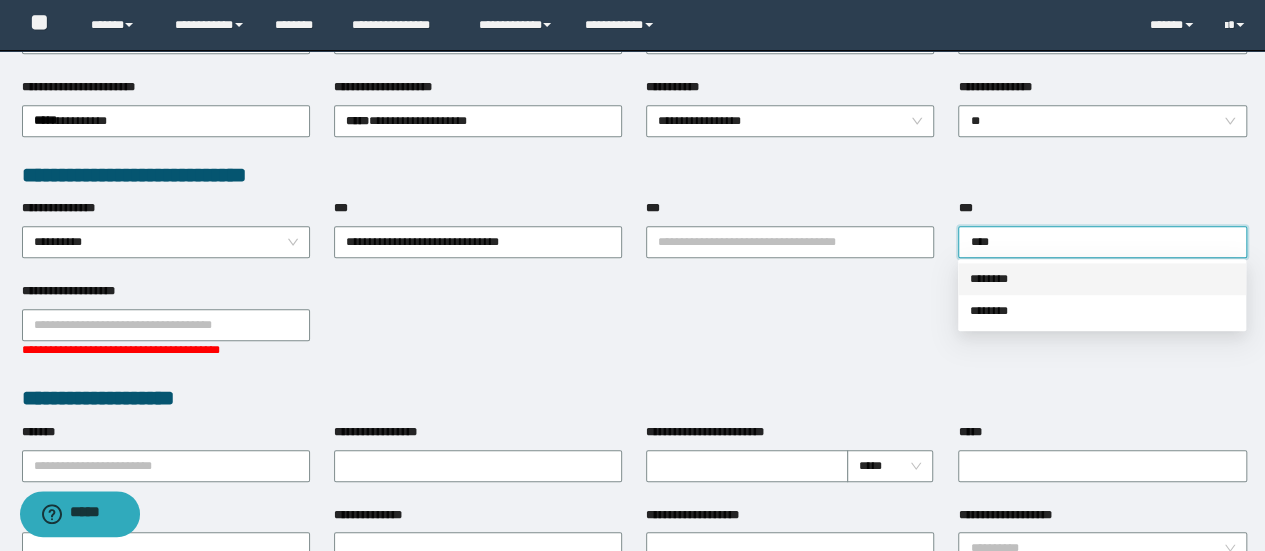 click on "********" at bounding box center [1102, 279] 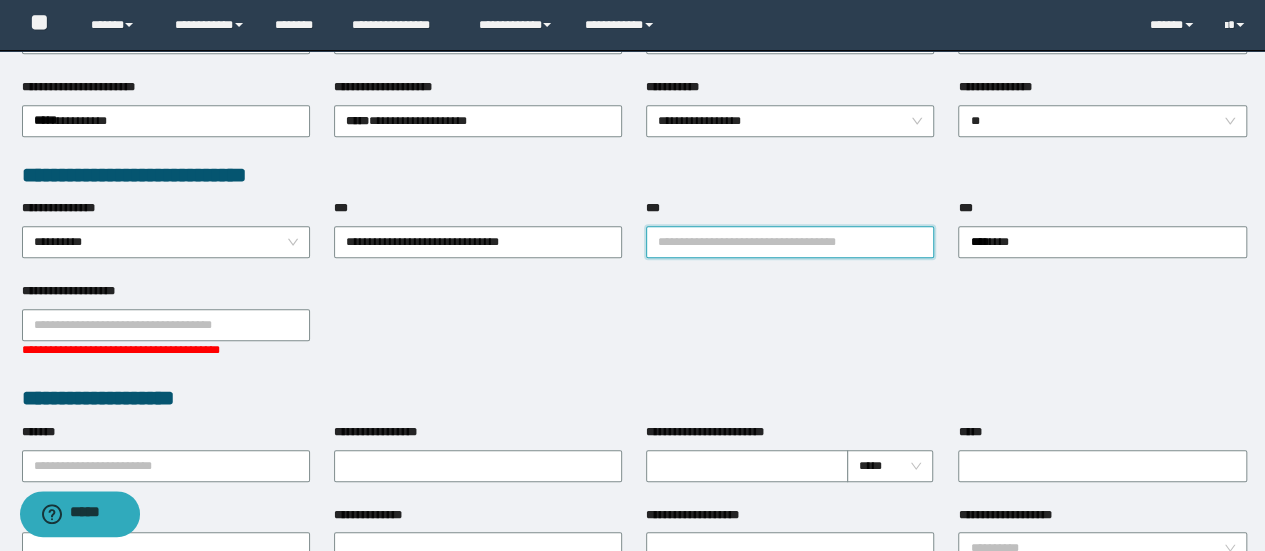 click on "***" at bounding box center [790, 242] 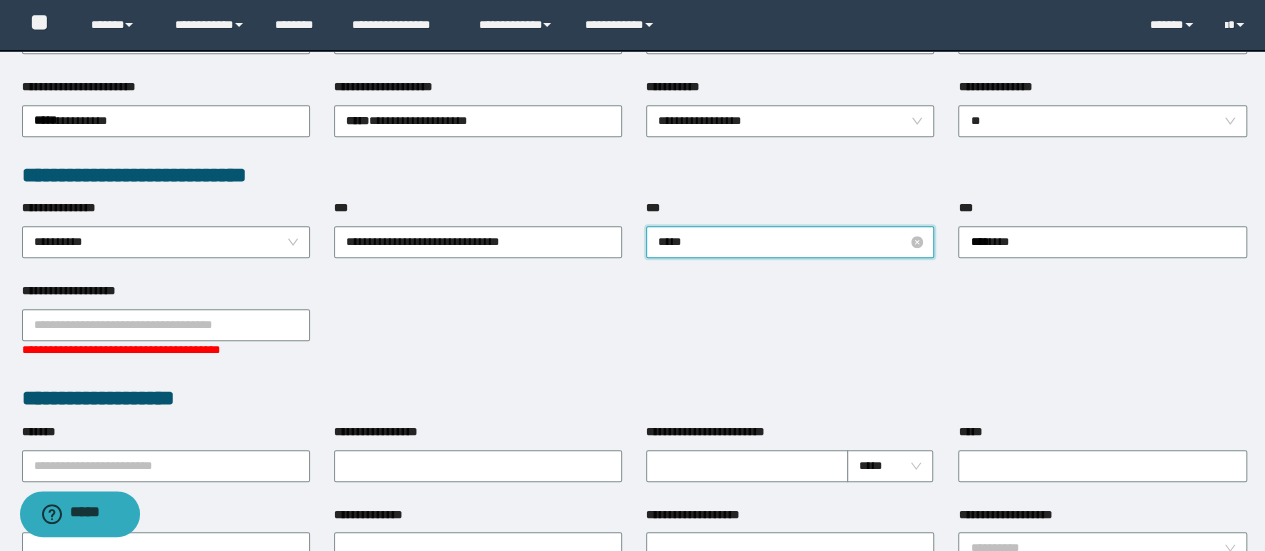 type on "******" 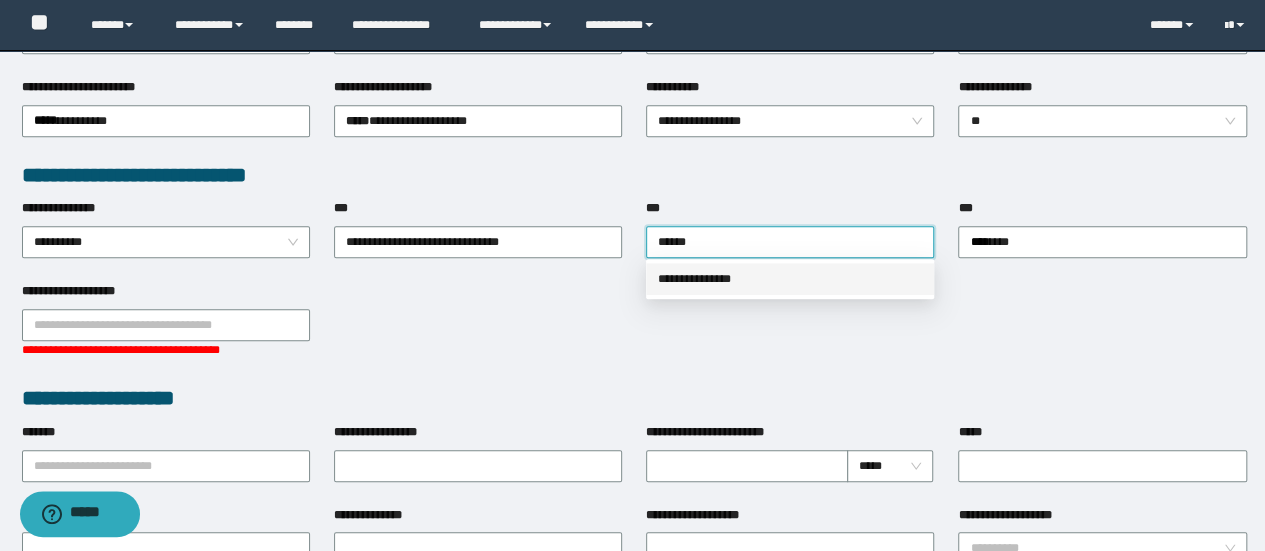 click on "**********" at bounding box center [790, 279] 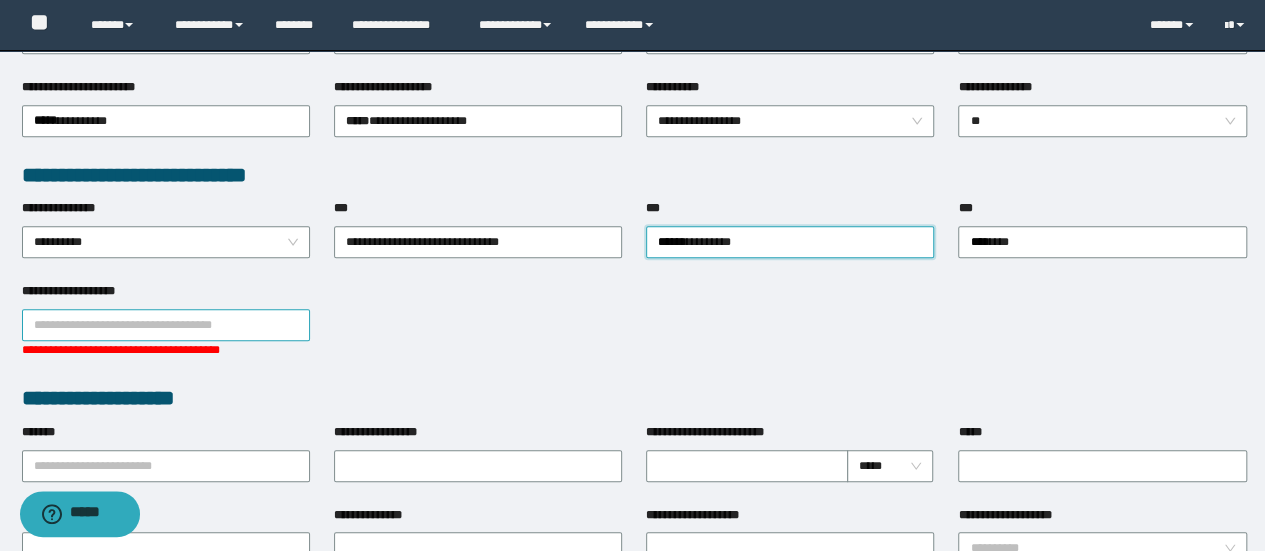 click on "**********" at bounding box center (166, 325) 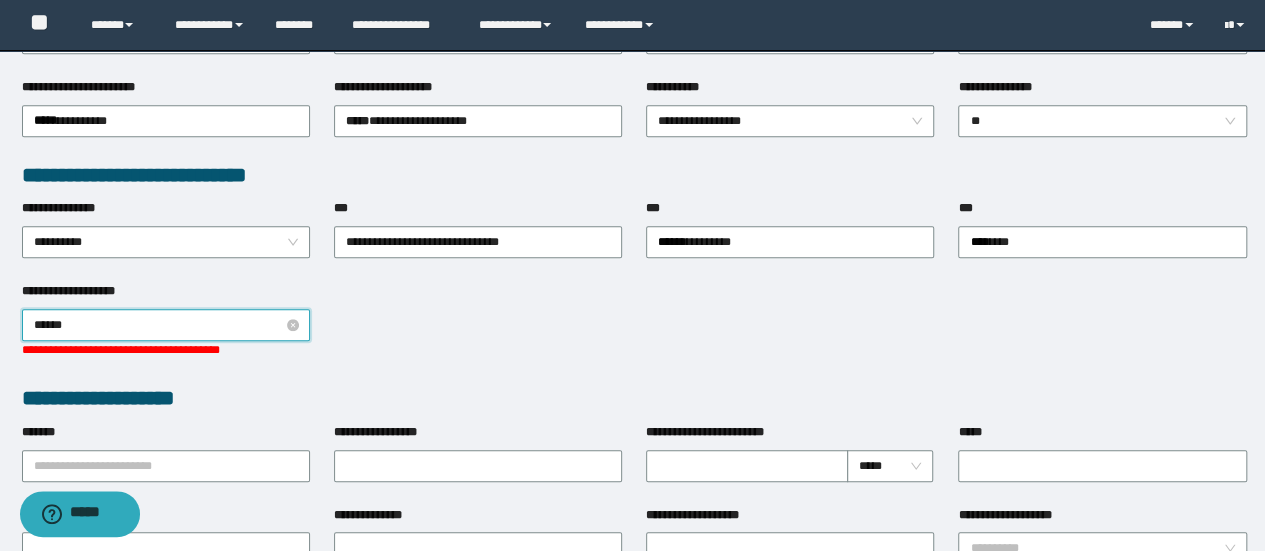 type on "*******" 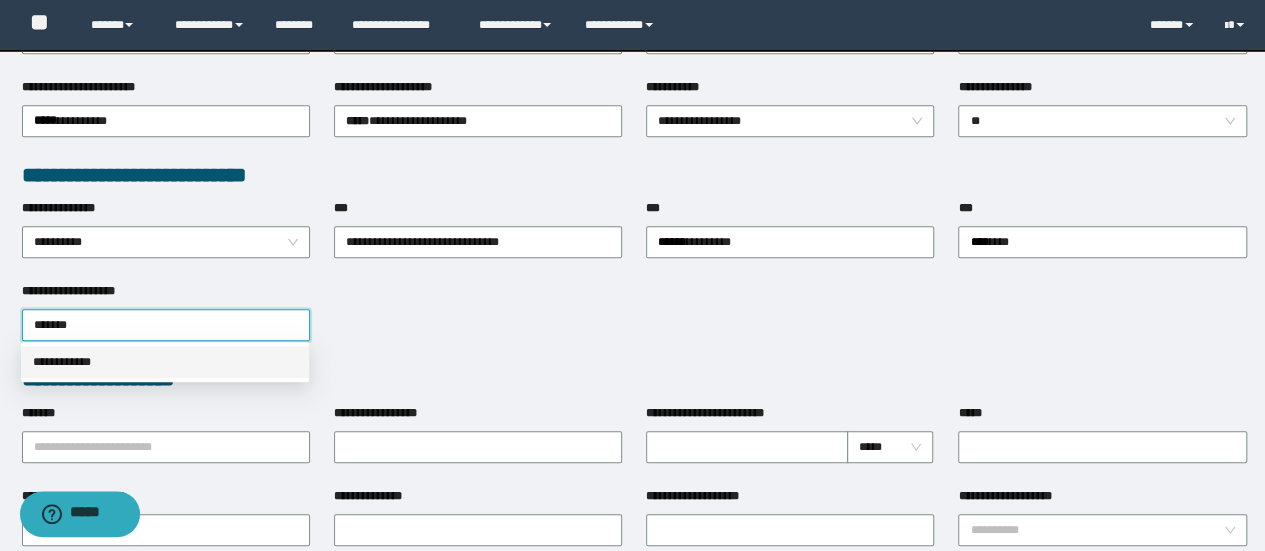 click on "**********" at bounding box center [165, 362] 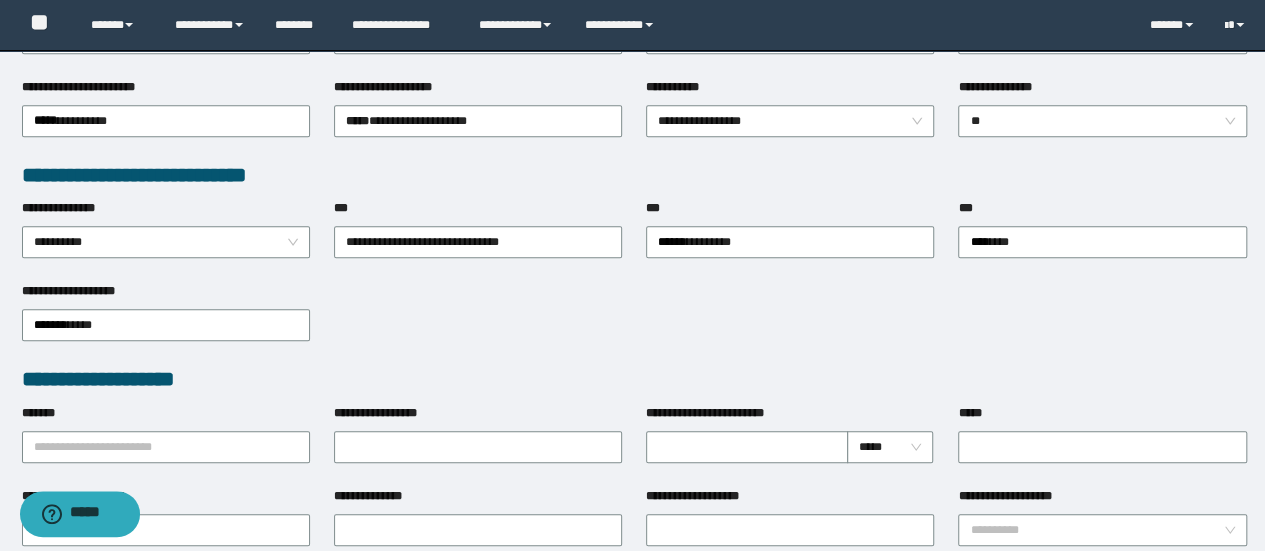 type 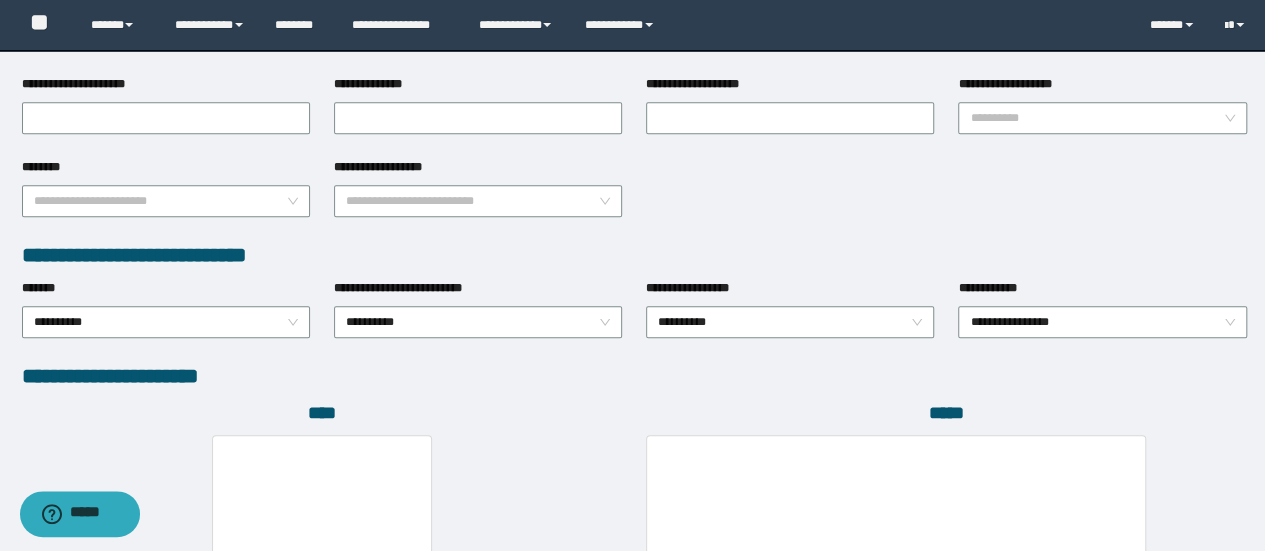 scroll, scrollTop: 1000, scrollLeft: 0, axis: vertical 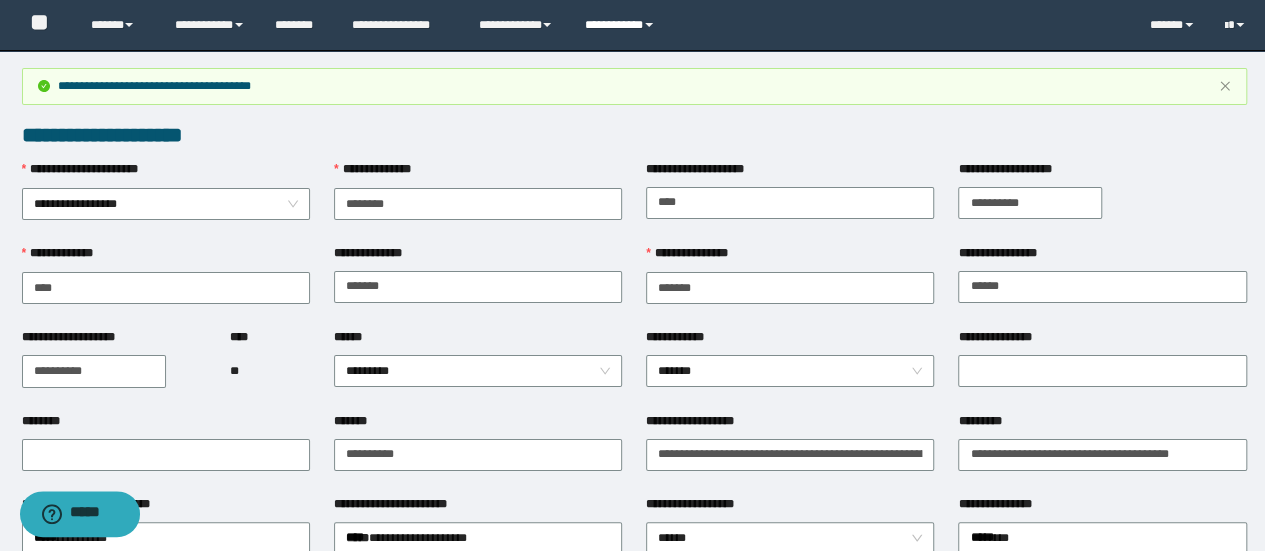 click on "**********" at bounding box center (622, 25) 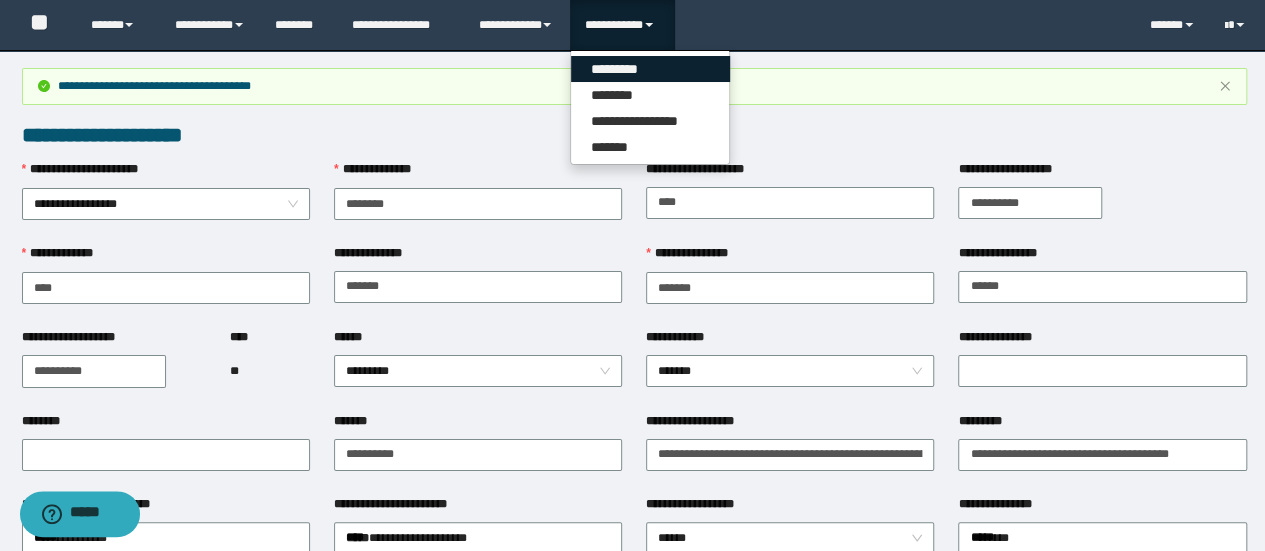 click on "*********" at bounding box center (650, 69) 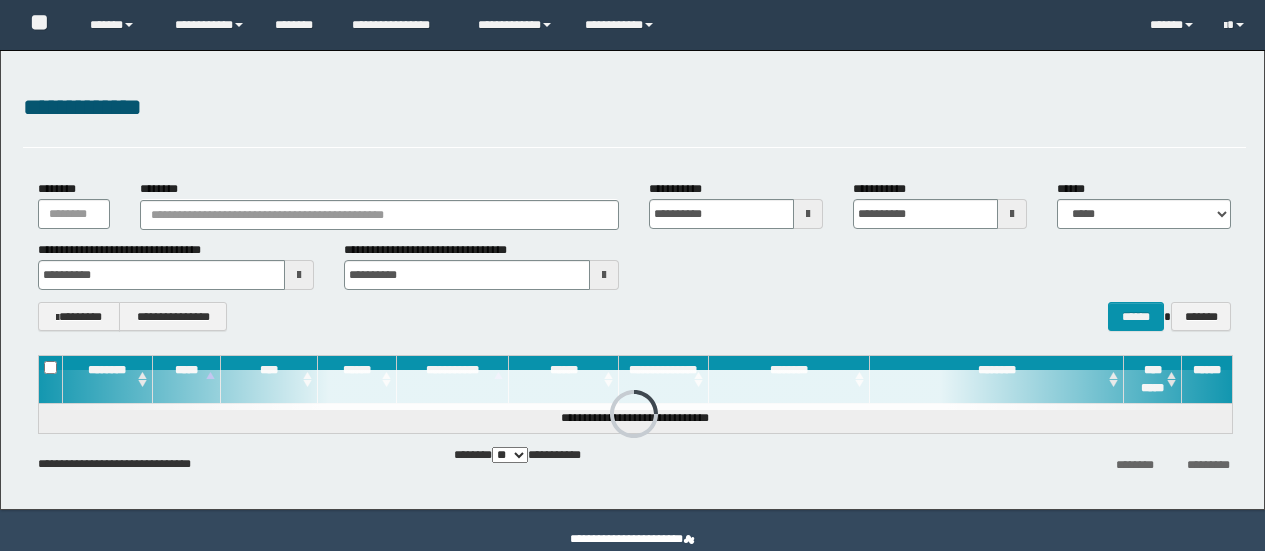 scroll, scrollTop: 0, scrollLeft: 0, axis: both 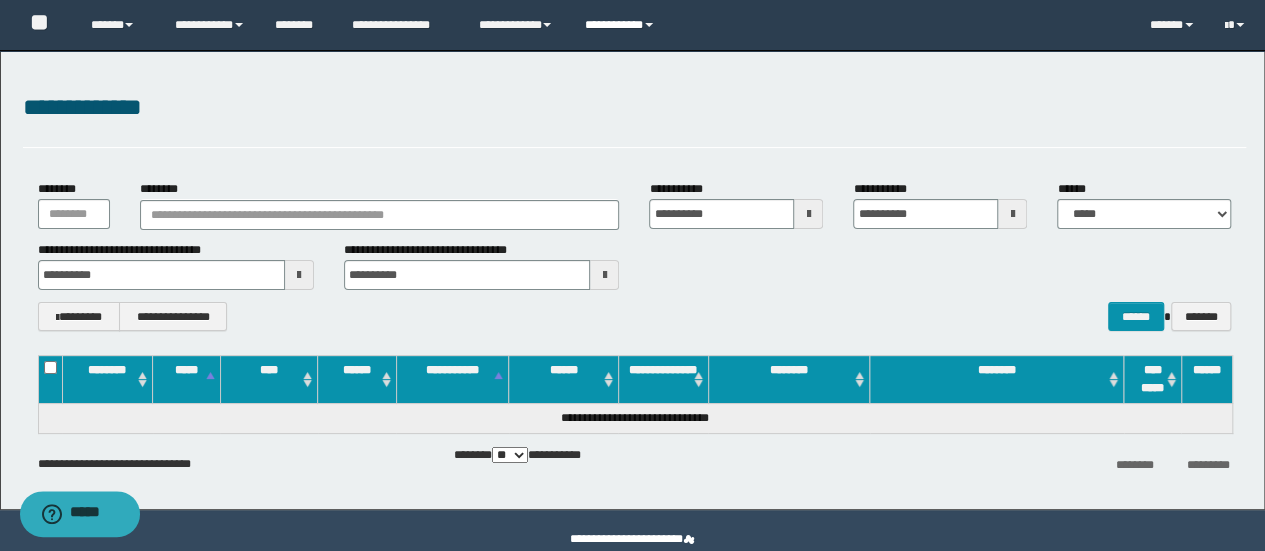 click on "**********" at bounding box center [622, 25] 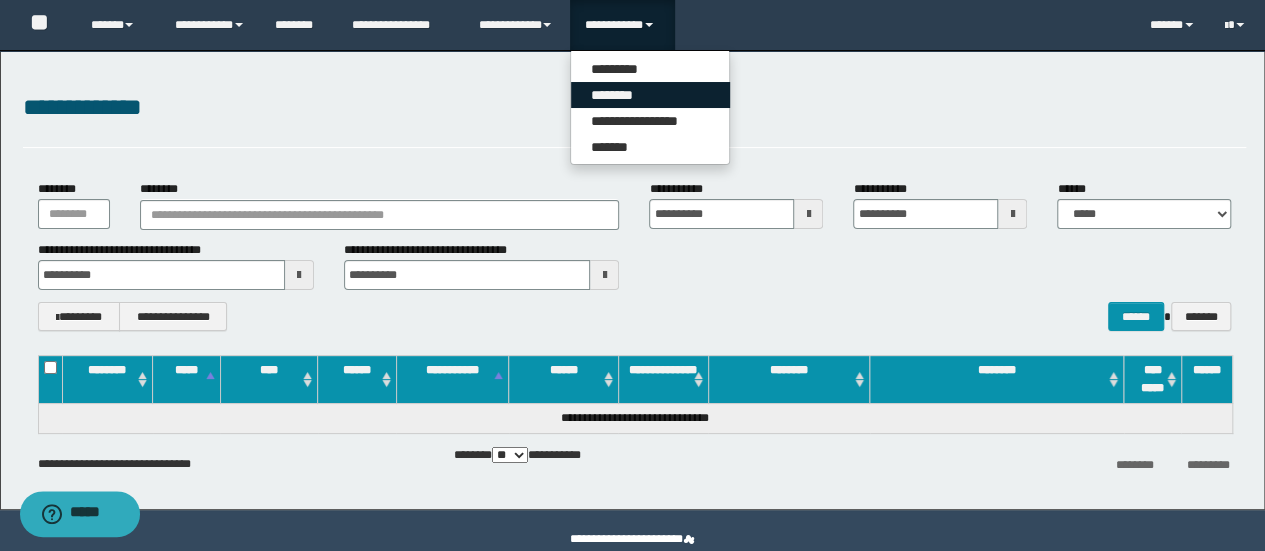 click on "********" at bounding box center [650, 95] 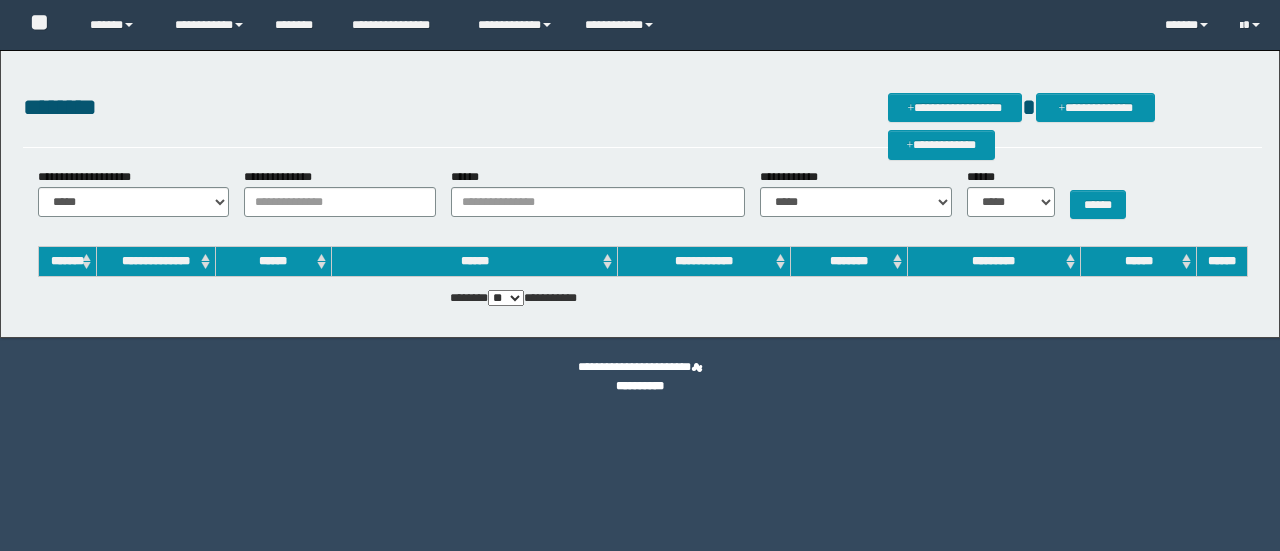 scroll, scrollTop: 0, scrollLeft: 0, axis: both 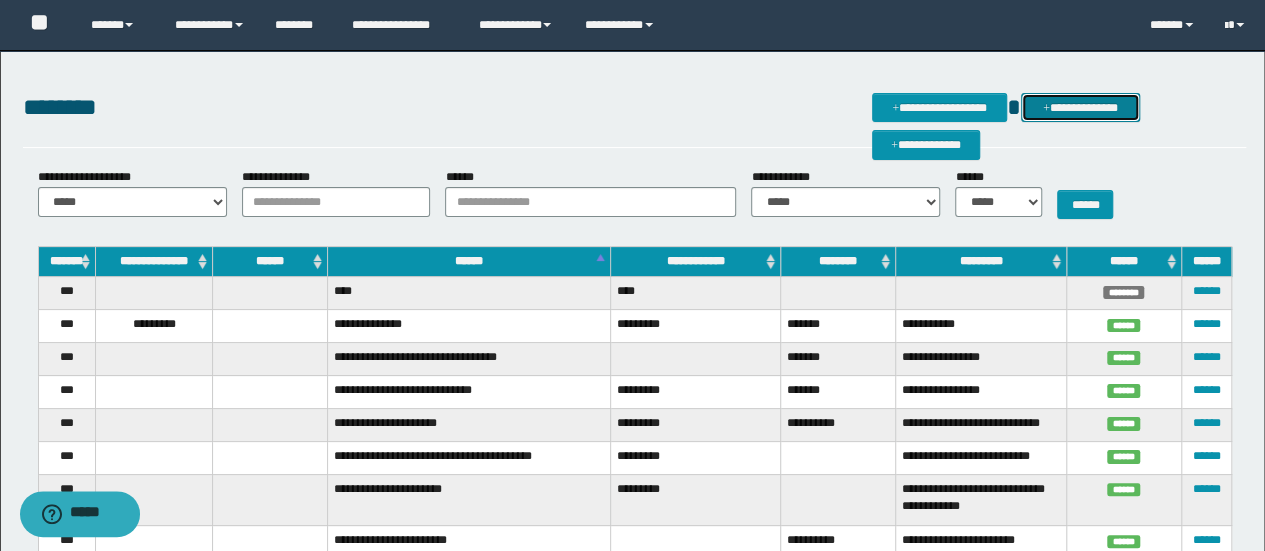 click on "**********" at bounding box center [1080, 107] 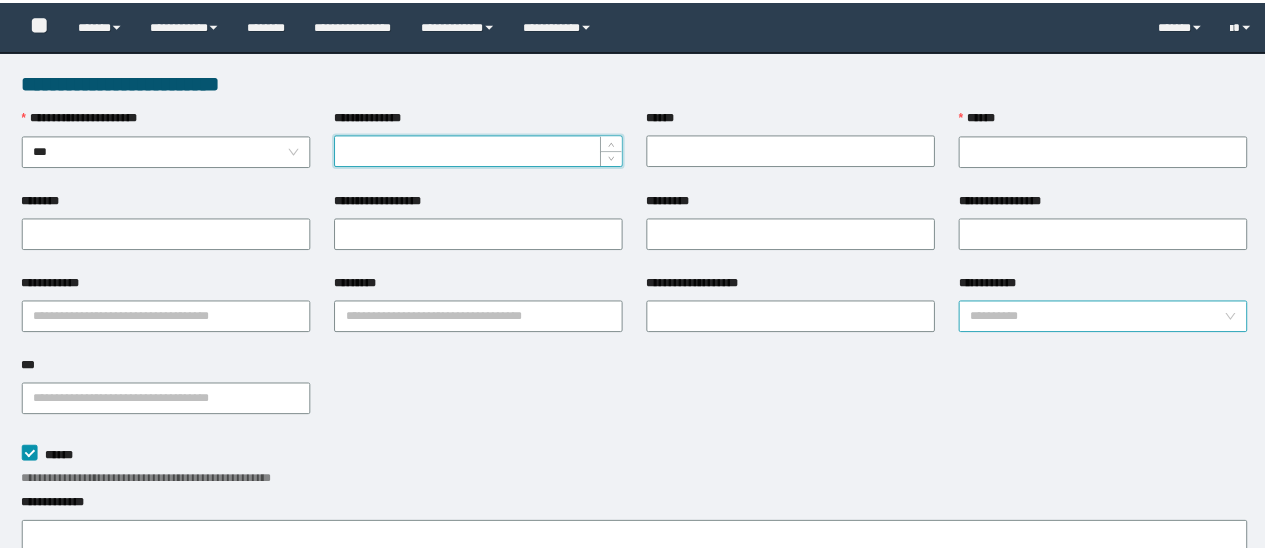 scroll, scrollTop: 0, scrollLeft: 0, axis: both 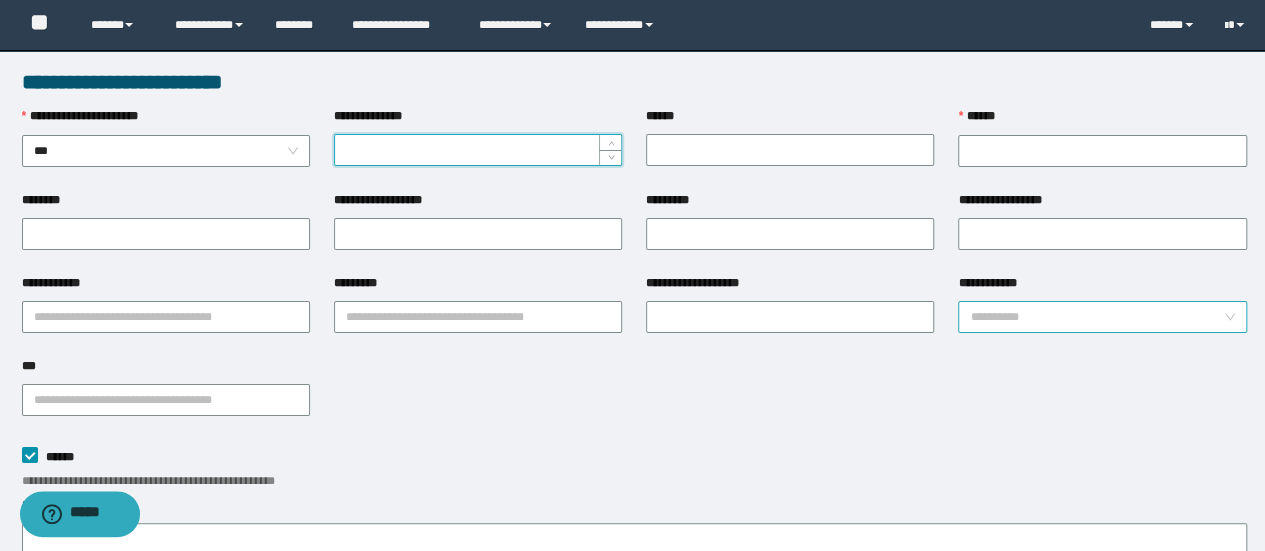 click on "**********" at bounding box center (1096, 317) 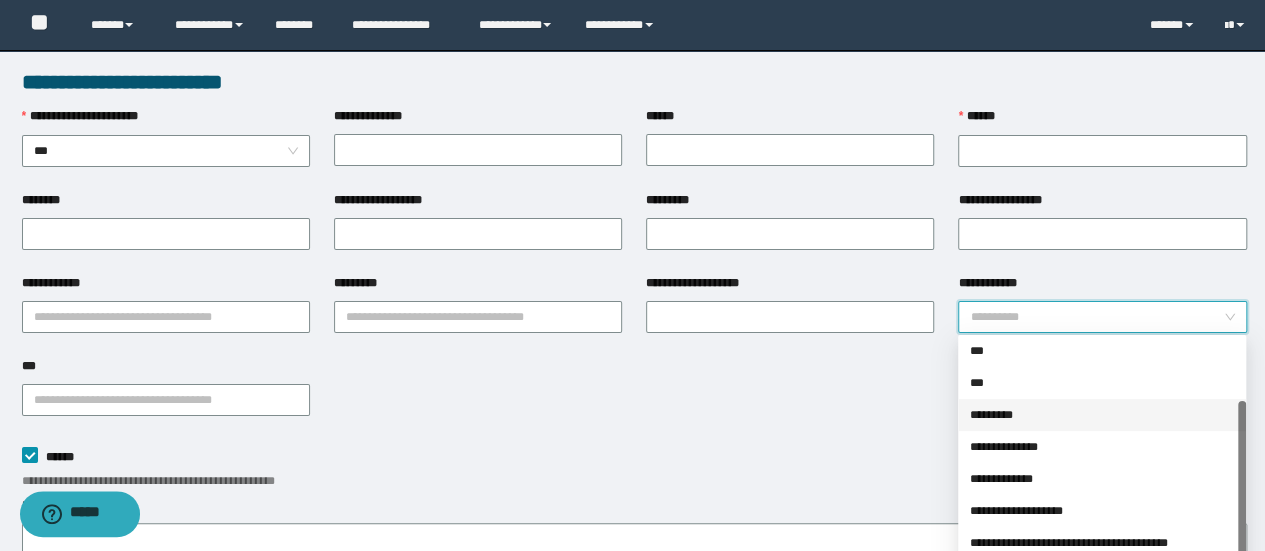 scroll, scrollTop: 0, scrollLeft: 0, axis: both 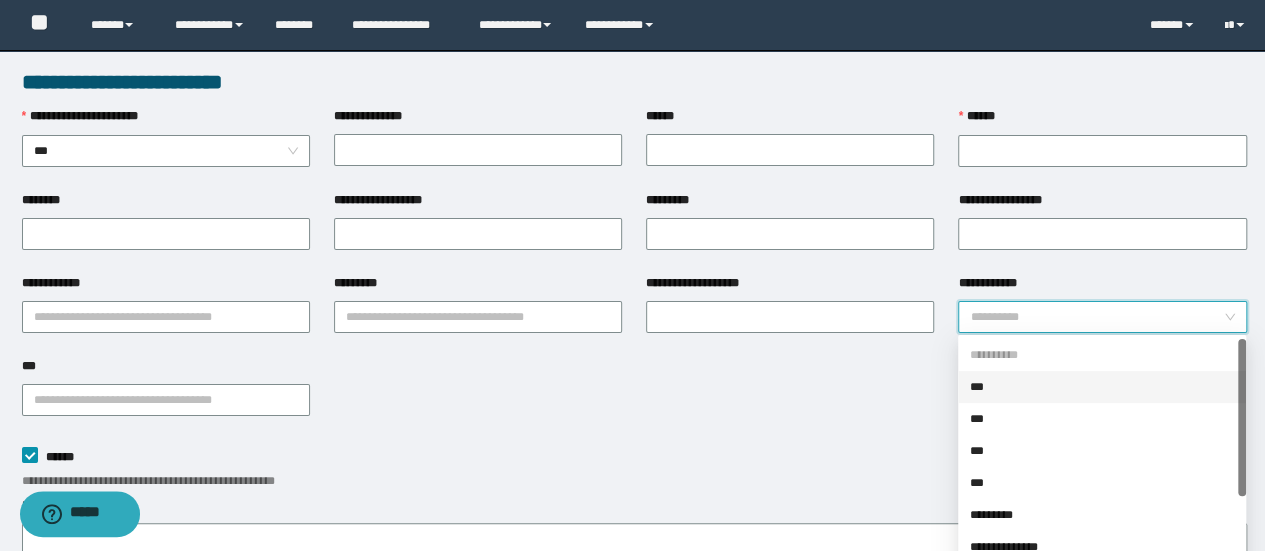 click on "***" at bounding box center (1102, 387) 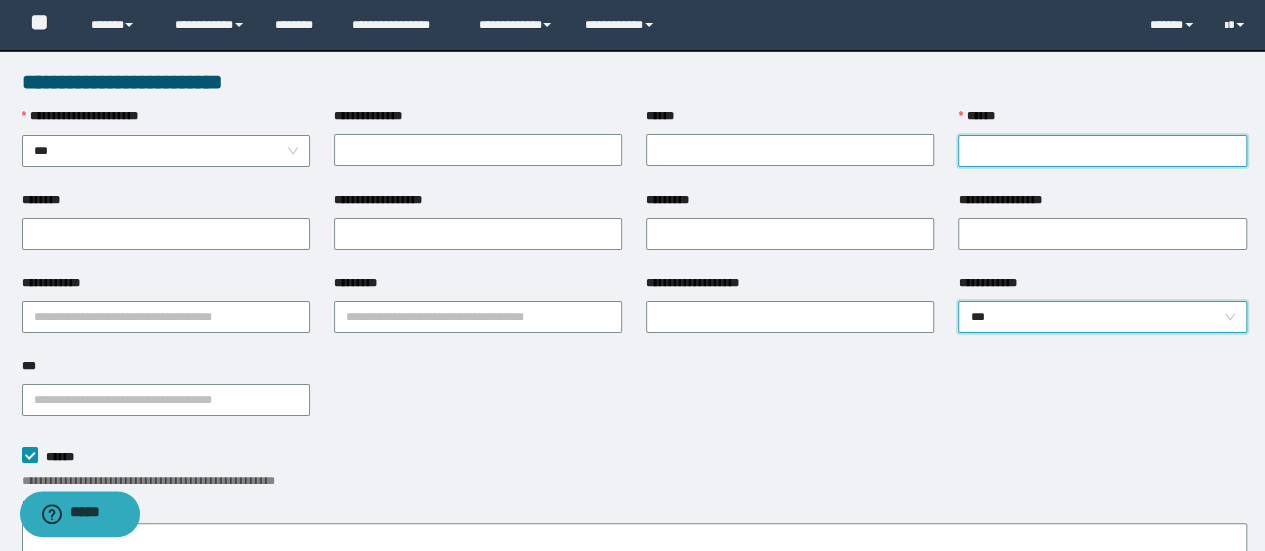 click on "******" at bounding box center (1102, 151) 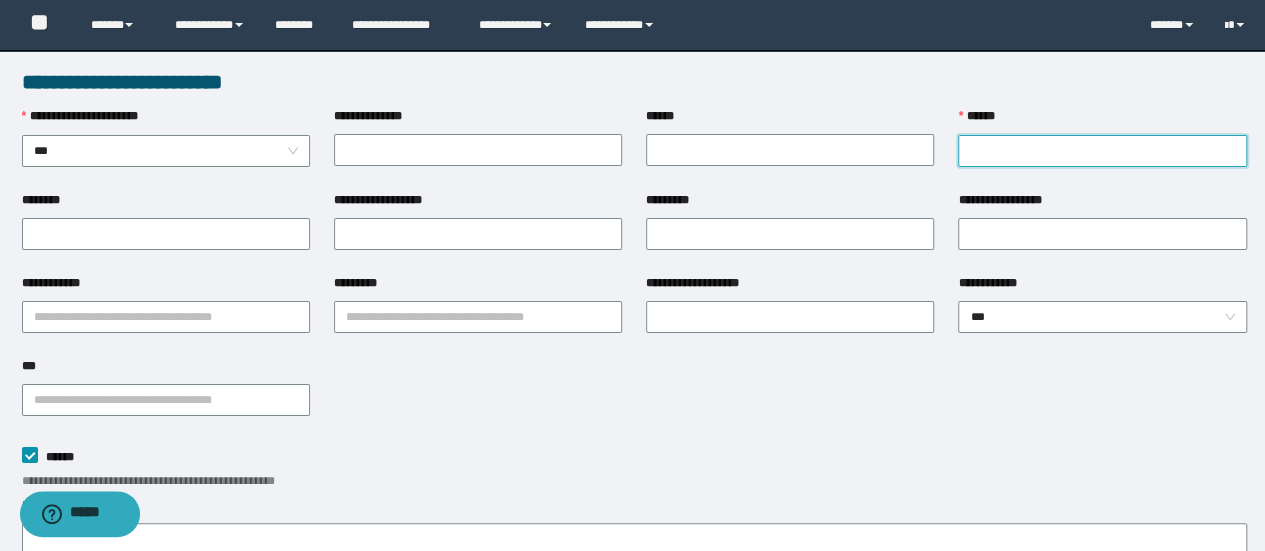 paste on "**********" 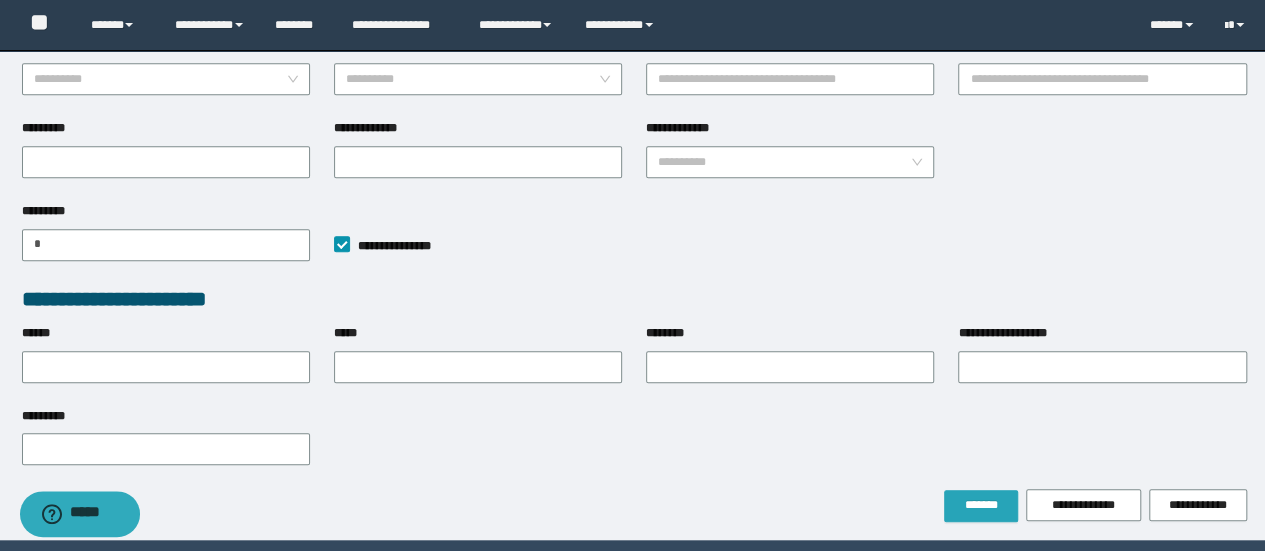 type on "**********" 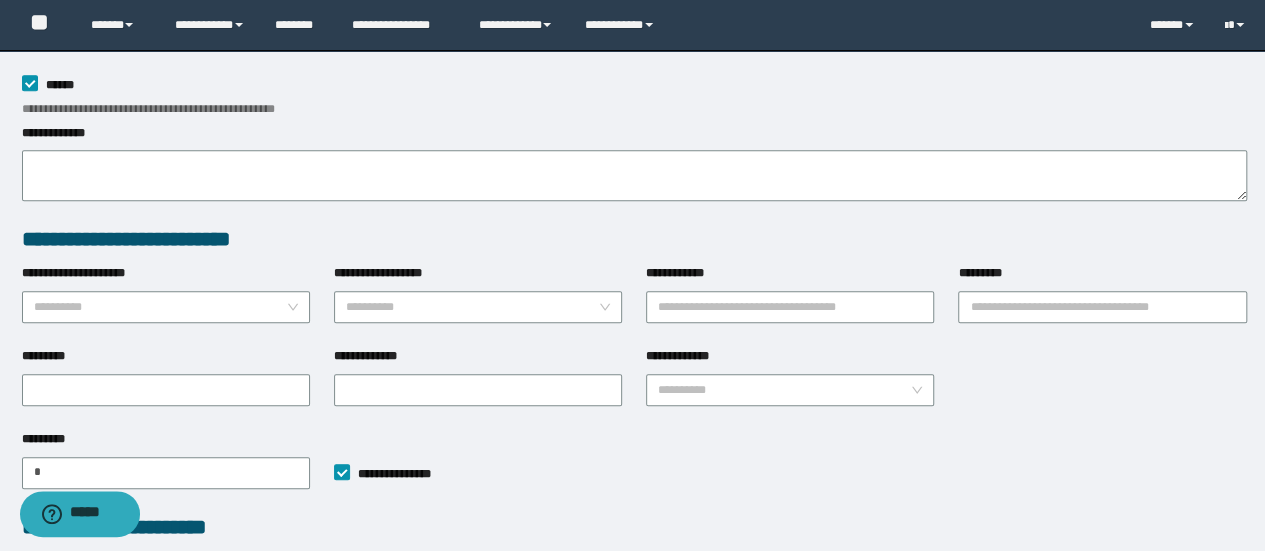 scroll, scrollTop: 52, scrollLeft: 0, axis: vertical 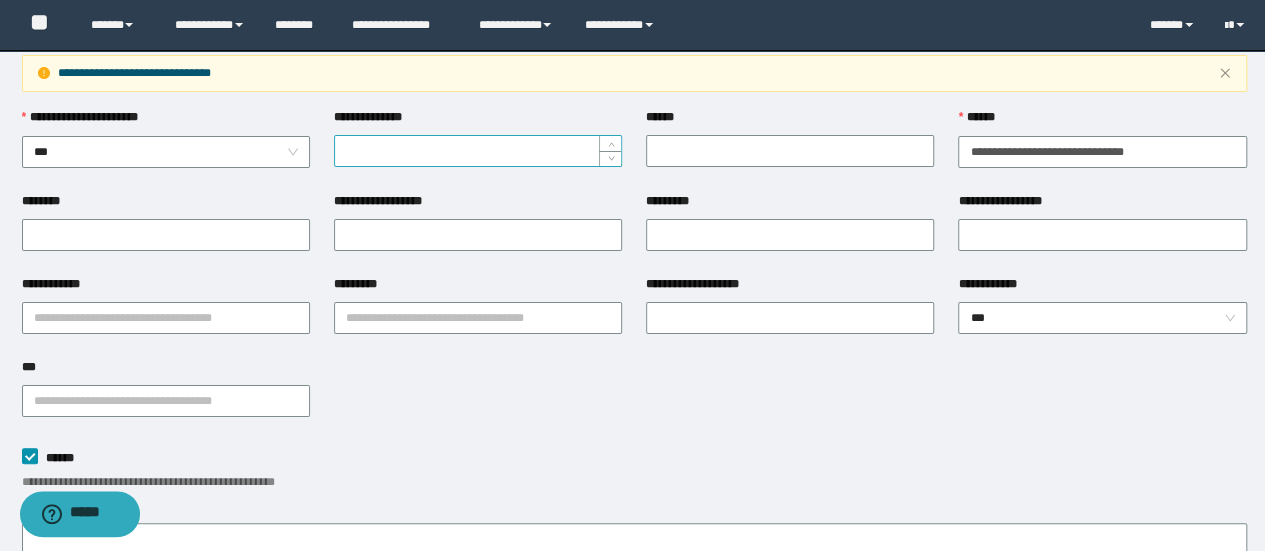 drag, startPoint x: 480, startPoint y: 177, endPoint x: 466, endPoint y: 160, distance: 22.022715 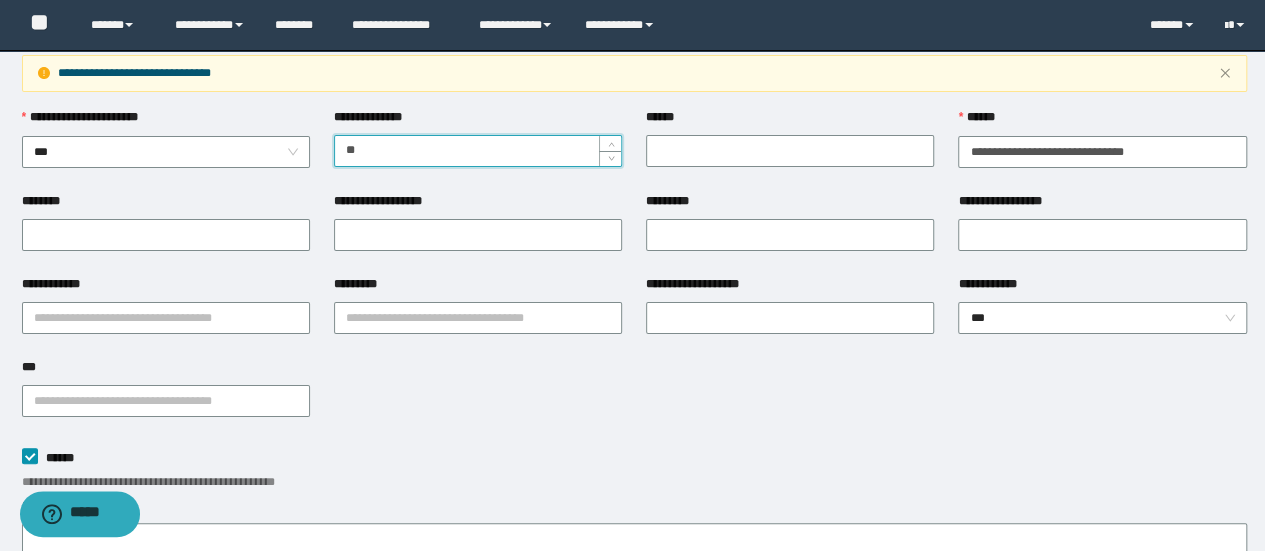 type on "**" 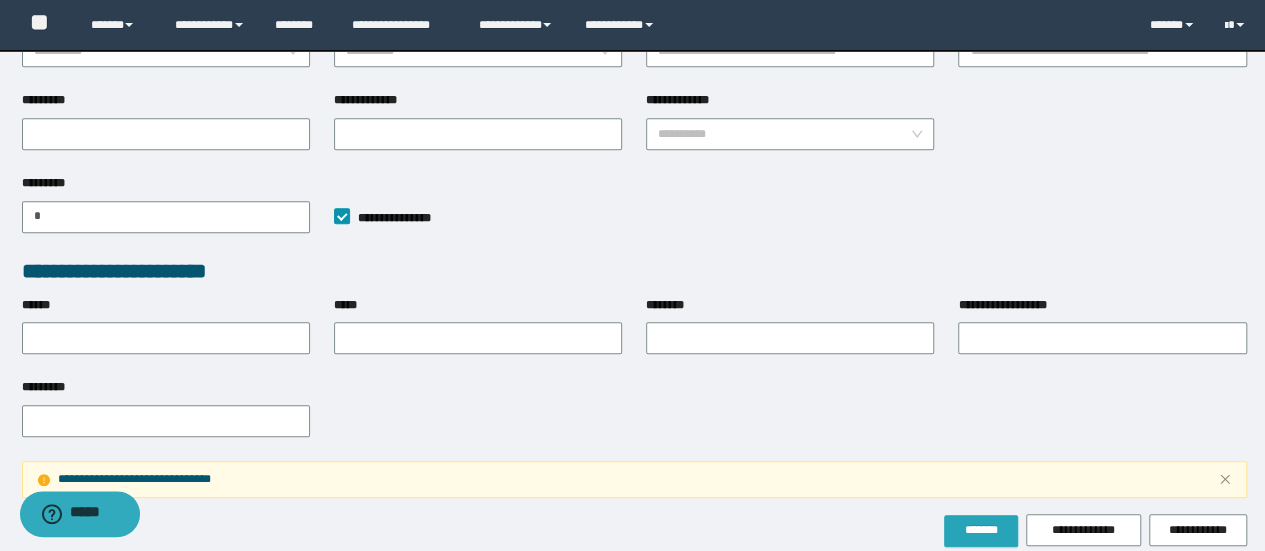 scroll, scrollTop: 769, scrollLeft: 0, axis: vertical 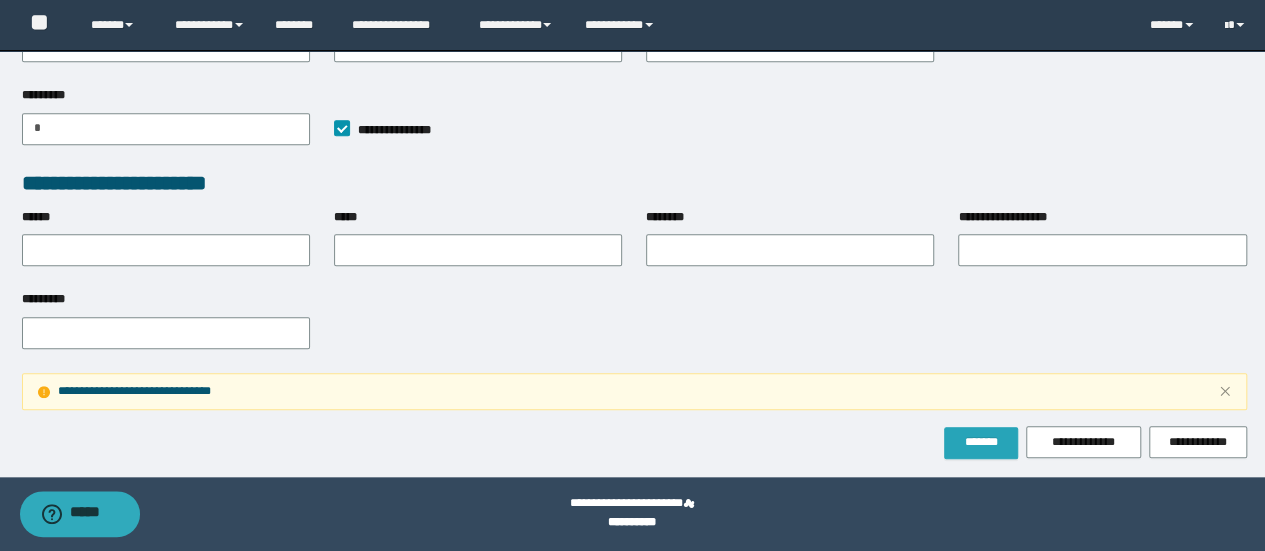 click on "*******" at bounding box center (981, 442) 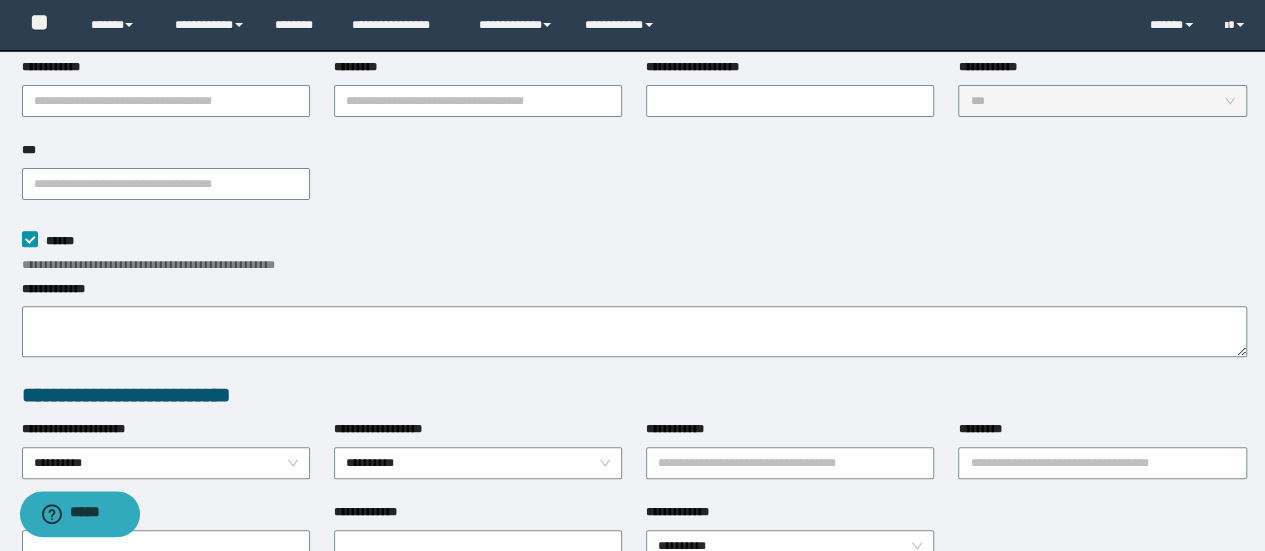 scroll, scrollTop: 0, scrollLeft: 0, axis: both 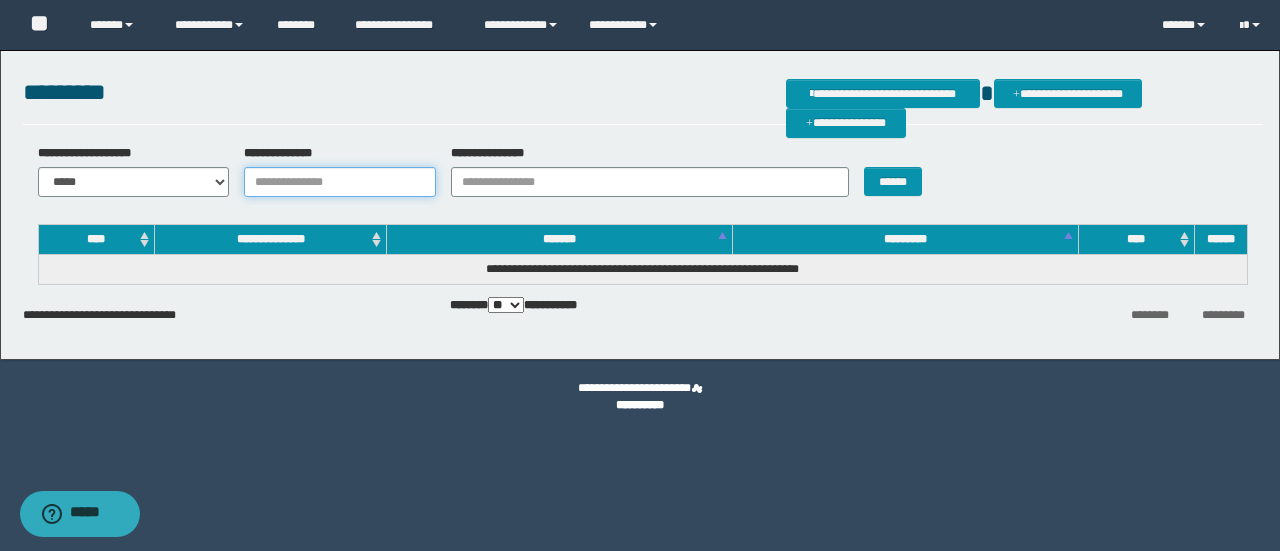 click on "**********" at bounding box center (340, 182) 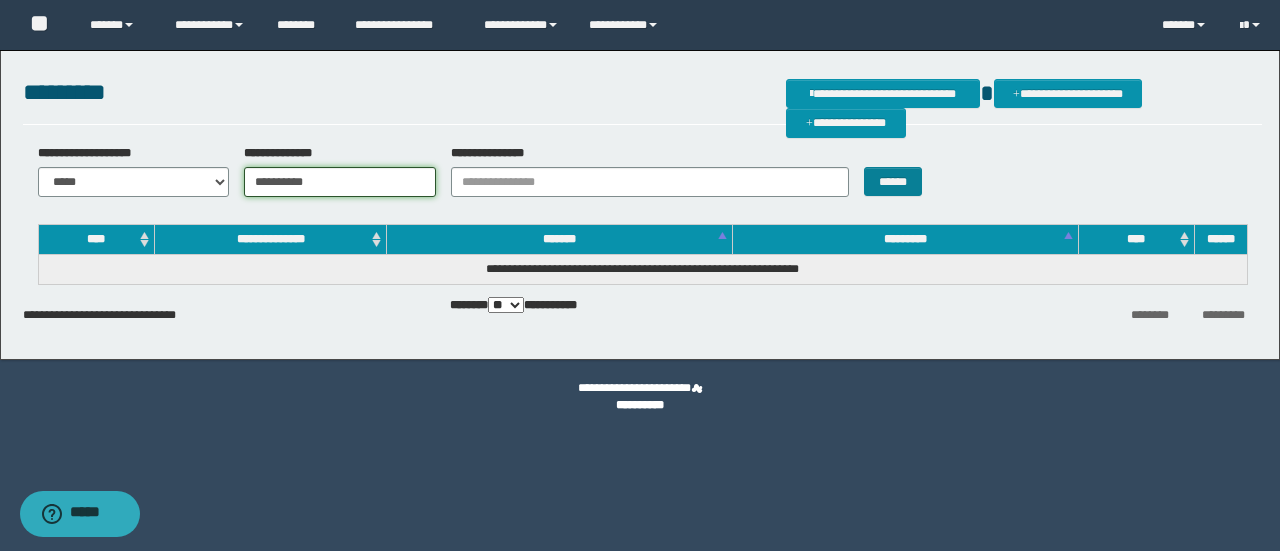 type on "**********" 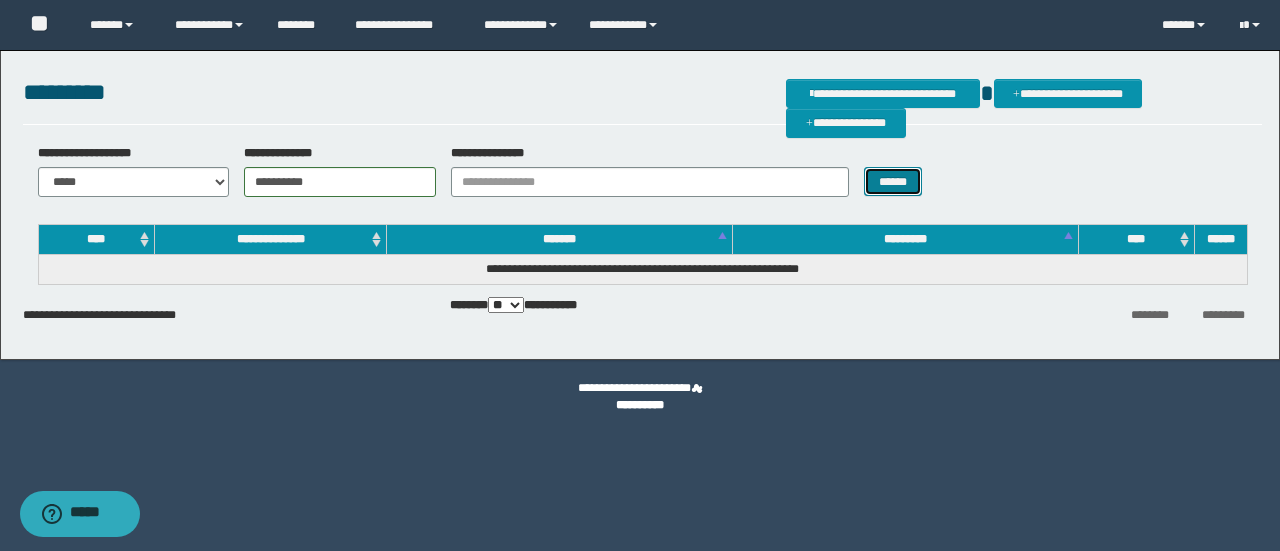 click on "******" at bounding box center (893, 181) 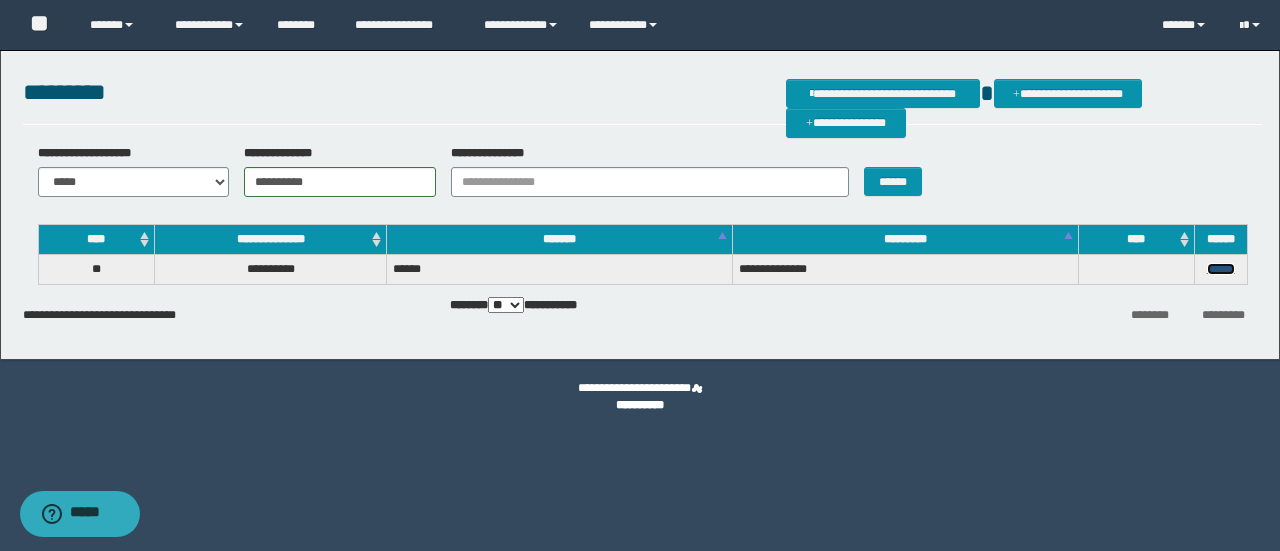 click on "******" at bounding box center [1221, 269] 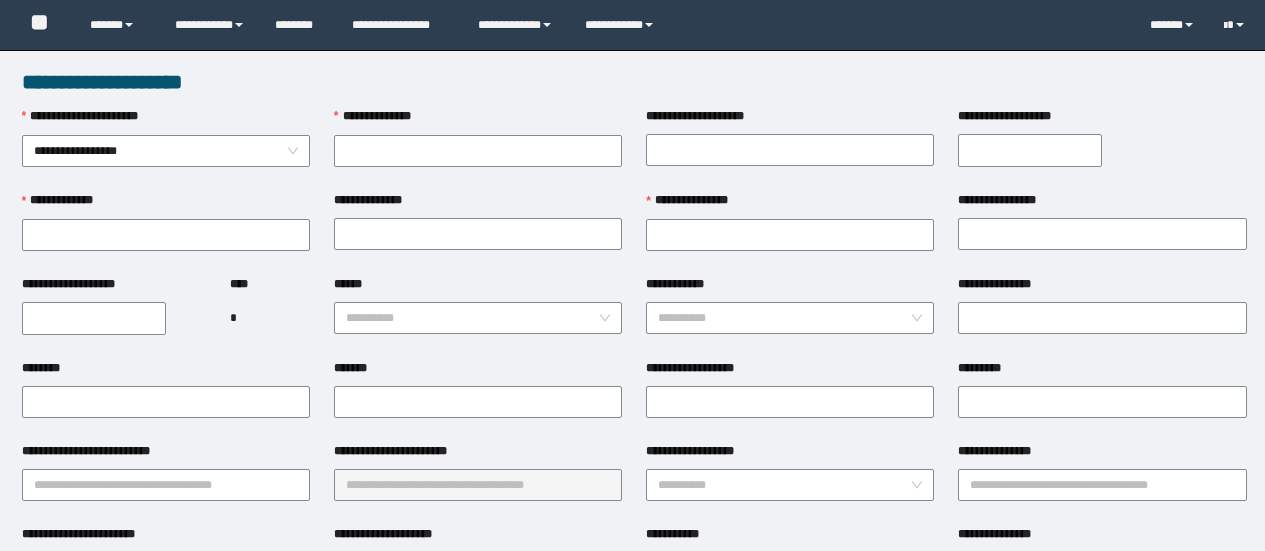 scroll, scrollTop: 0, scrollLeft: 0, axis: both 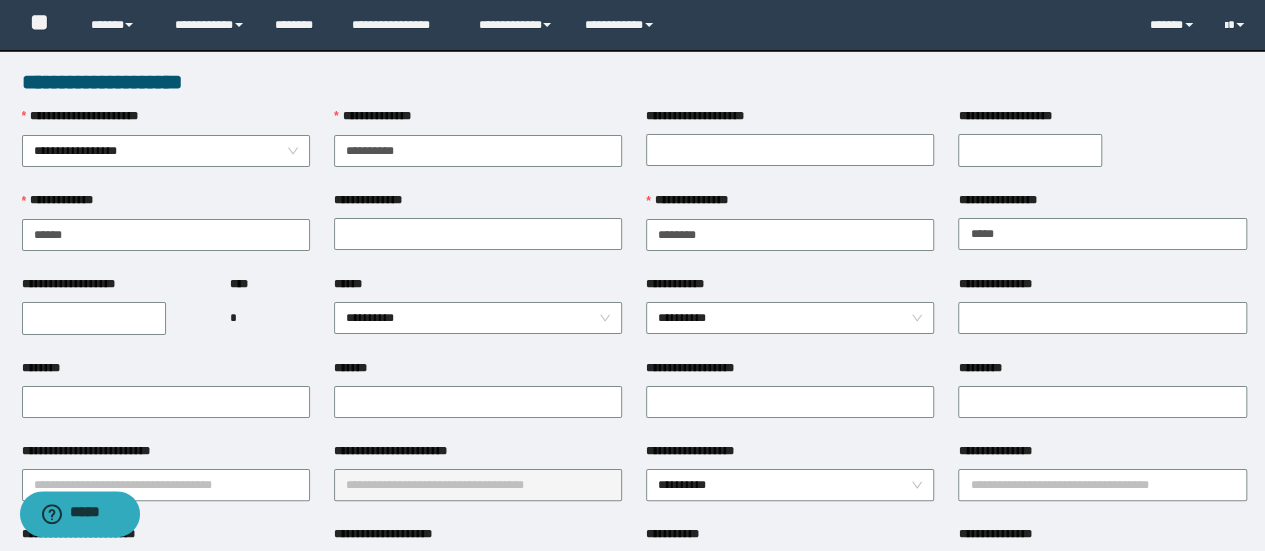type on "**********" 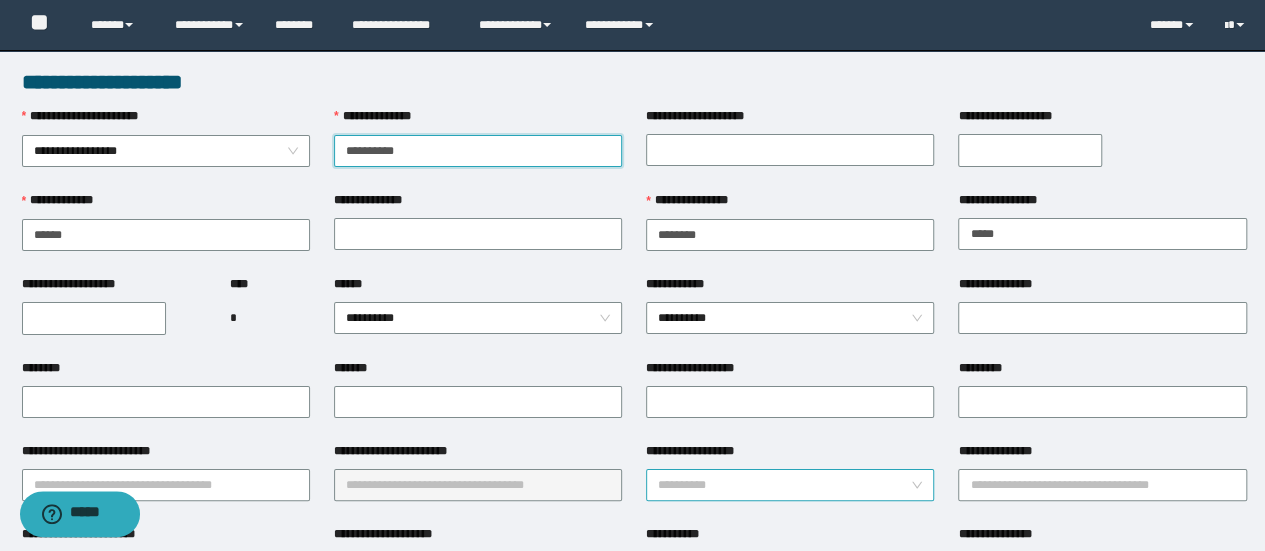 click on "**********" at bounding box center [790, 485] 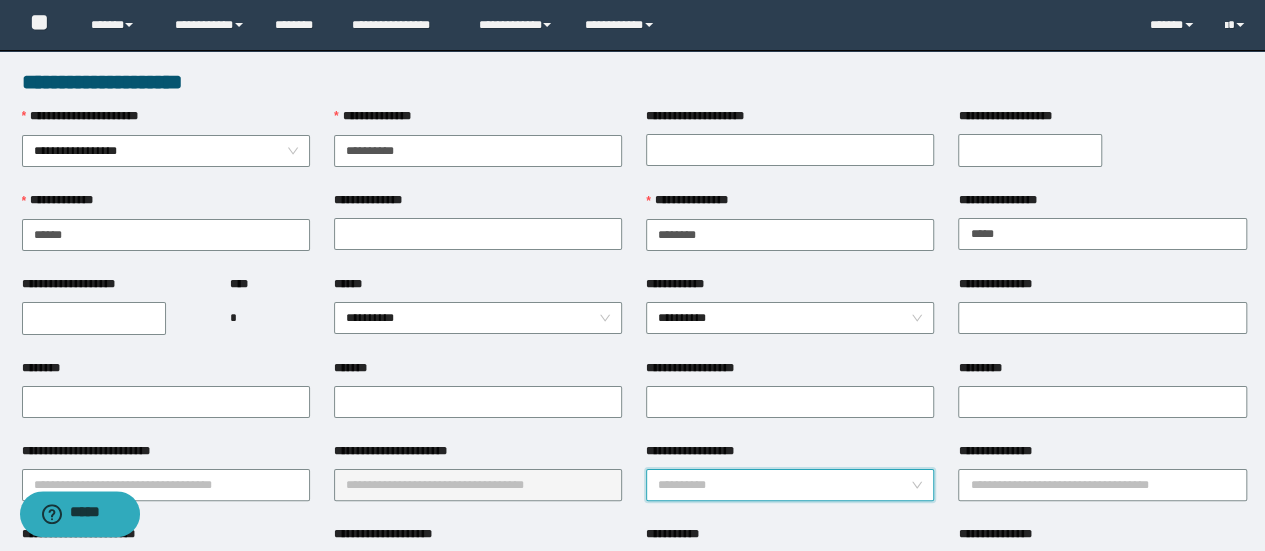 click on "**********" at bounding box center (790, 485) 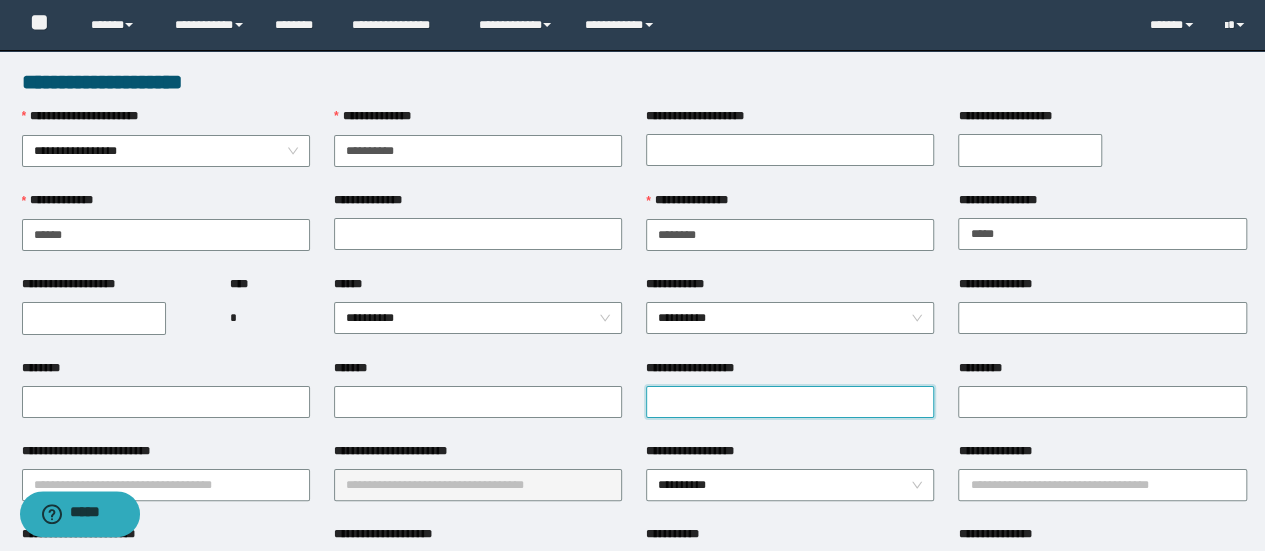 click on "**********" at bounding box center (790, 402) 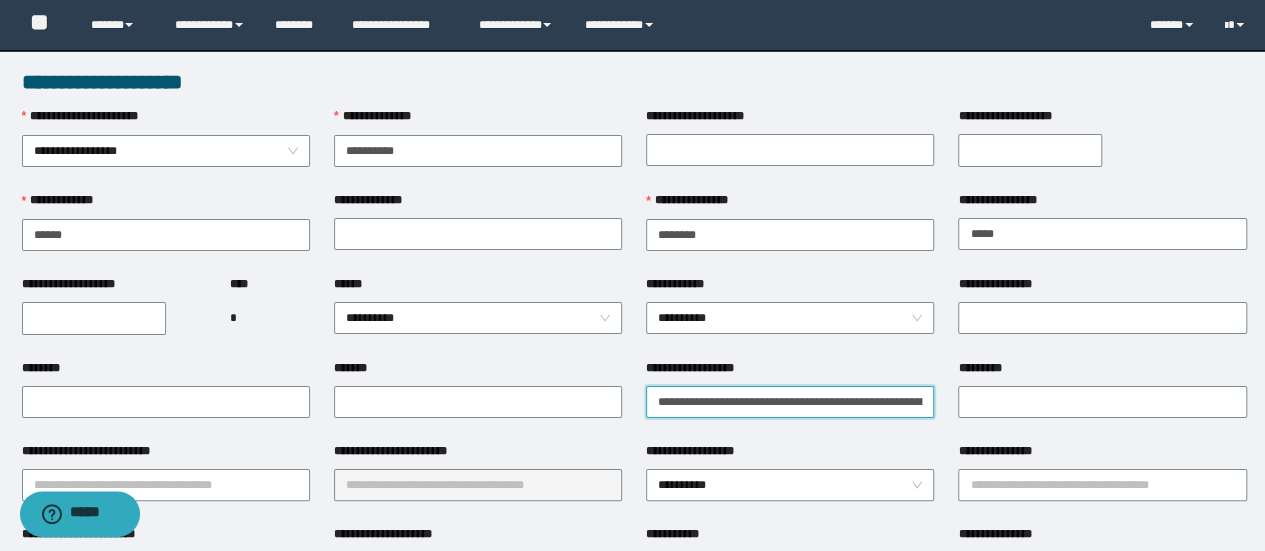 scroll, scrollTop: 0, scrollLeft: 62, axis: horizontal 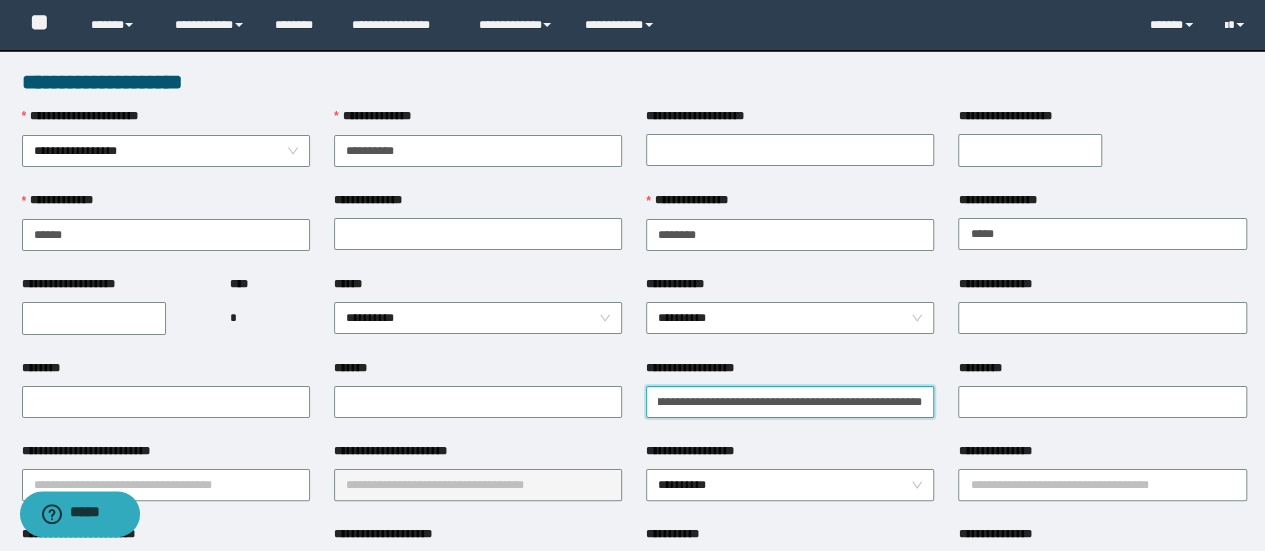 type on "**********" 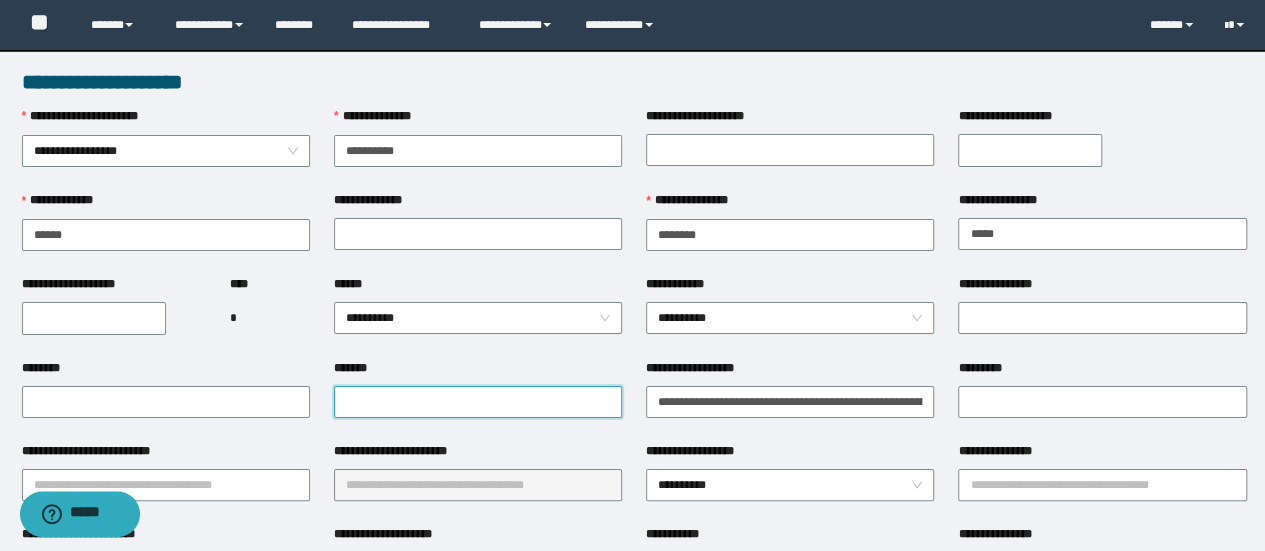 click on "*******" at bounding box center [478, 402] 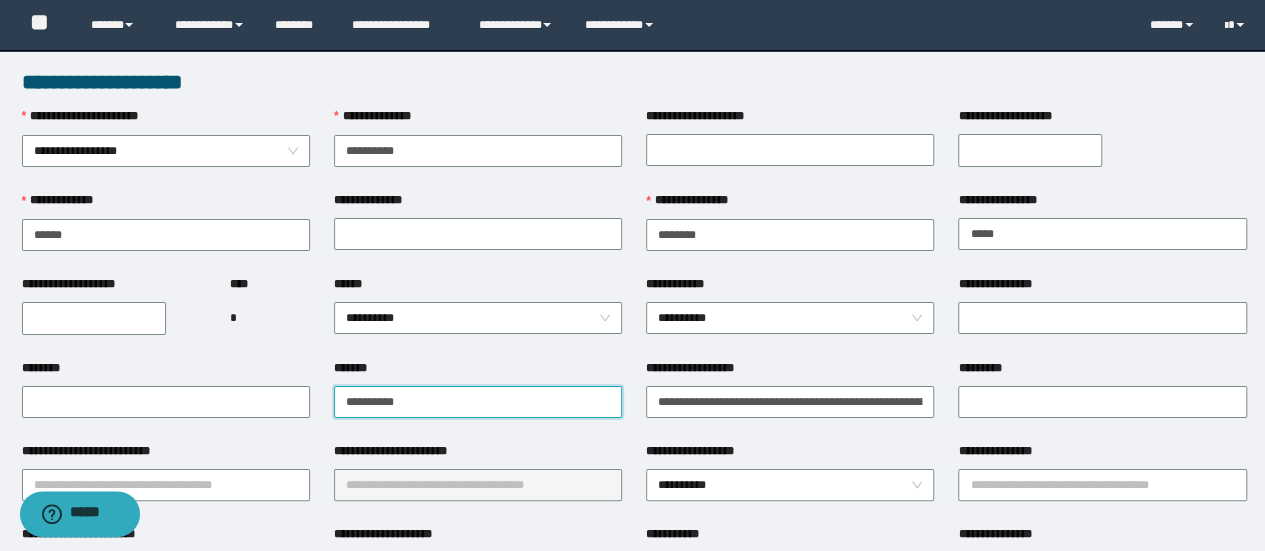 type on "**********" 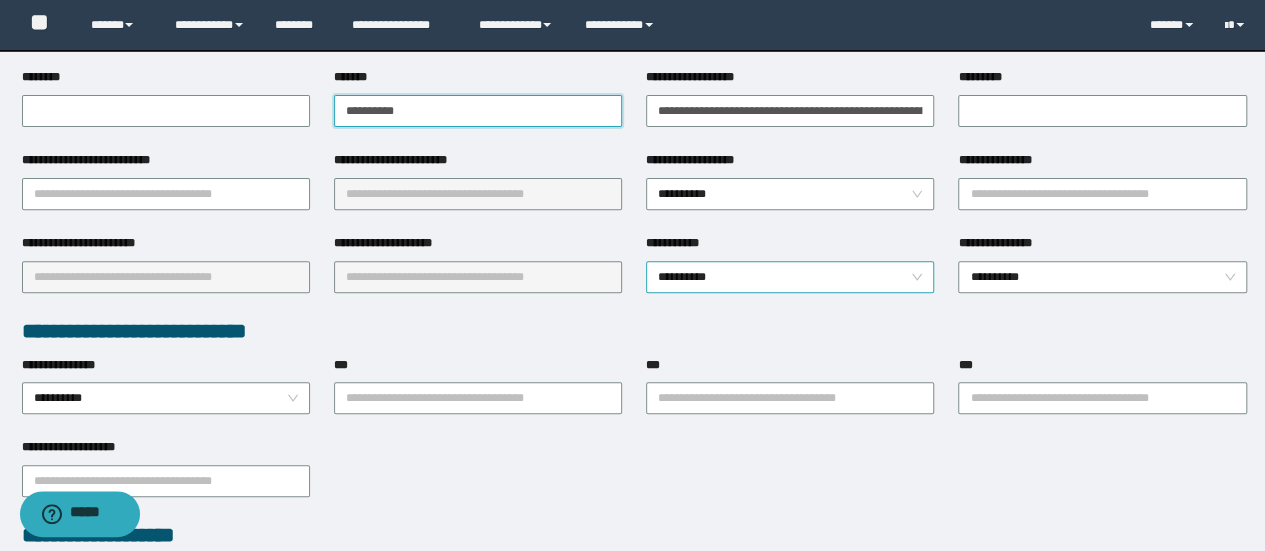 scroll, scrollTop: 300, scrollLeft: 0, axis: vertical 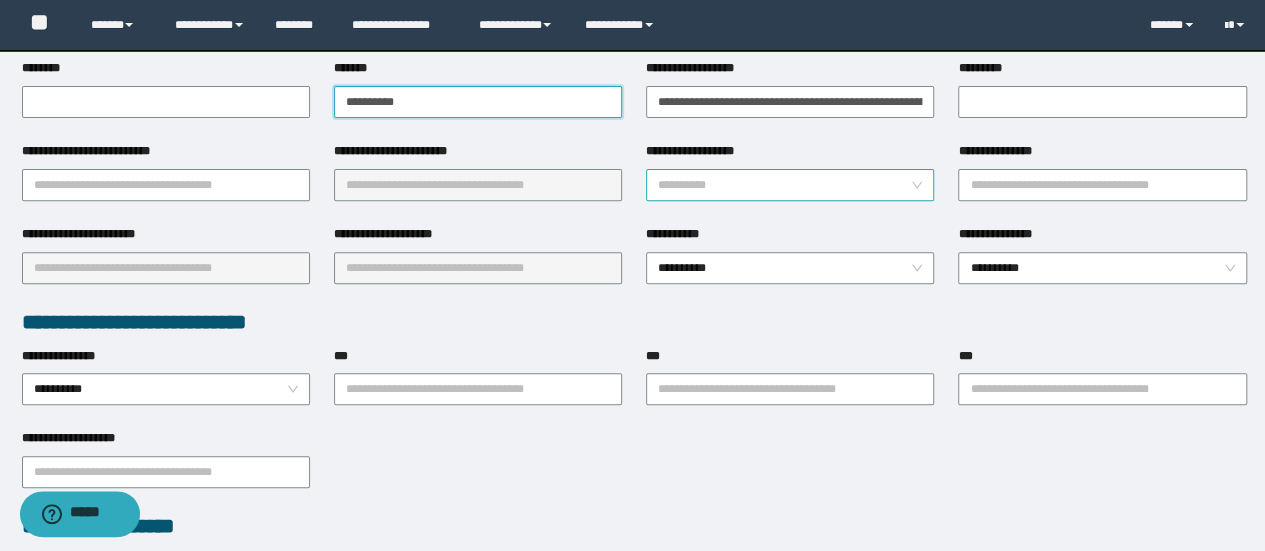 click on "**********" at bounding box center [790, 185] 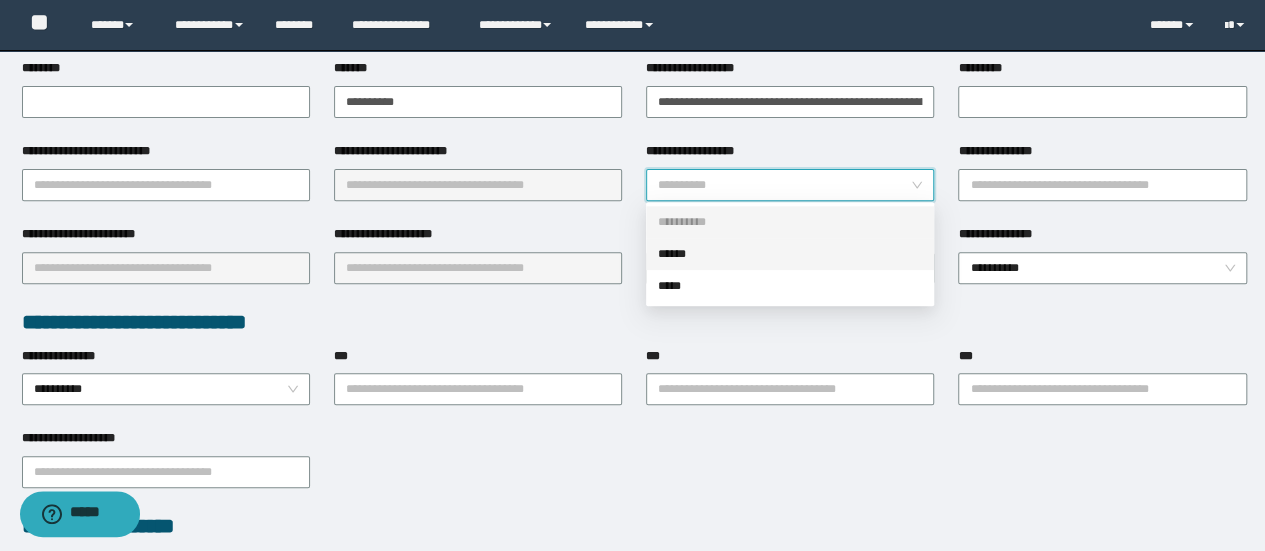 click on "******" at bounding box center (790, 254) 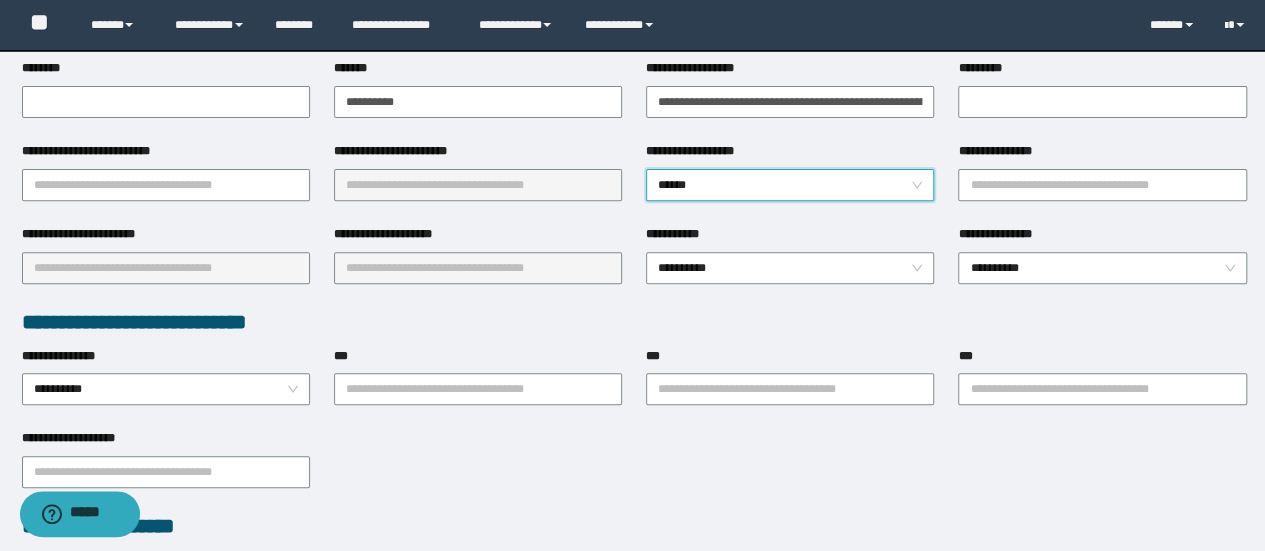 click on "**********" at bounding box center (1002, 151) 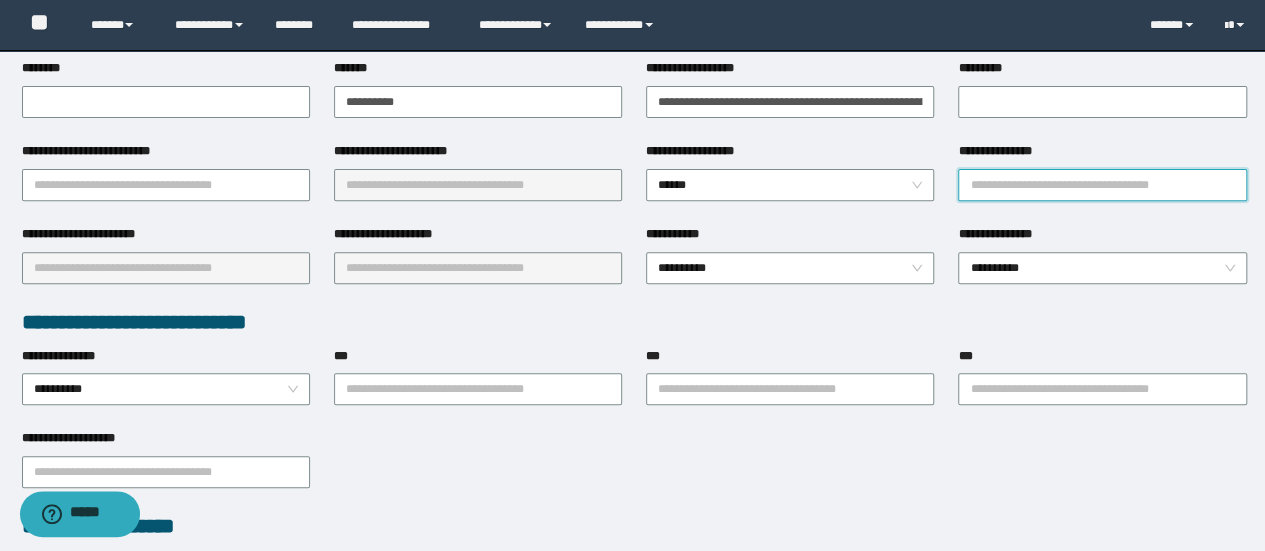 click on "**********" at bounding box center (1102, 183) 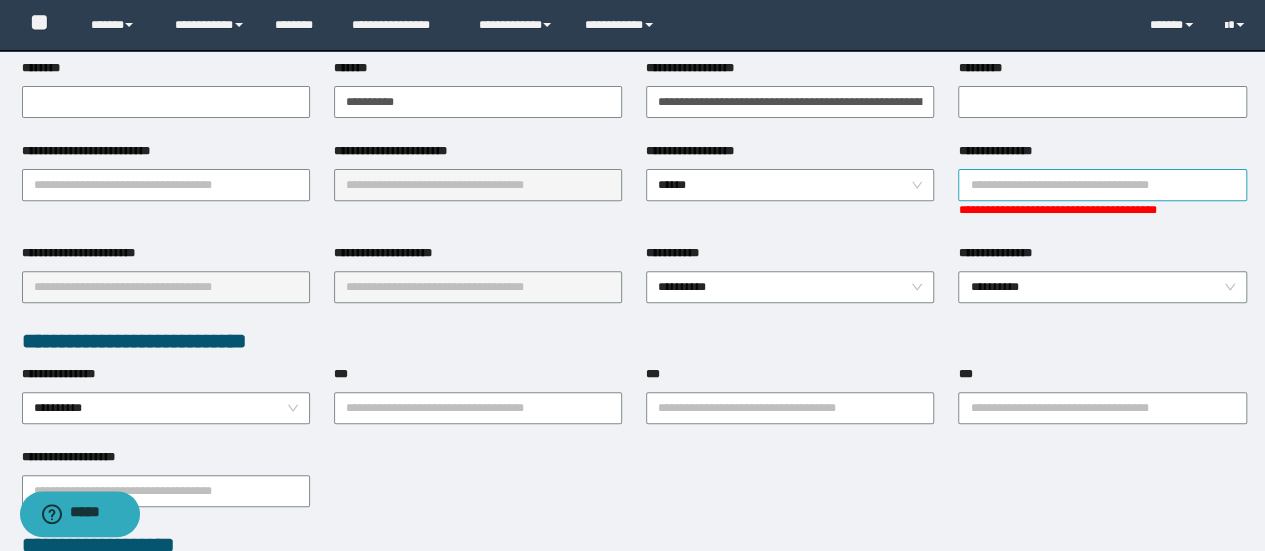click on "**********" at bounding box center [1102, 185] 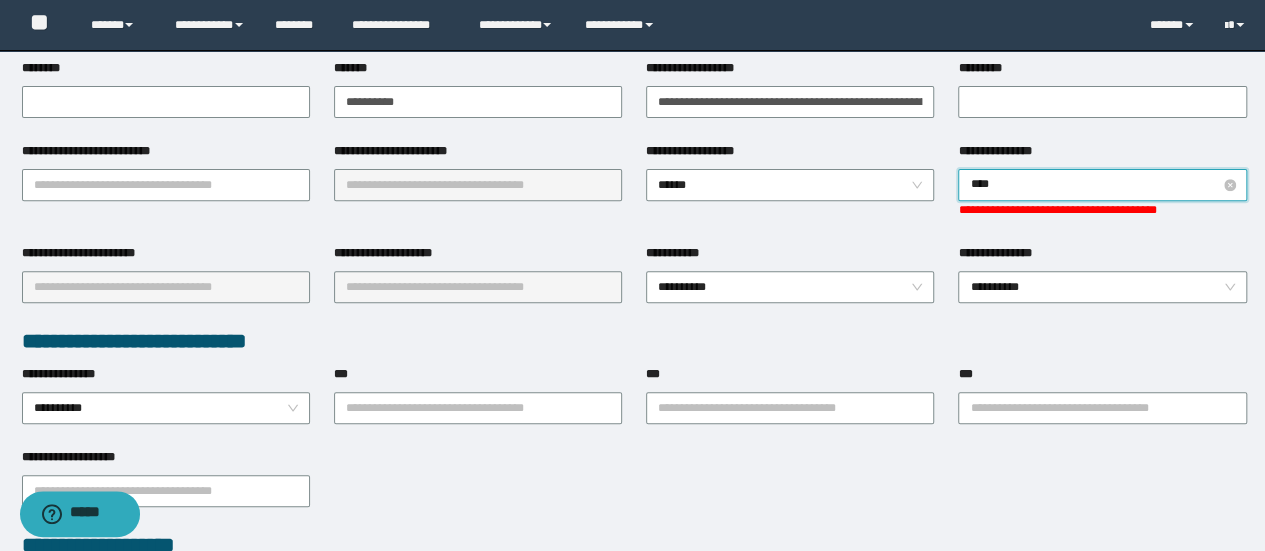 type on "*****" 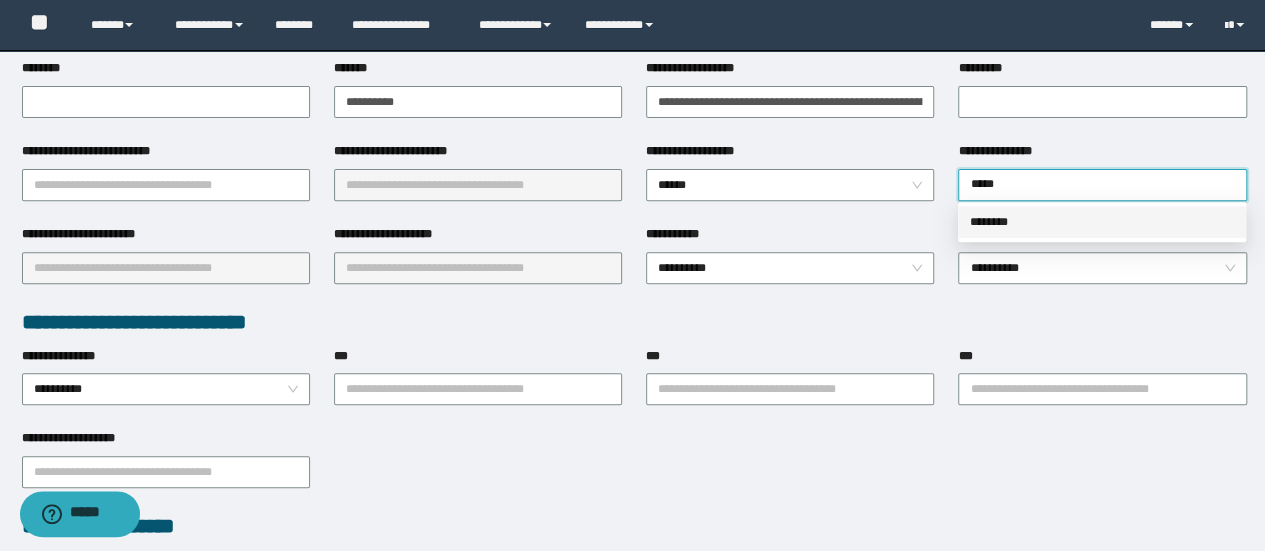 click on "********" at bounding box center [1102, 222] 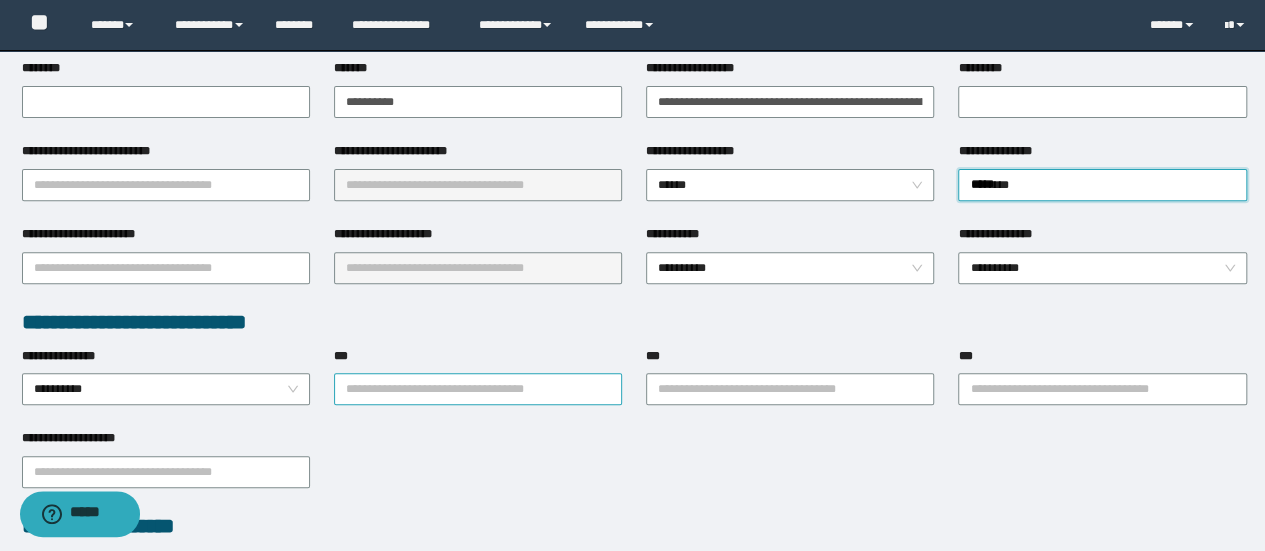 click on "***" at bounding box center [478, 389] 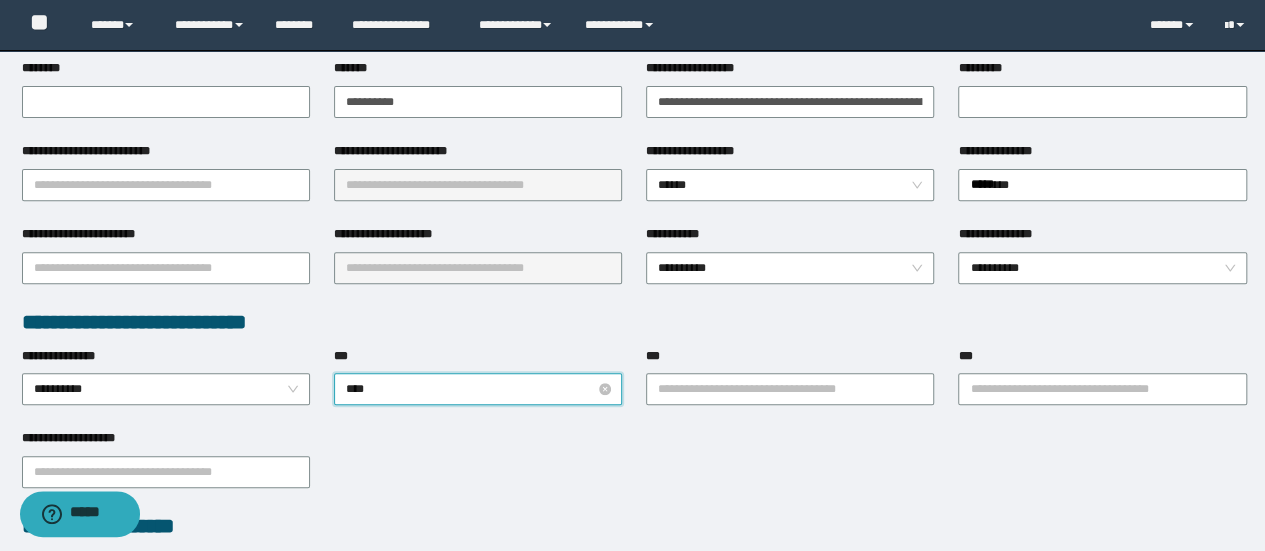 type on "*****" 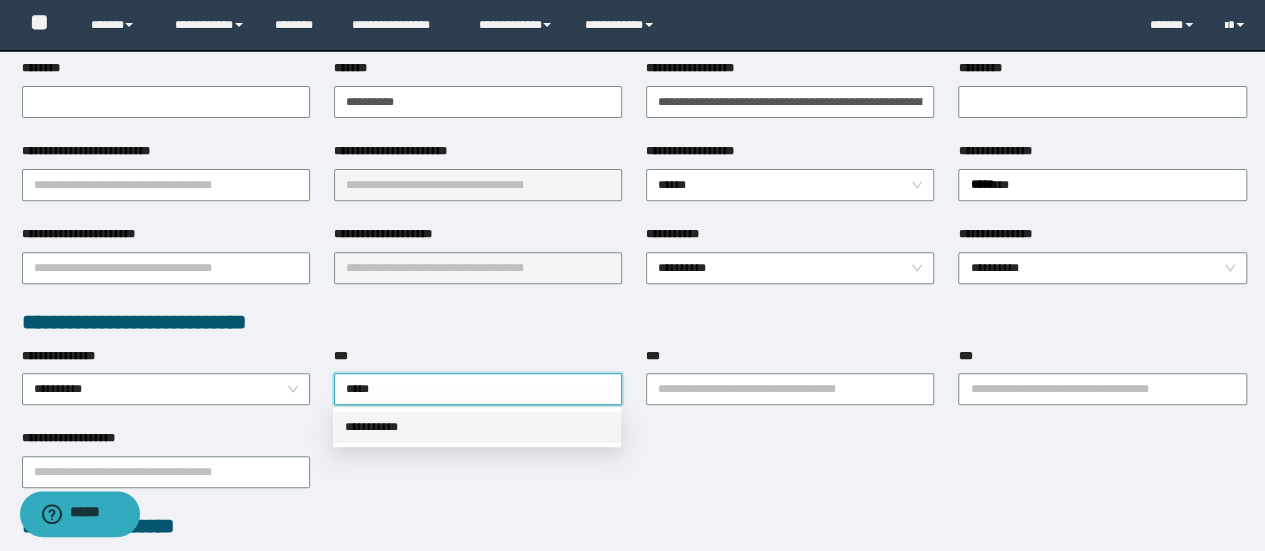 drag, startPoint x: 449, startPoint y: 423, endPoint x: 469, endPoint y: 411, distance: 23.323807 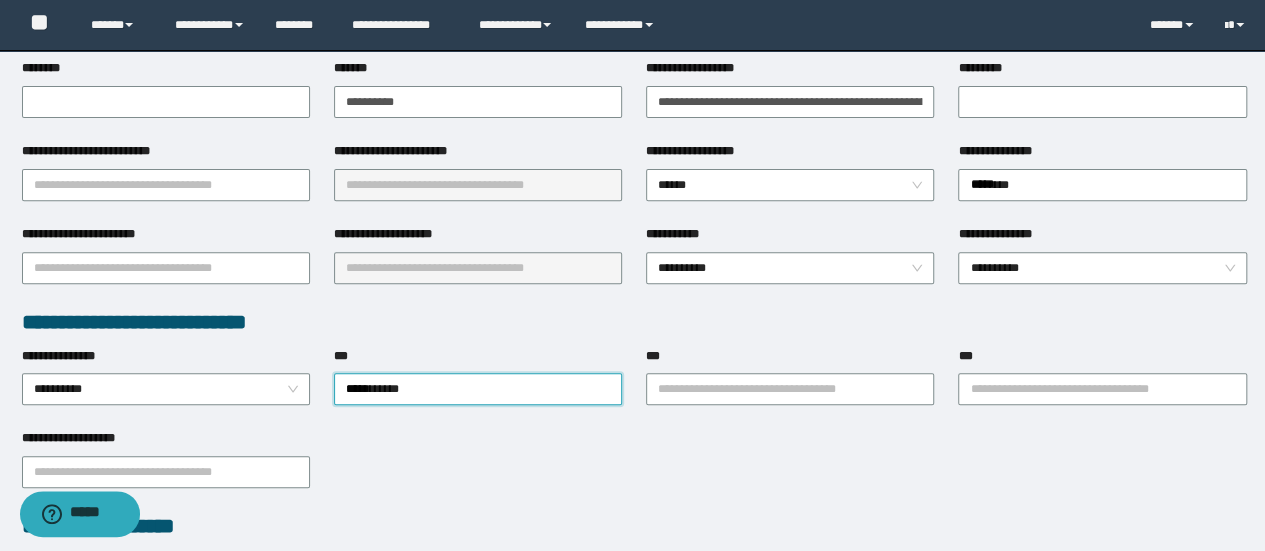 scroll, scrollTop: 200, scrollLeft: 0, axis: vertical 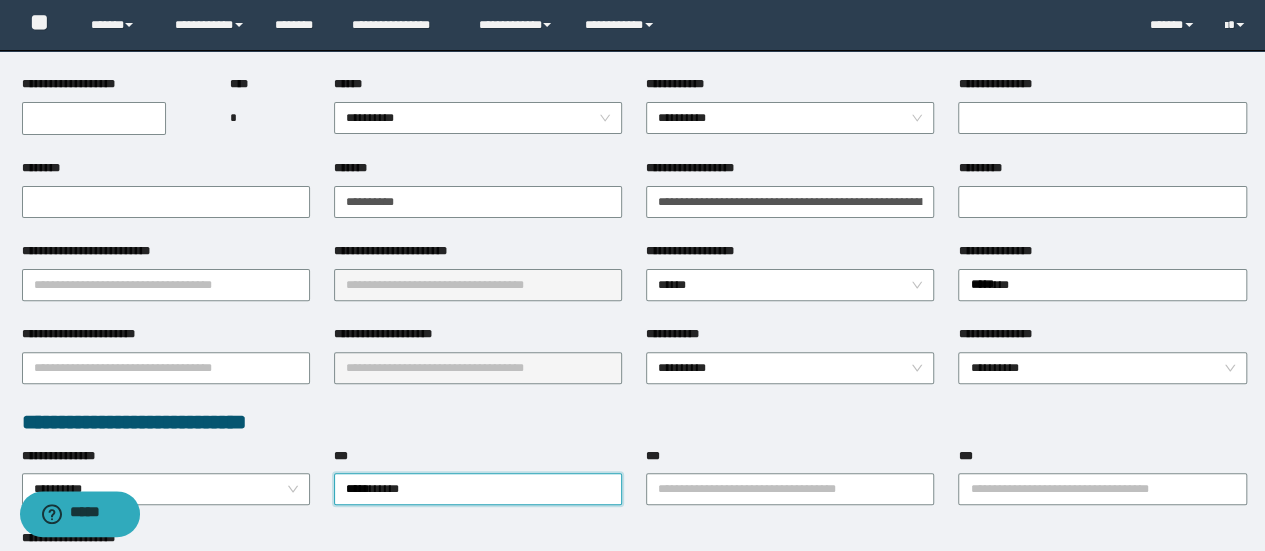 type 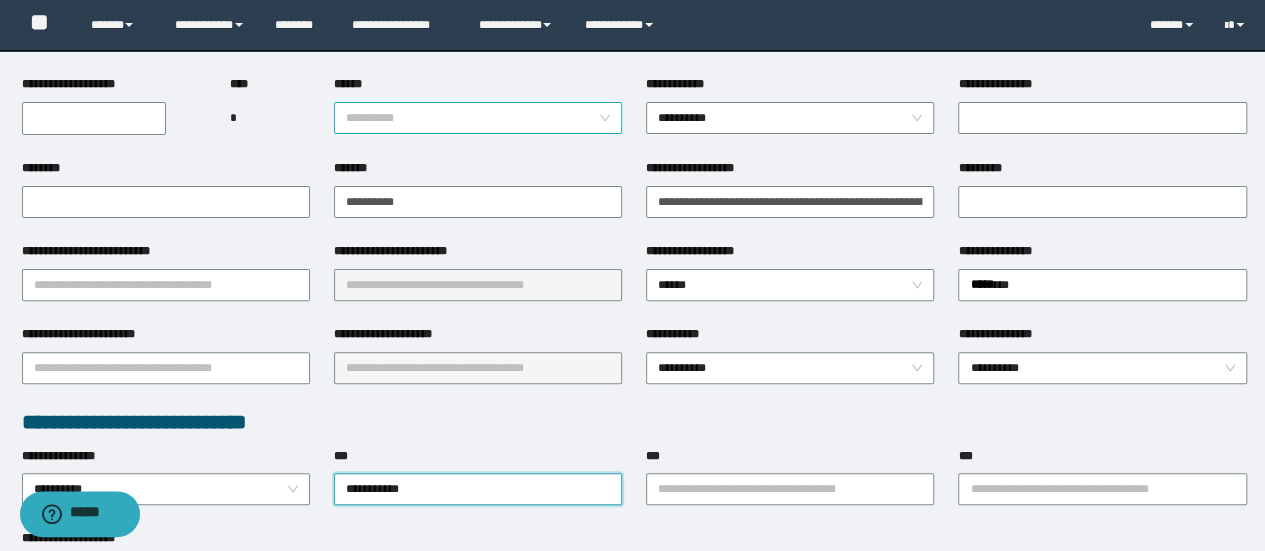 click on "**********" at bounding box center [478, 118] 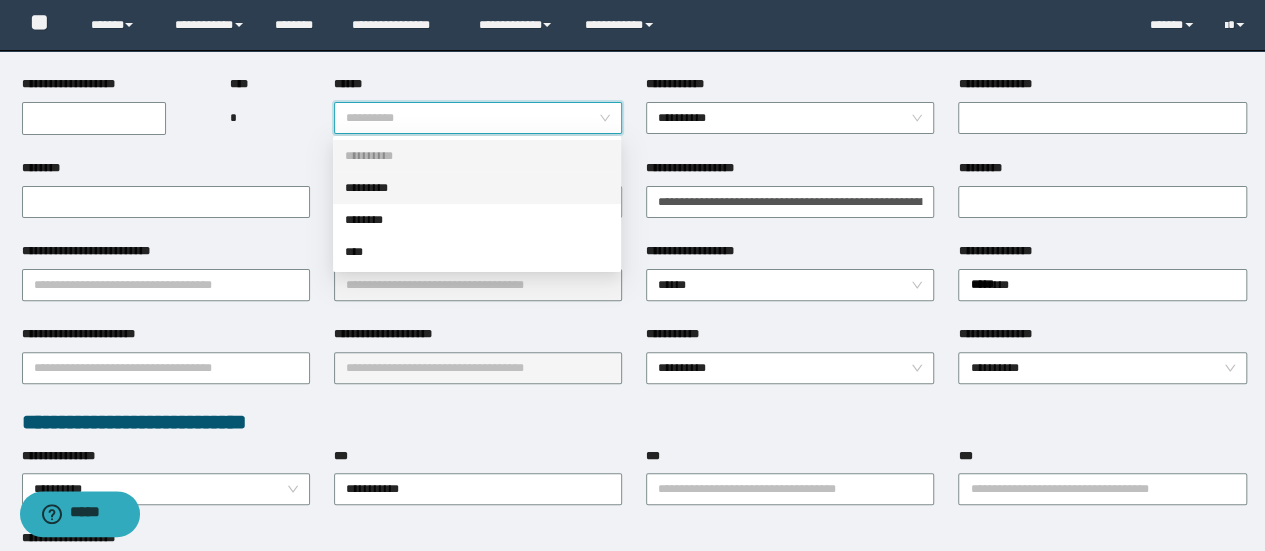 click on "*********" at bounding box center (477, 188) 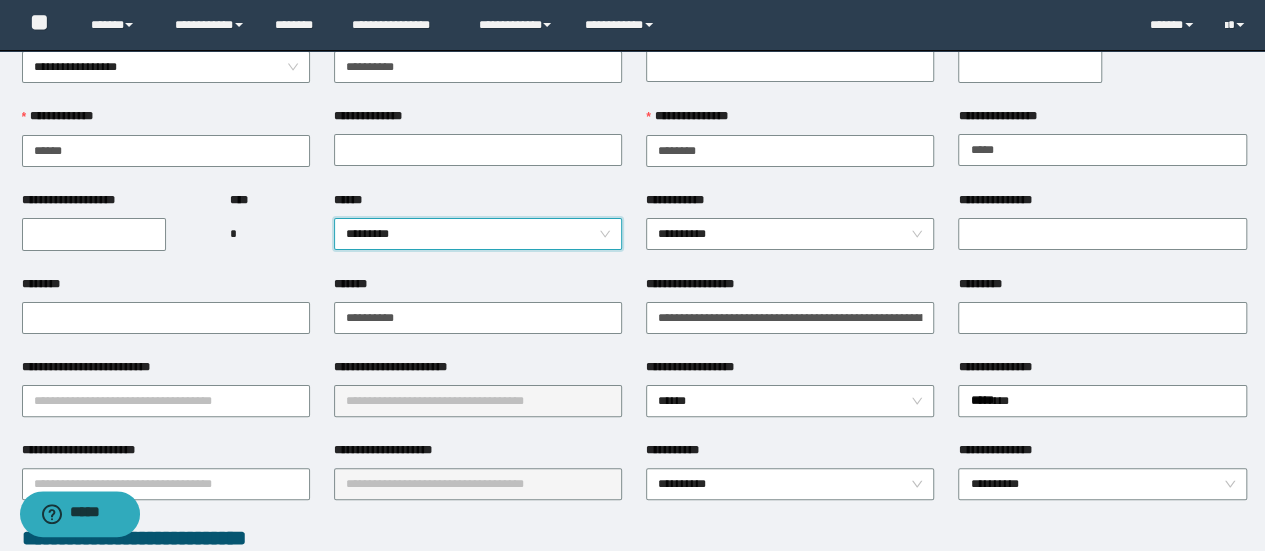 scroll, scrollTop: 0, scrollLeft: 0, axis: both 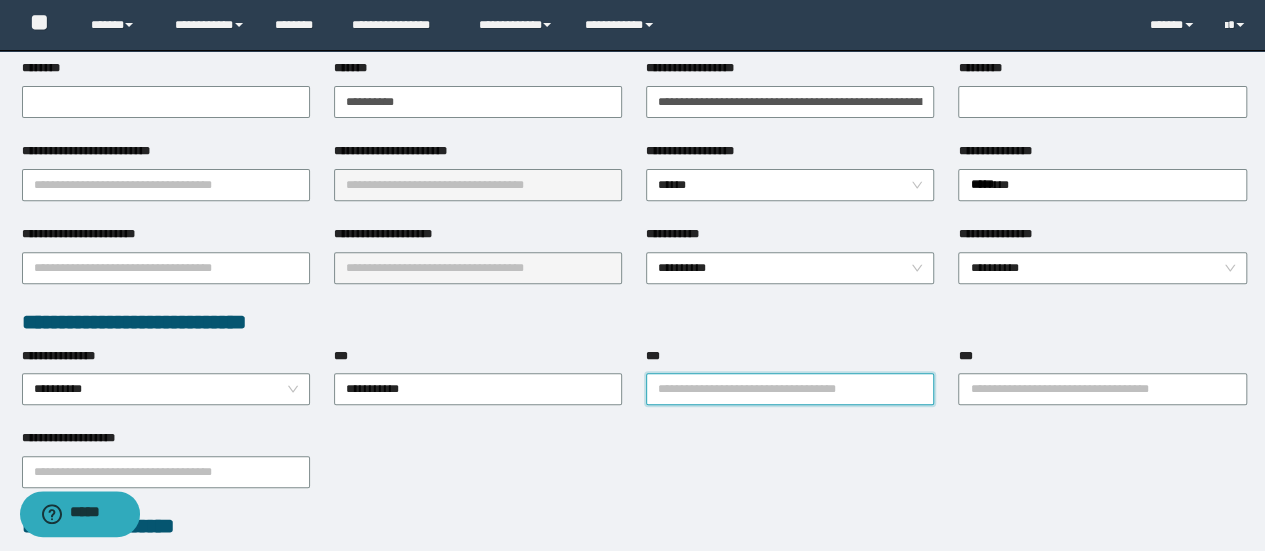 click on "***" at bounding box center [790, 389] 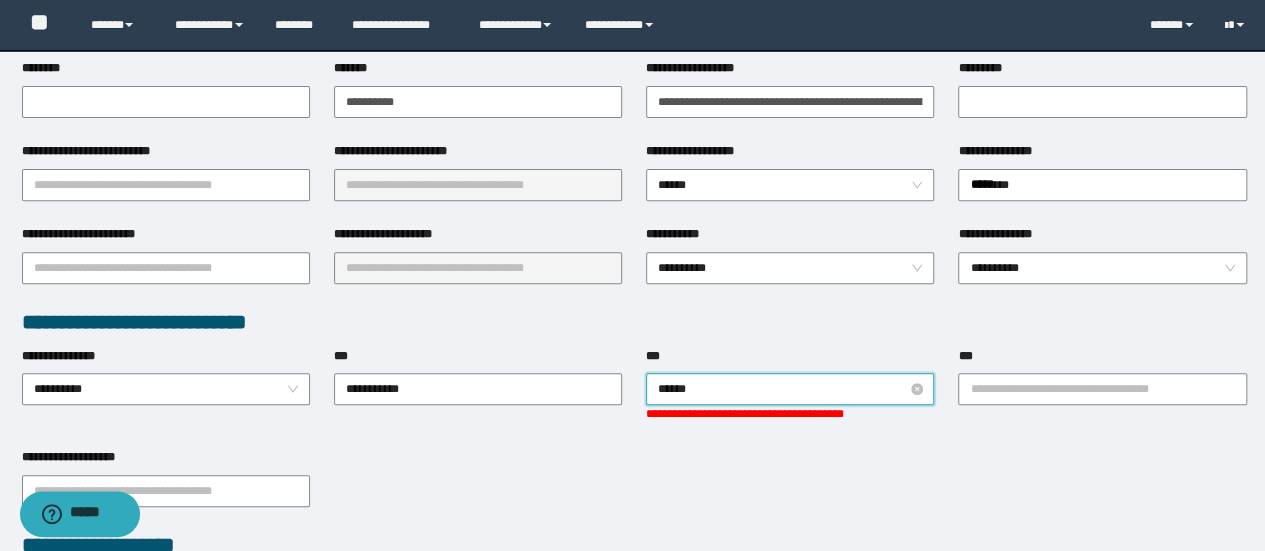 type on "*******" 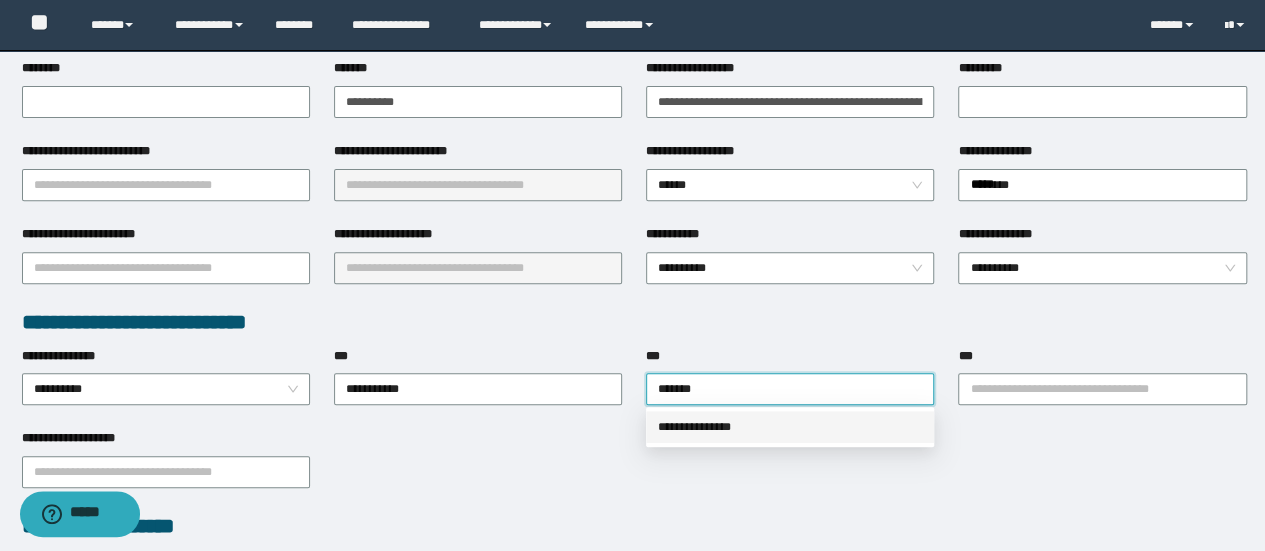 click on "**********" at bounding box center (790, 427) 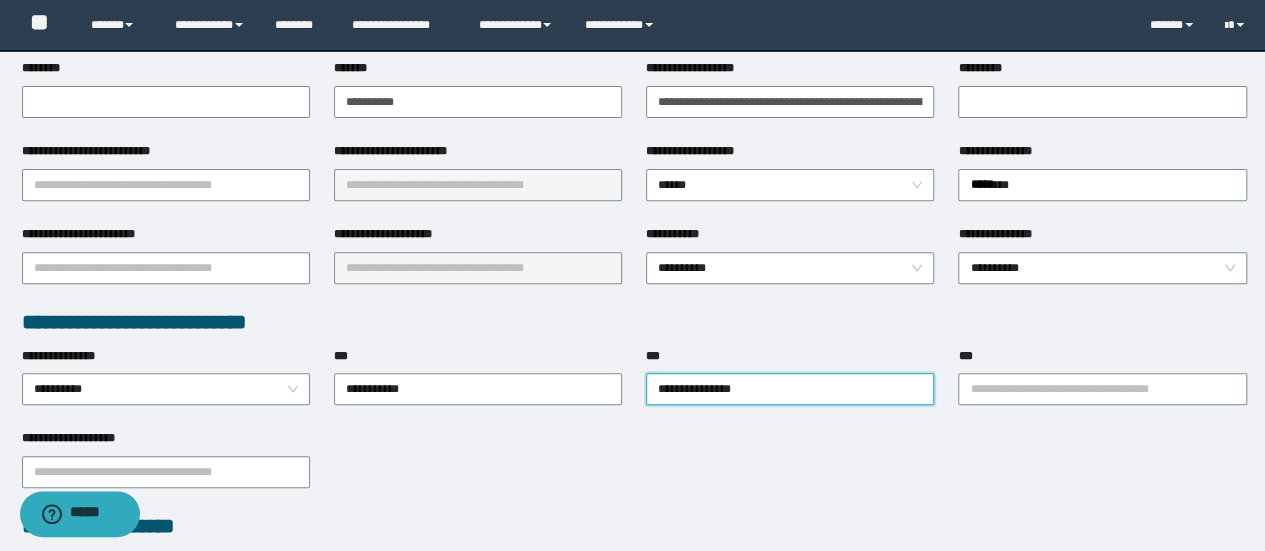 click on "**********" at bounding box center [1102, 388] 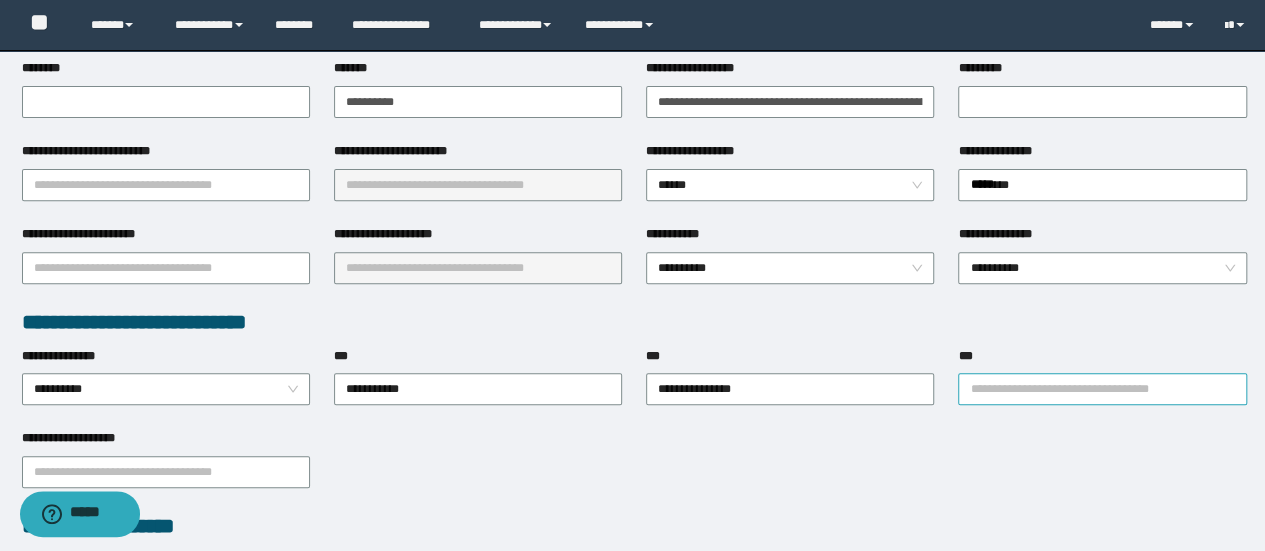 click on "***" at bounding box center (1102, 389) 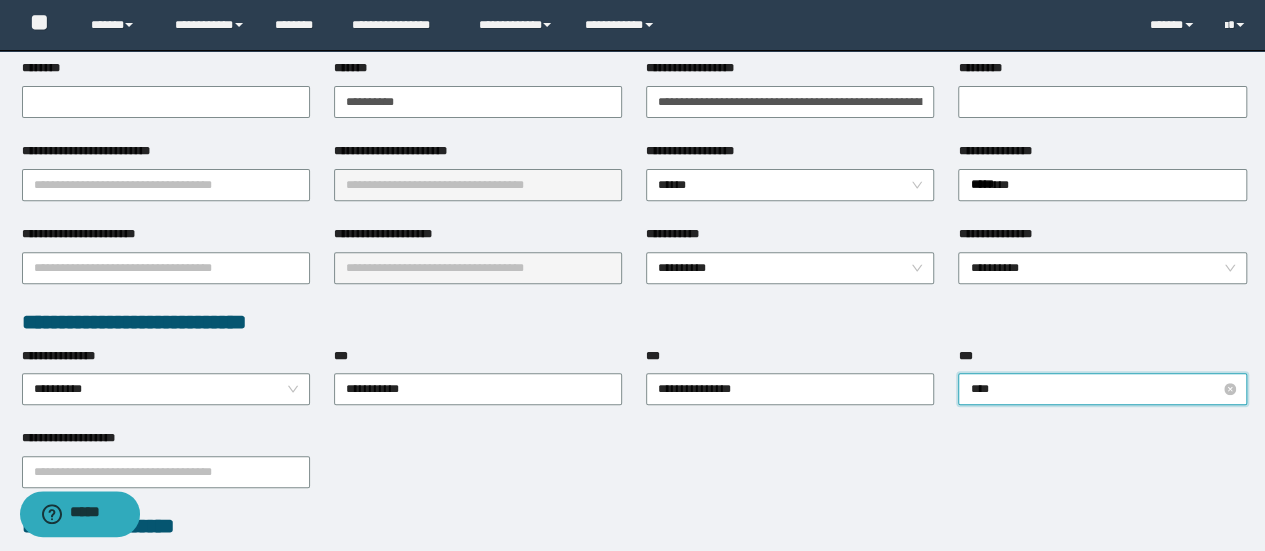 type on "*****" 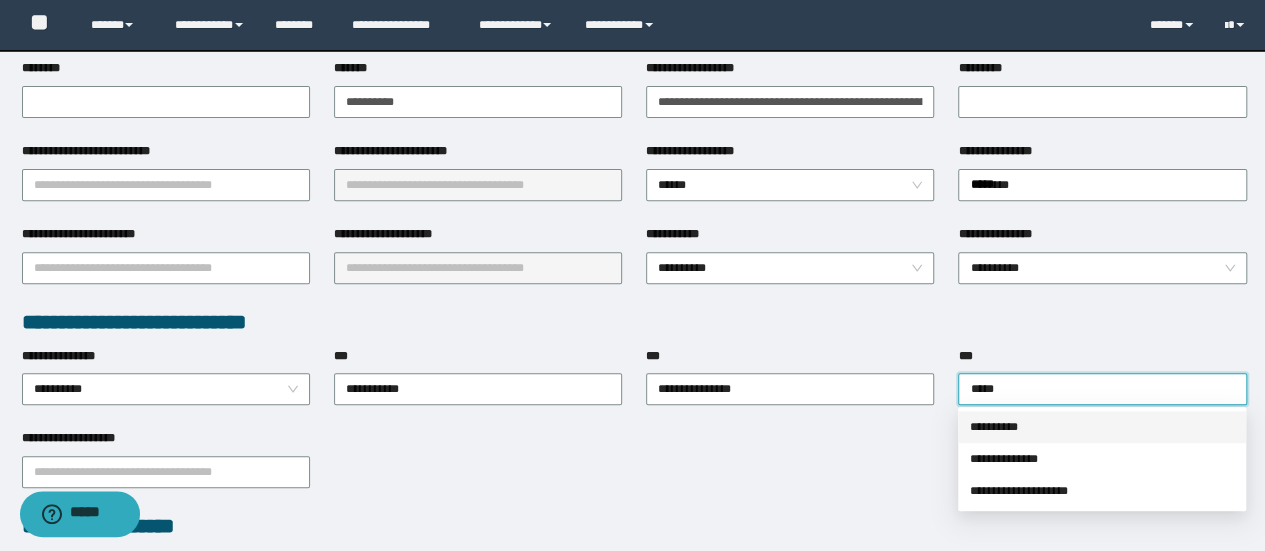 click on "**********" at bounding box center [1102, 427] 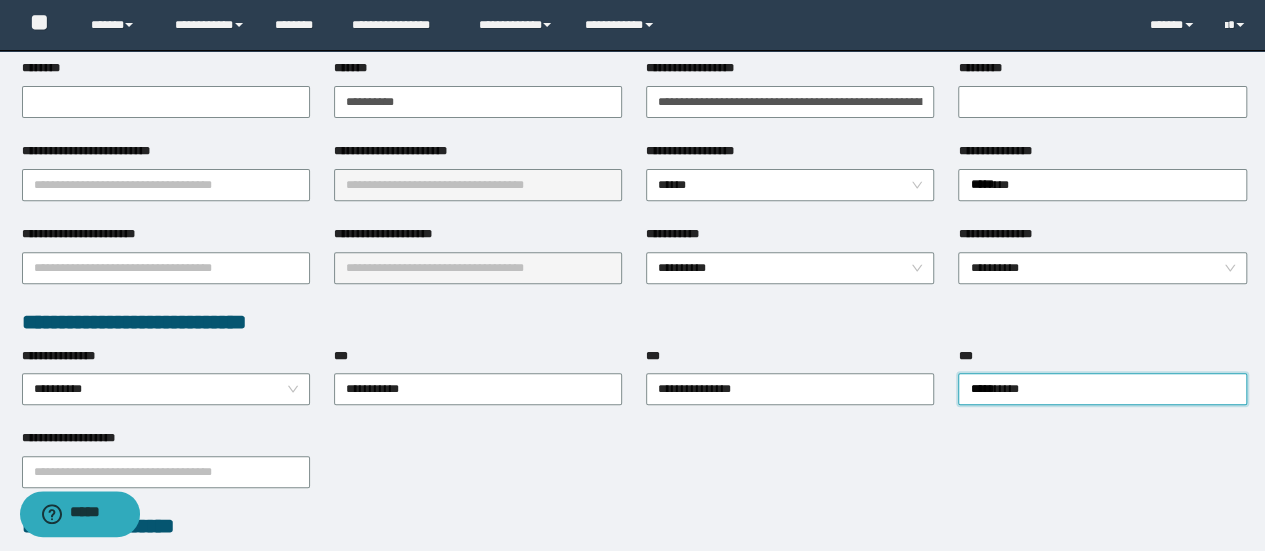 type 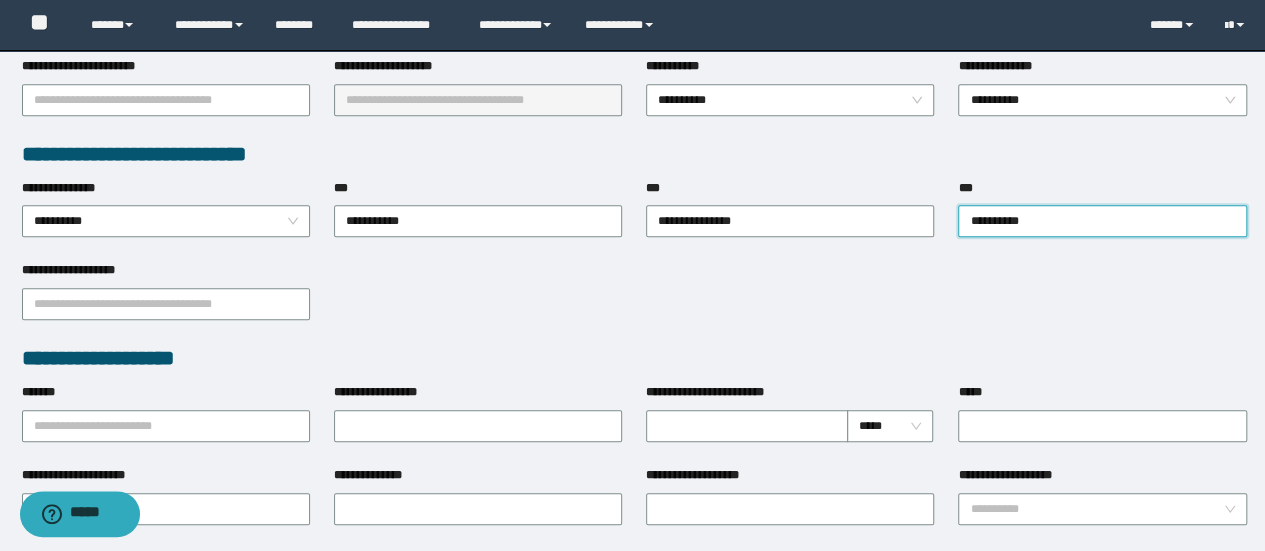 scroll, scrollTop: 500, scrollLeft: 0, axis: vertical 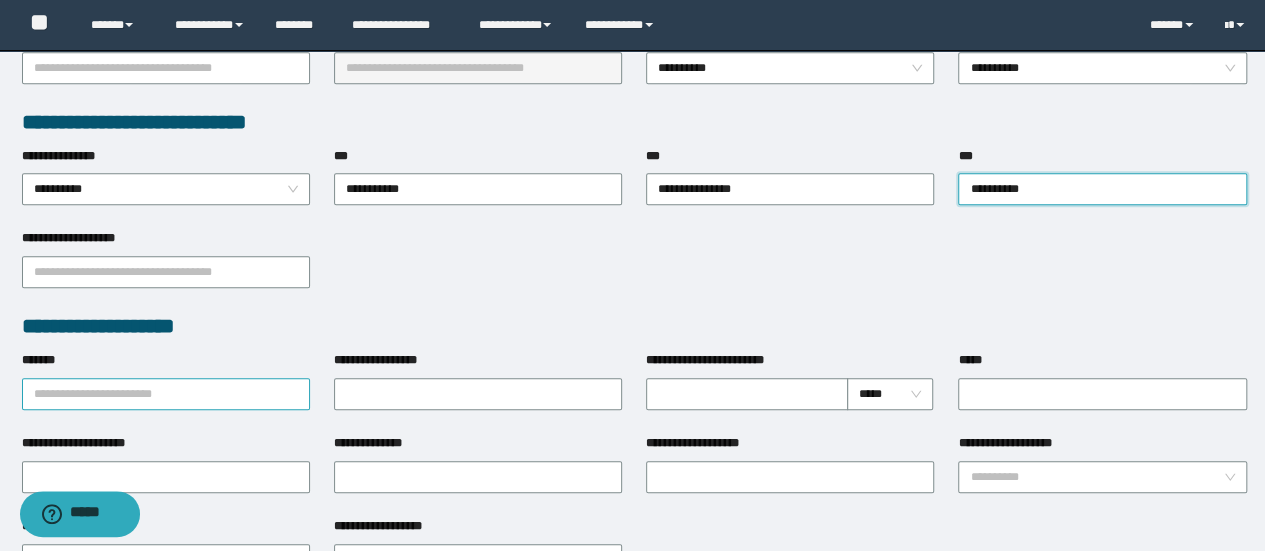 click on "*******" at bounding box center [166, 394] 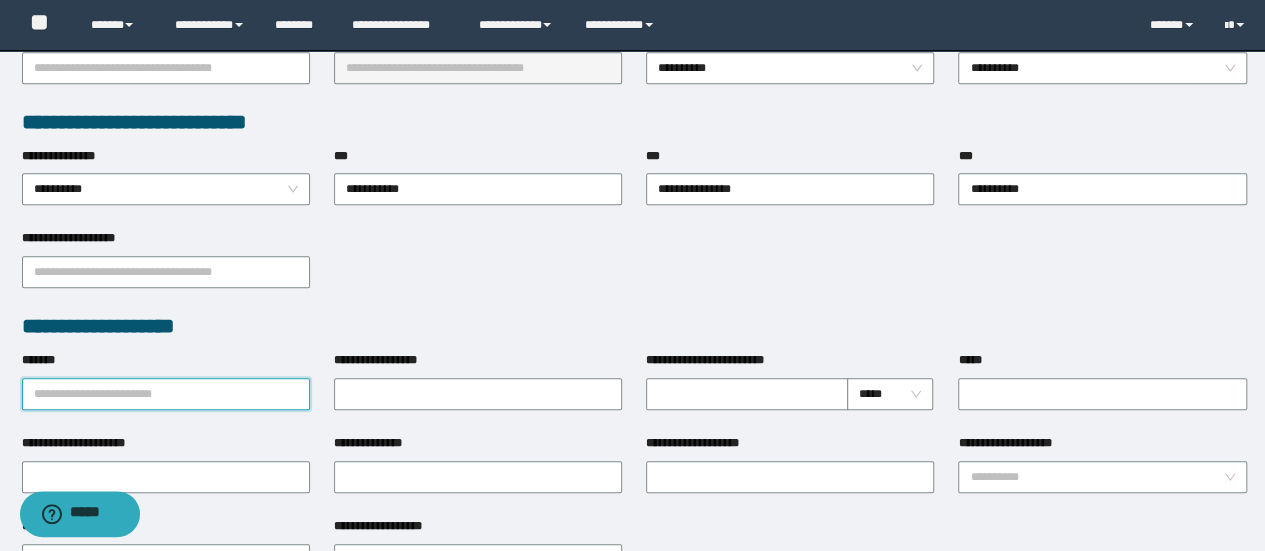 paste on "**********" 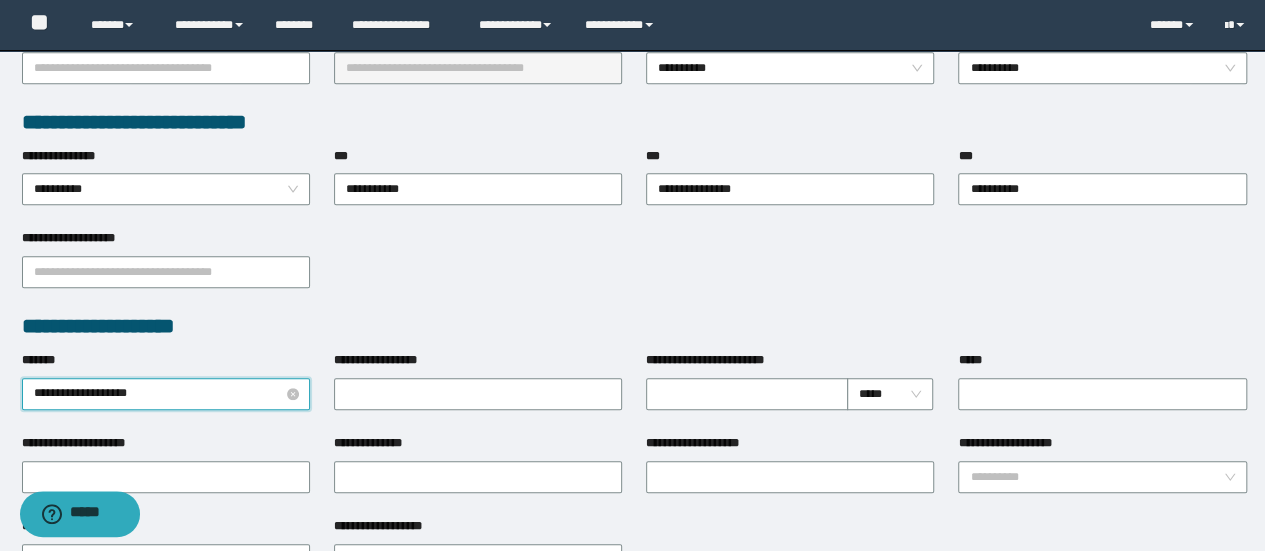 type on "**********" 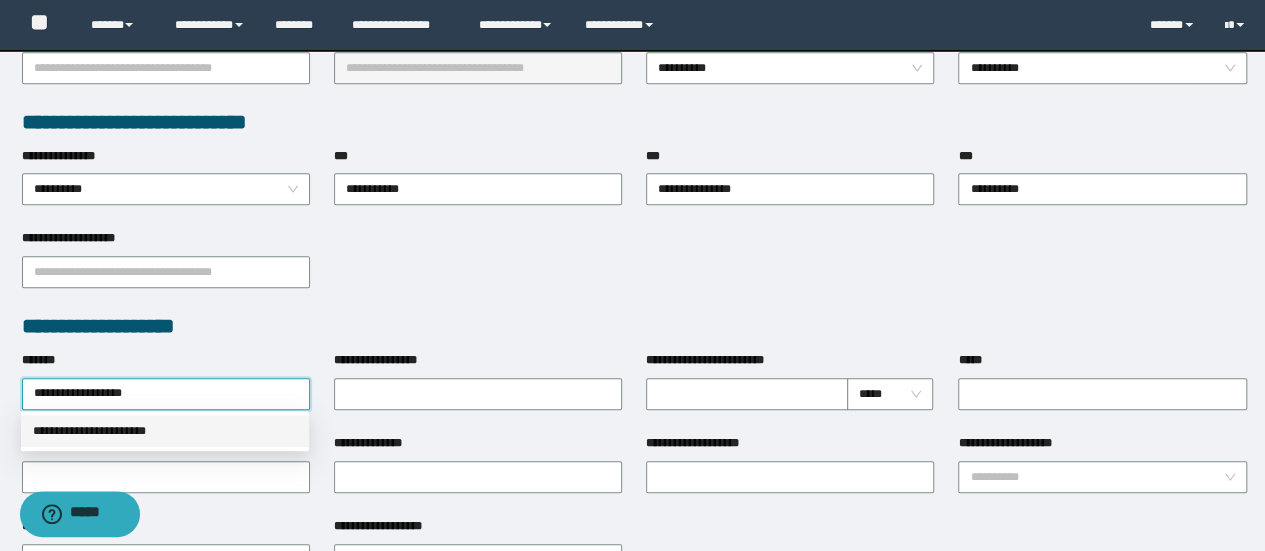 click on "**********" at bounding box center (165, 431) 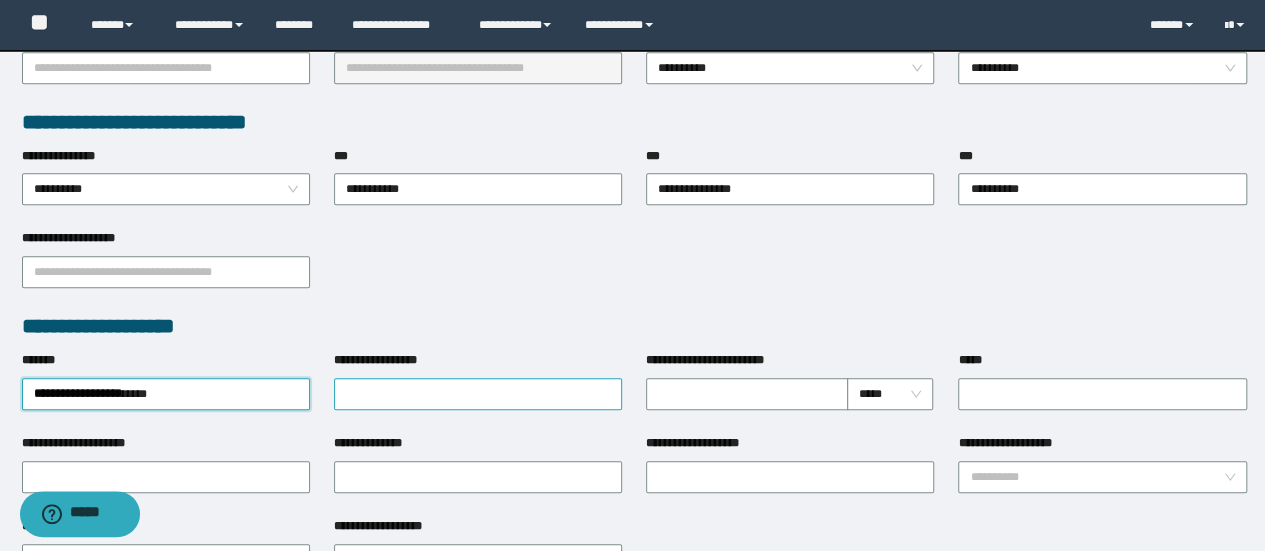 type 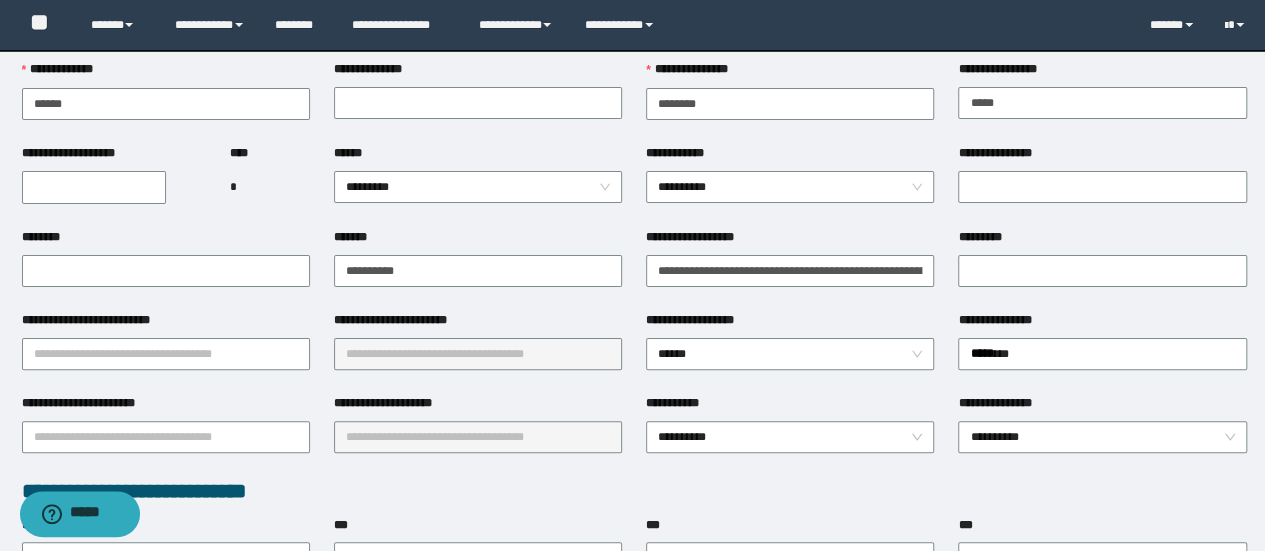 scroll, scrollTop: 100, scrollLeft: 0, axis: vertical 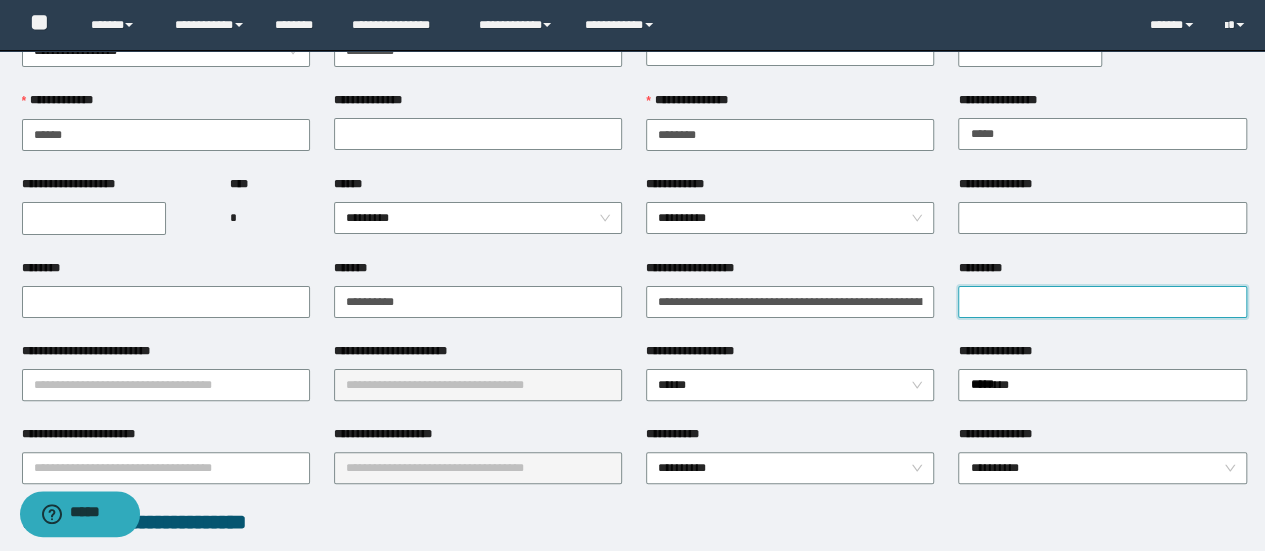 click on "*********" at bounding box center (1102, 302) 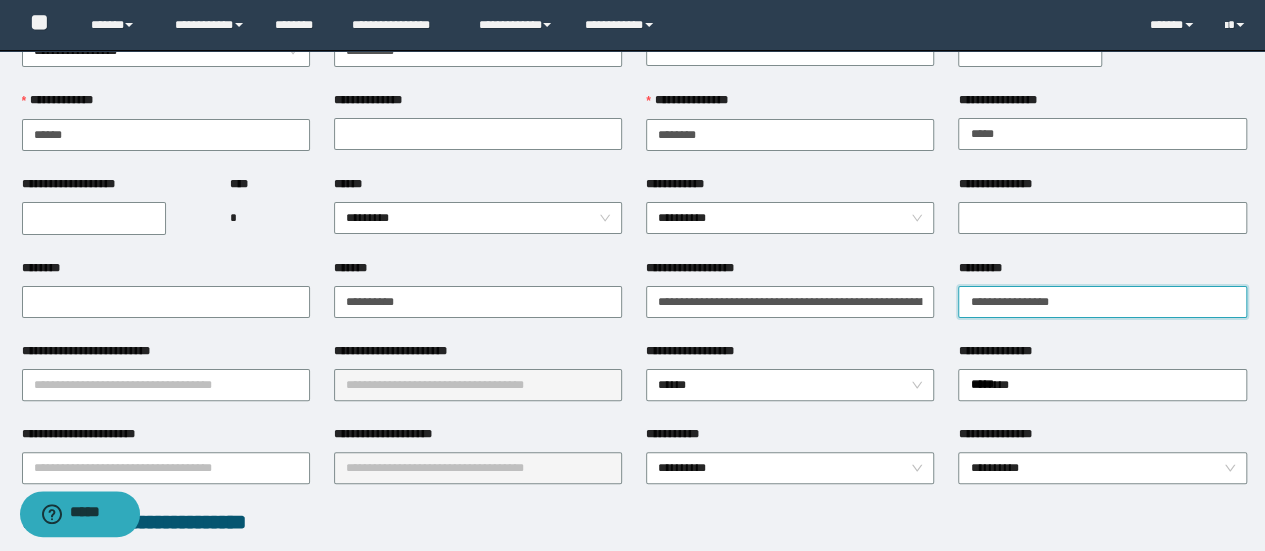 type on "**********" 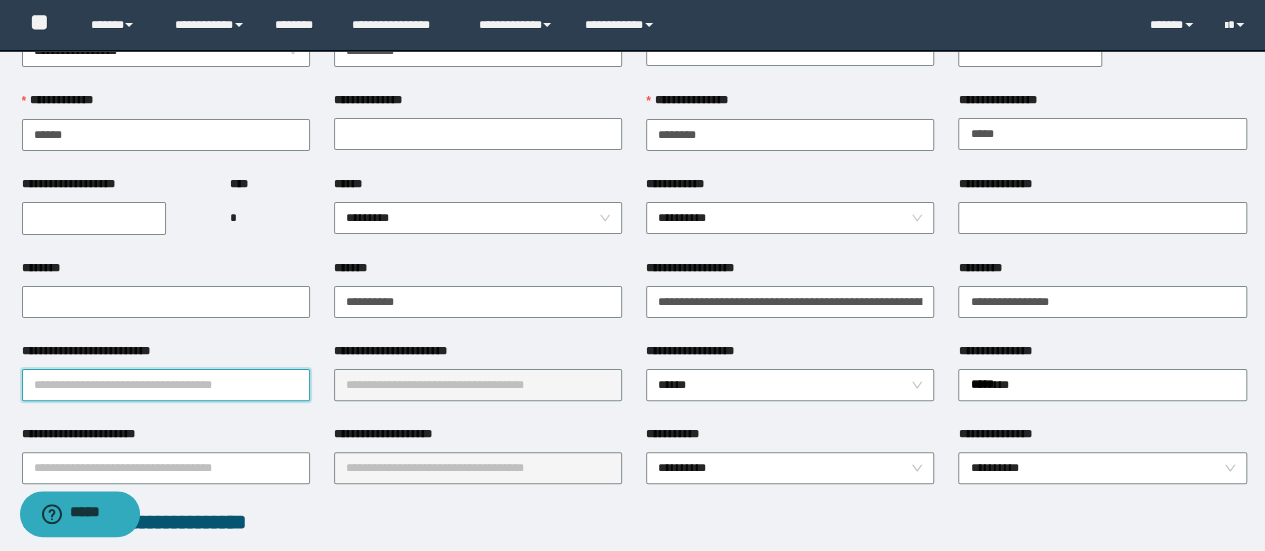 click on "**********" at bounding box center [166, 385] 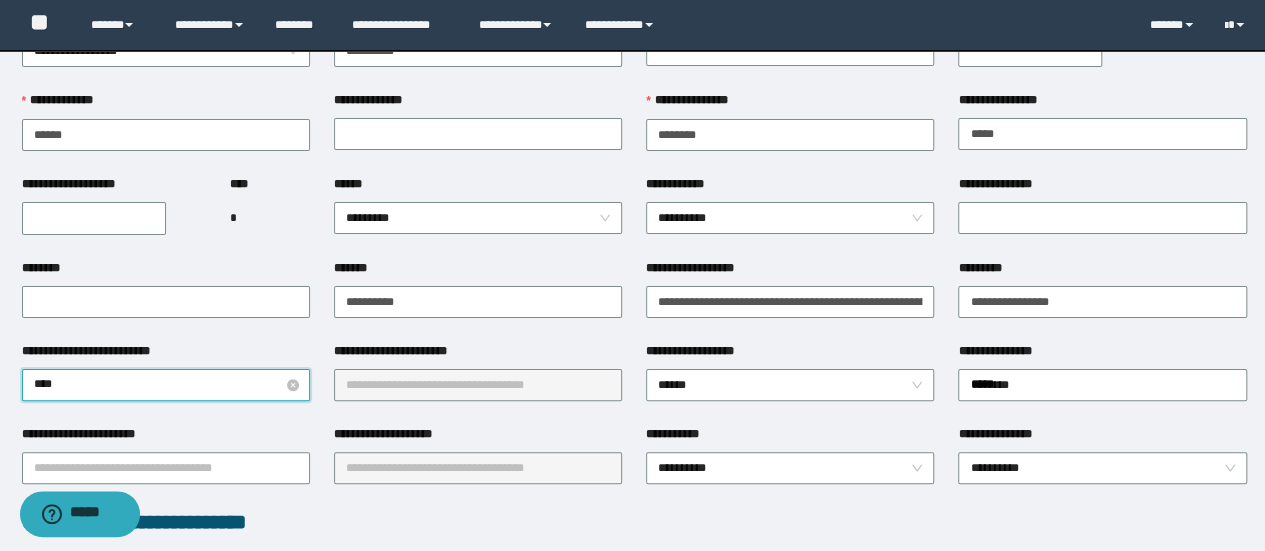 type on "*****" 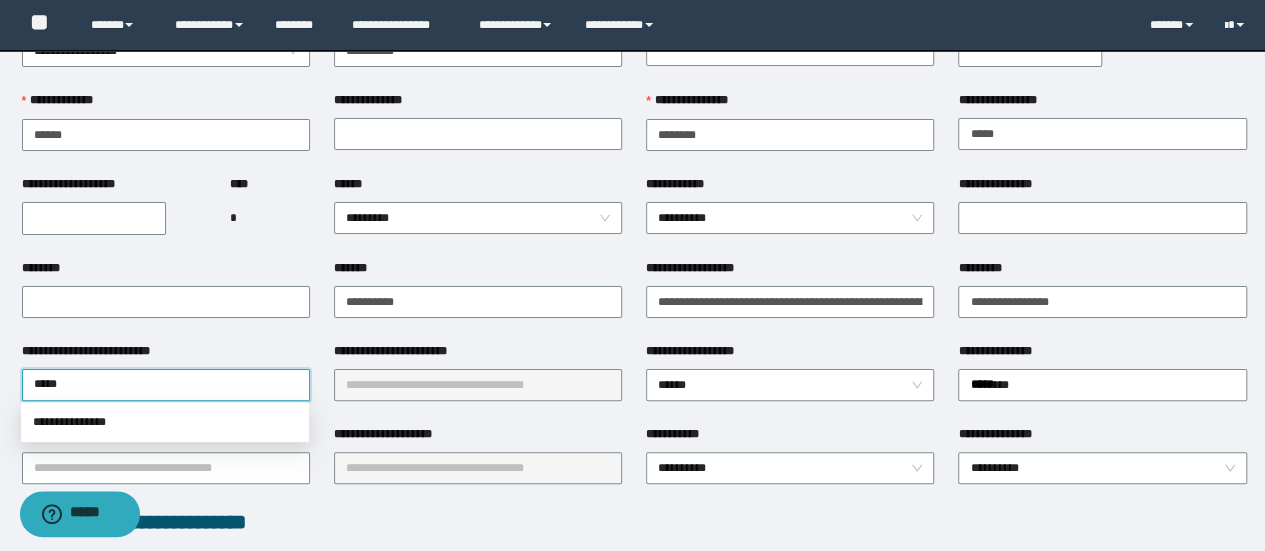 click on "**********" at bounding box center (632, 175) 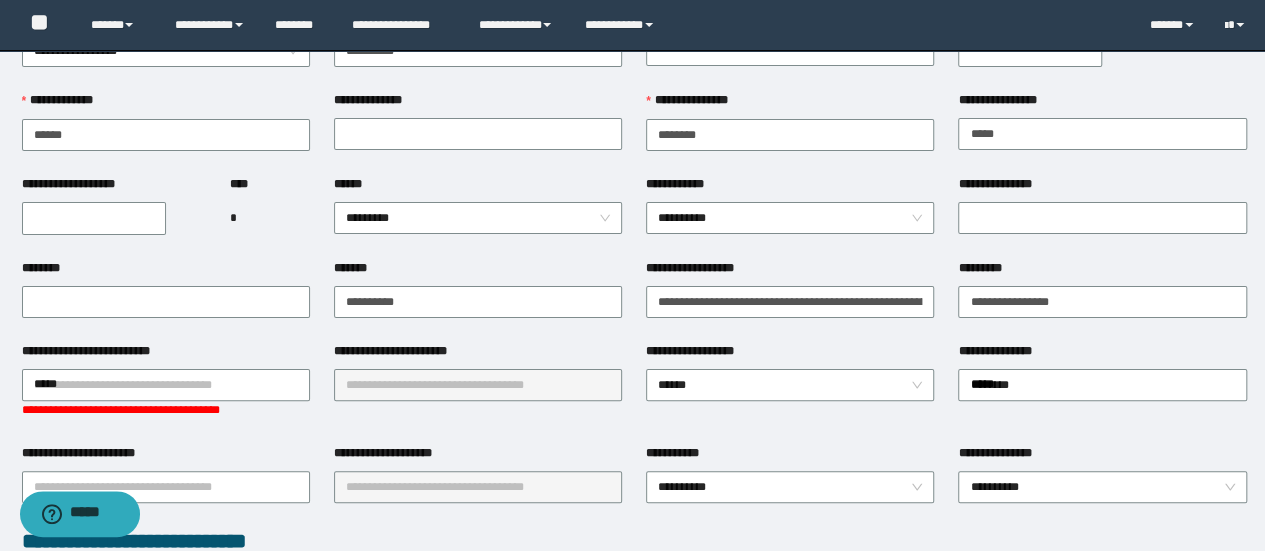 drag, startPoint x: 246, startPoint y: 395, endPoint x: 228, endPoint y: 404, distance: 20.12461 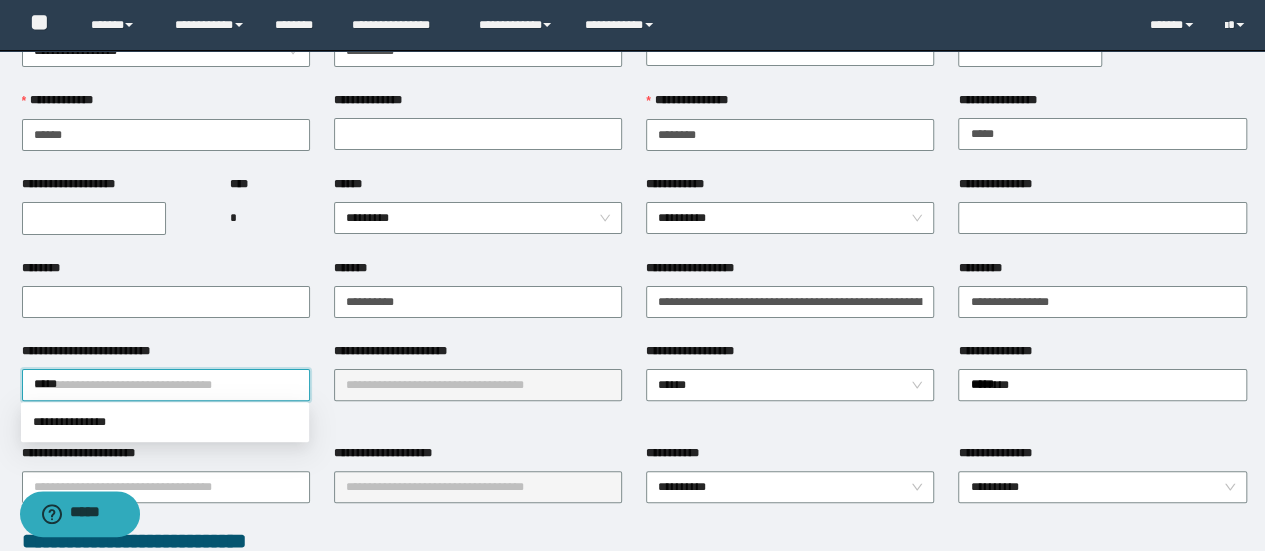click on "**********" at bounding box center (165, 422) 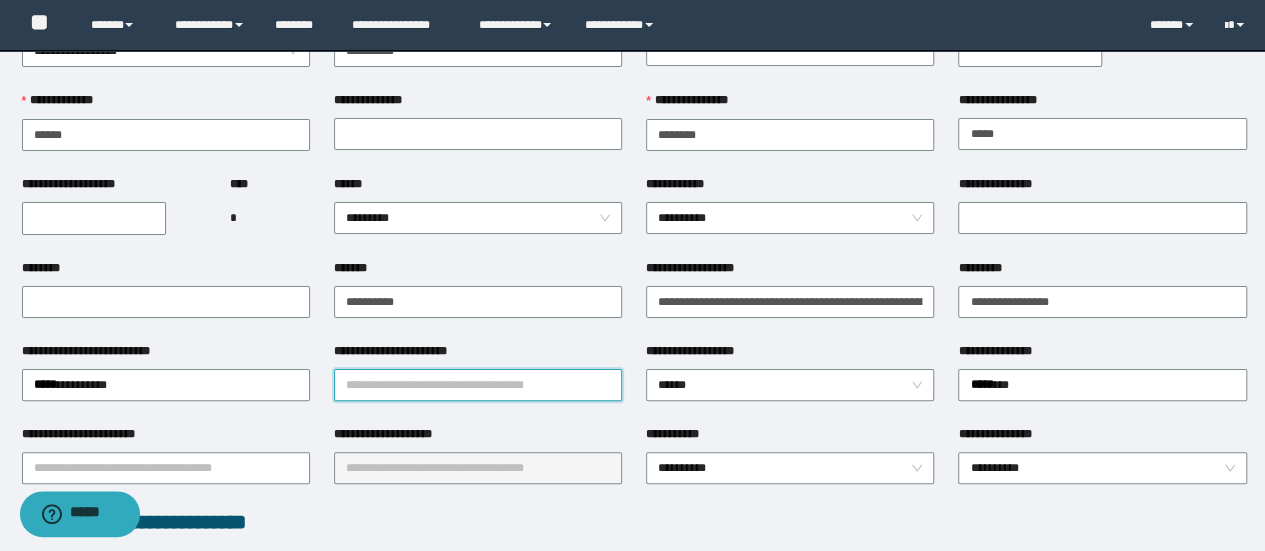 click on "**********" at bounding box center [478, 385] 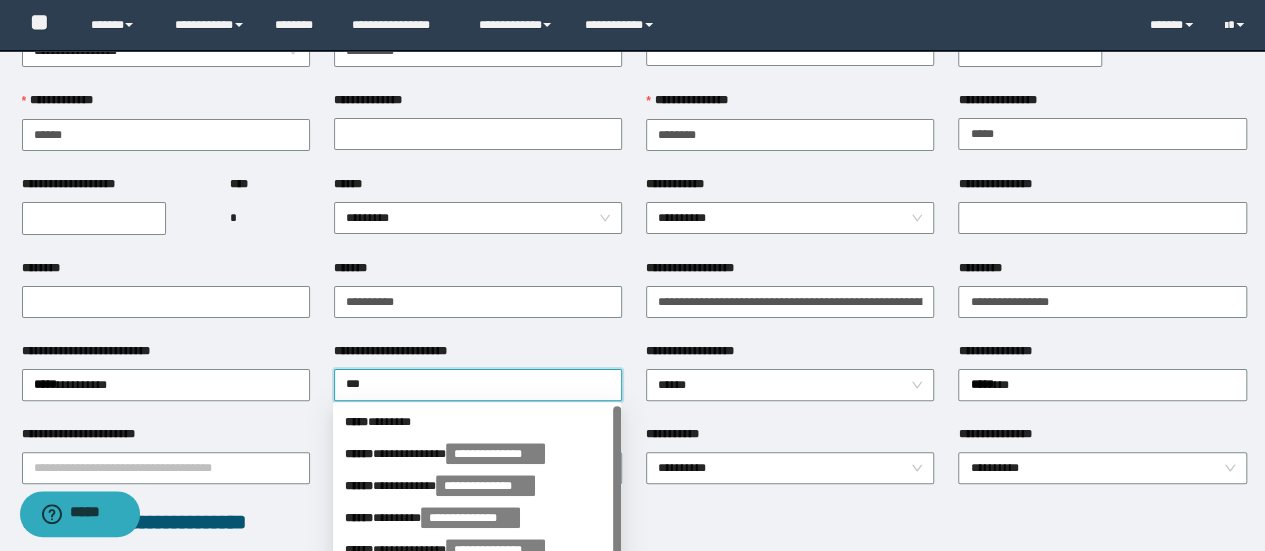 type on "****" 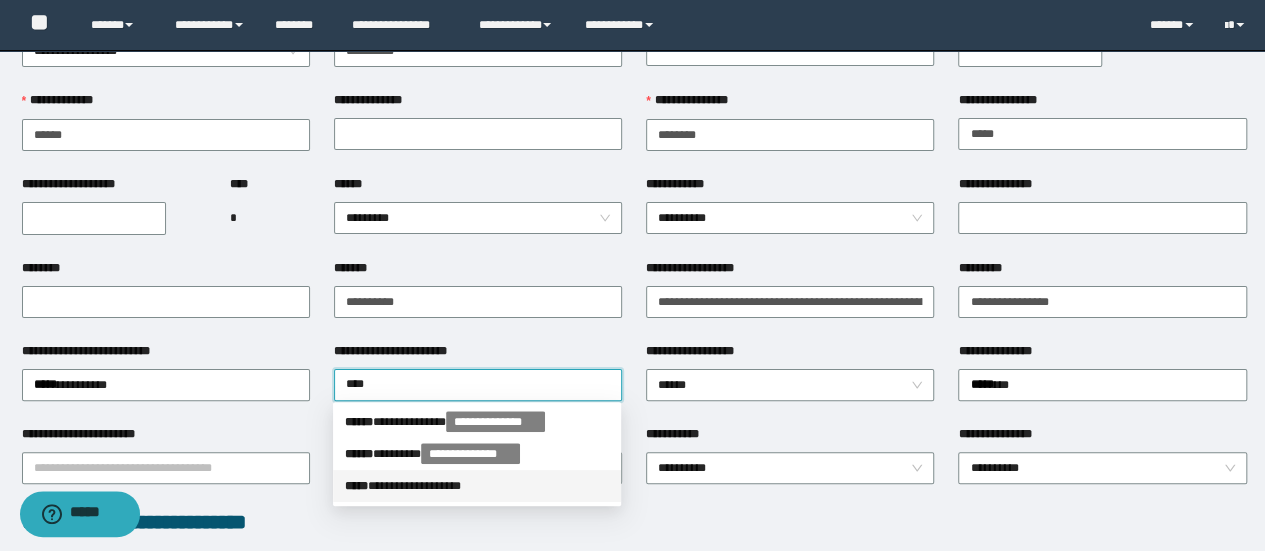 click on "**********" at bounding box center [477, 486] 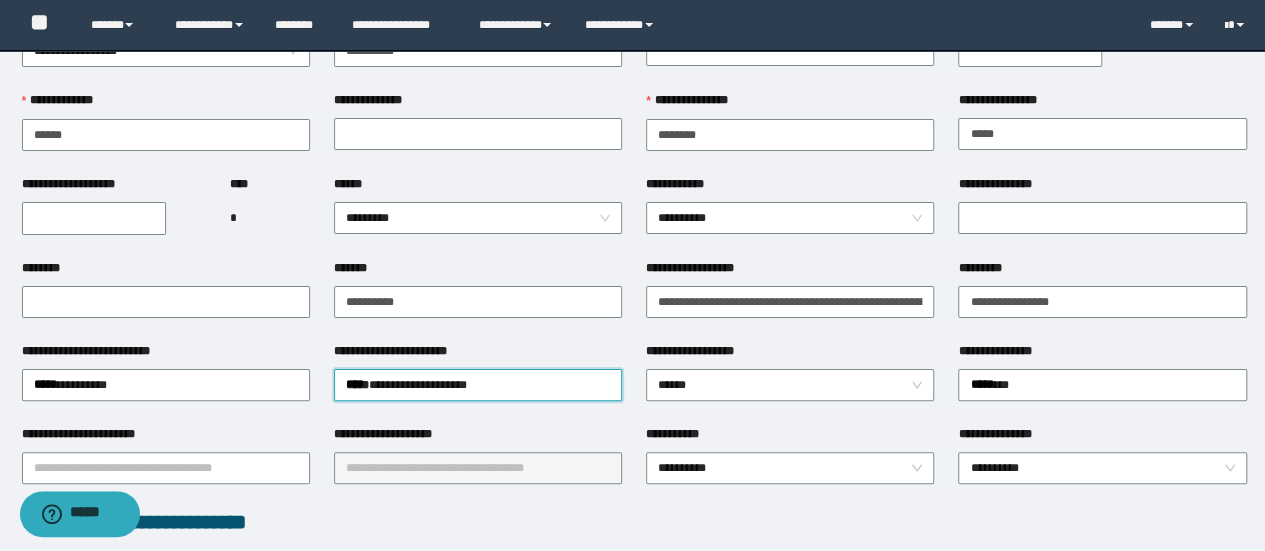 type 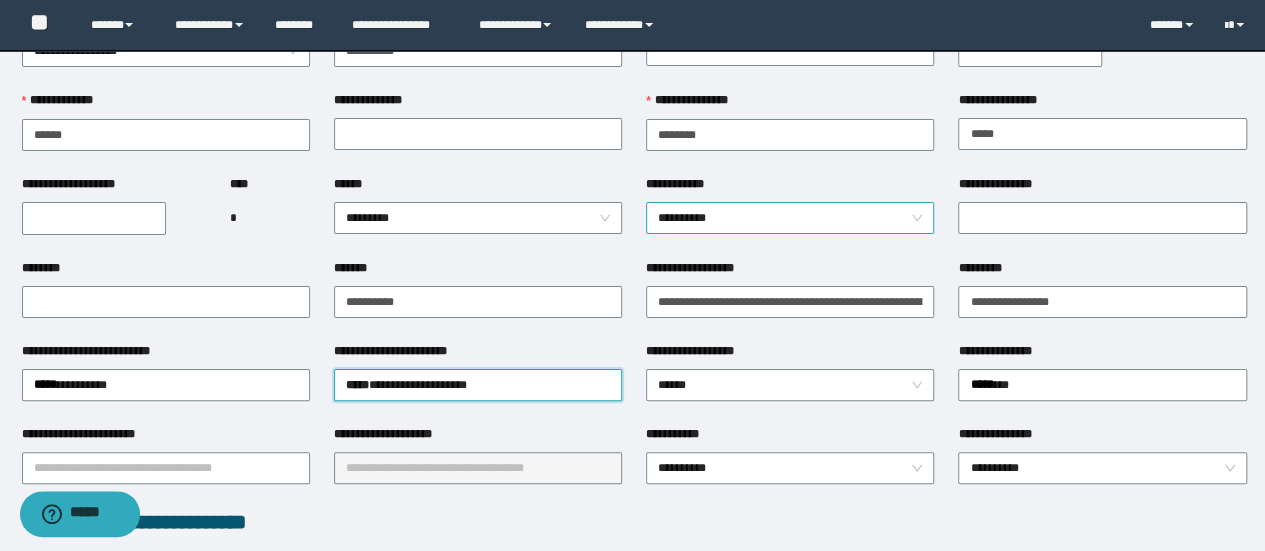 click on "**********" at bounding box center [790, 218] 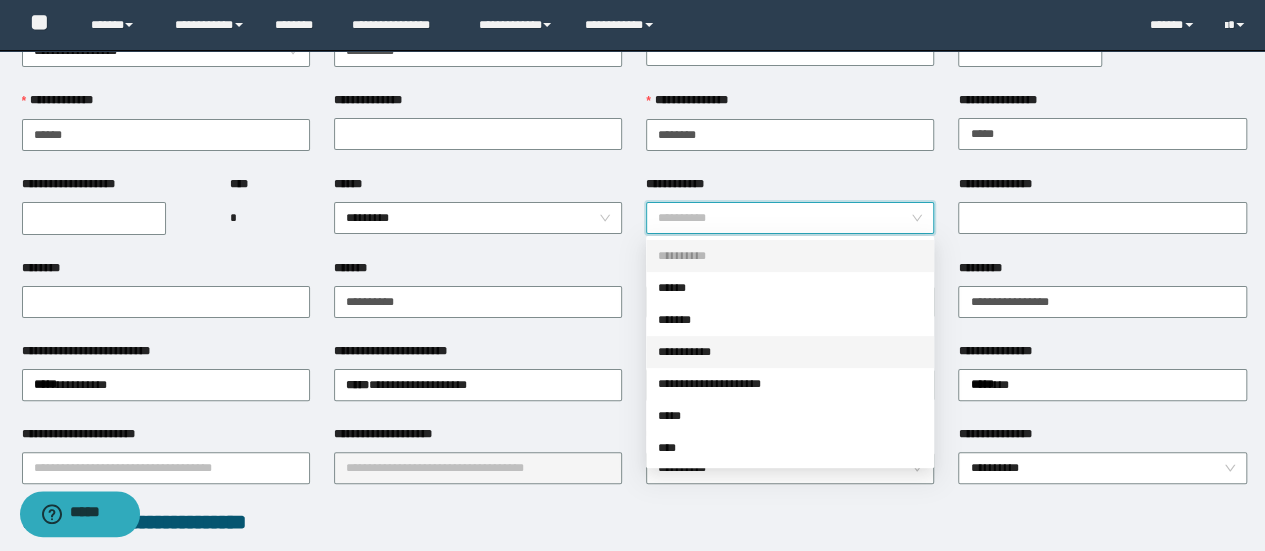 click on "**********" at bounding box center (790, 352) 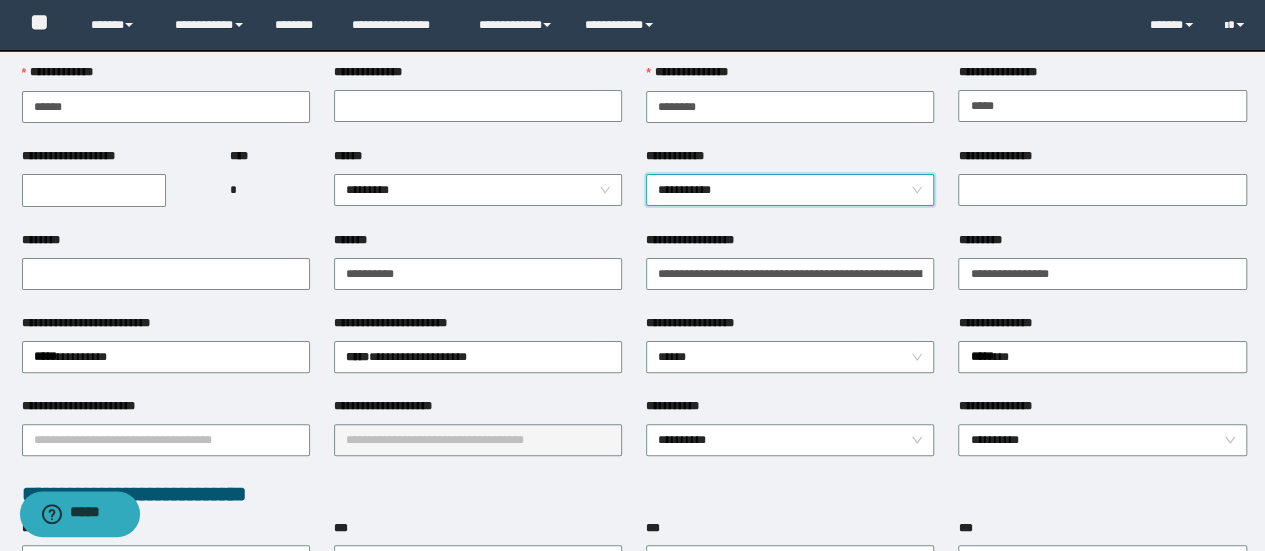scroll, scrollTop: 200, scrollLeft: 0, axis: vertical 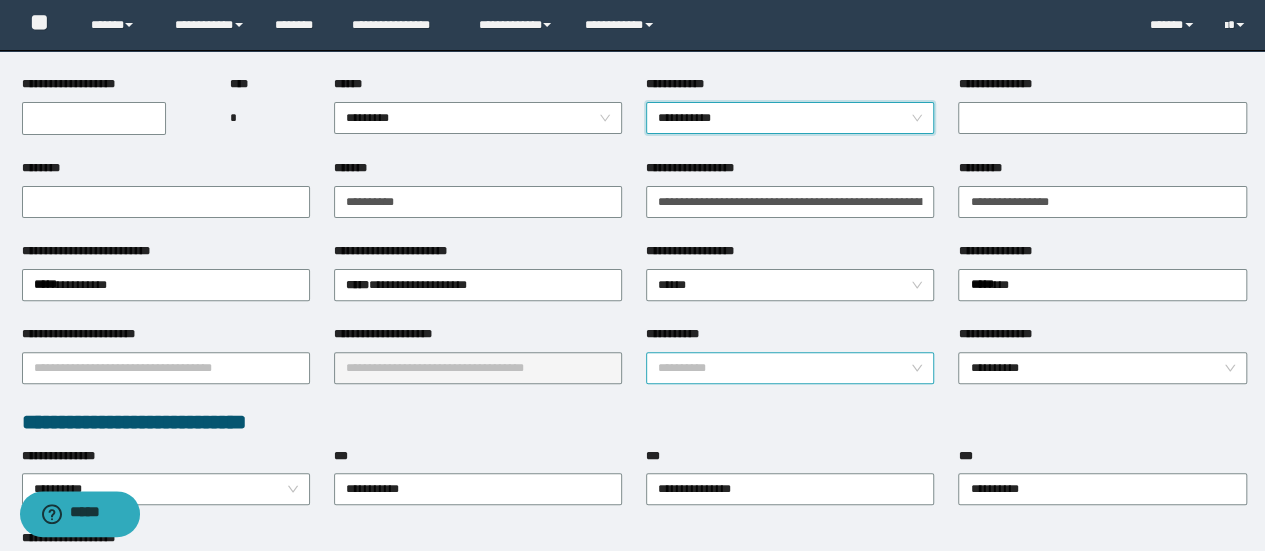 click on "**********" at bounding box center [790, 368] 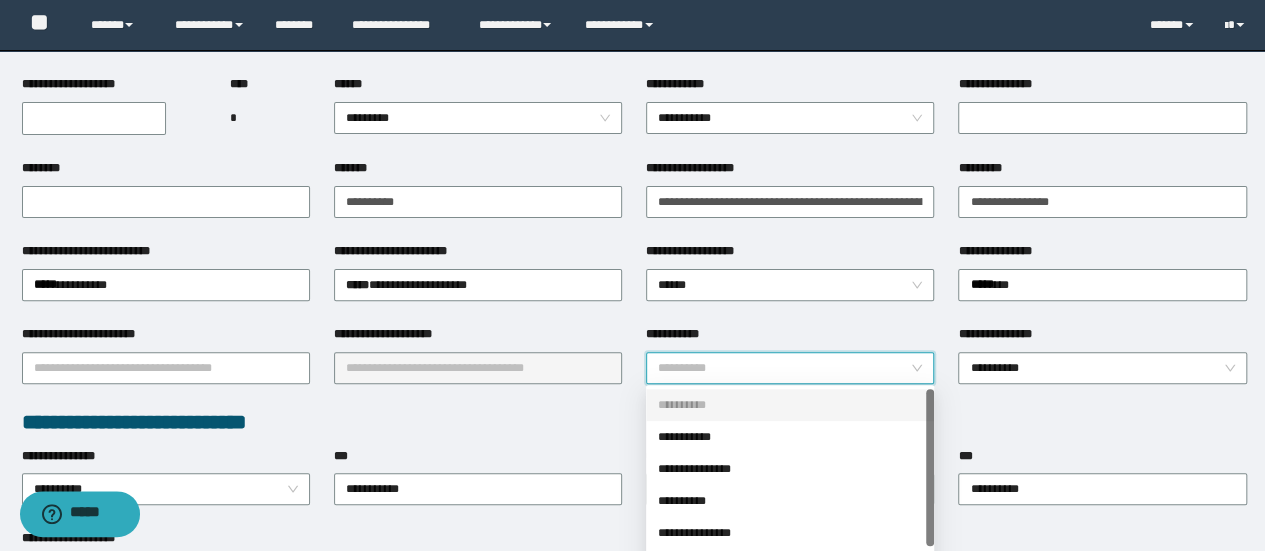 scroll, scrollTop: 100, scrollLeft: 0, axis: vertical 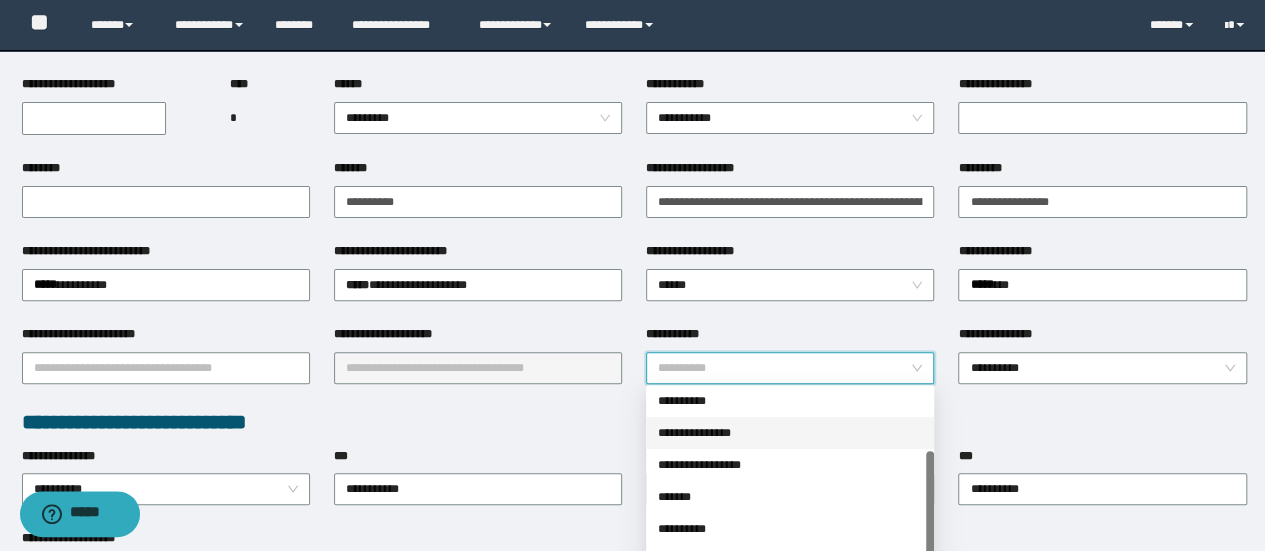drag, startPoint x: 726, startPoint y: 434, endPoint x: 632, endPoint y: 454, distance: 96.10411 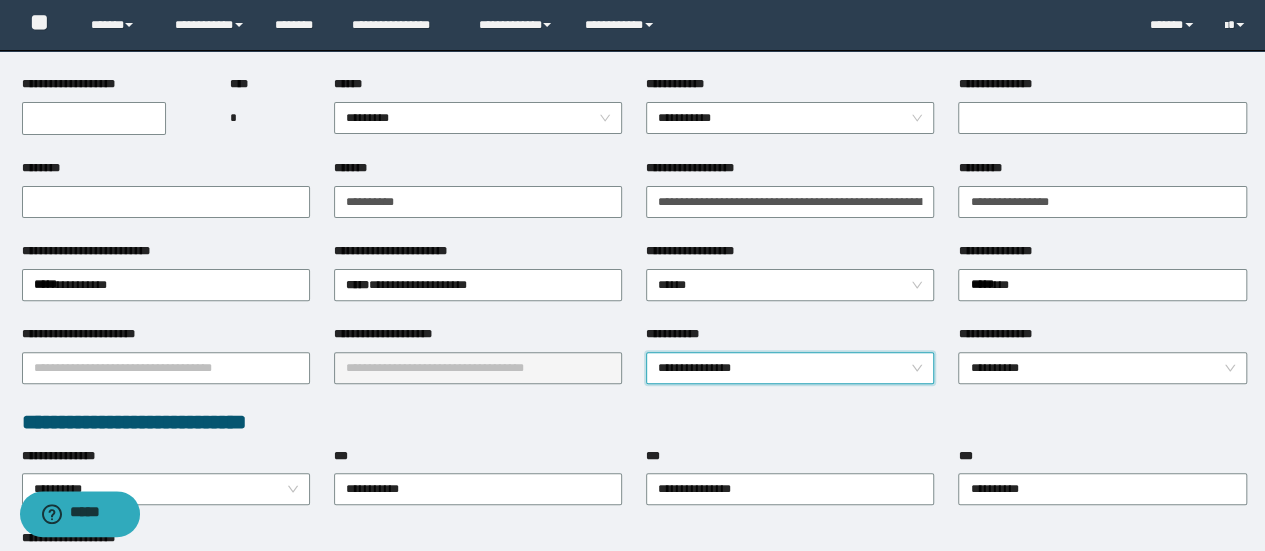 click on "***" at bounding box center (478, 460) 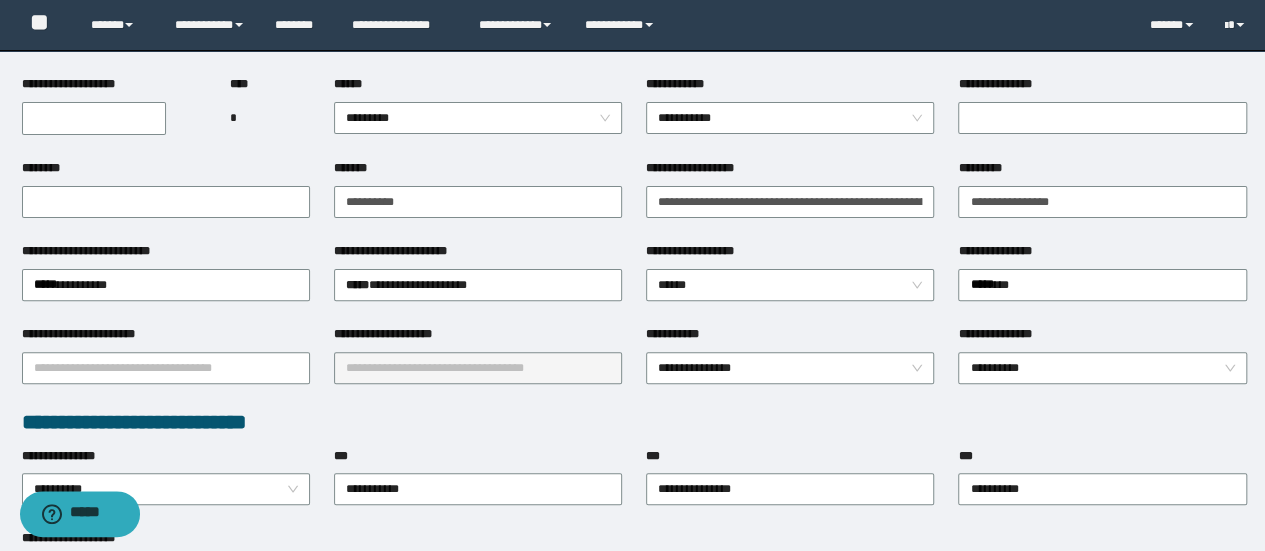 click on "**********" at bounding box center [94, 118] 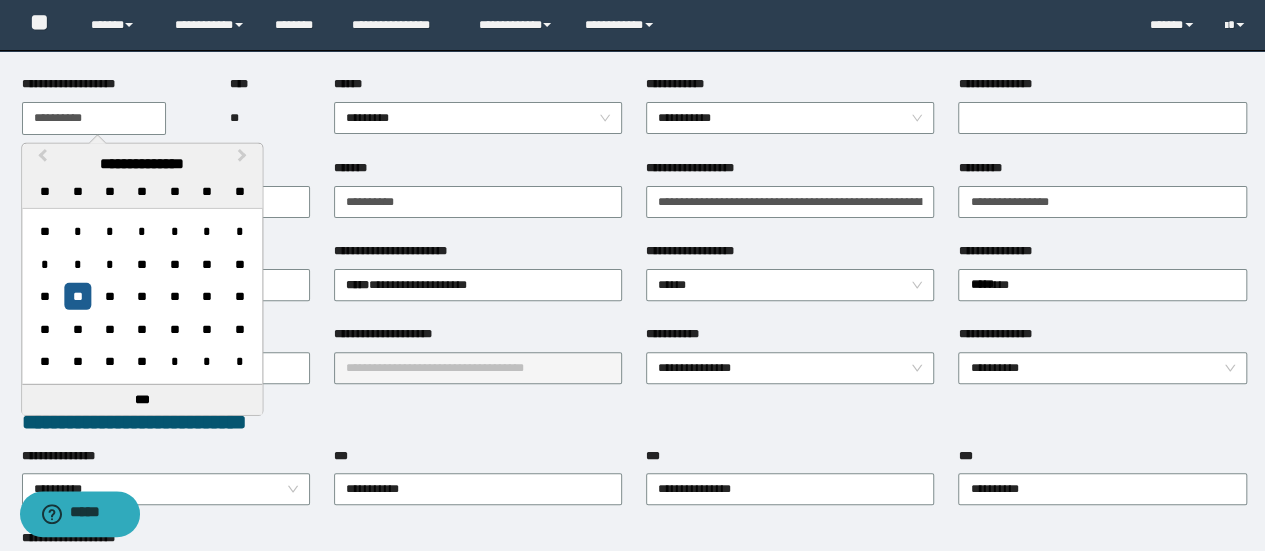 type on "**********" 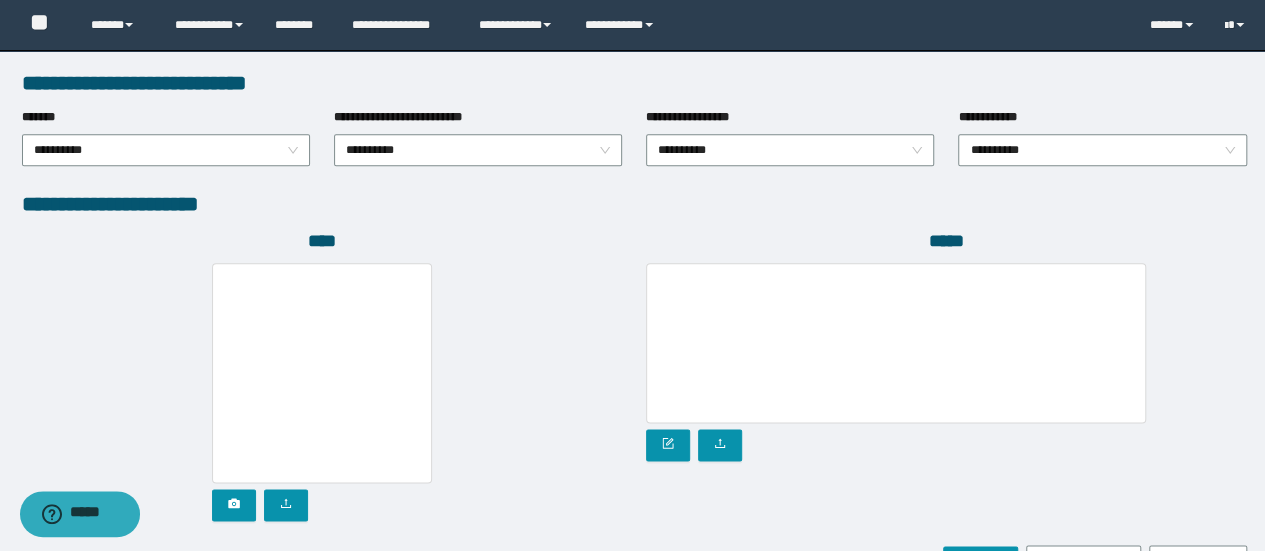 scroll, scrollTop: 1000, scrollLeft: 0, axis: vertical 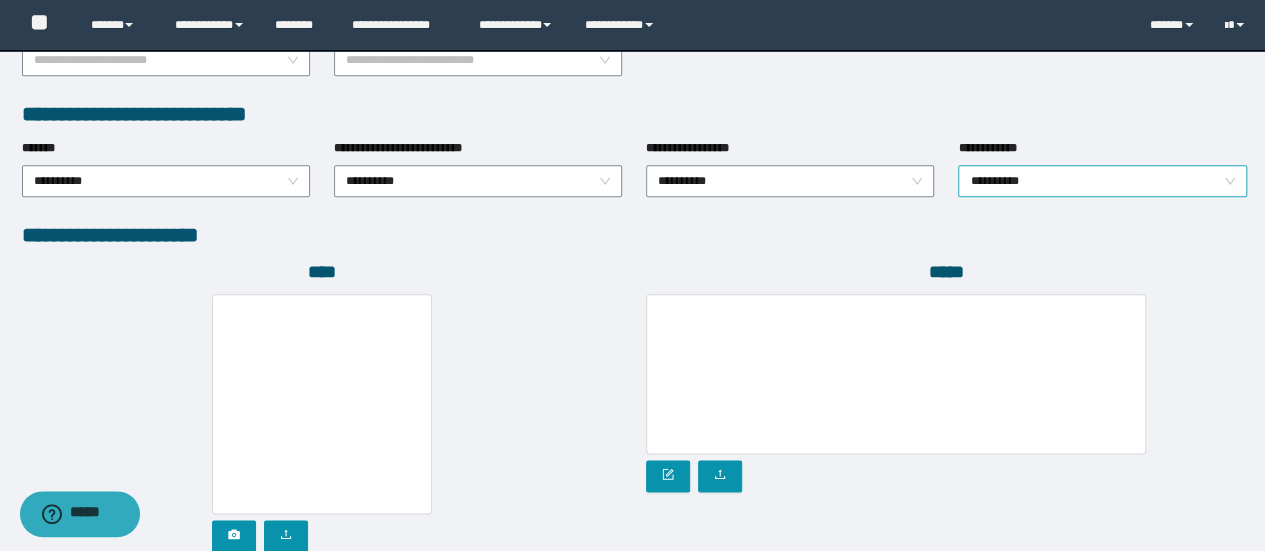 click on "**********" at bounding box center (1102, 181) 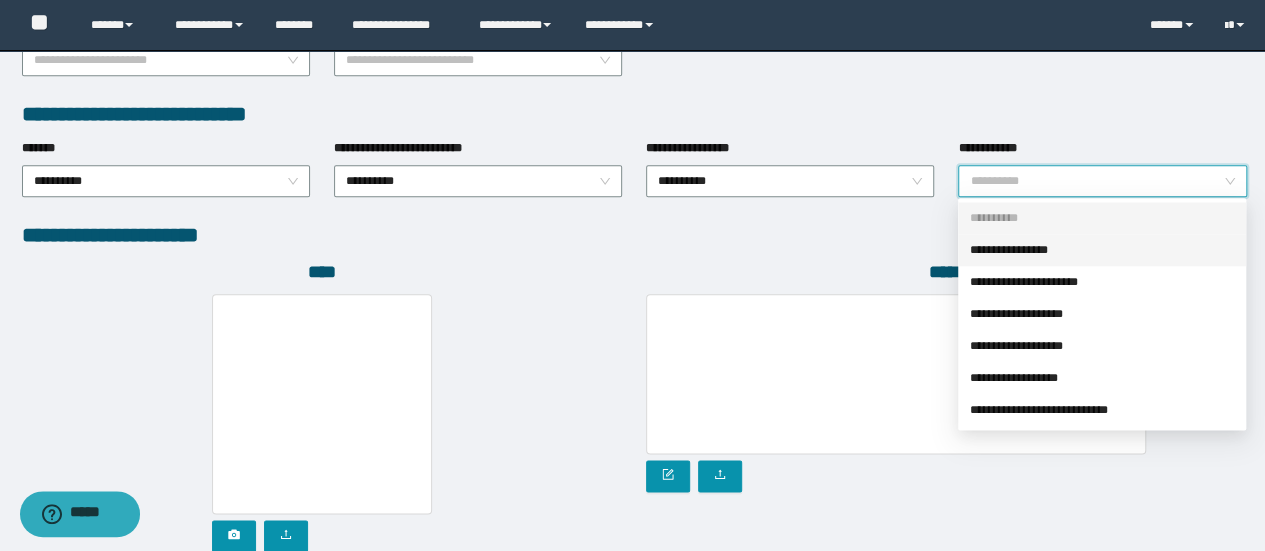 click on "**********" at bounding box center [1102, 250] 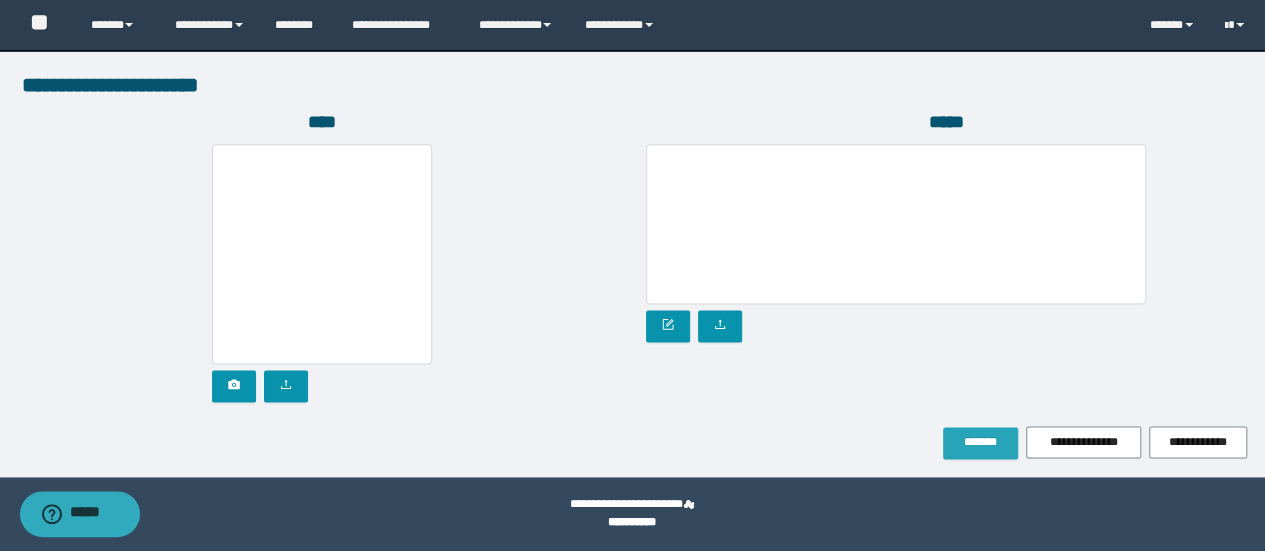 click on "*******" at bounding box center (980, 443) 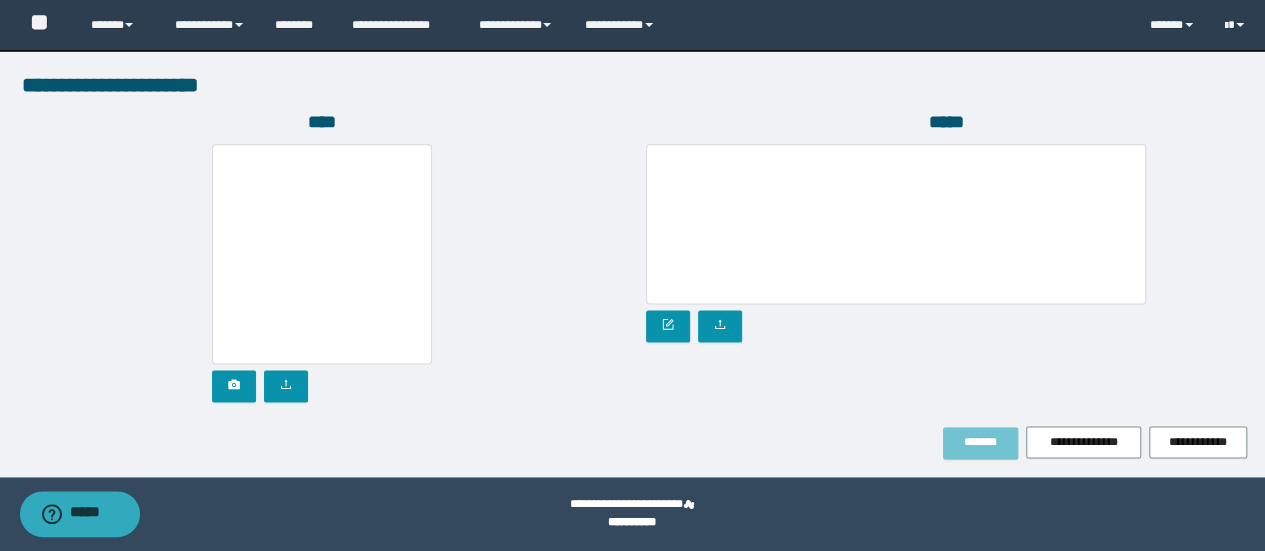 click on "*******" at bounding box center (980, 443) 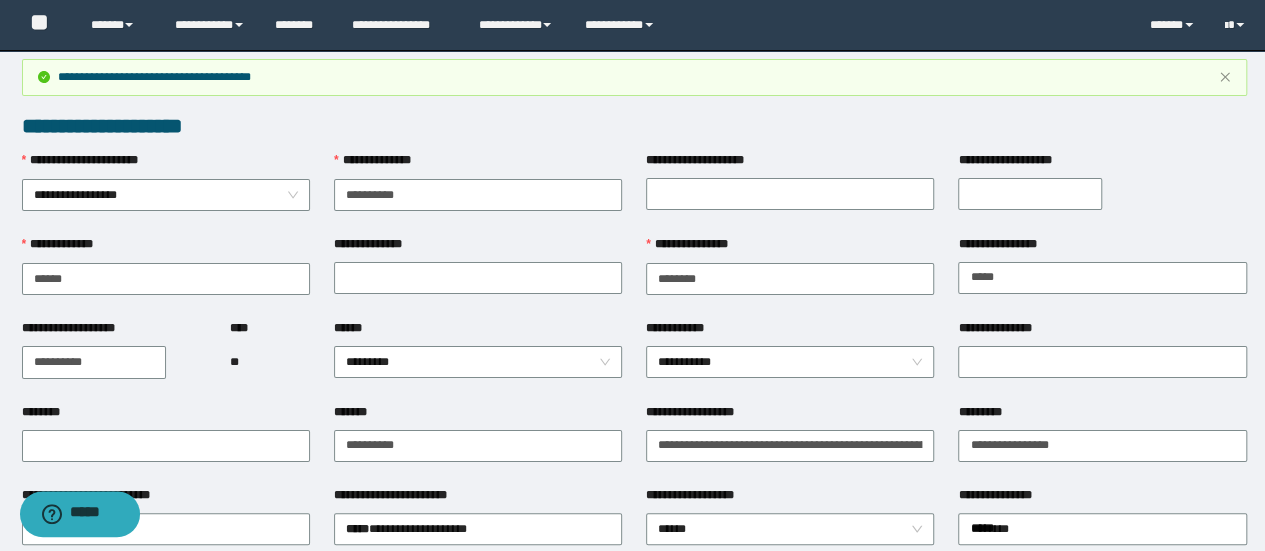scroll, scrollTop: 0, scrollLeft: 0, axis: both 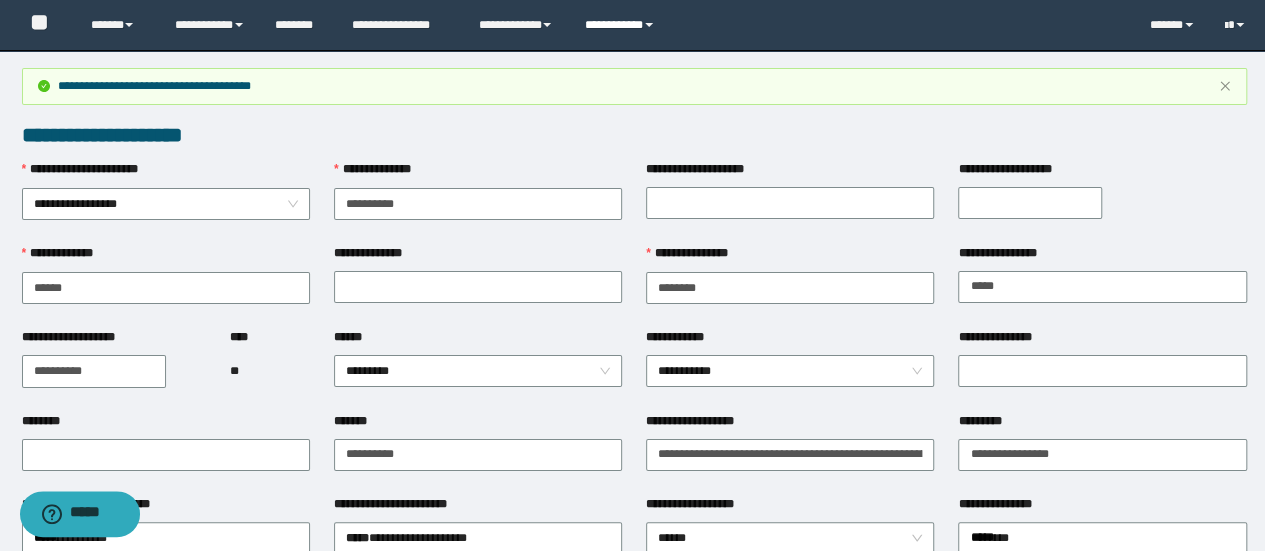 click at bounding box center [649, 25] 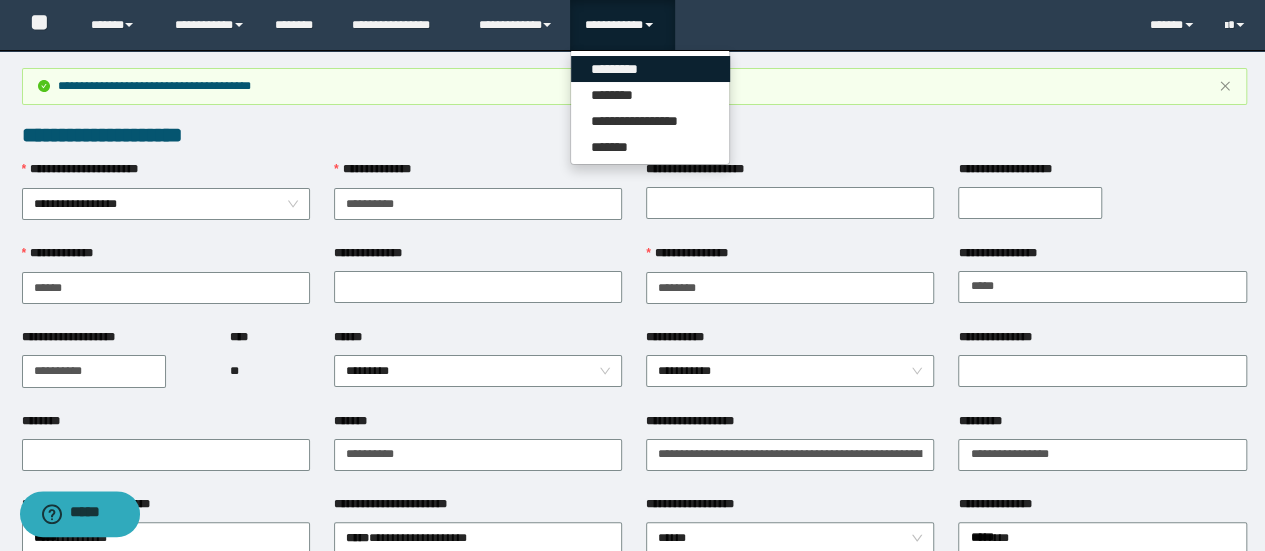click on "*********" at bounding box center (650, 69) 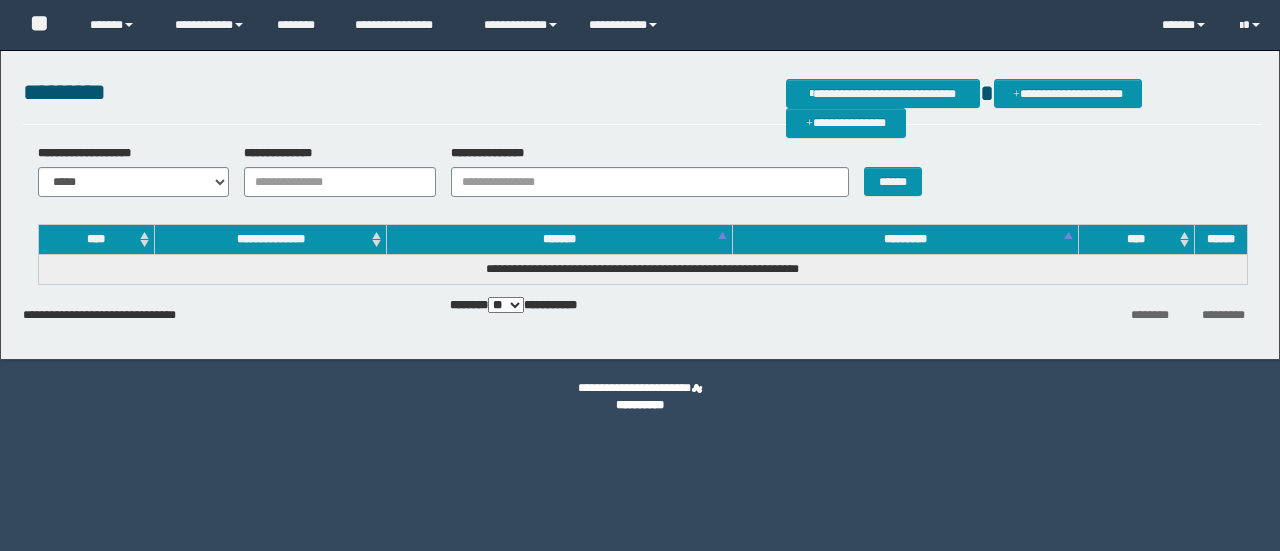 scroll, scrollTop: 0, scrollLeft: 0, axis: both 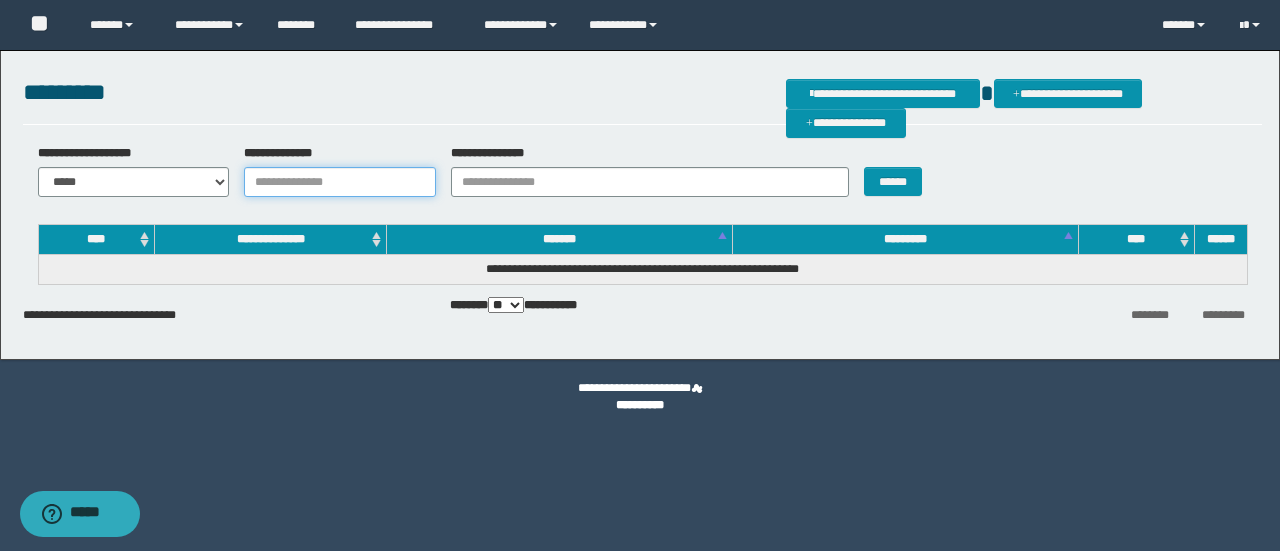 click on "**********" at bounding box center (340, 182) 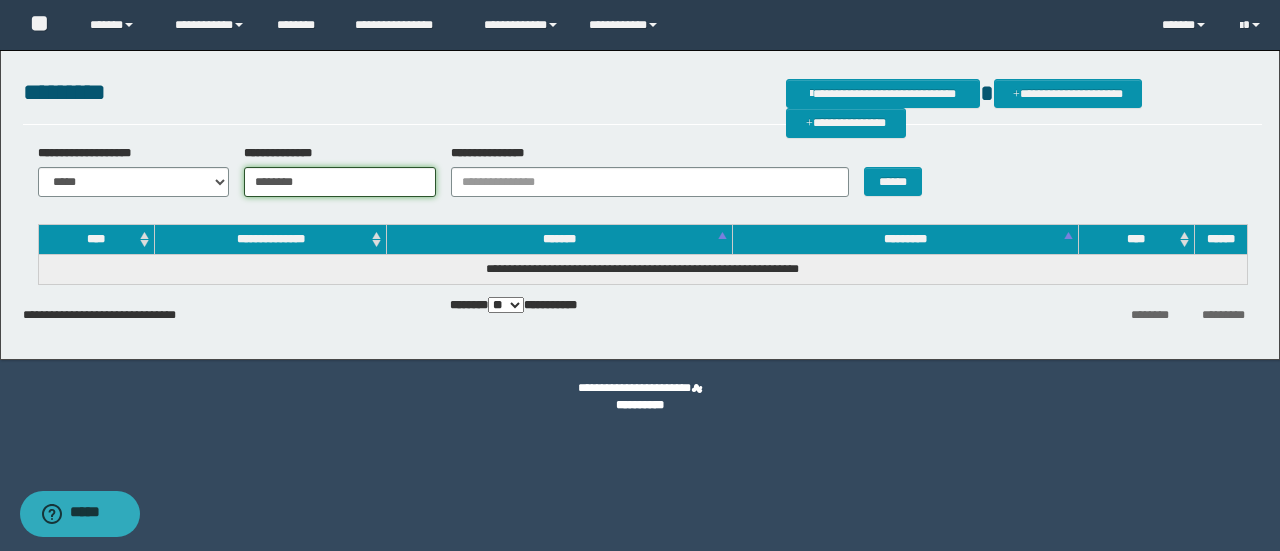 type on "********" 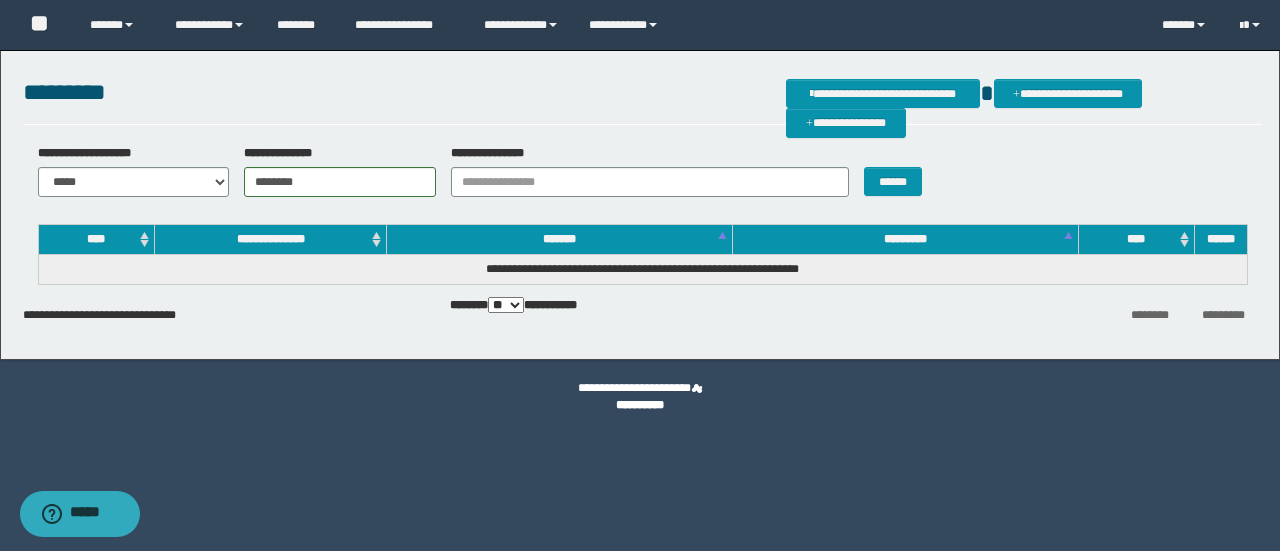 click on "******" at bounding box center (900, 170) 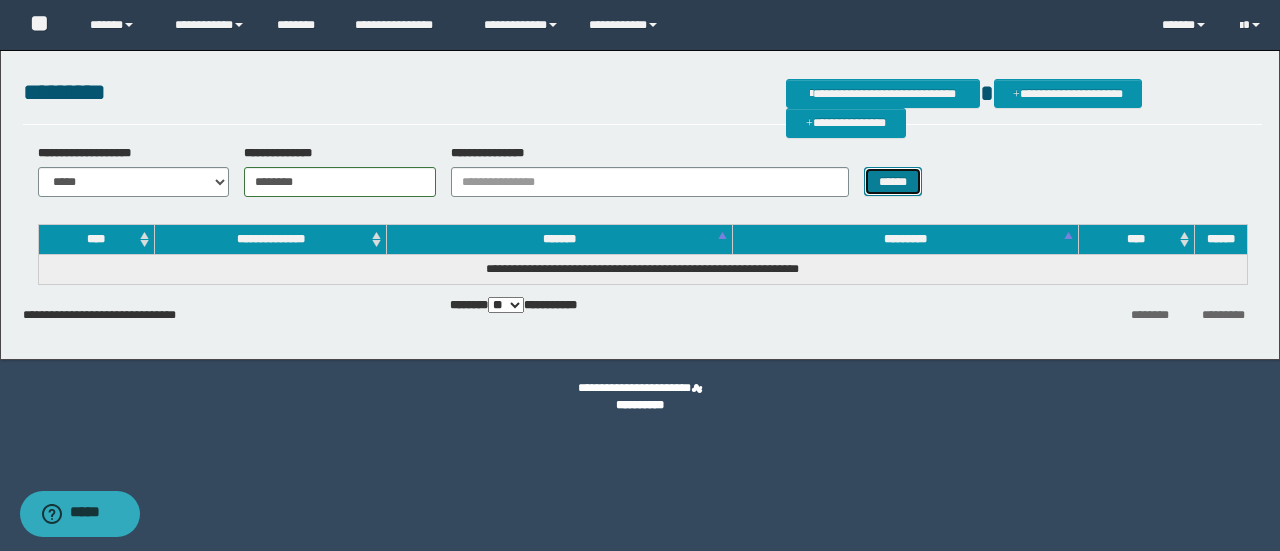 click on "******" at bounding box center (893, 181) 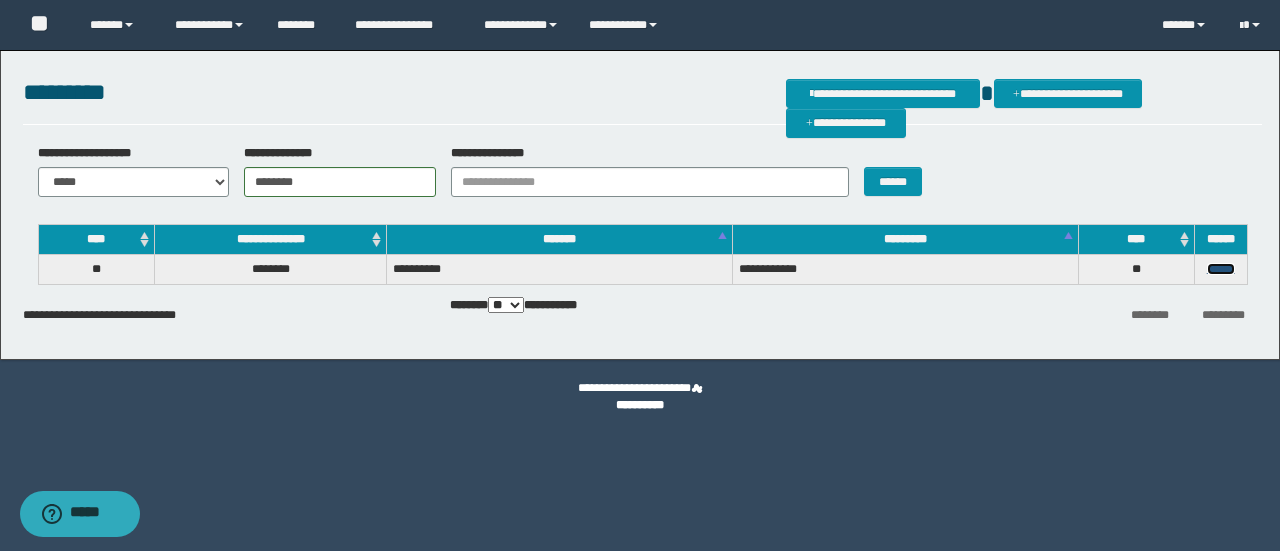 click on "******" at bounding box center [1221, 269] 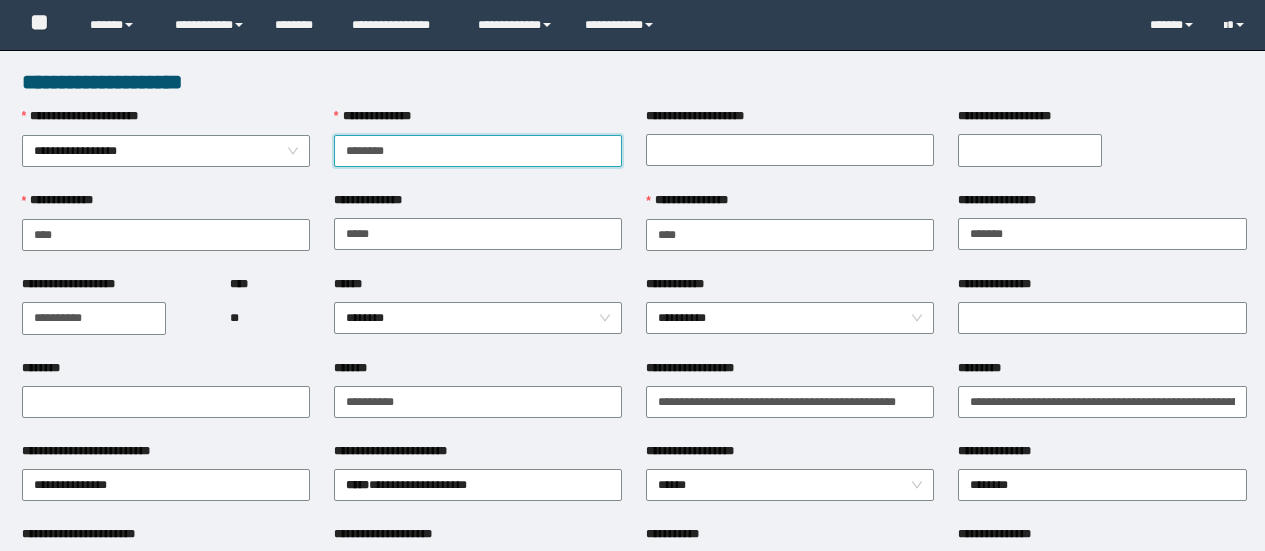 scroll, scrollTop: 0, scrollLeft: 0, axis: both 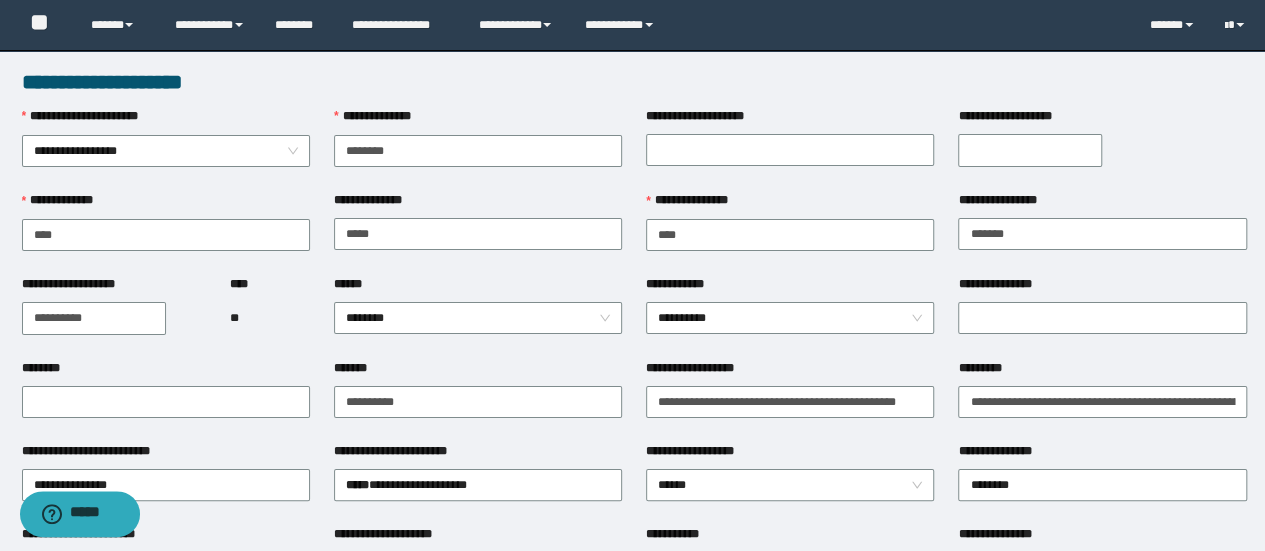click on "**********" at bounding box center (790, 483) 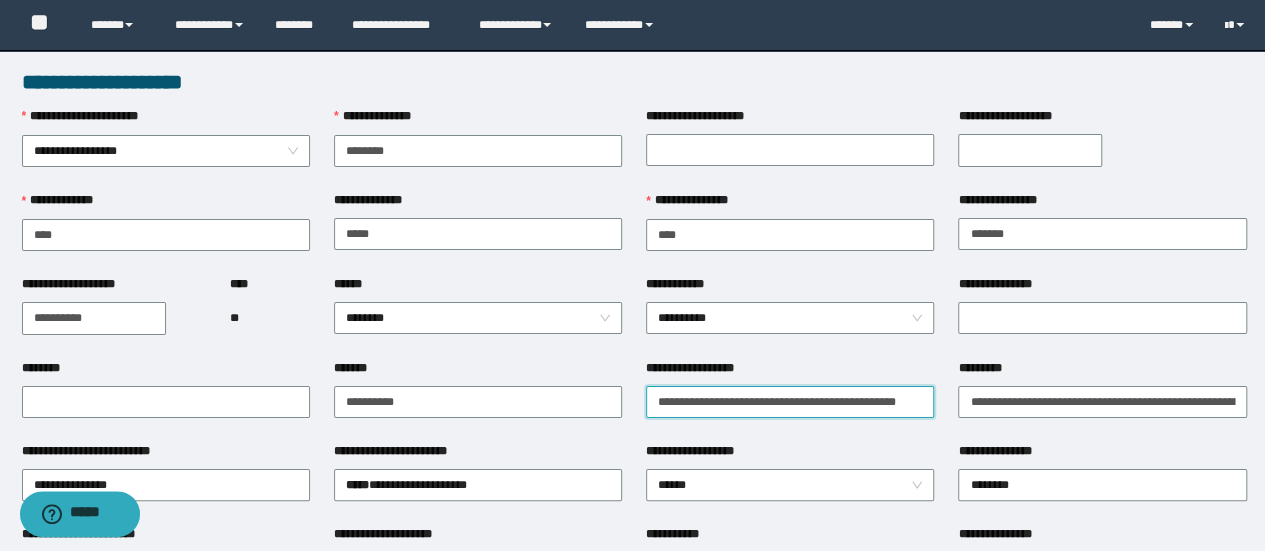 scroll, scrollTop: 0, scrollLeft: 8, axis: horizontal 